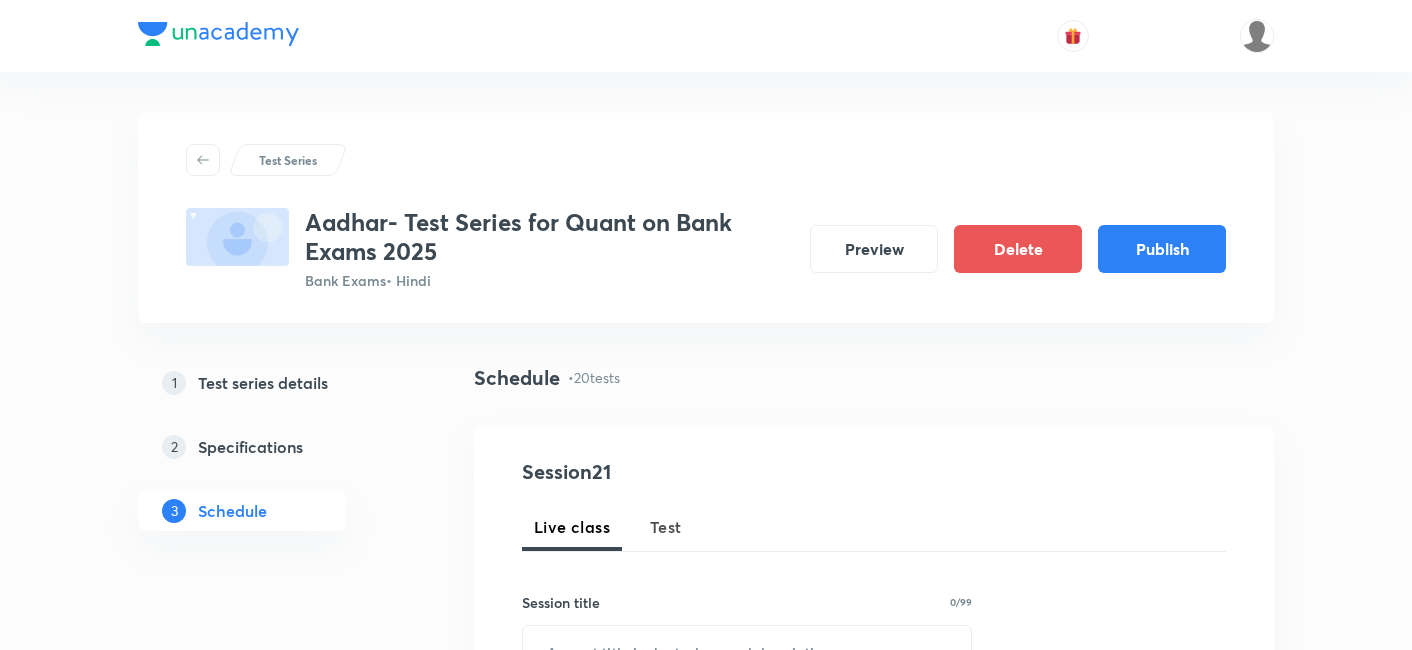 scroll, scrollTop: 1426, scrollLeft: 0, axis: vertical 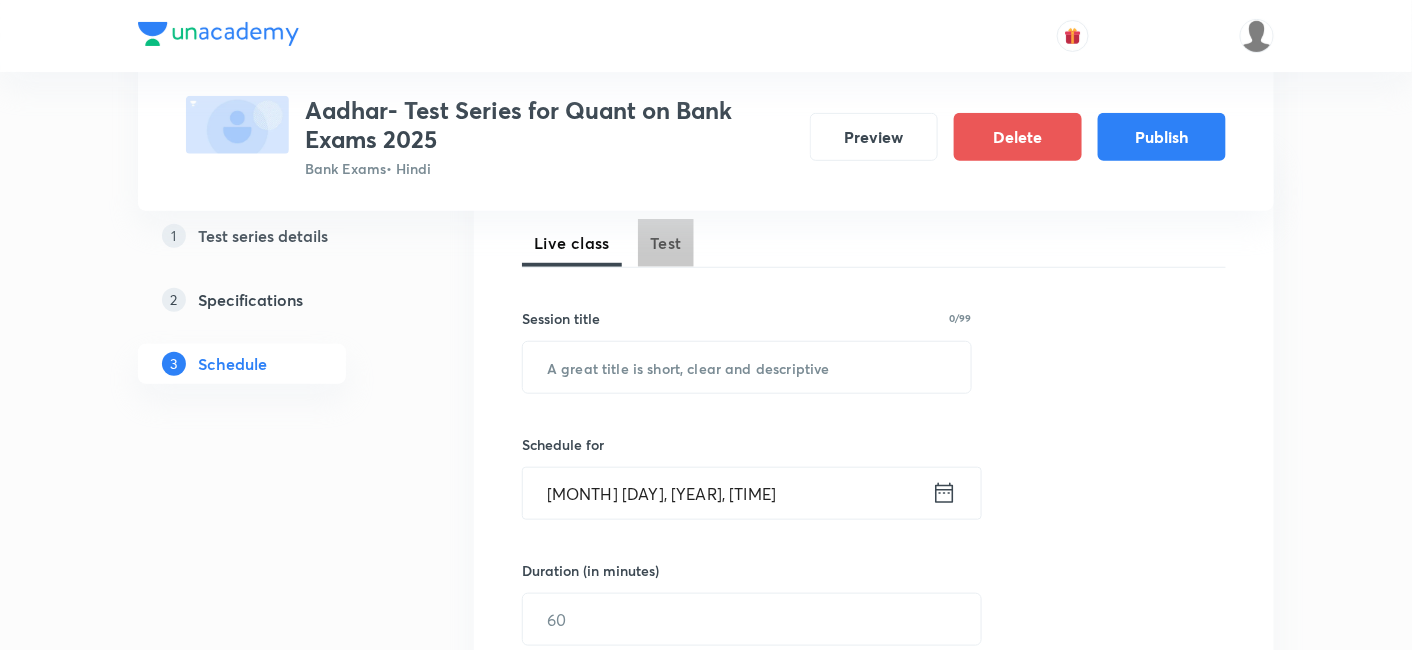 click on "Test" at bounding box center (666, 243) 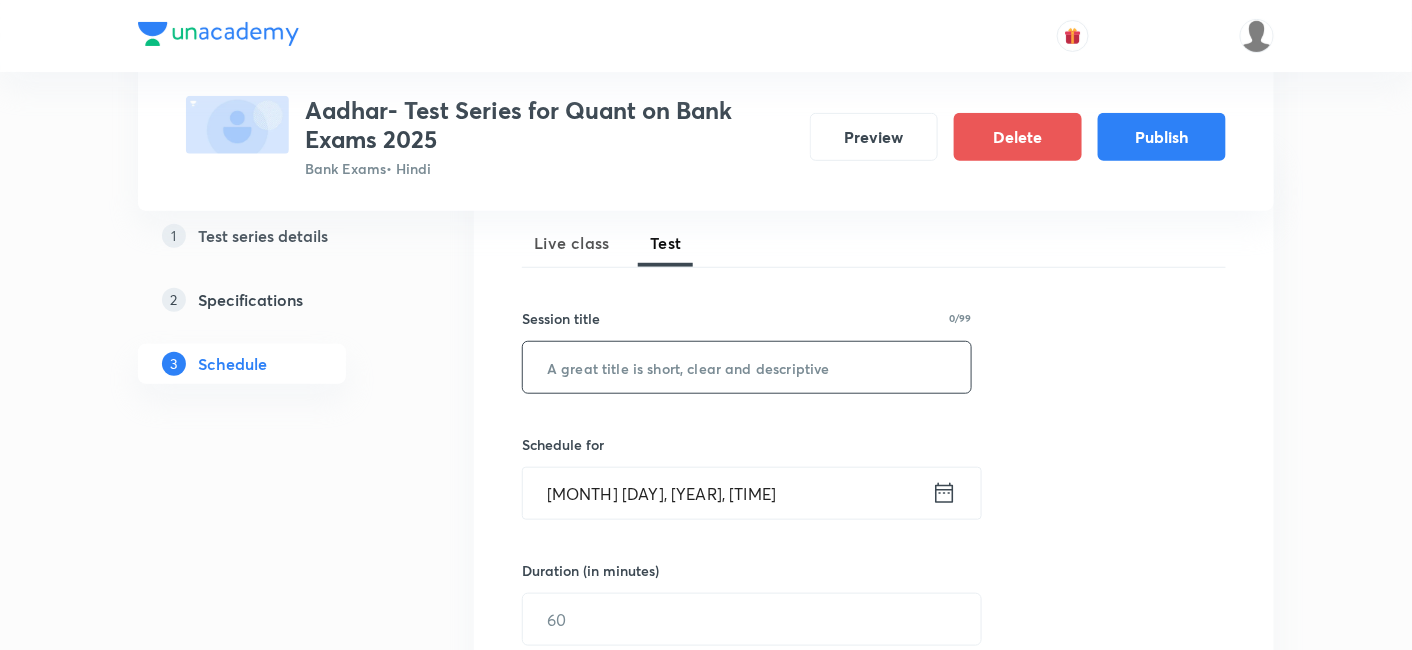 click at bounding box center [747, 367] 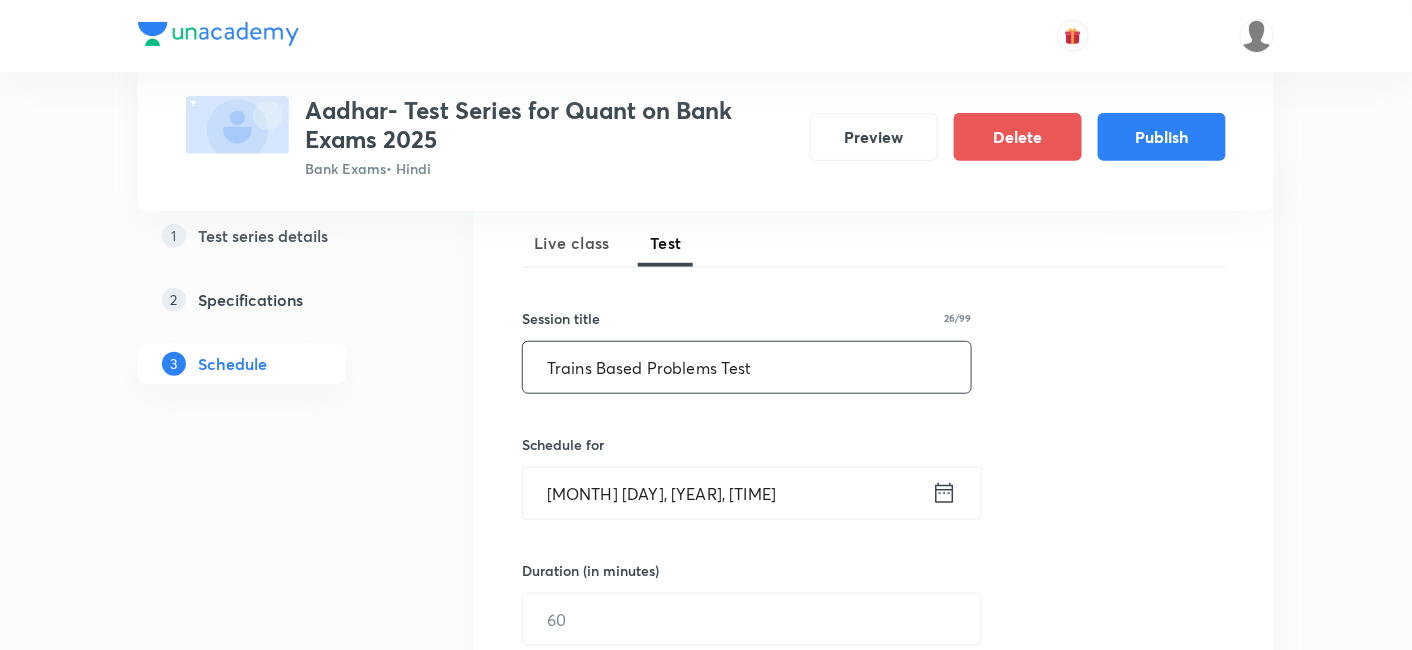 type on "Trains Based Problems Test" 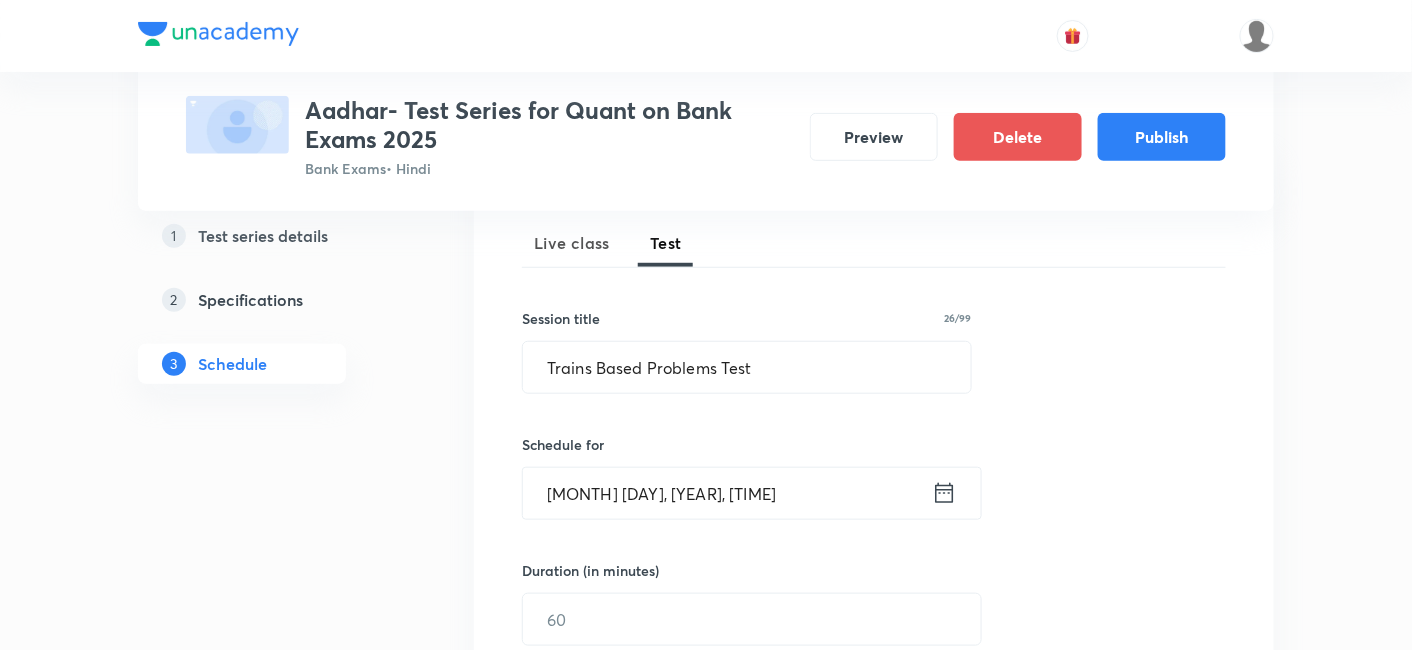 click 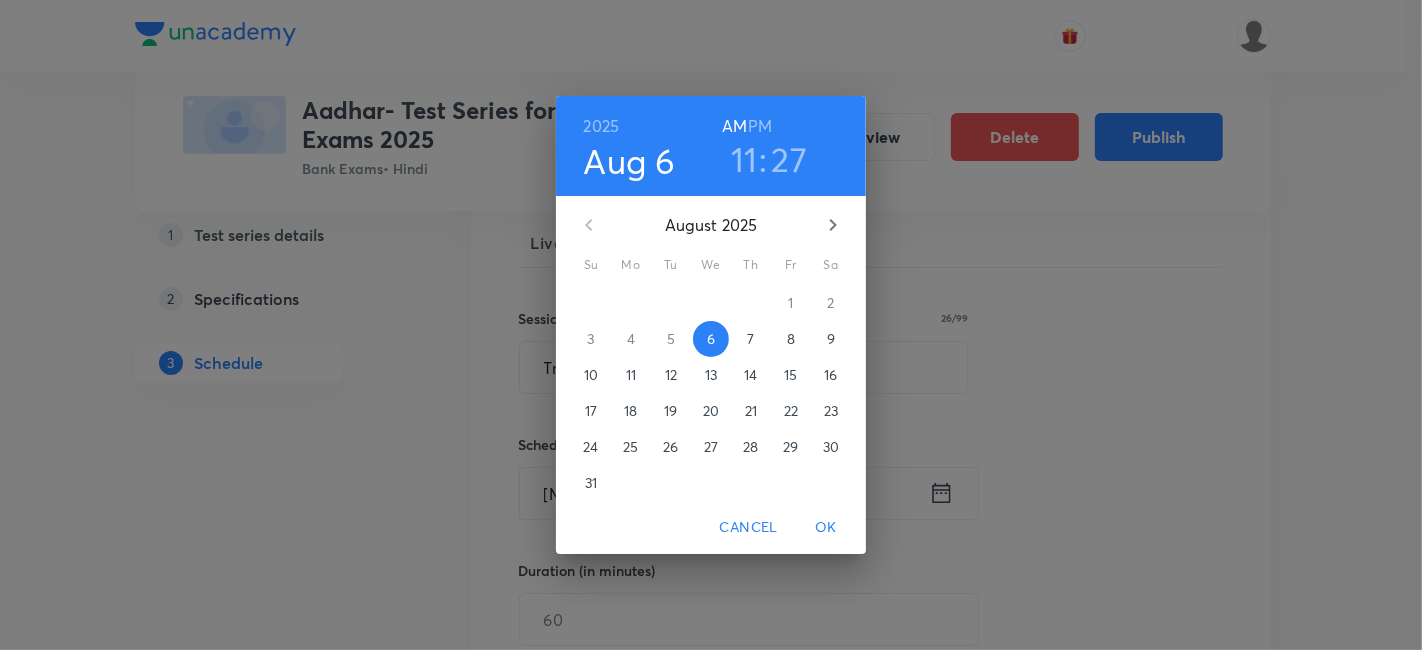click 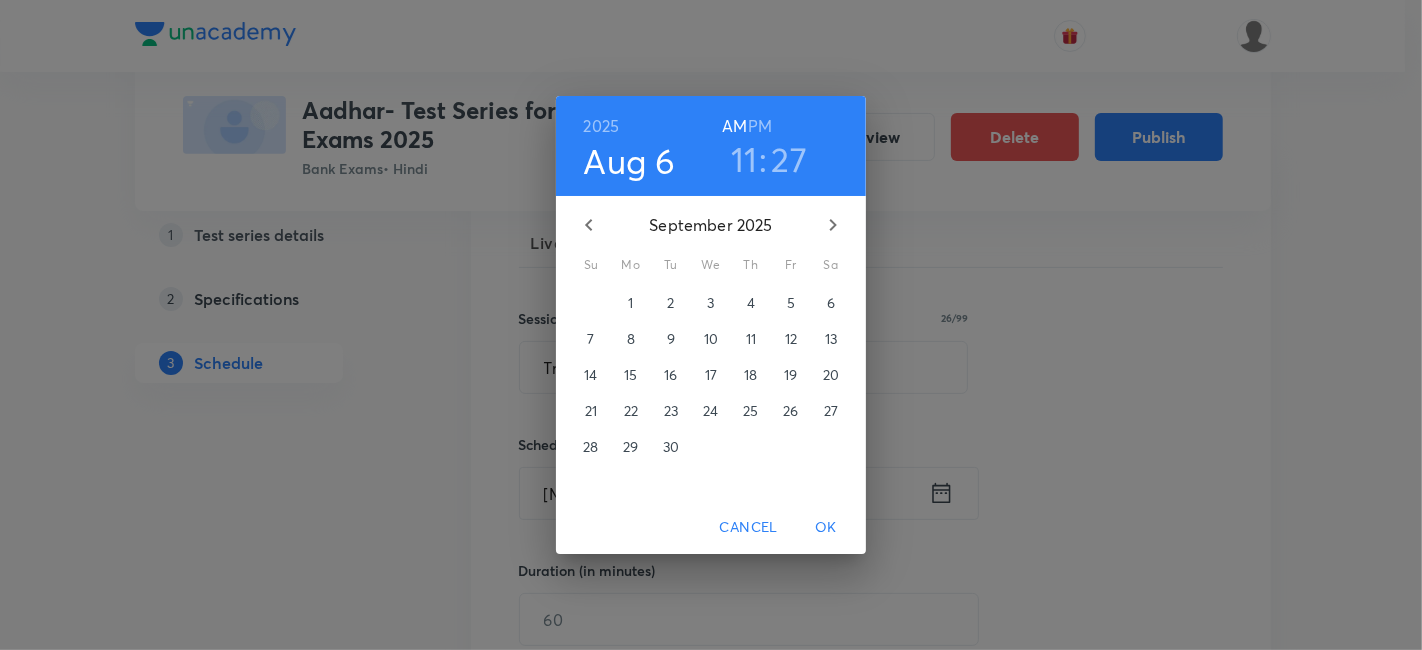 click on "8" at bounding box center (631, 339) 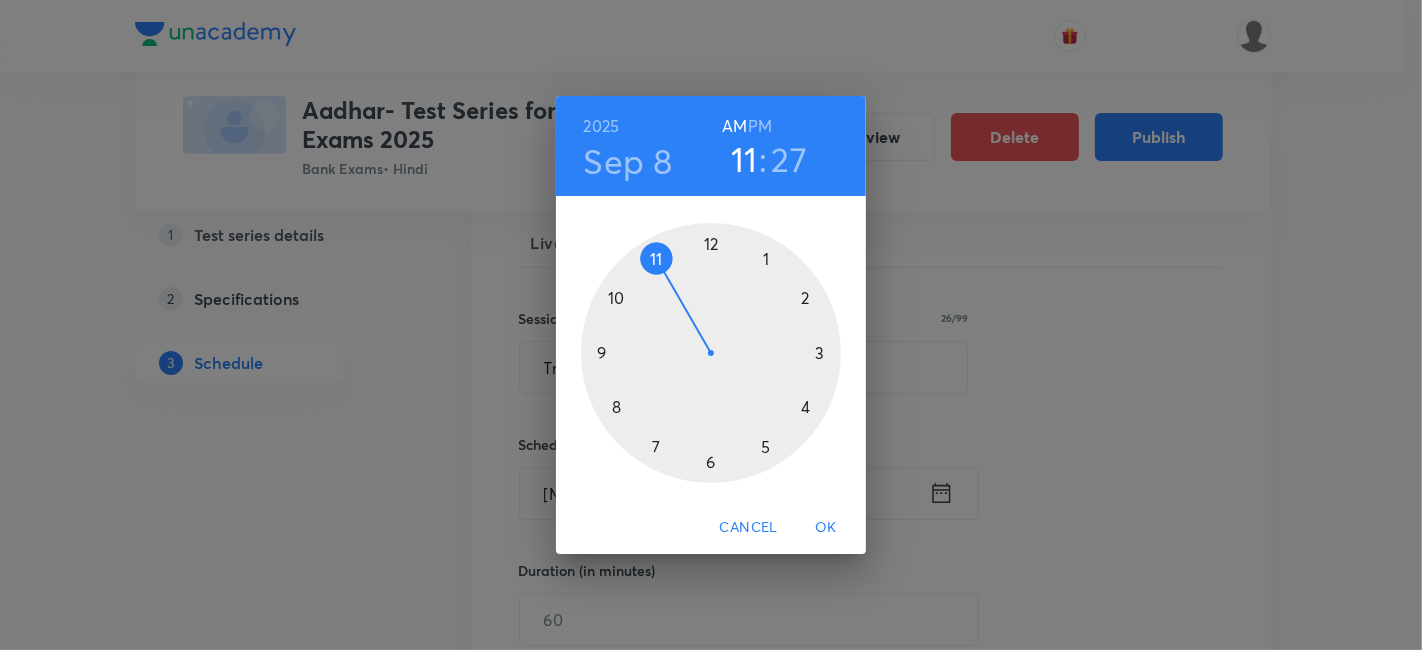 click at bounding box center (711, 353) 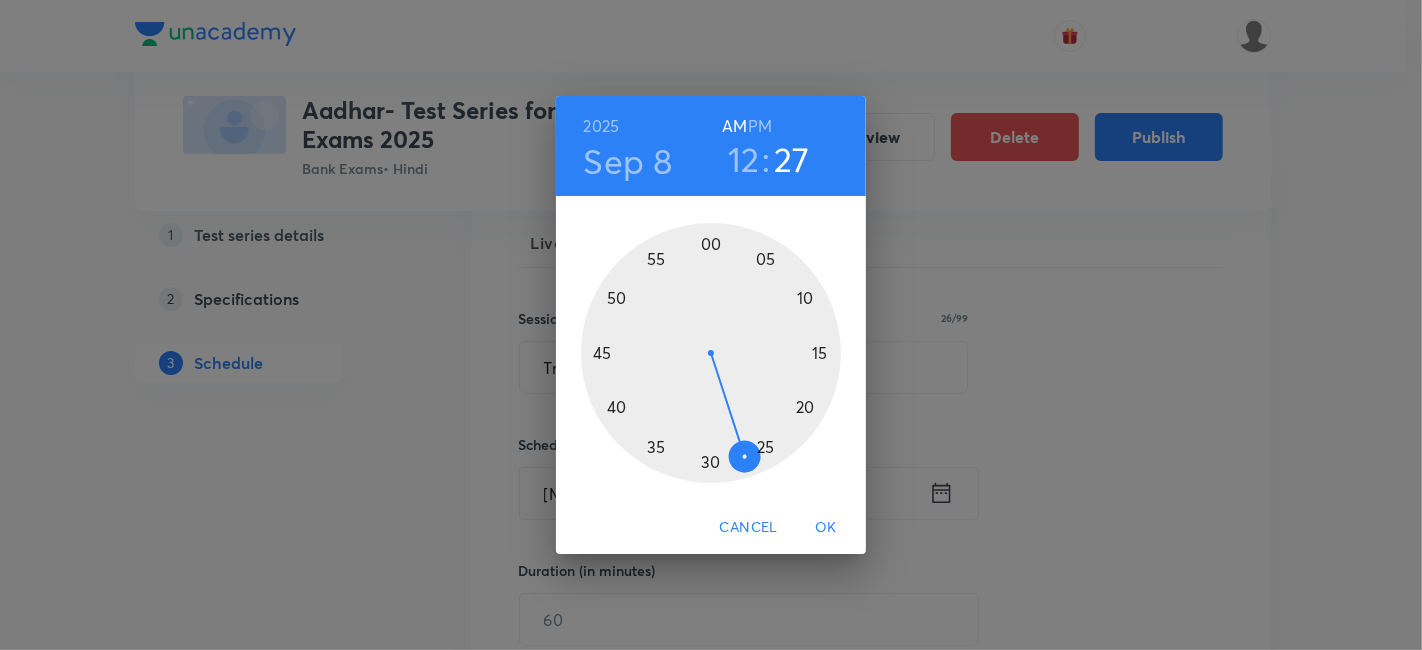 click at bounding box center (711, 353) 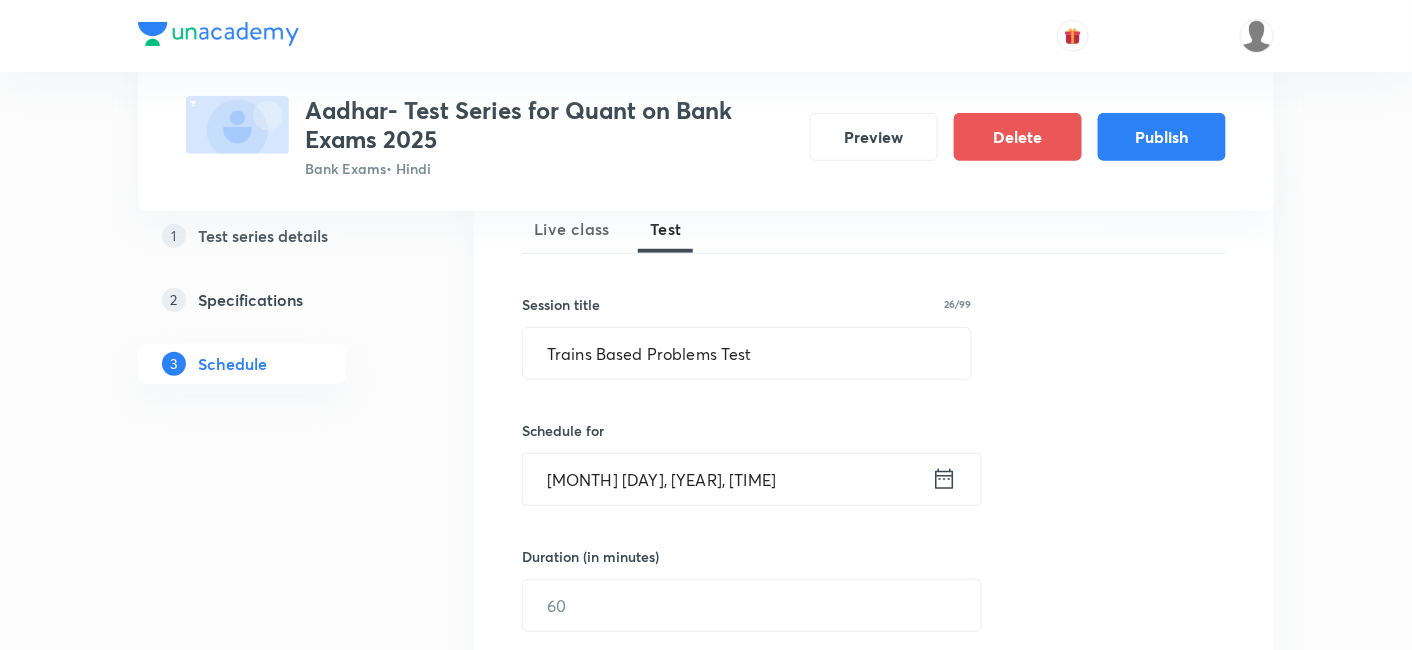 scroll, scrollTop: 300, scrollLeft: 0, axis: vertical 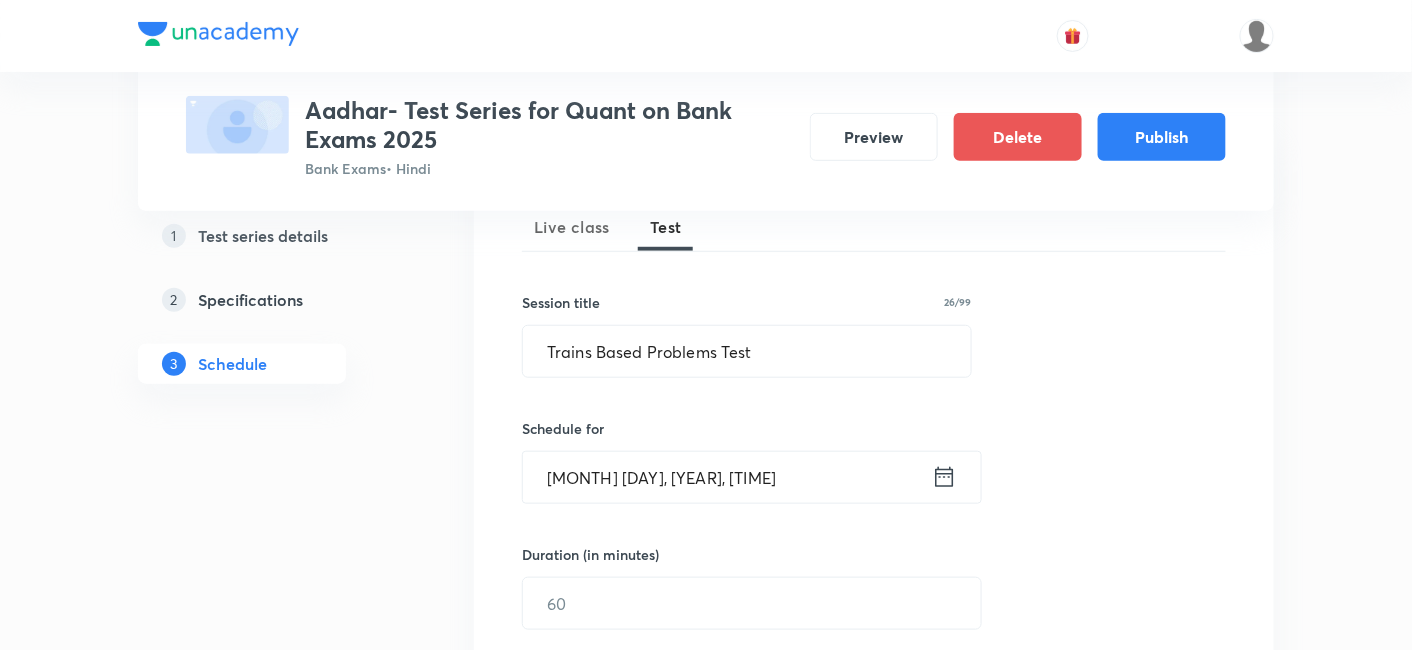 click 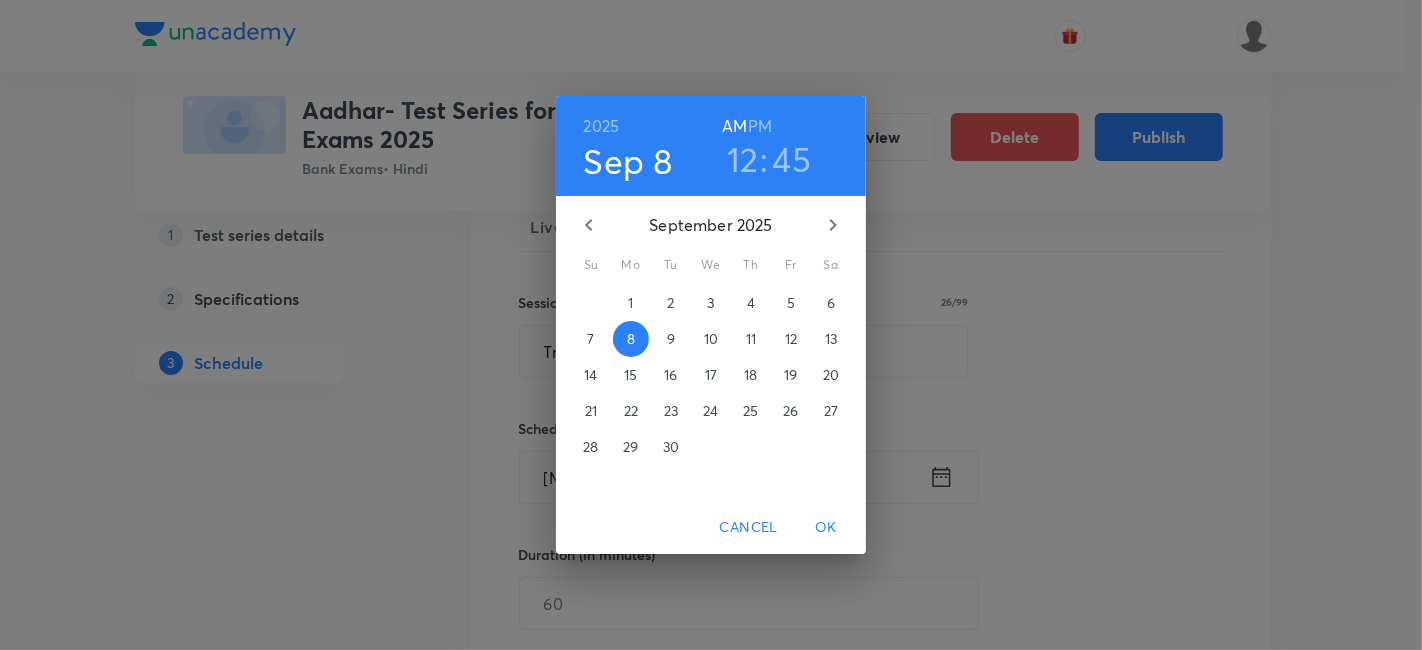 click on "PM" at bounding box center [760, 126] 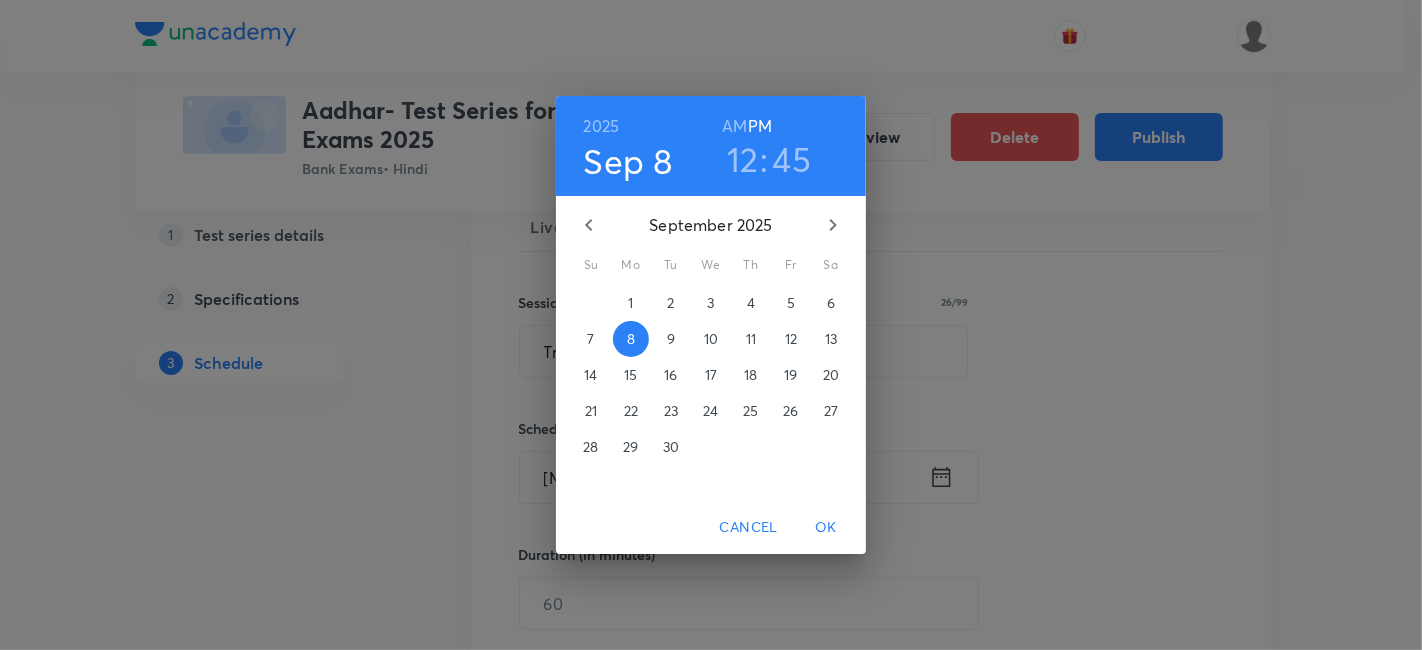click on "OK" at bounding box center (826, 527) 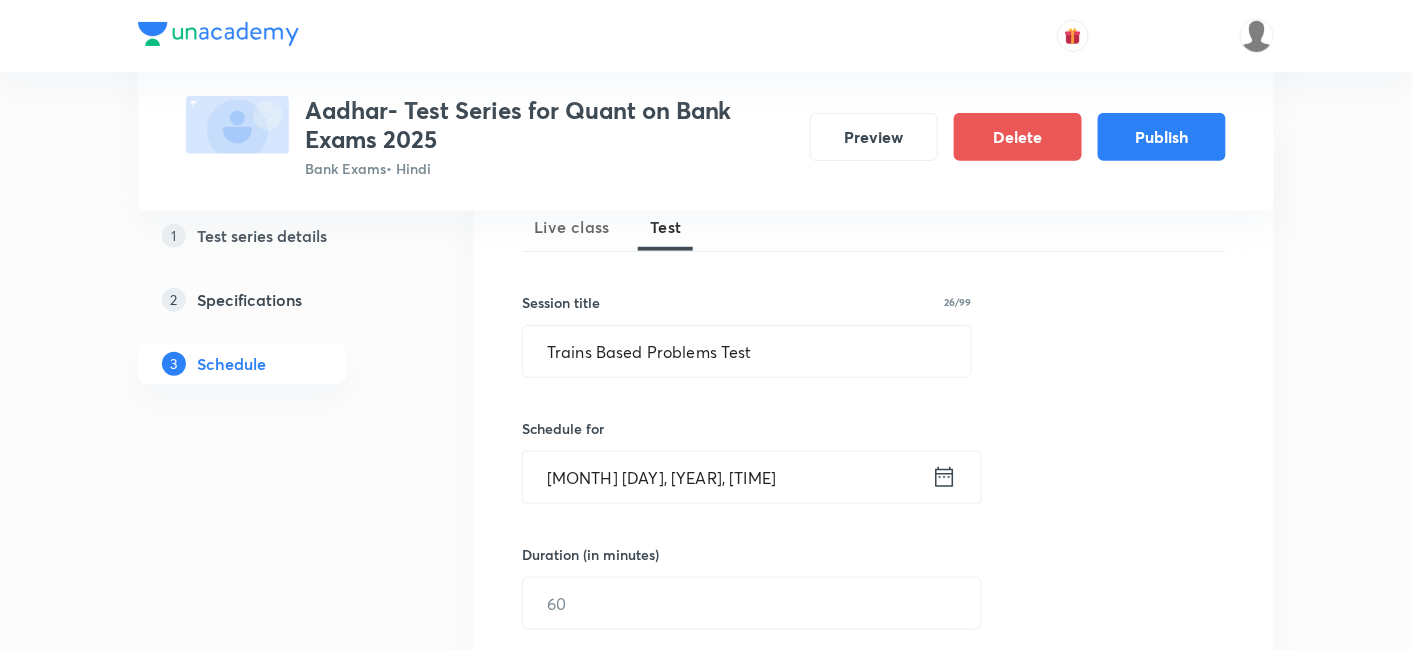 scroll, scrollTop: 602, scrollLeft: 0, axis: vertical 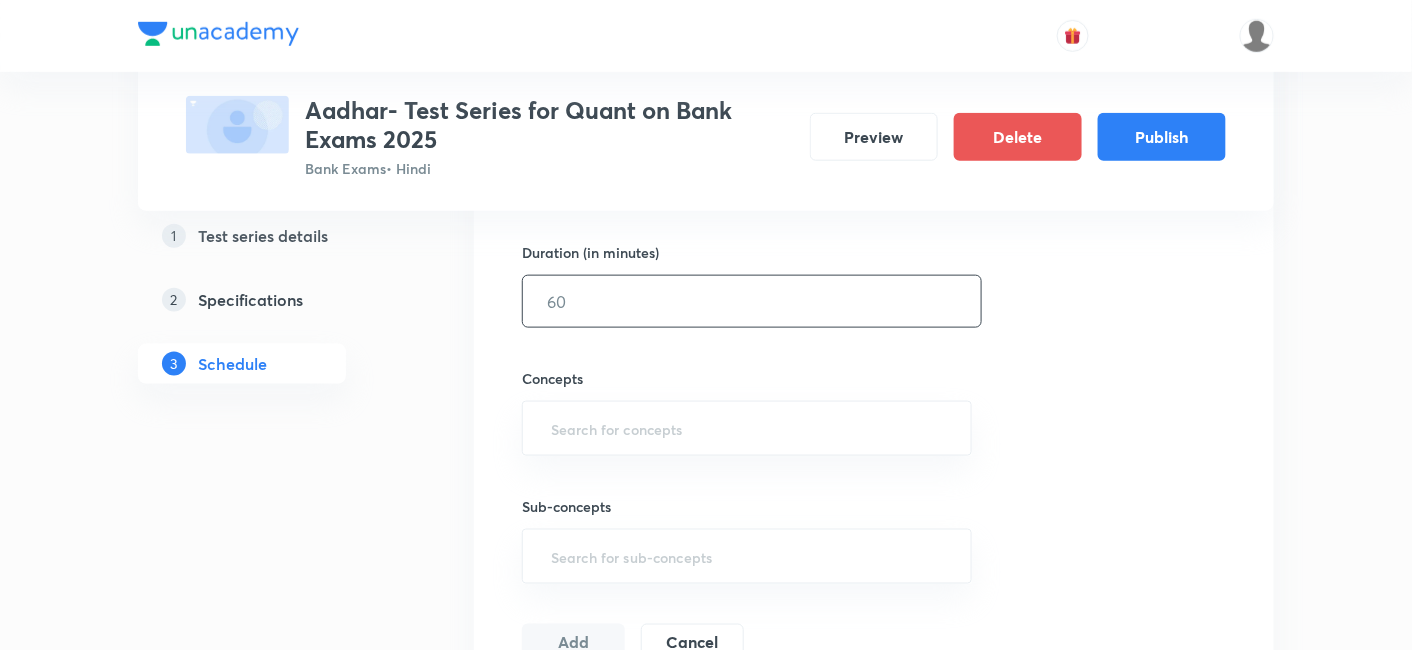 click at bounding box center (752, 301) 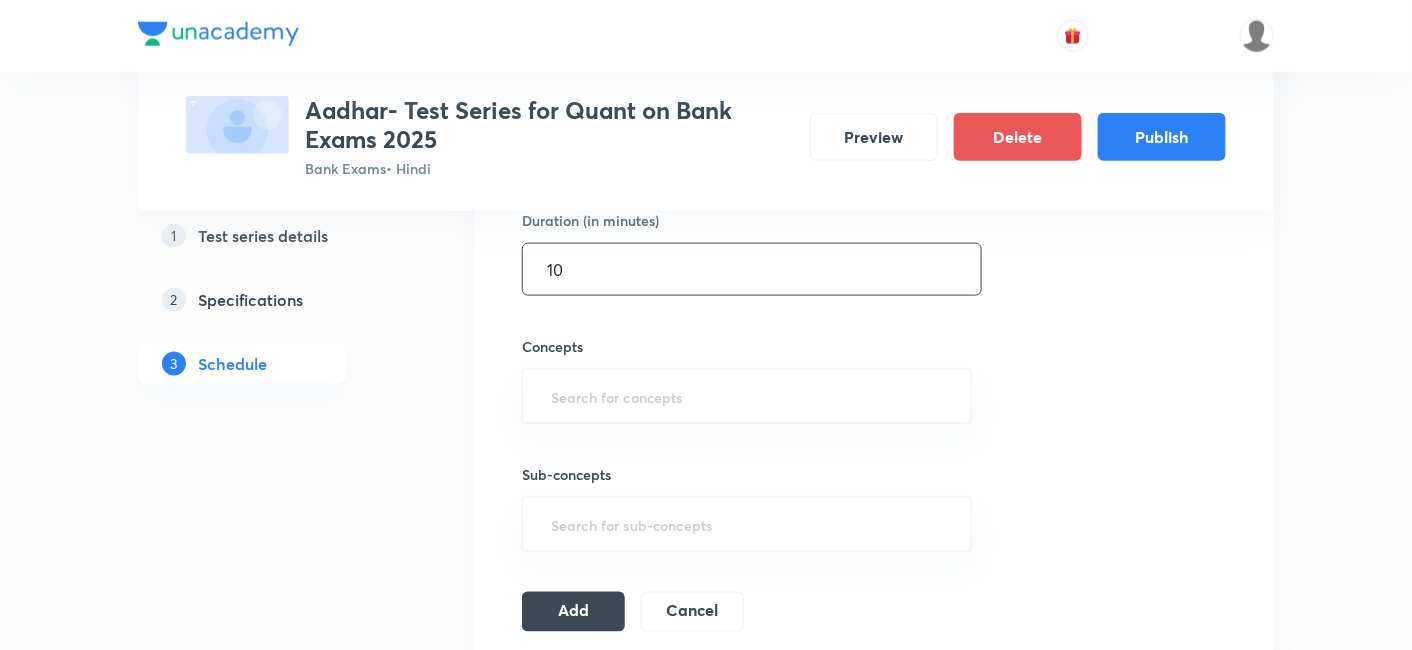scroll, scrollTop: 635, scrollLeft: 0, axis: vertical 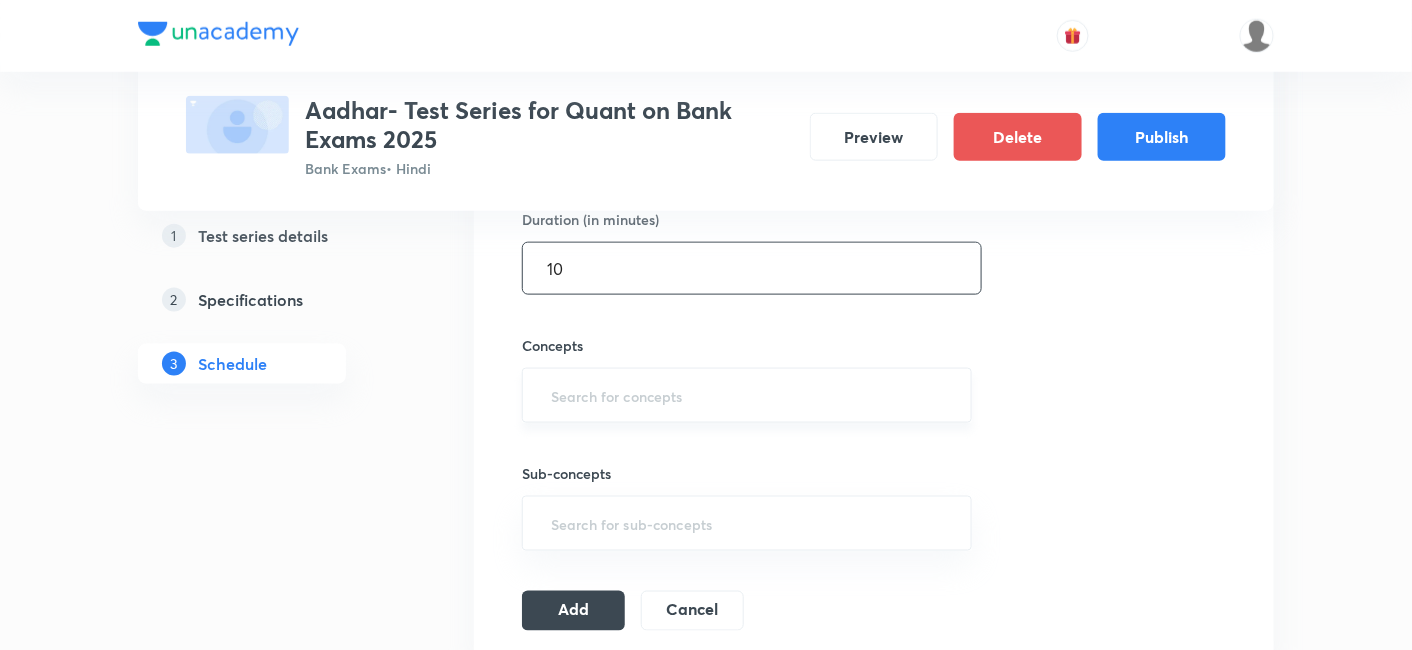 type on "10" 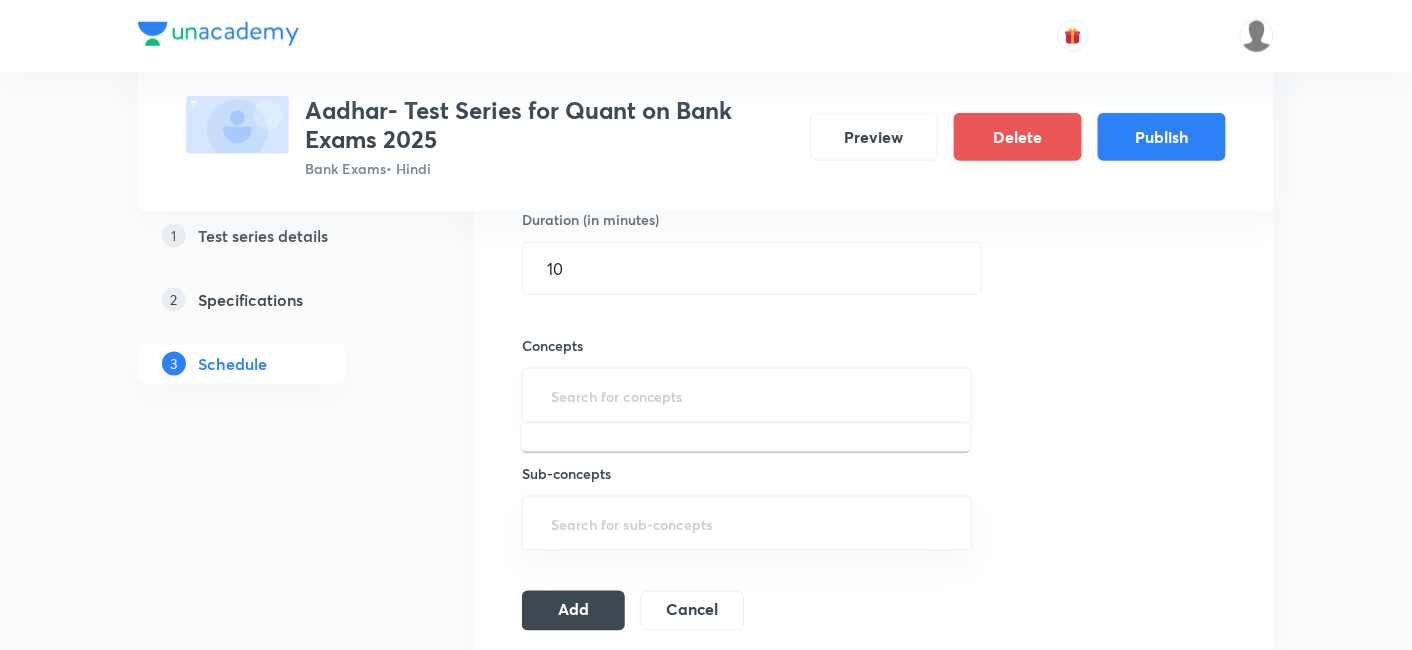 click at bounding box center [747, 395] 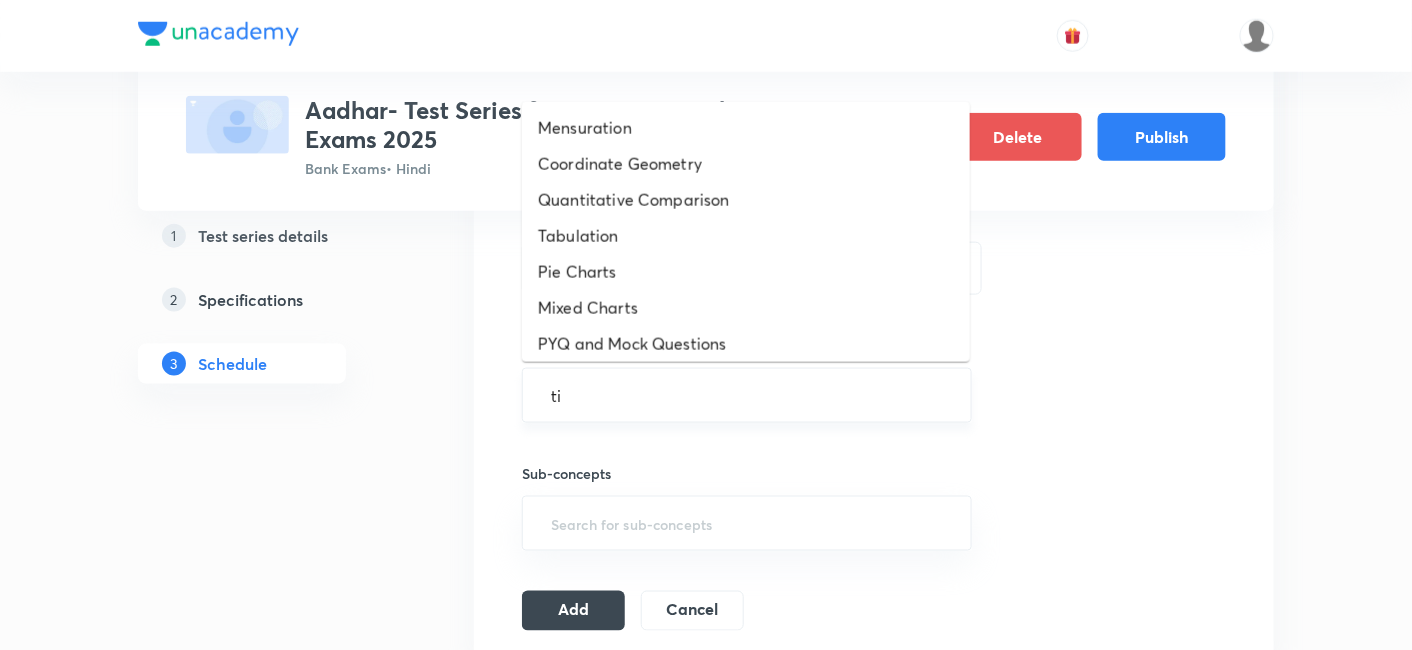 type on "tim" 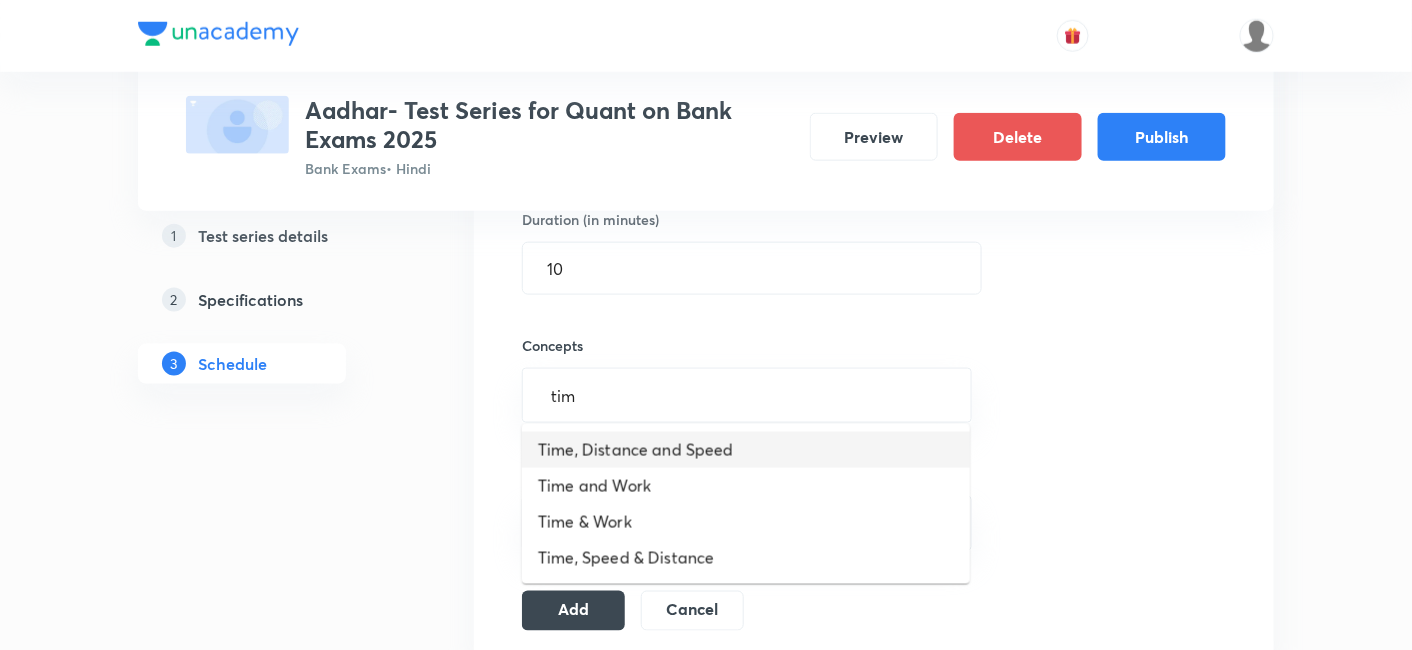 click on "Time, Distance and Speed" at bounding box center [746, 450] 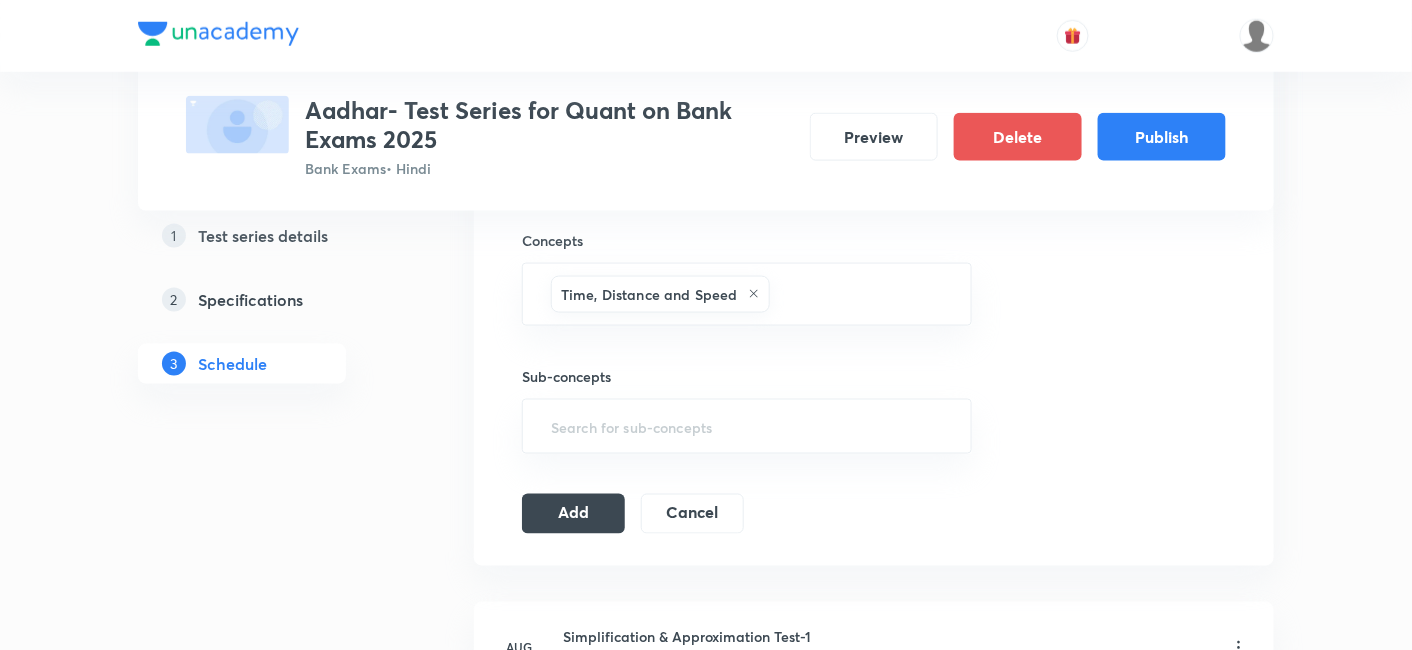 scroll, scrollTop: 742, scrollLeft: 0, axis: vertical 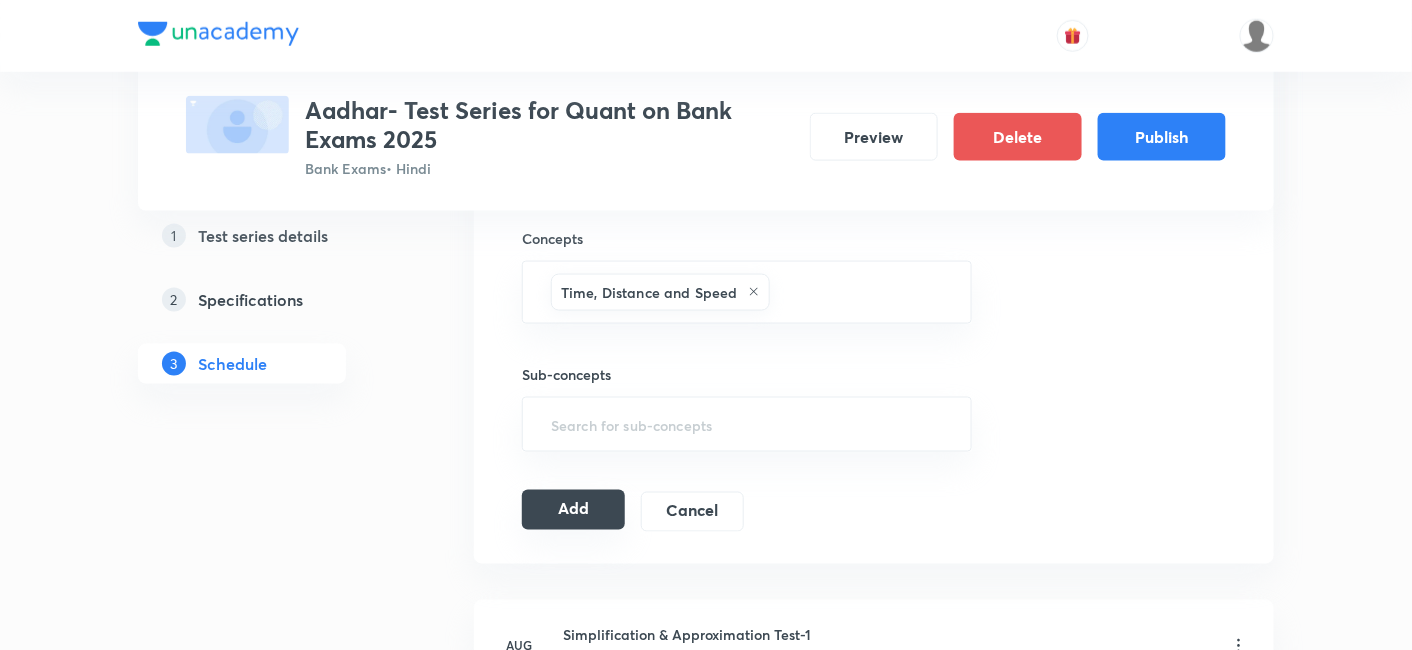 click on "Add" at bounding box center (573, 510) 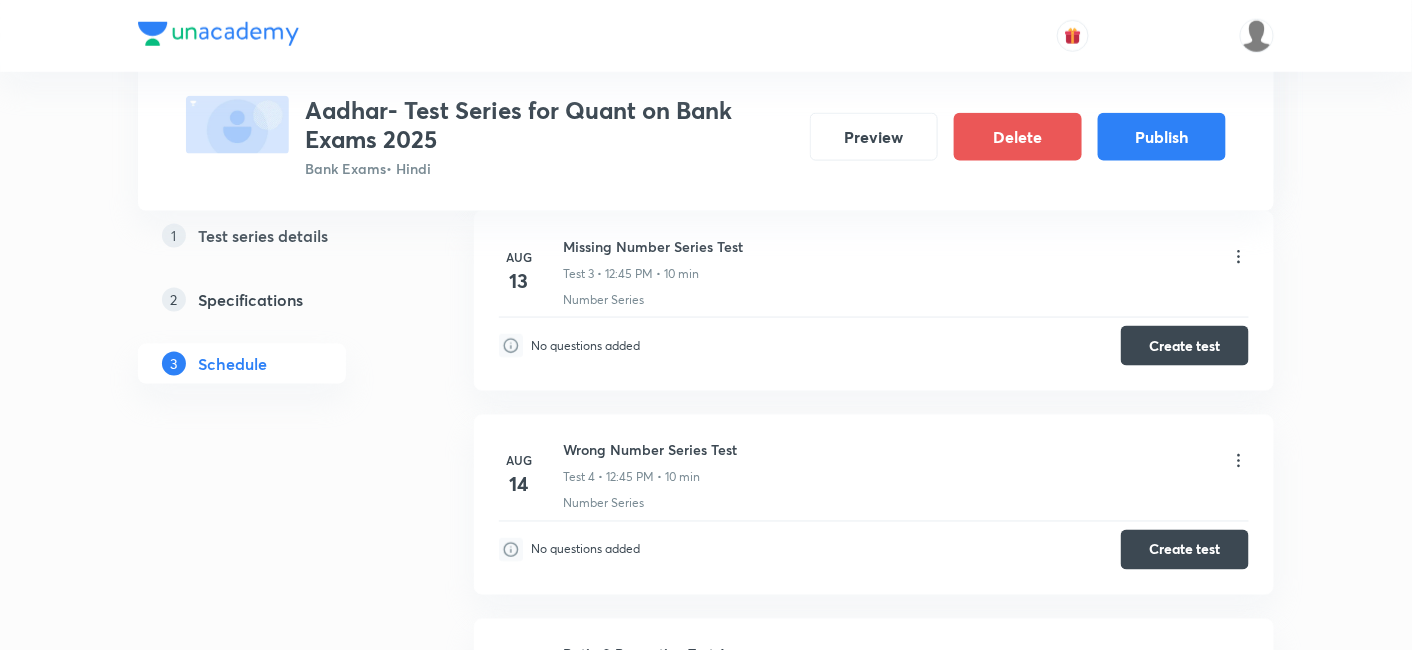 scroll, scrollTop: 0, scrollLeft: 0, axis: both 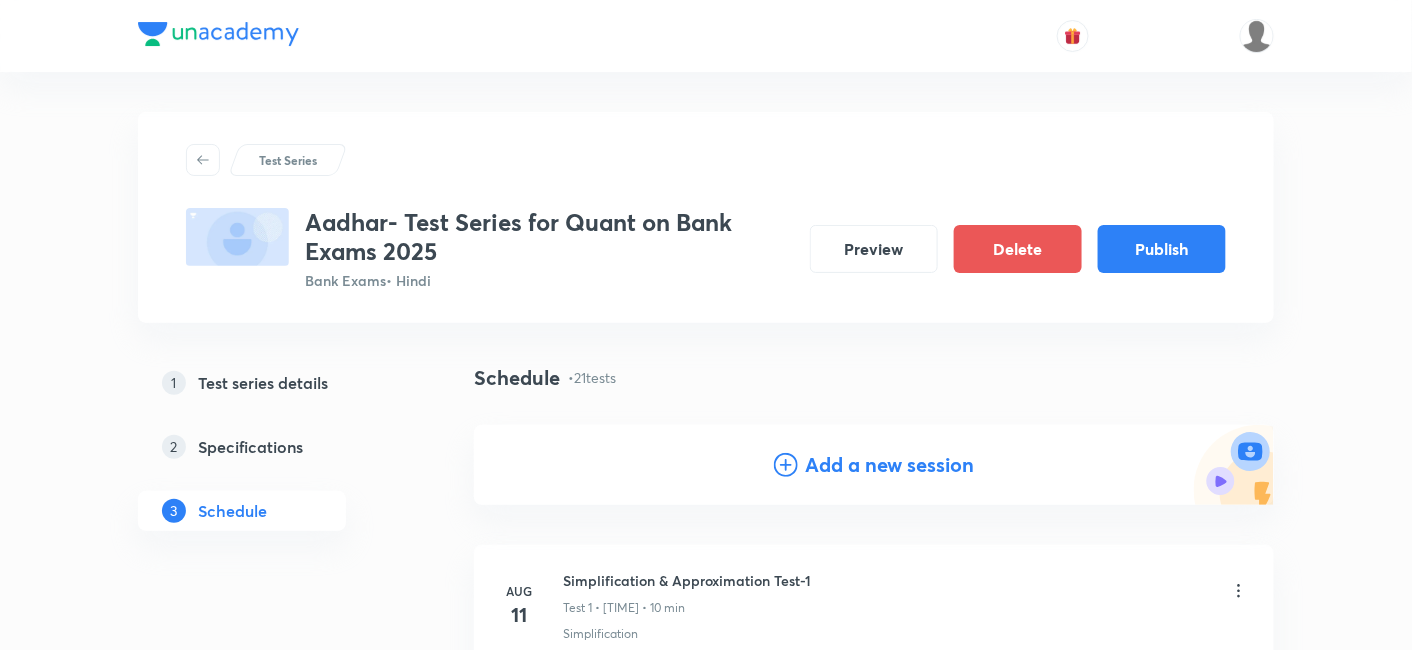 click on "Add a new session" at bounding box center (890, 465) 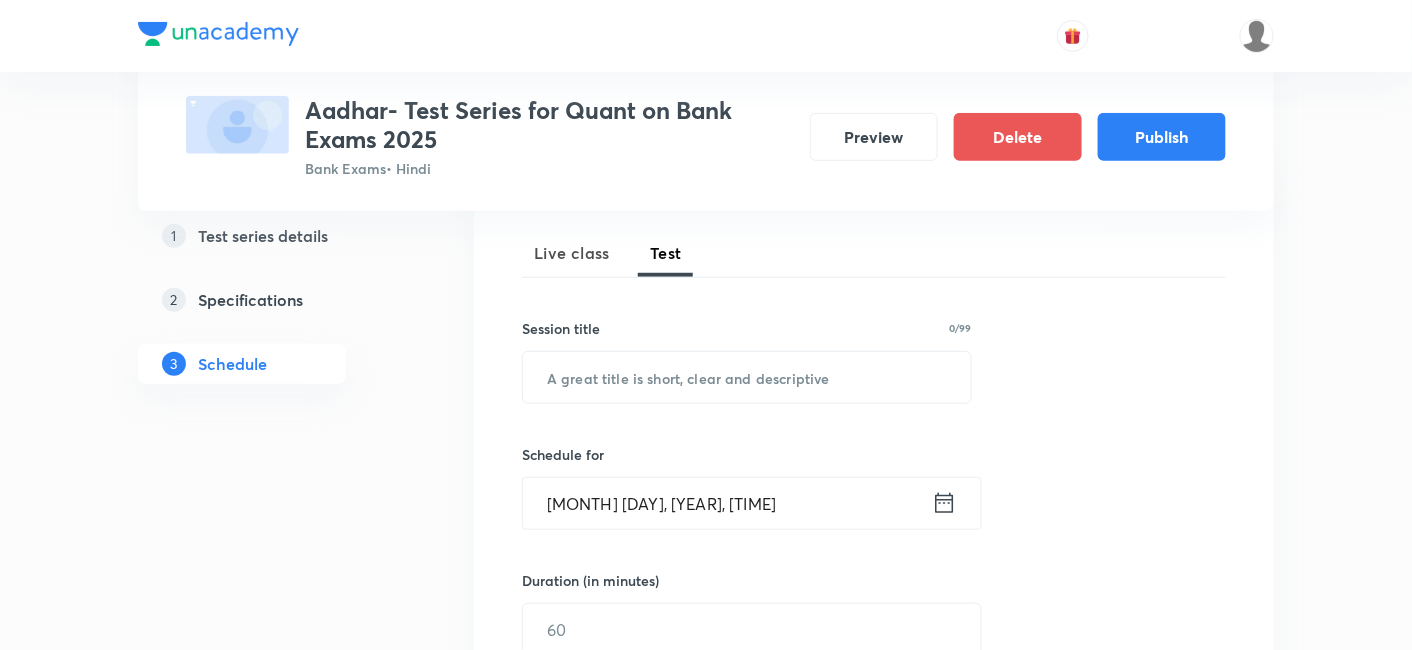 scroll, scrollTop: 273, scrollLeft: 0, axis: vertical 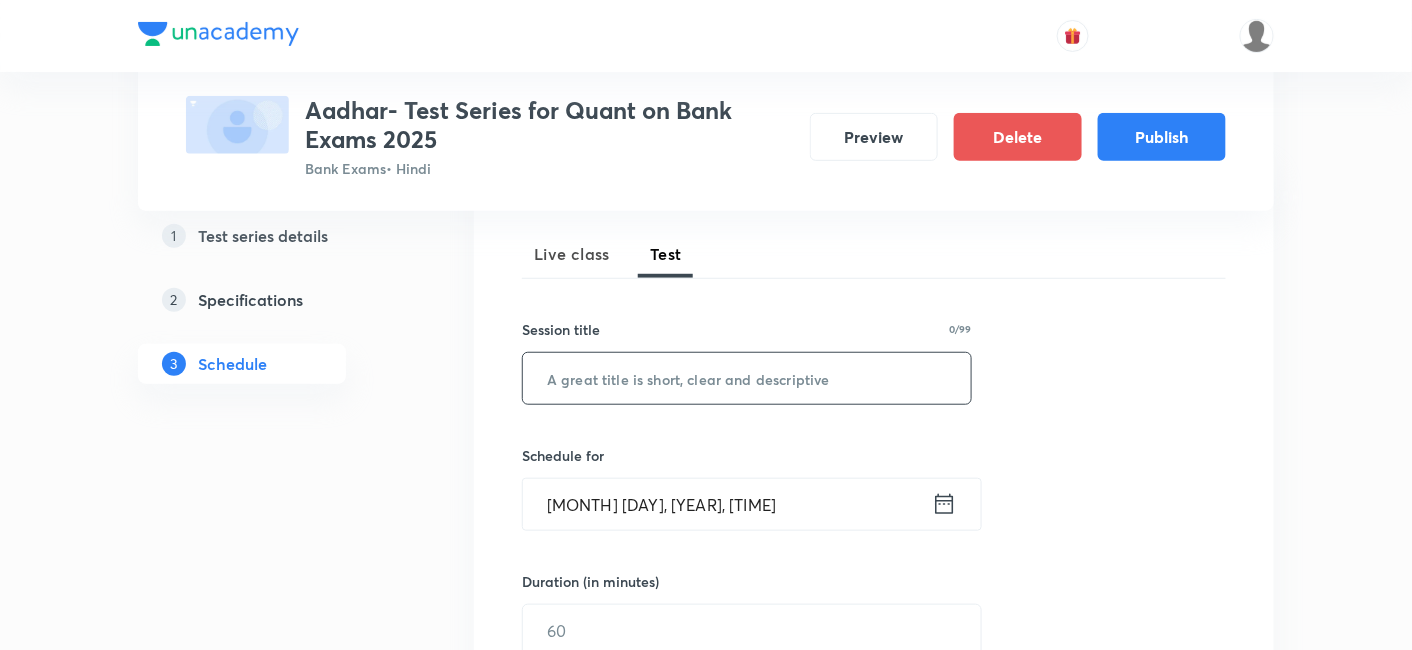 paste on "Races" 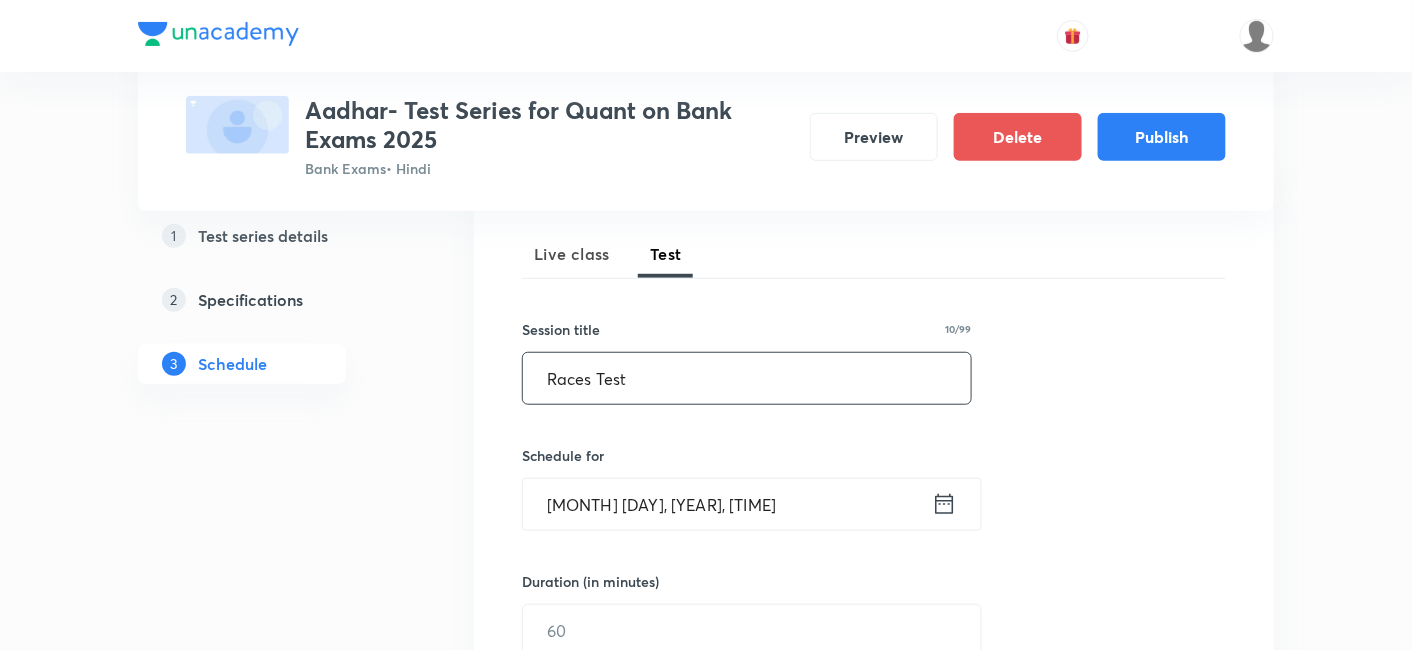 type on "Races Test" 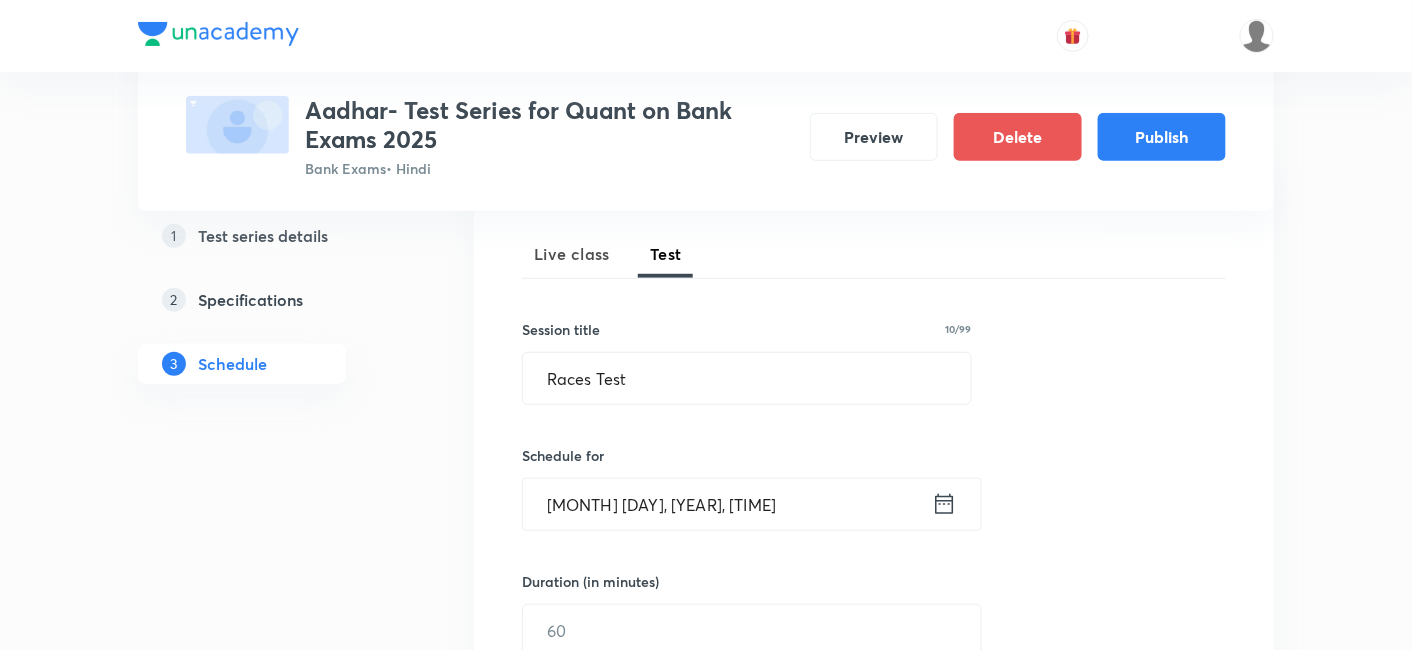 click 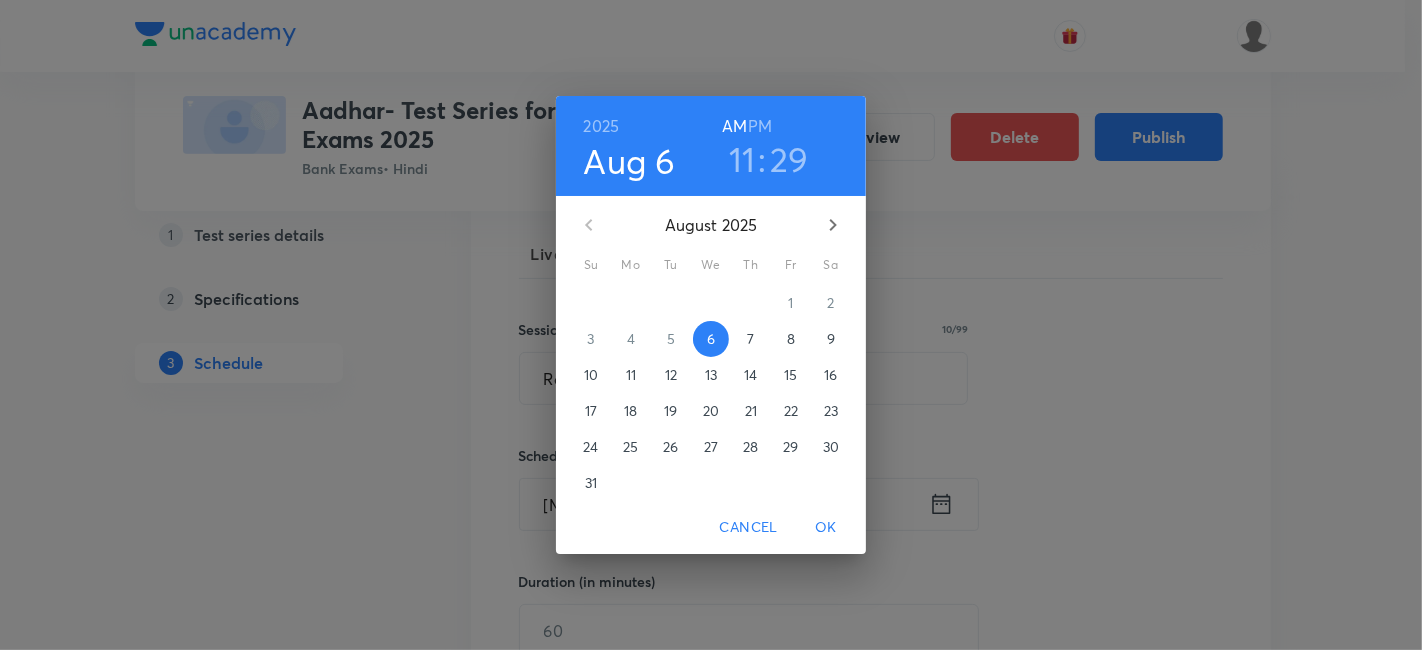 click 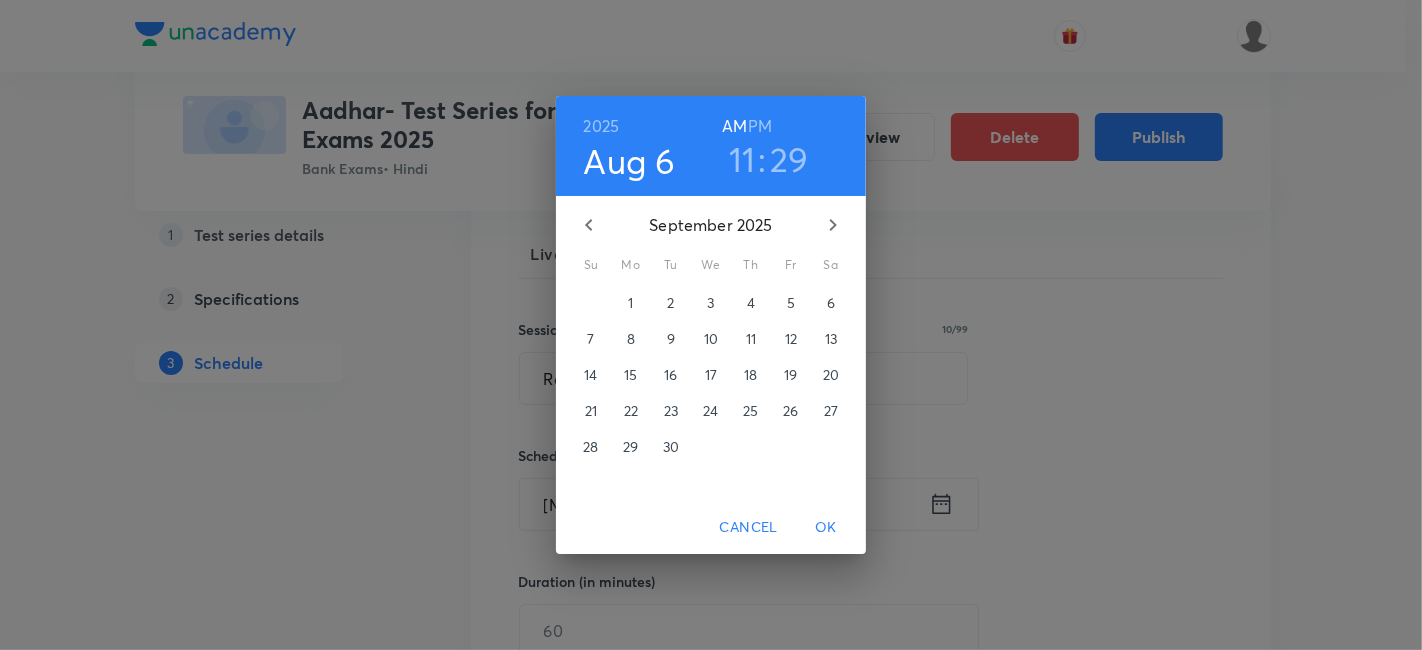 click on "9" at bounding box center [671, 339] 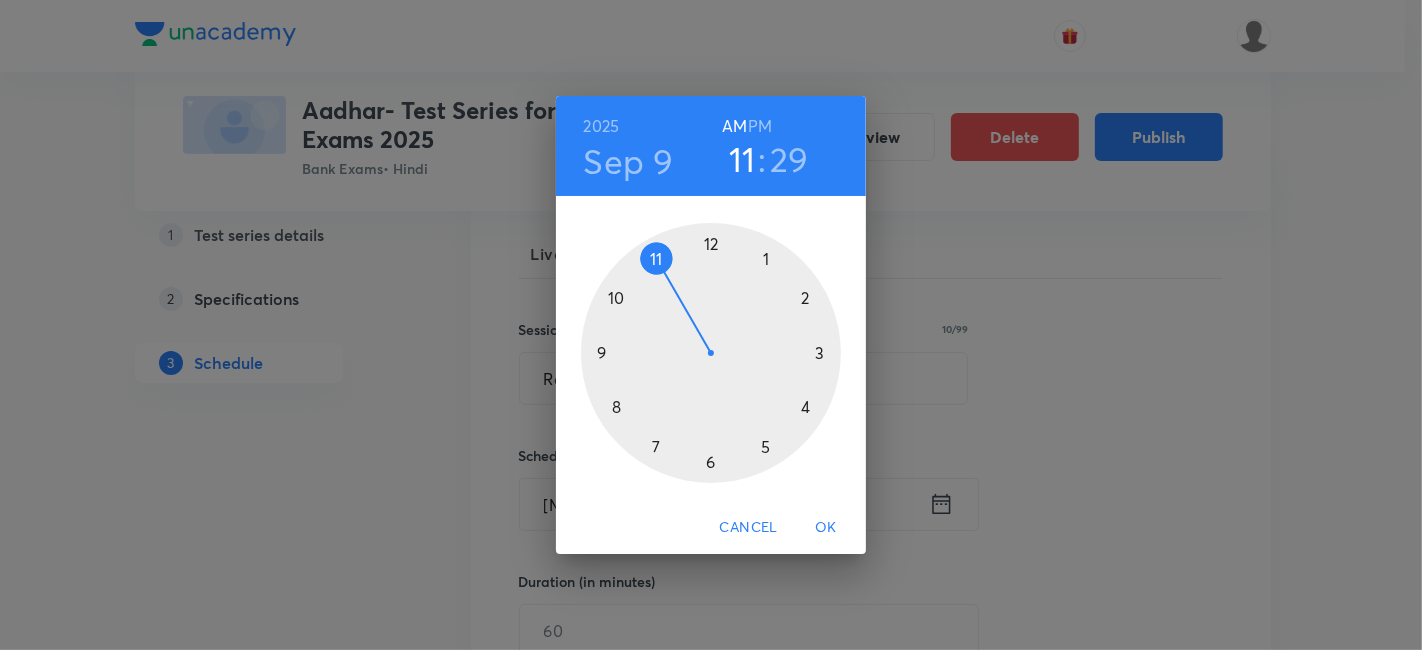 click on "PM" at bounding box center [760, 126] 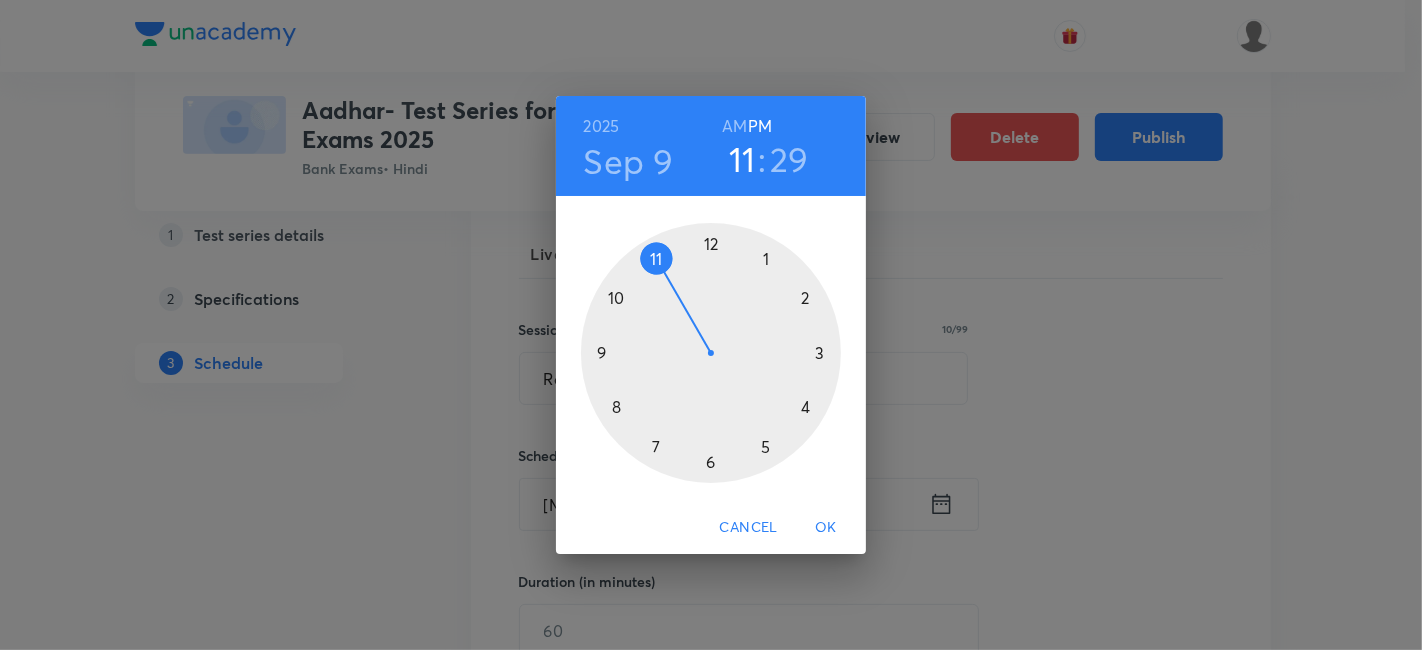 click at bounding box center [711, 353] 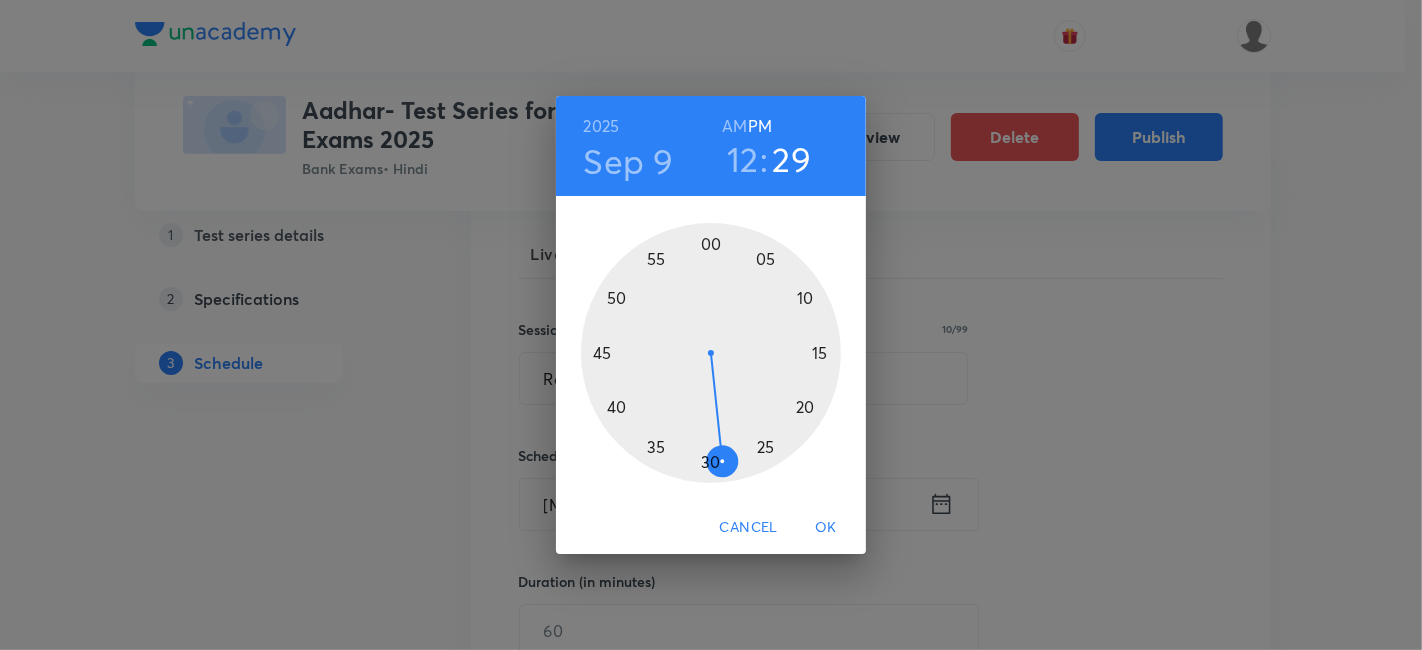click at bounding box center [711, 353] 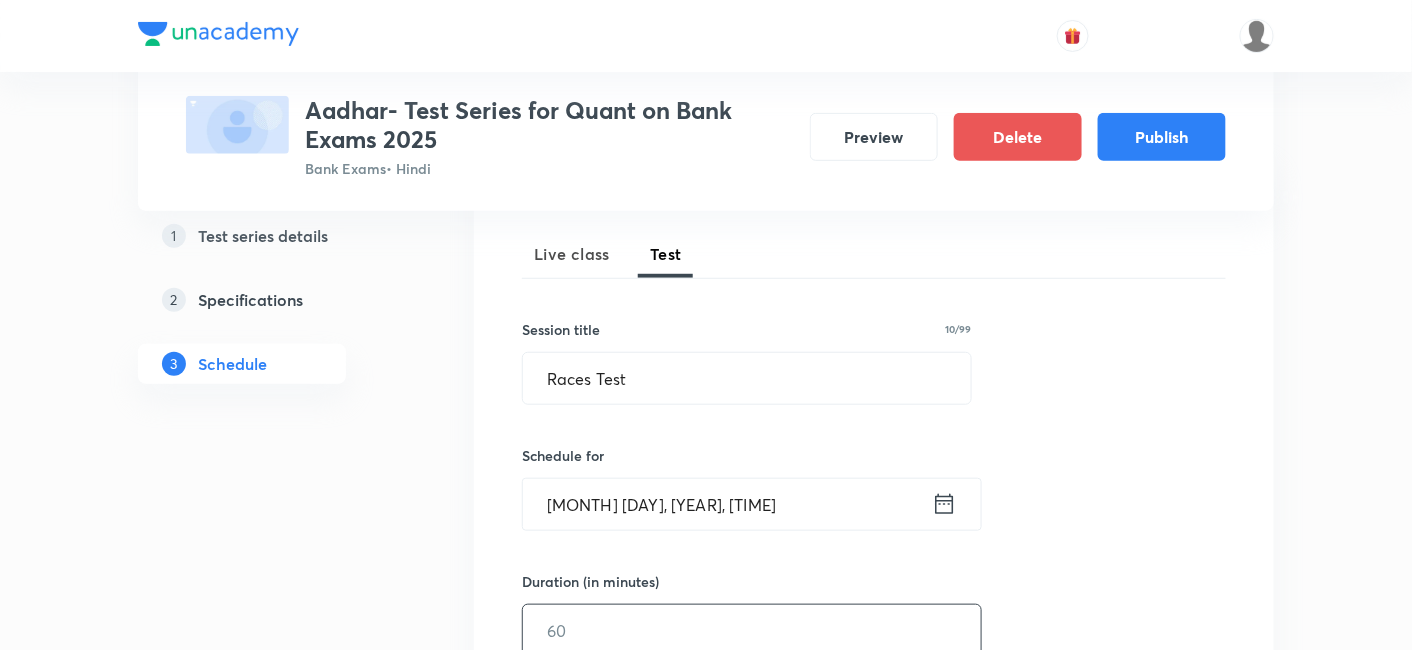 click at bounding box center (752, 630) 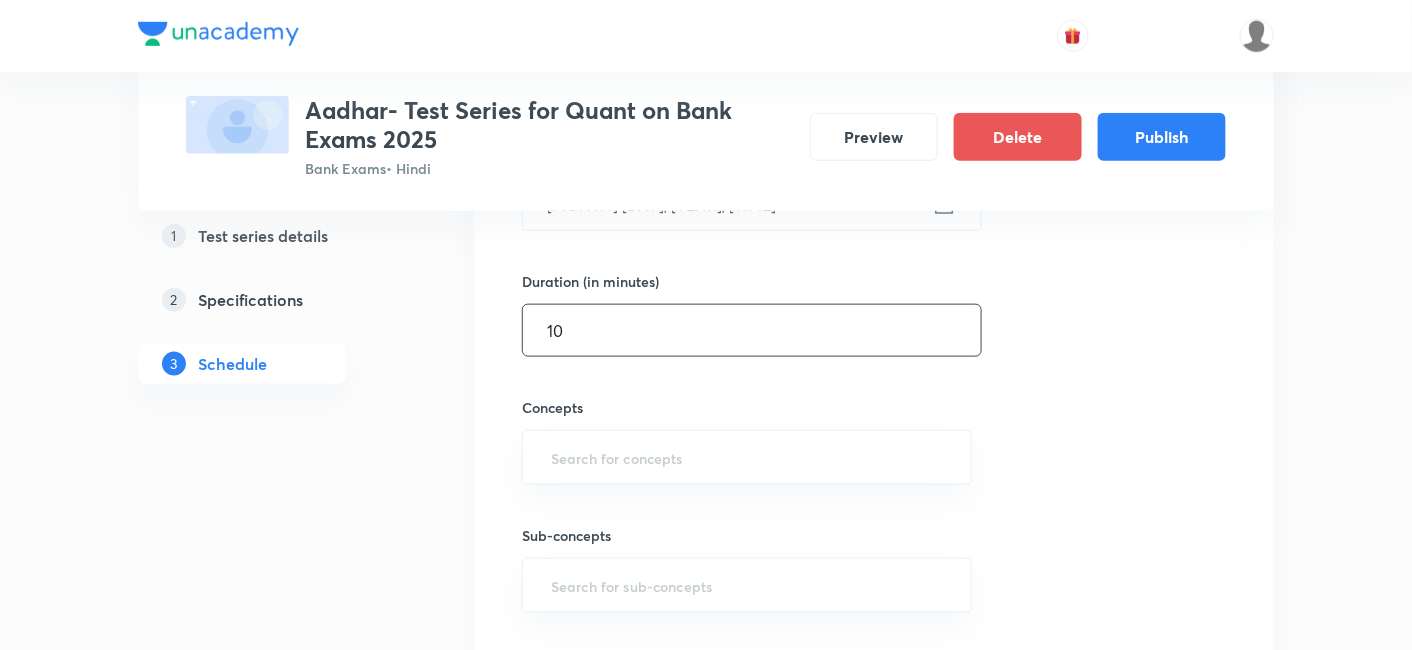 scroll, scrollTop: 574, scrollLeft: 0, axis: vertical 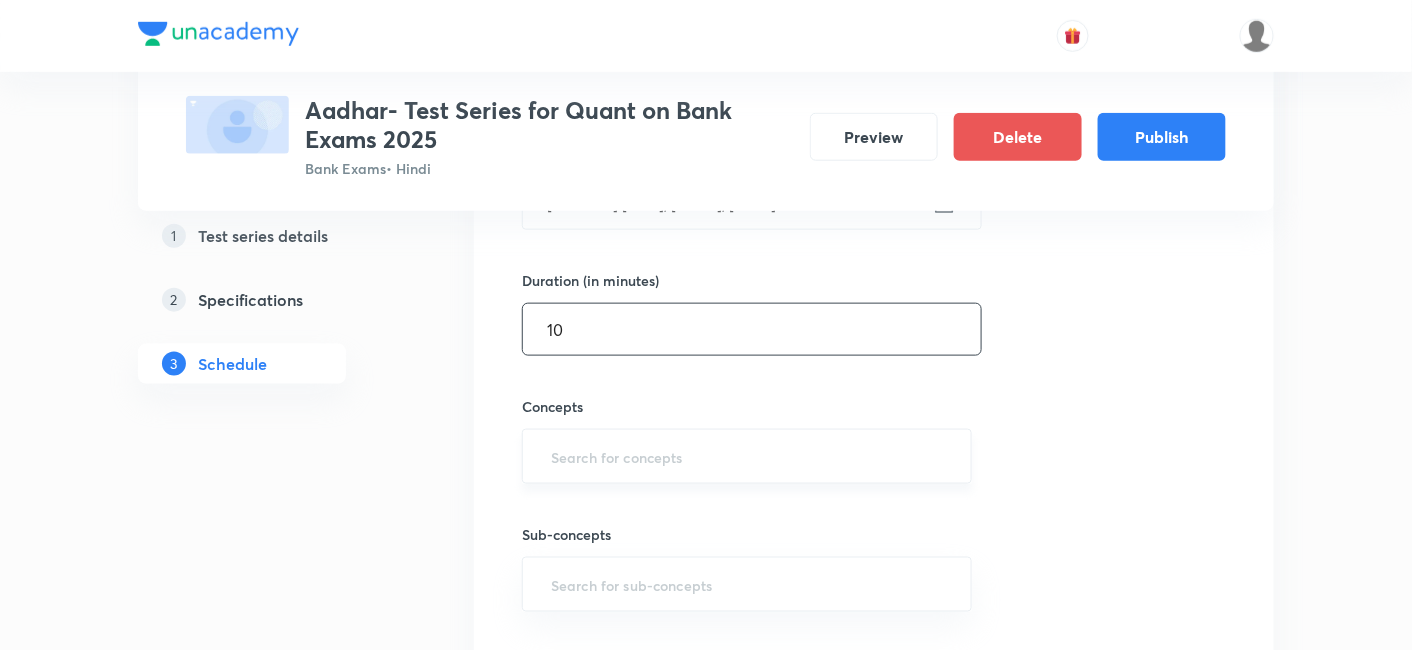 type on "10" 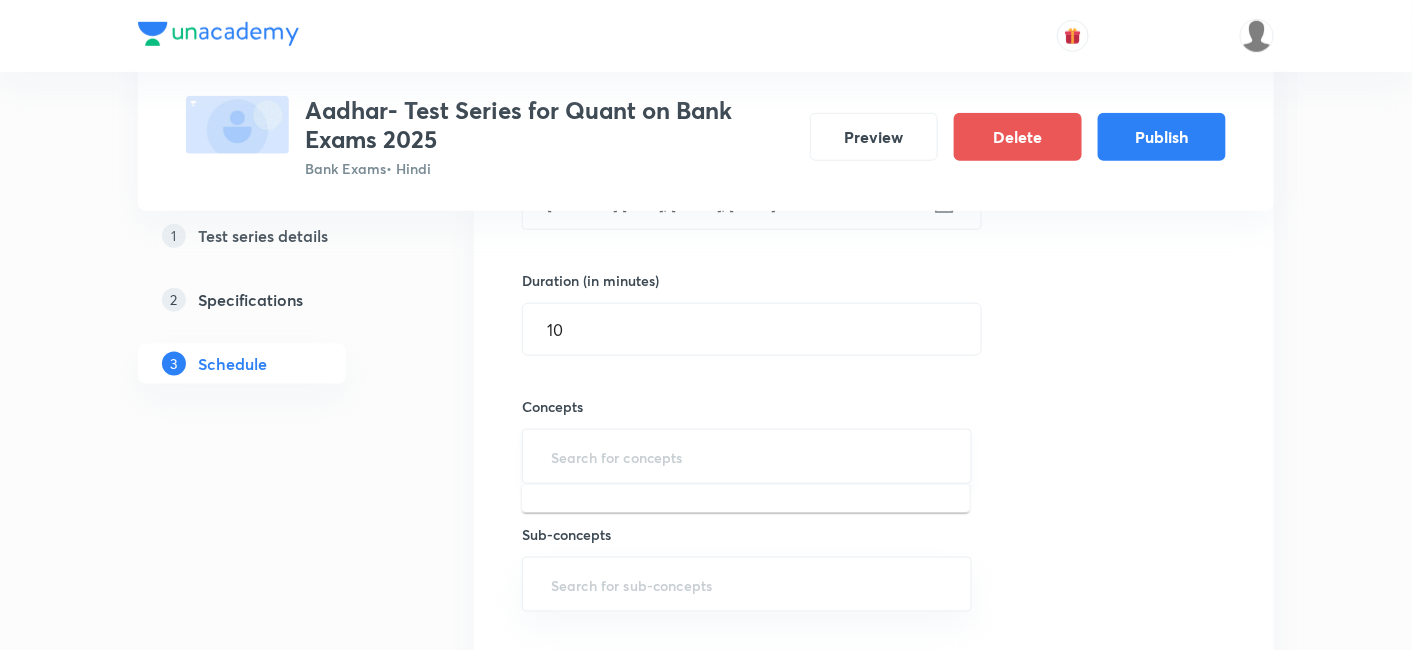 click at bounding box center [747, 456] 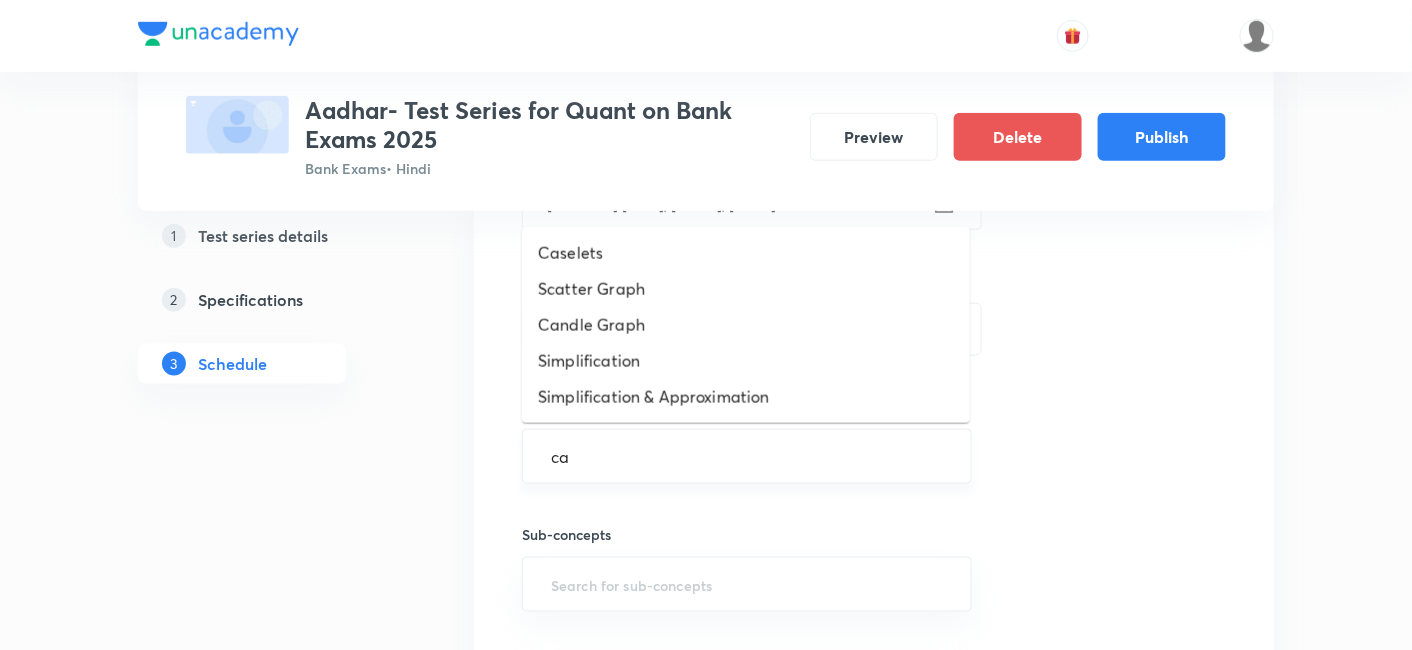 type on "c" 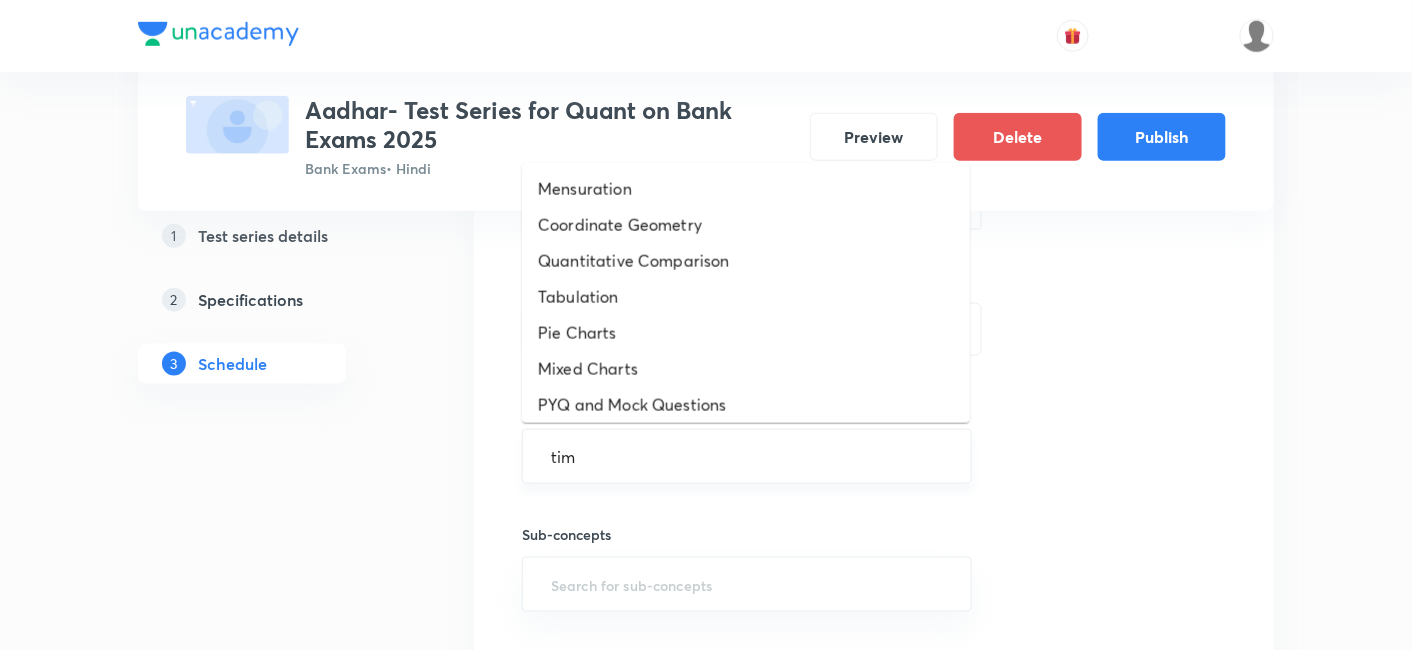 type on "time" 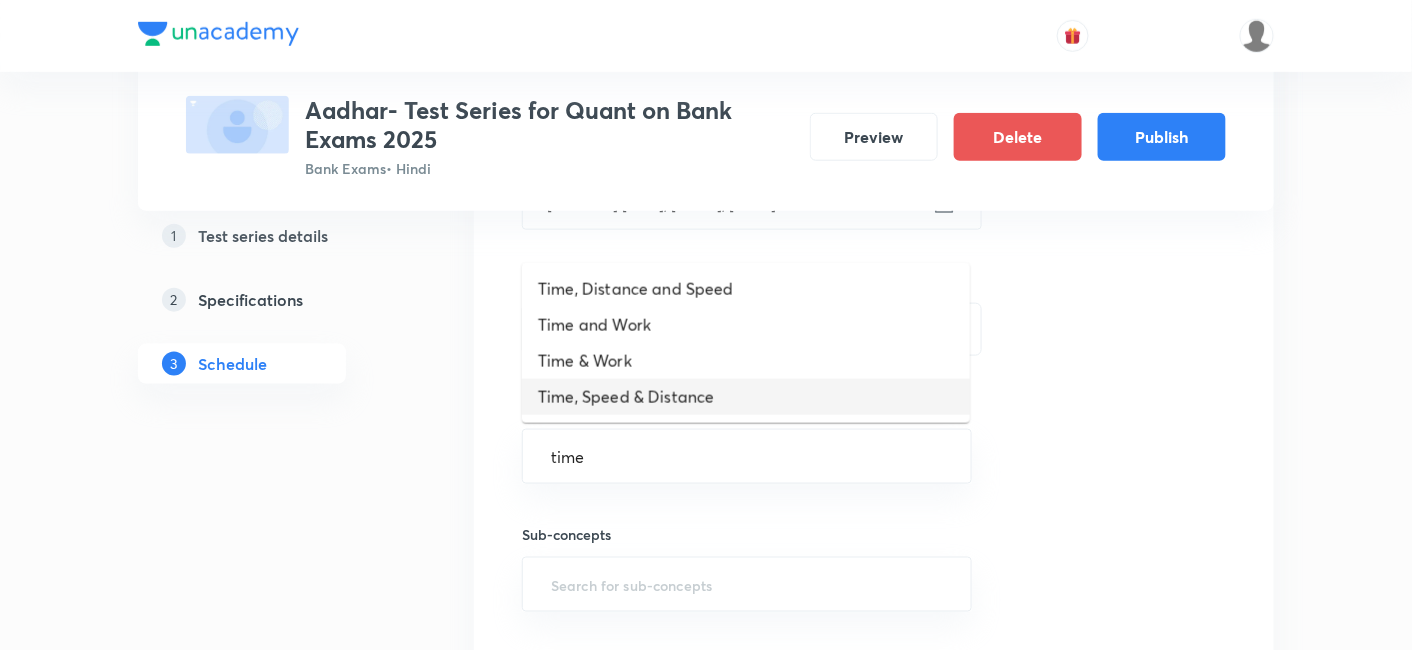 click on "Time, Speed & Distance" at bounding box center (746, 397) 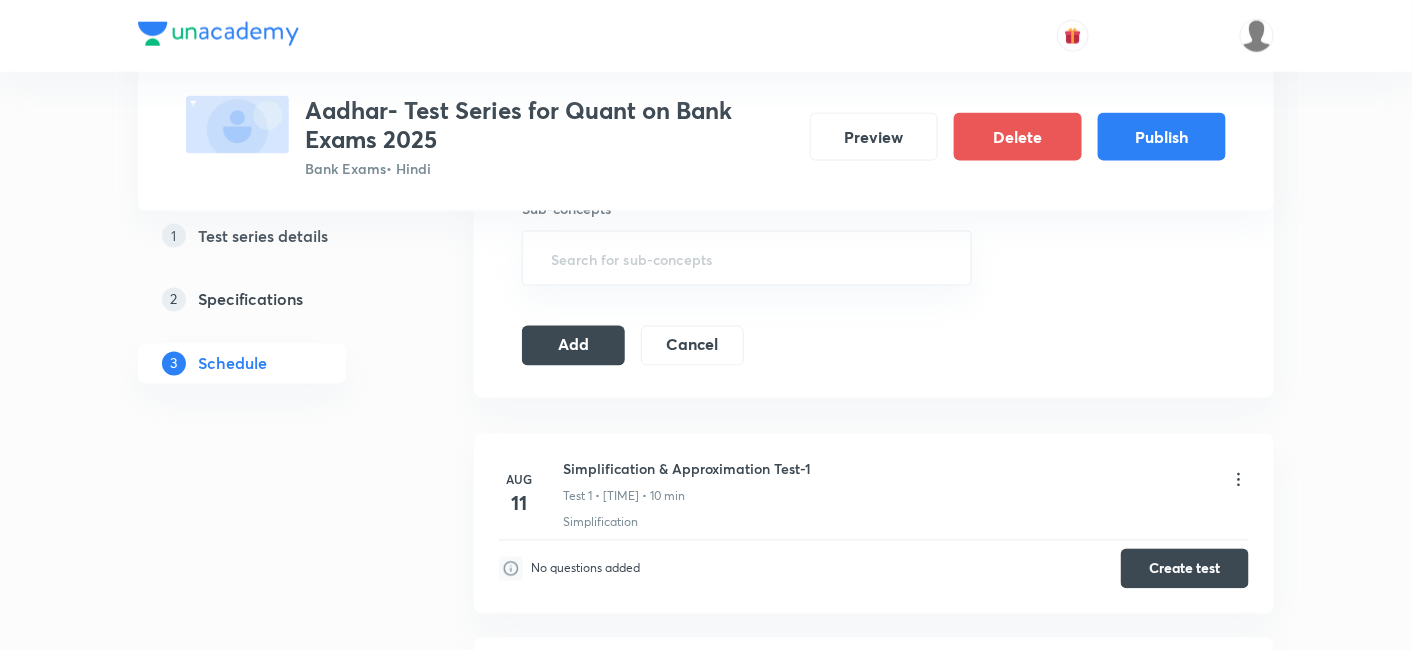 scroll, scrollTop: 910, scrollLeft: 0, axis: vertical 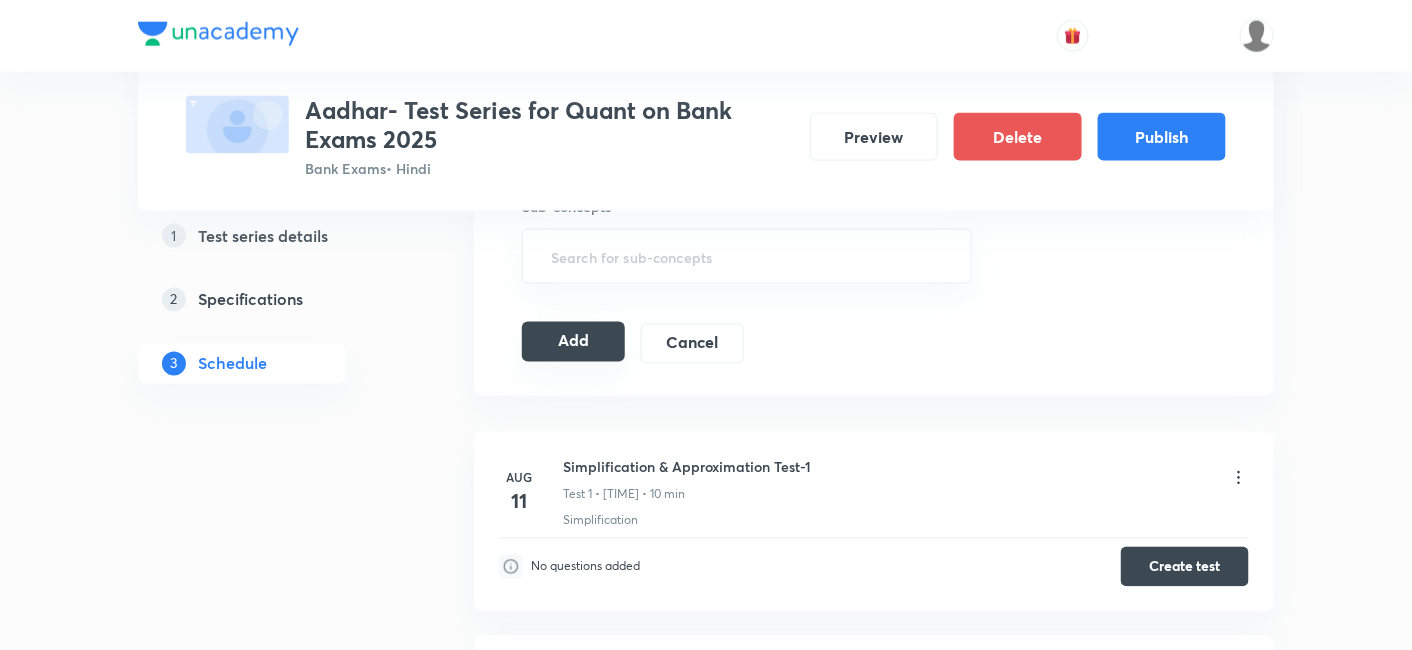 click on "Add" at bounding box center [573, 342] 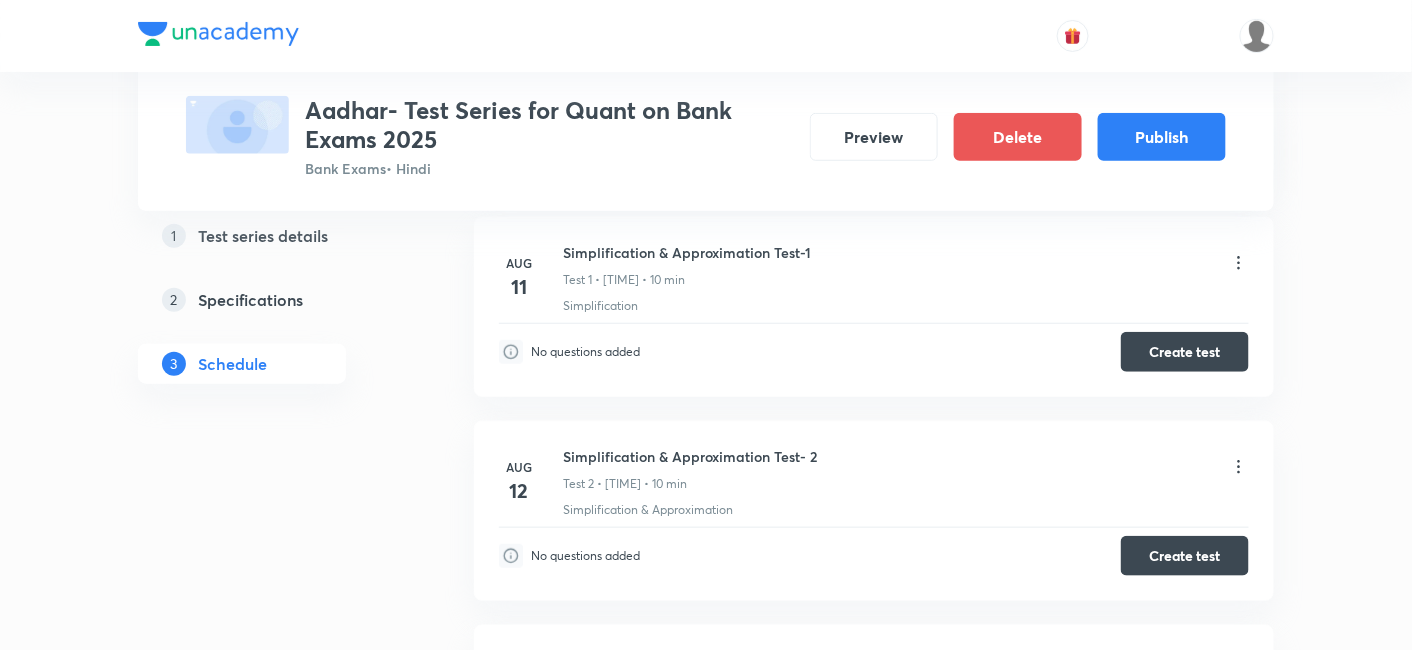 scroll, scrollTop: 0, scrollLeft: 0, axis: both 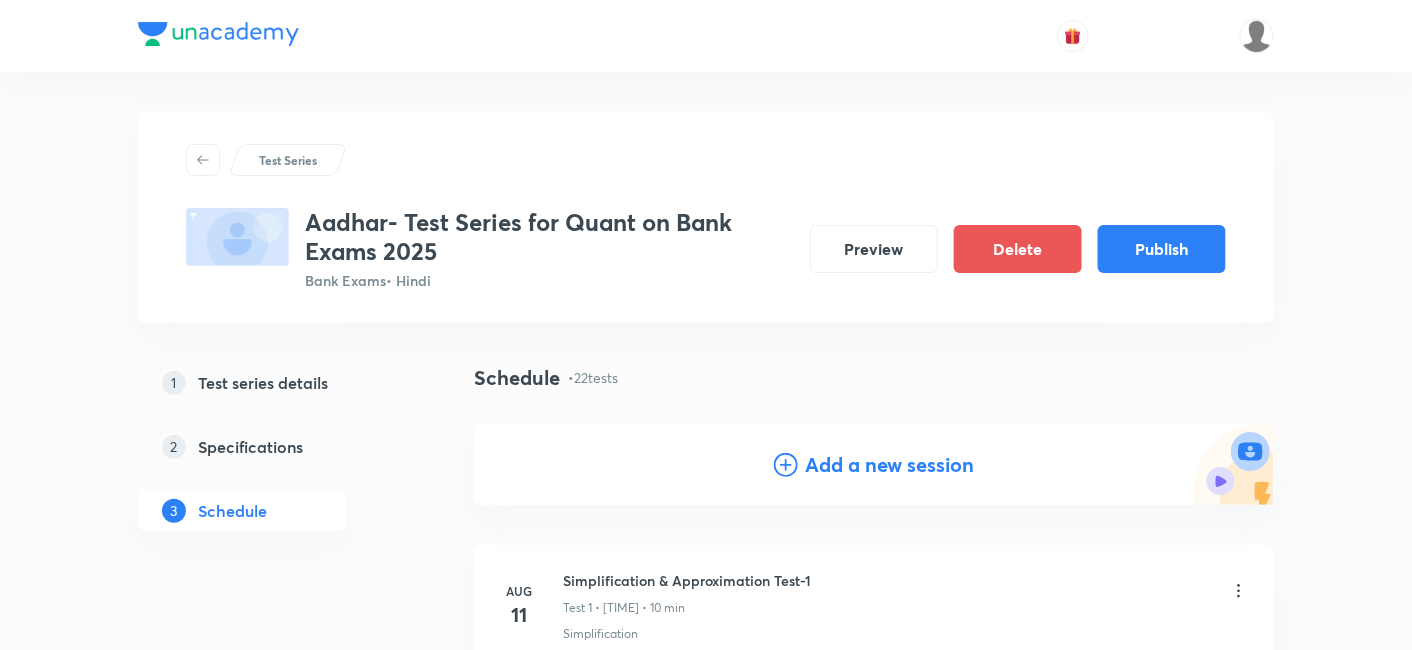 click on "Add a new session" at bounding box center (890, 465) 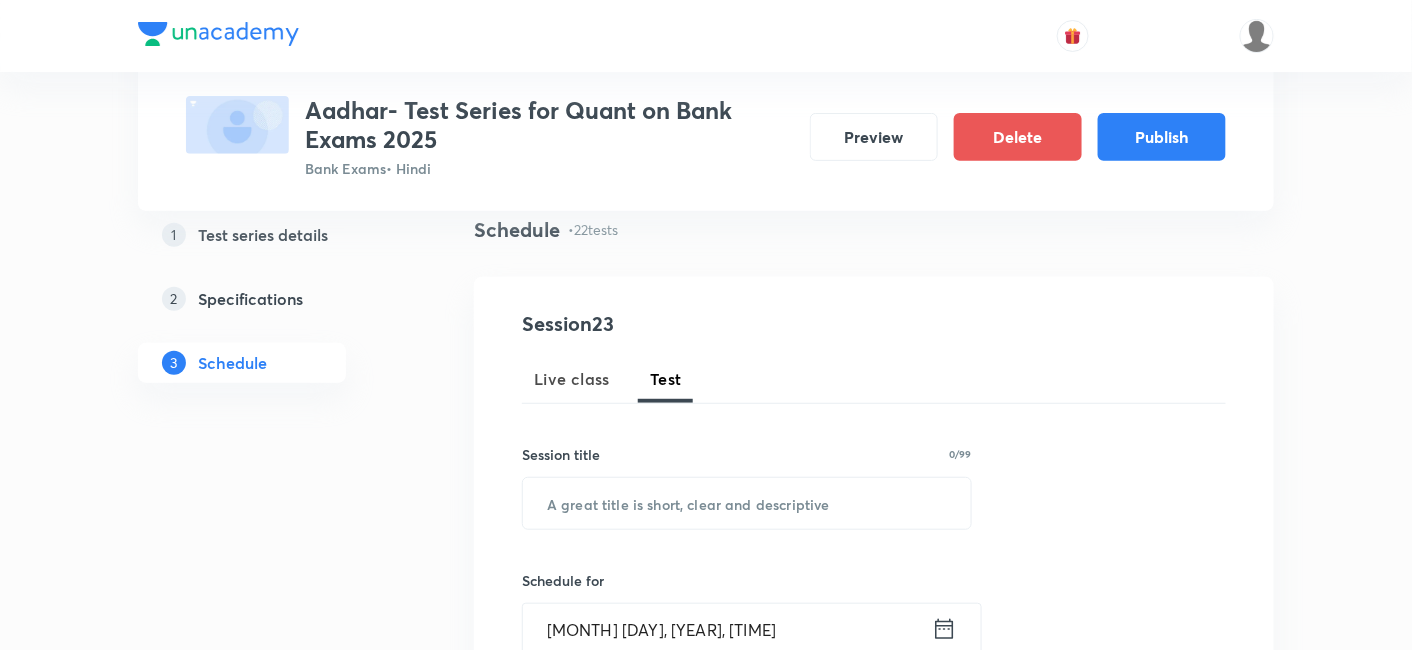 scroll, scrollTop: 152, scrollLeft: 0, axis: vertical 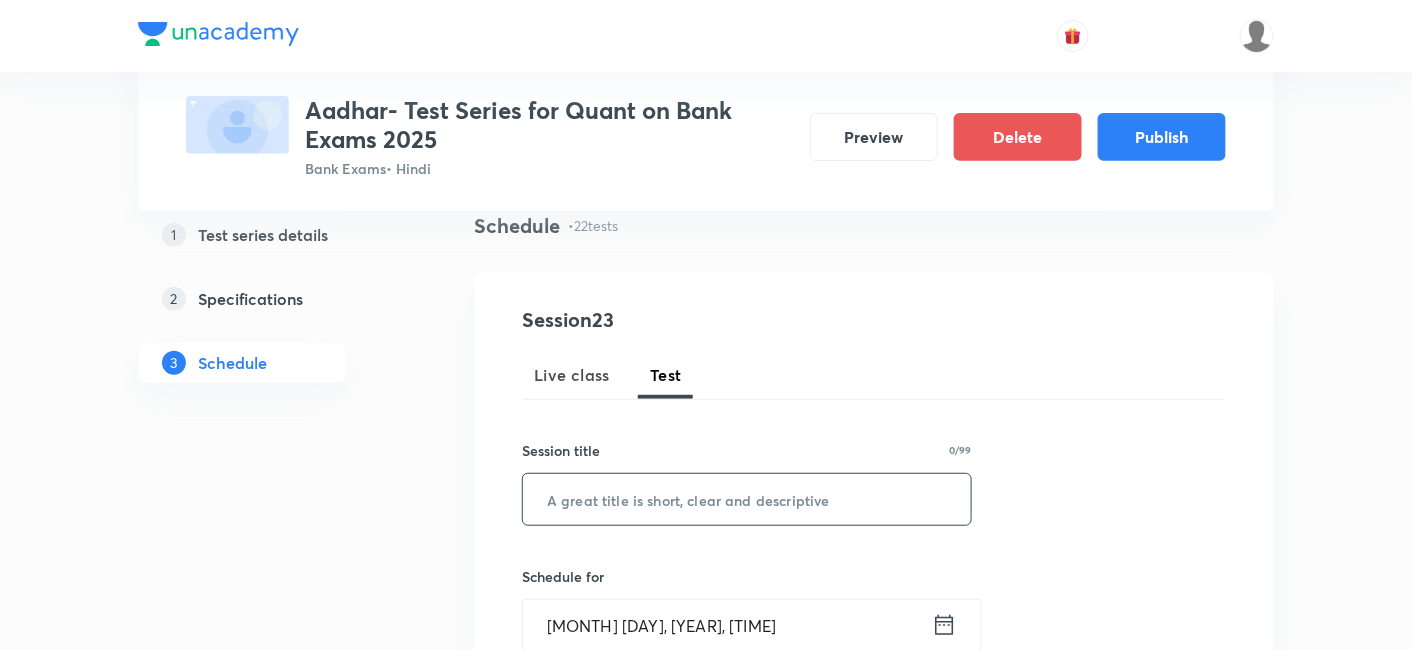 paste on "Boat & Streams" 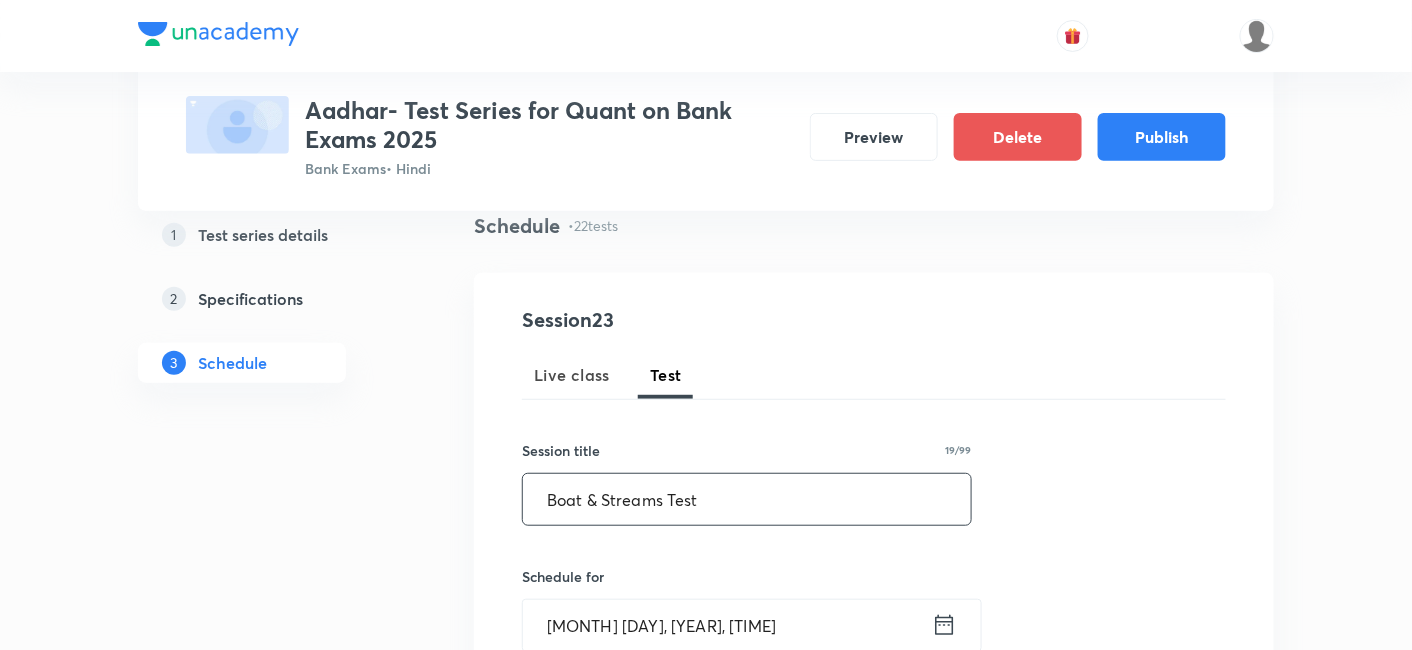 type on "Boat & Streams Test" 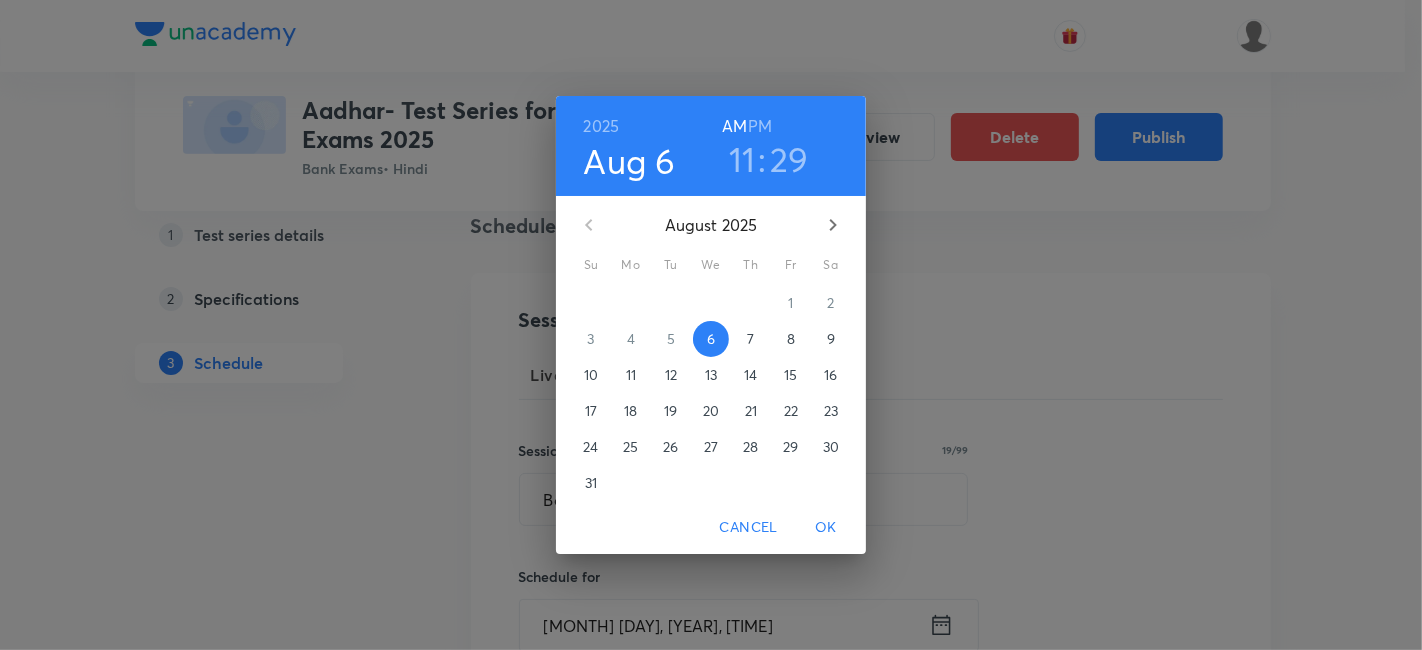 click 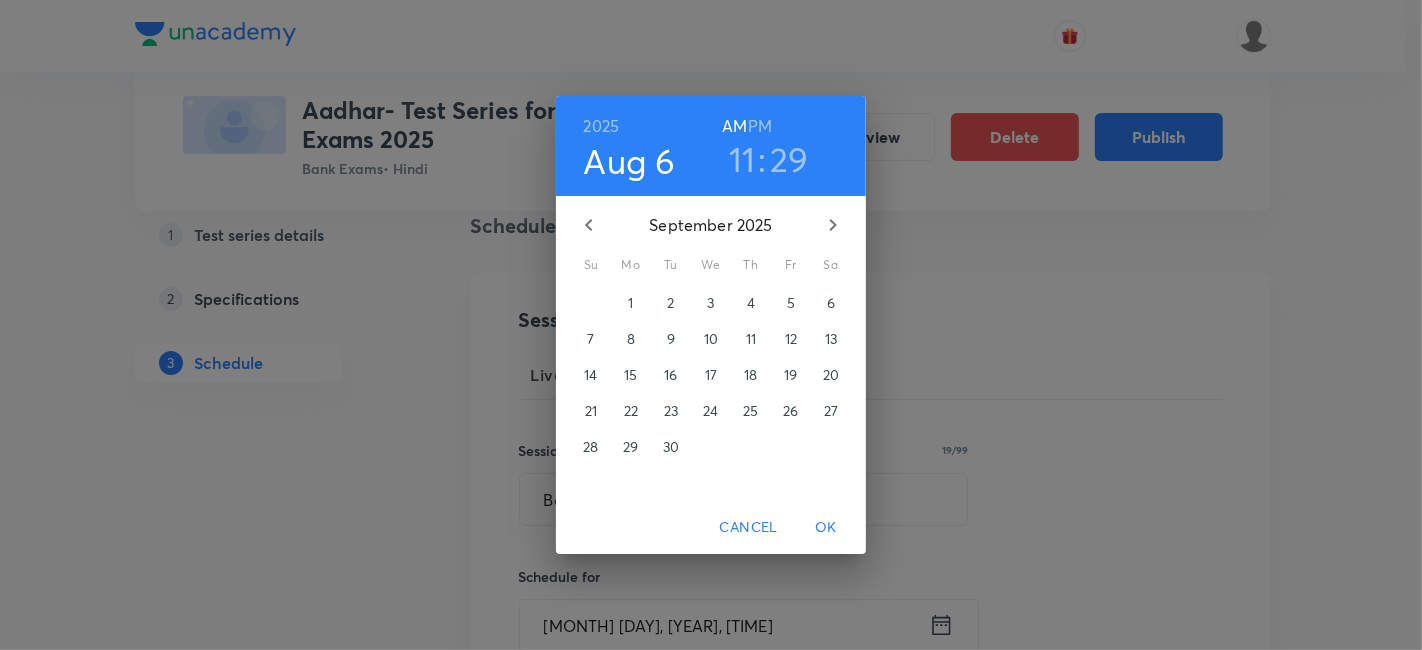 click on "10" at bounding box center [711, 339] 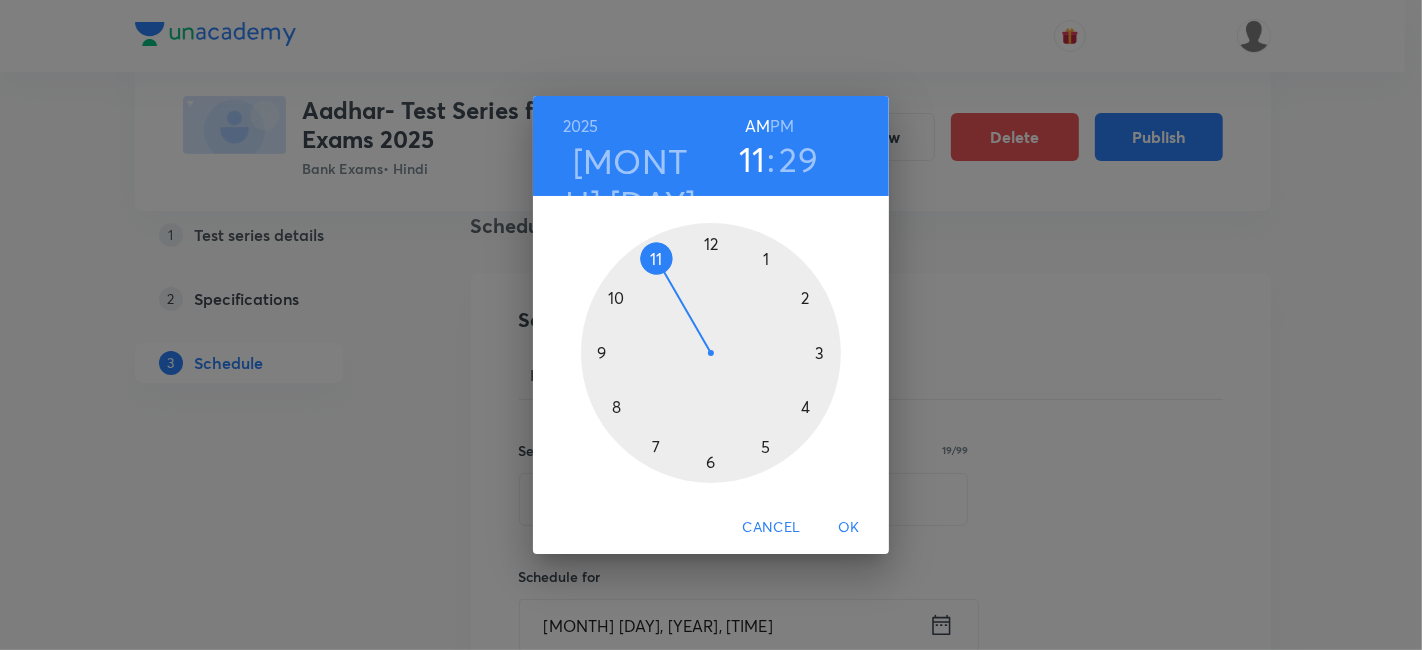click on "PM" at bounding box center [782, 126] 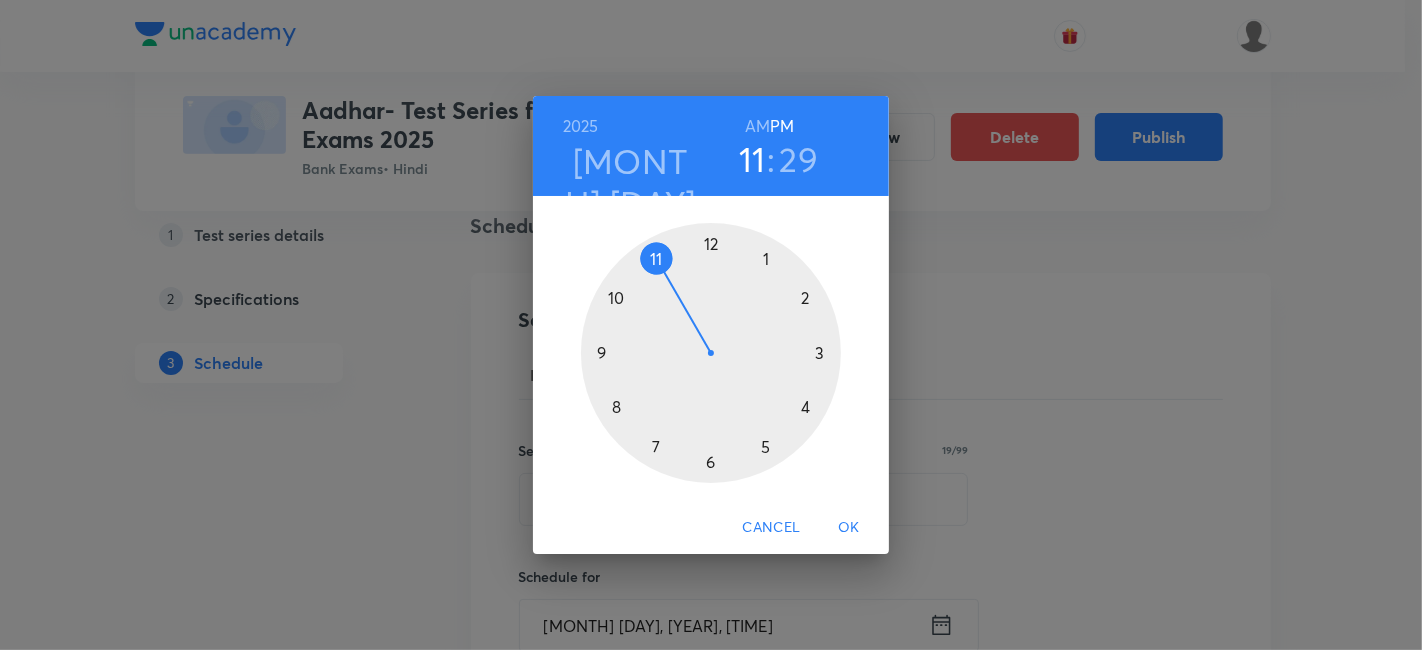 click at bounding box center [711, 353] 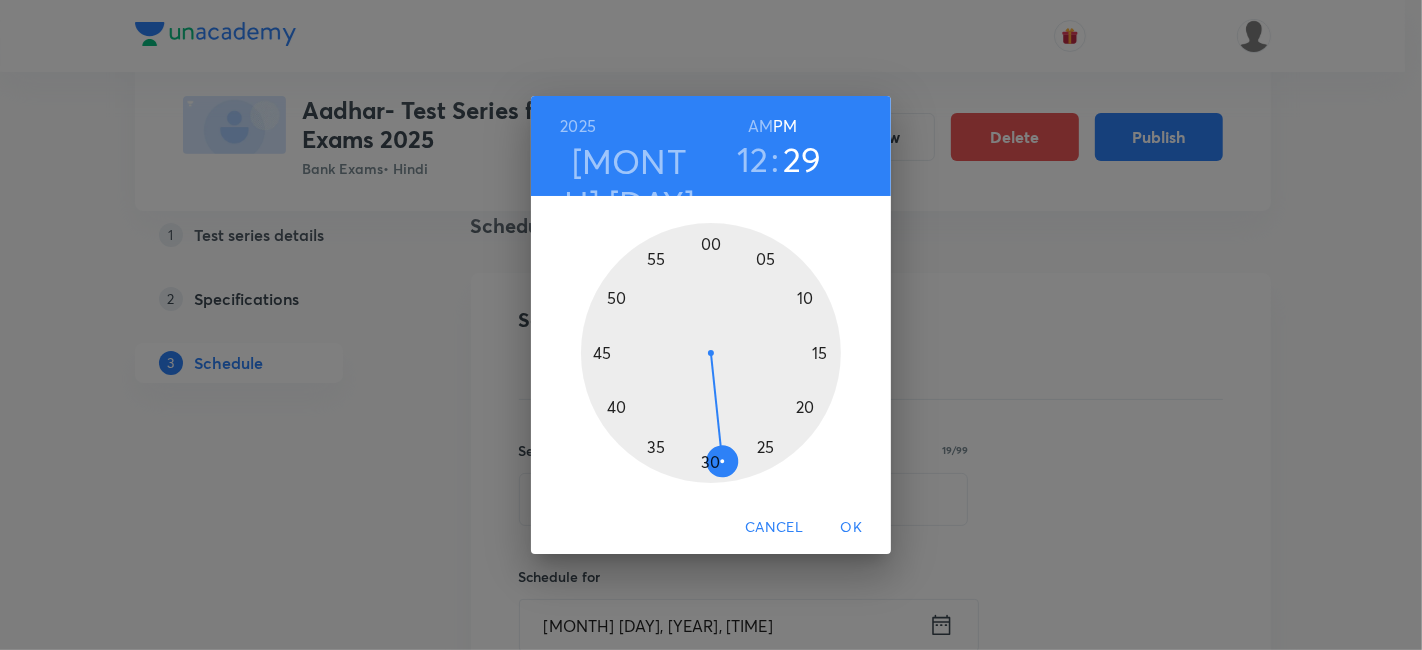 click at bounding box center [711, 353] 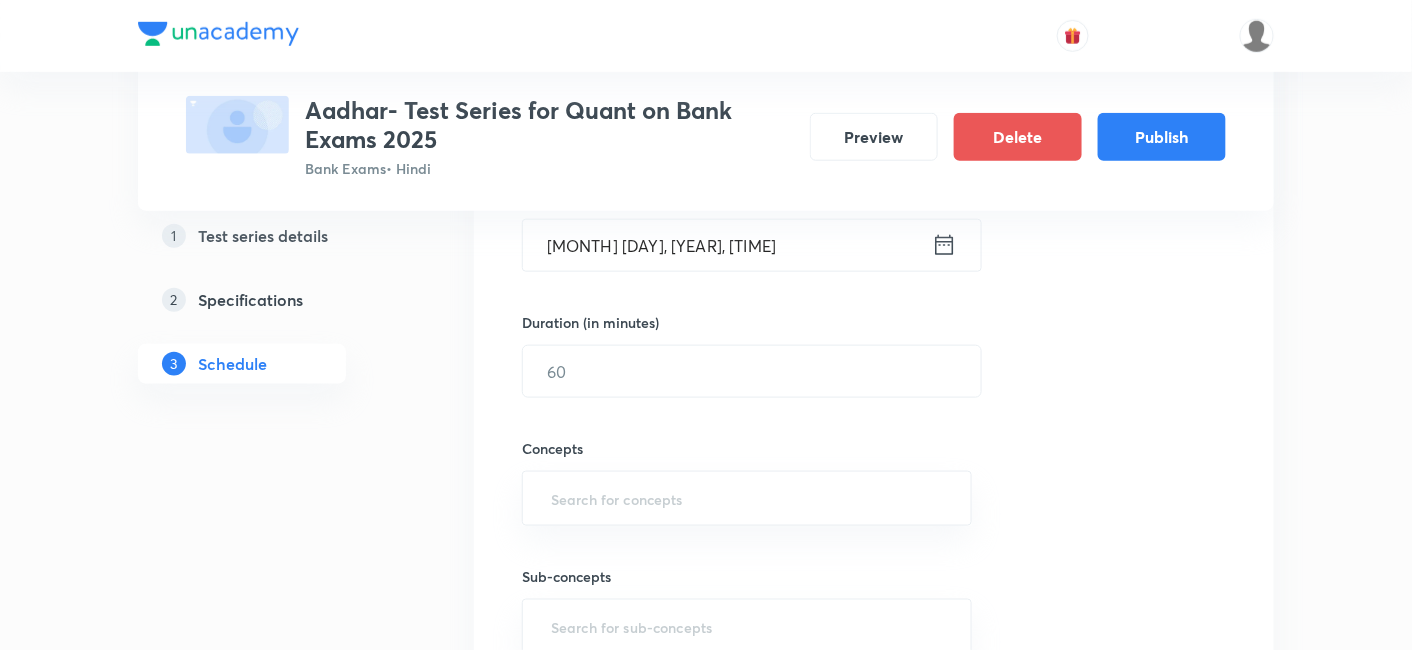 scroll, scrollTop: 534, scrollLeft: 0, axis: vertical 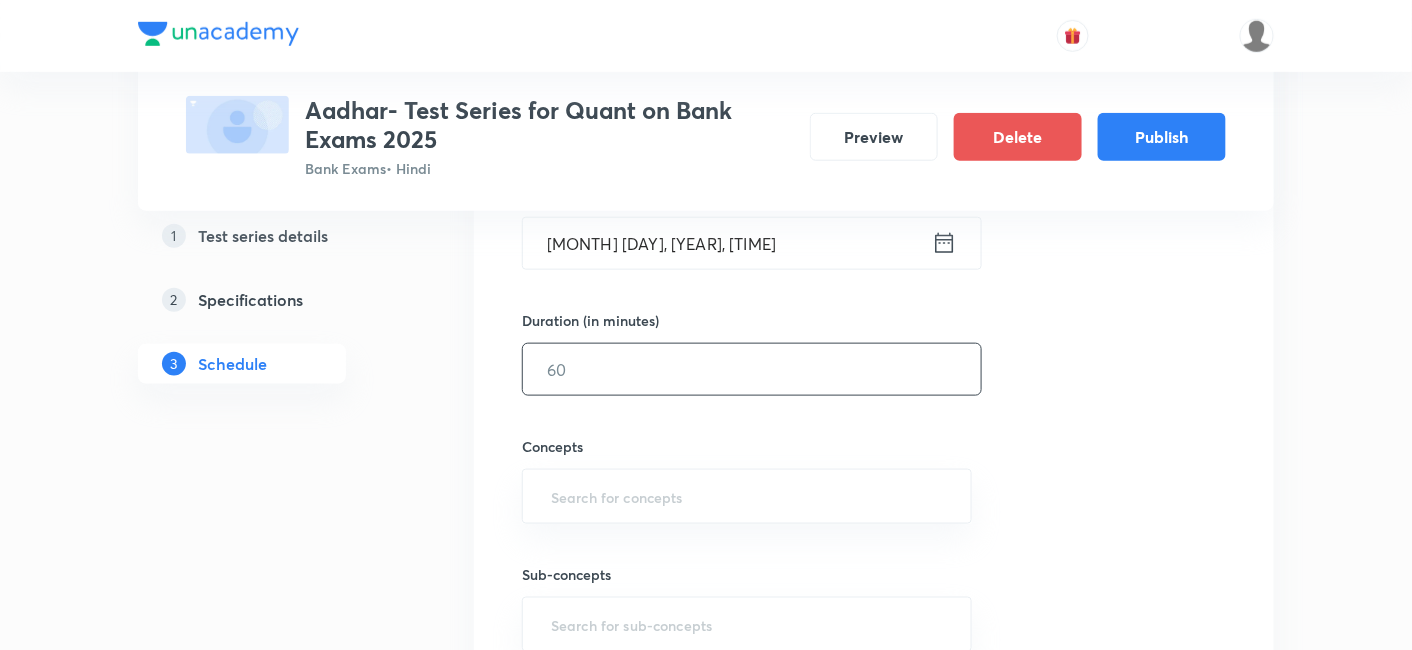 click at bounding box center [752, 369] 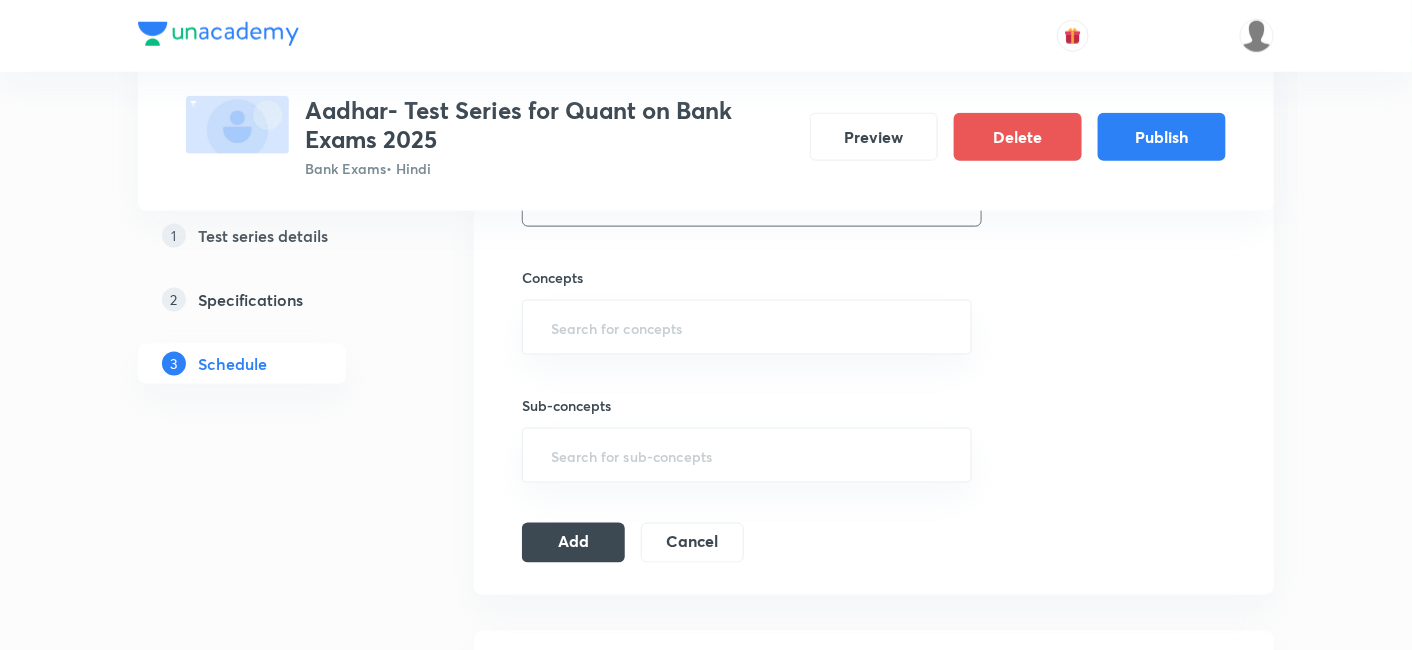 scroll, scrollTop: 705, scrollLeft: 0, axis: vertical 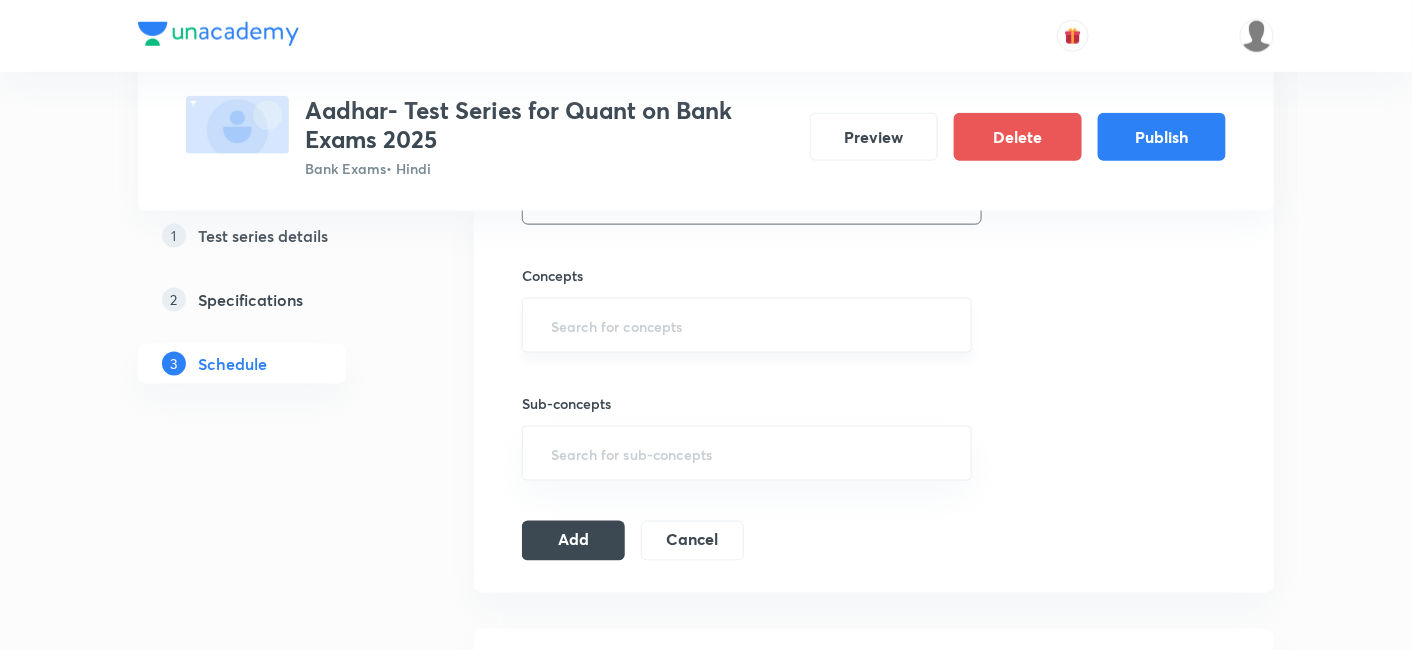 type on "10" 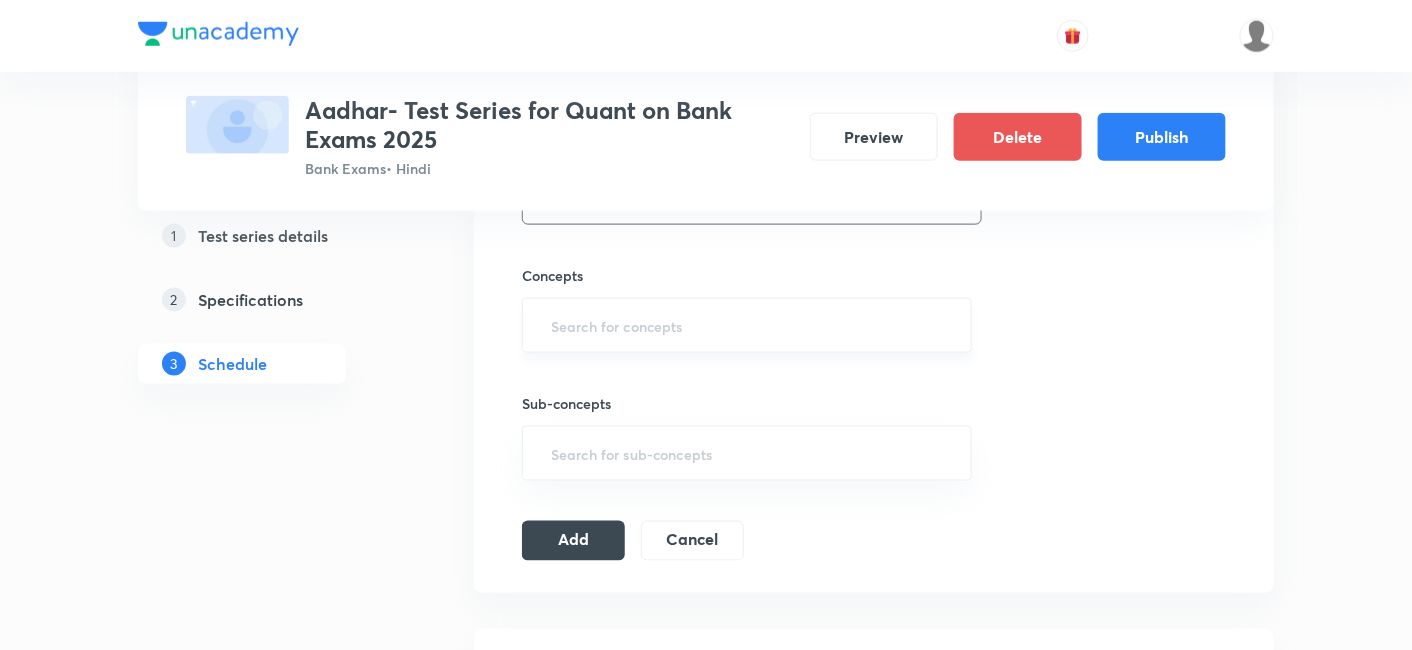 click at bounding box center [747, 325] 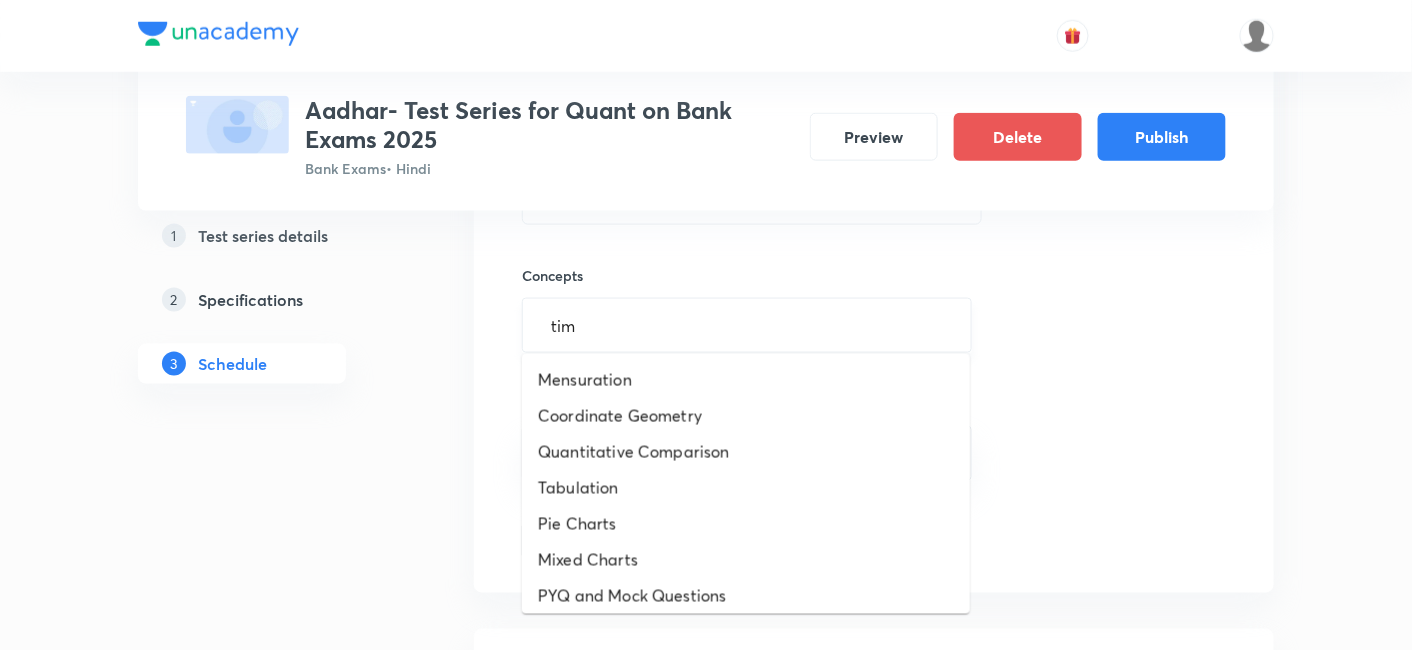 type on "time" 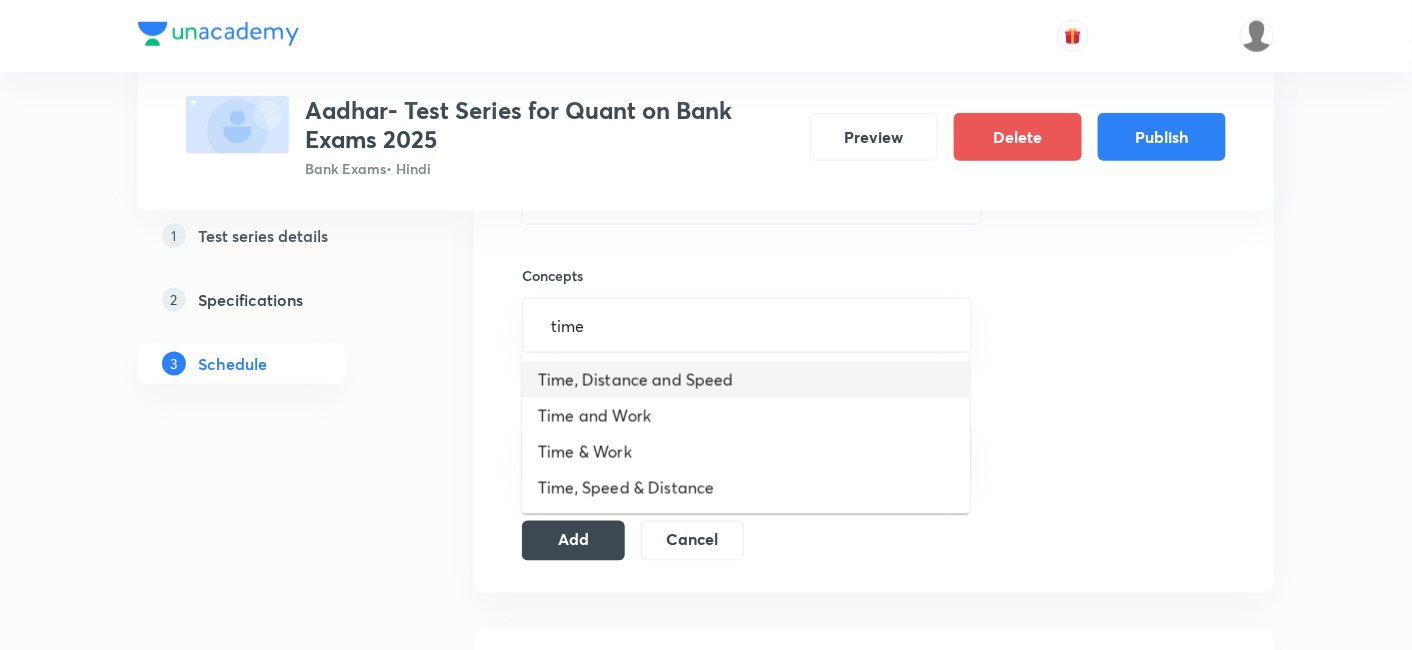 click on "Time, Distance and Speed" at bounding box center (746, 380) 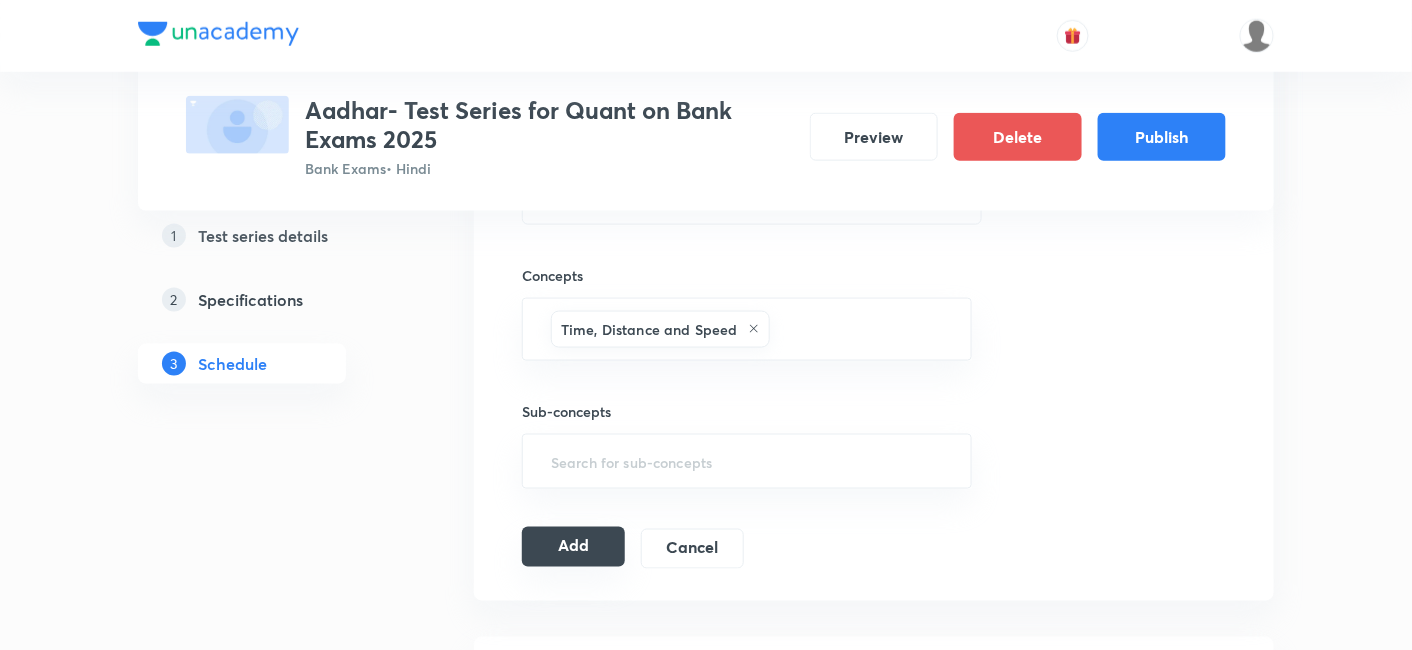 click on "Add" at bounding box center [573, 547] 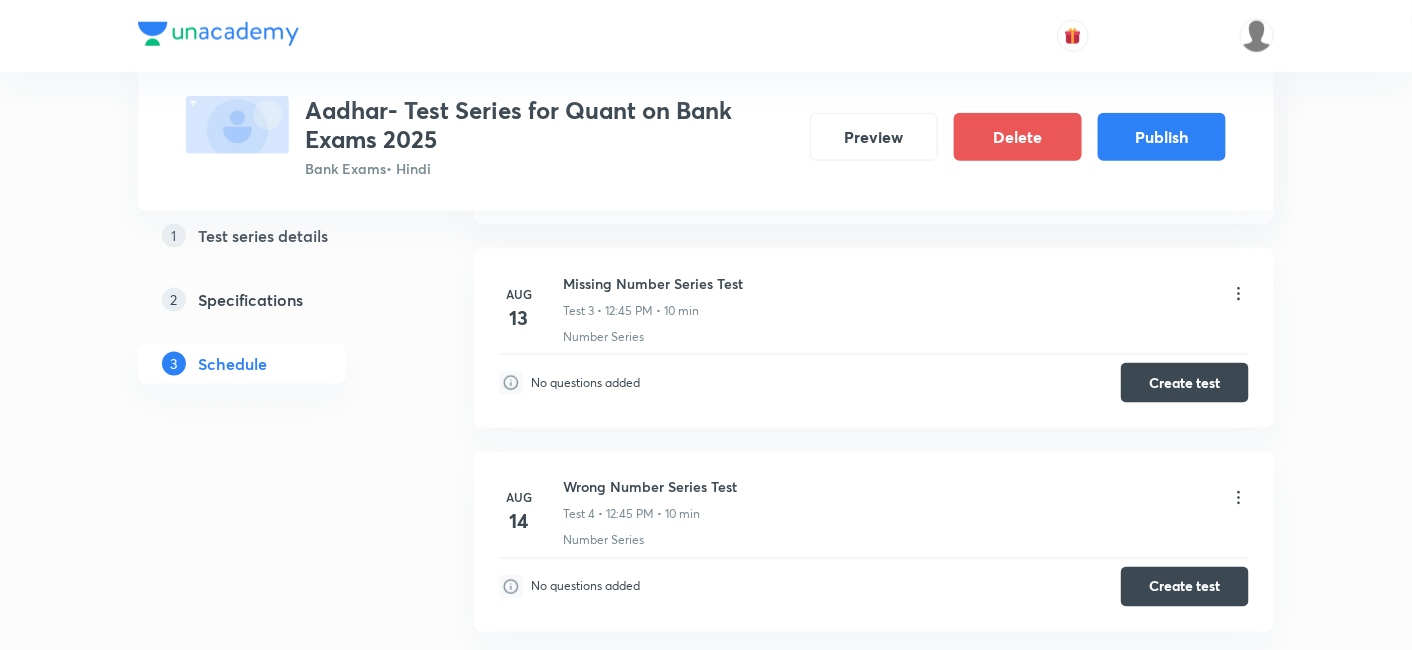 scroll, scrollTop: 0, scrollLeft: 0, axis: both 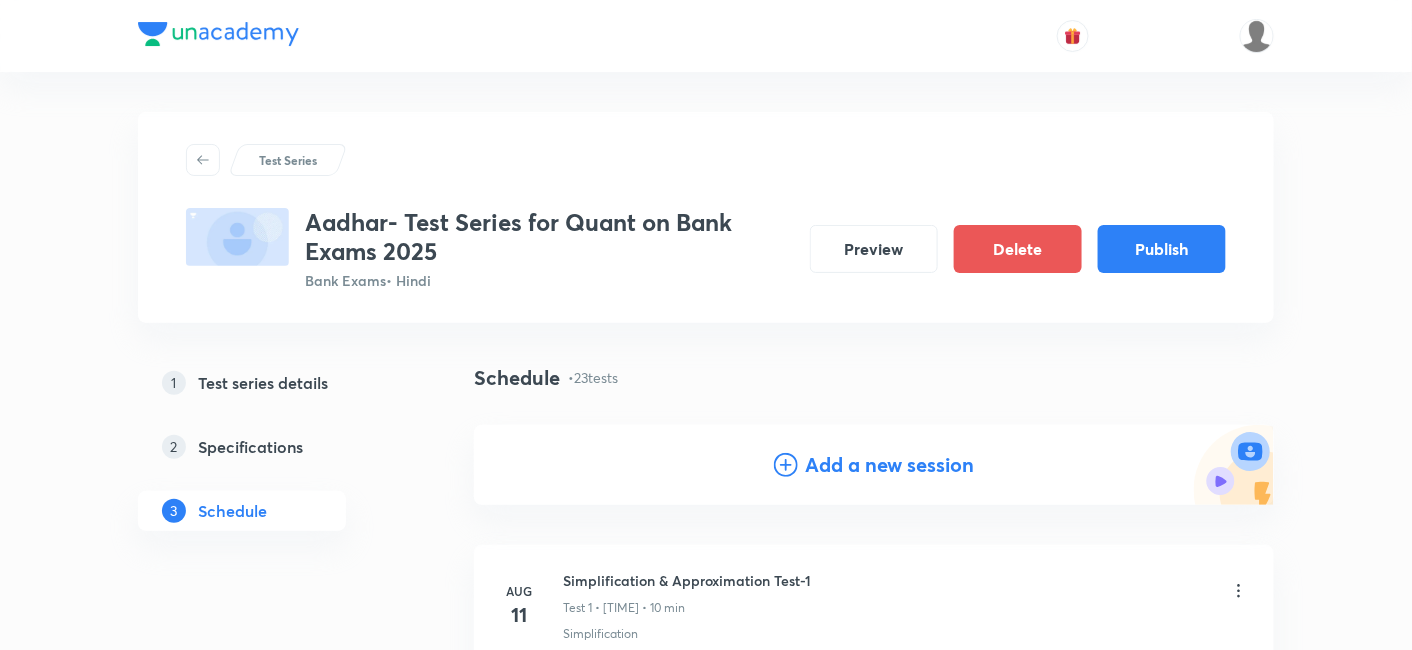 click on "Add a new session" at bounding box center (890, 465) 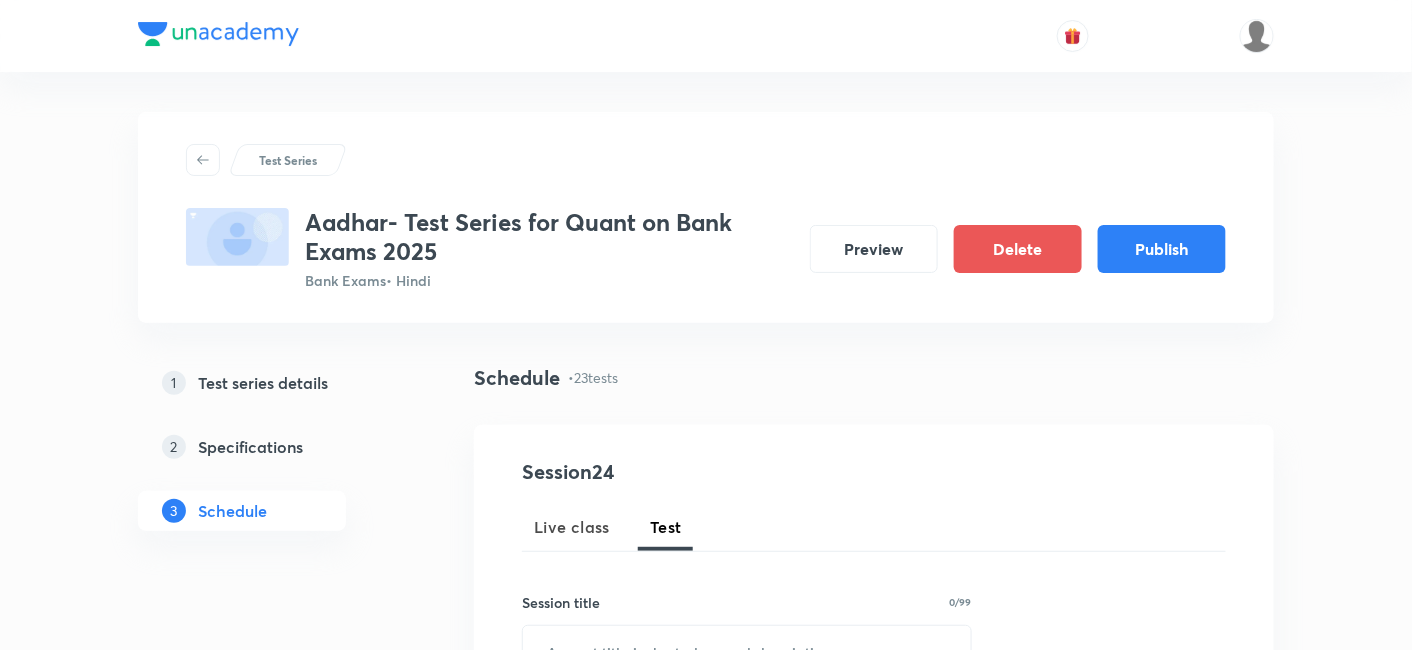 scroll, scrollTop: 293, scrollLeft: 0, axis: vertical 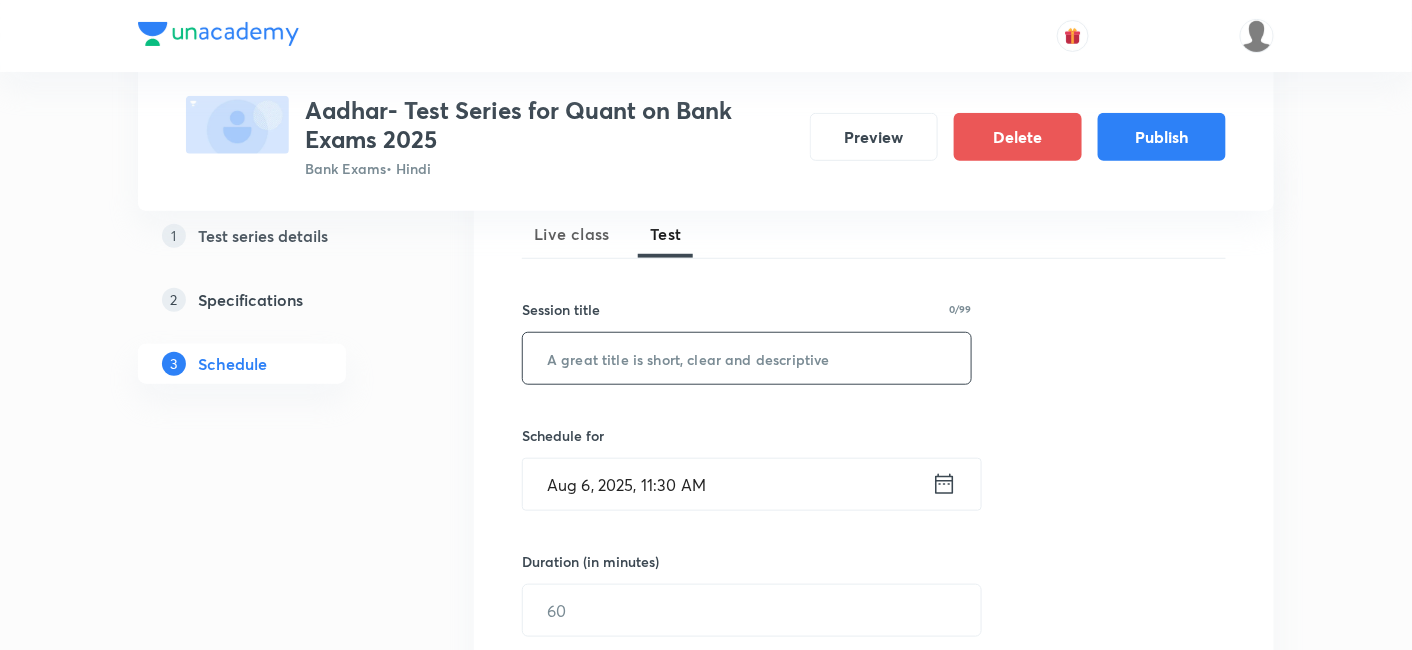 click at bounding box center (747, 358) 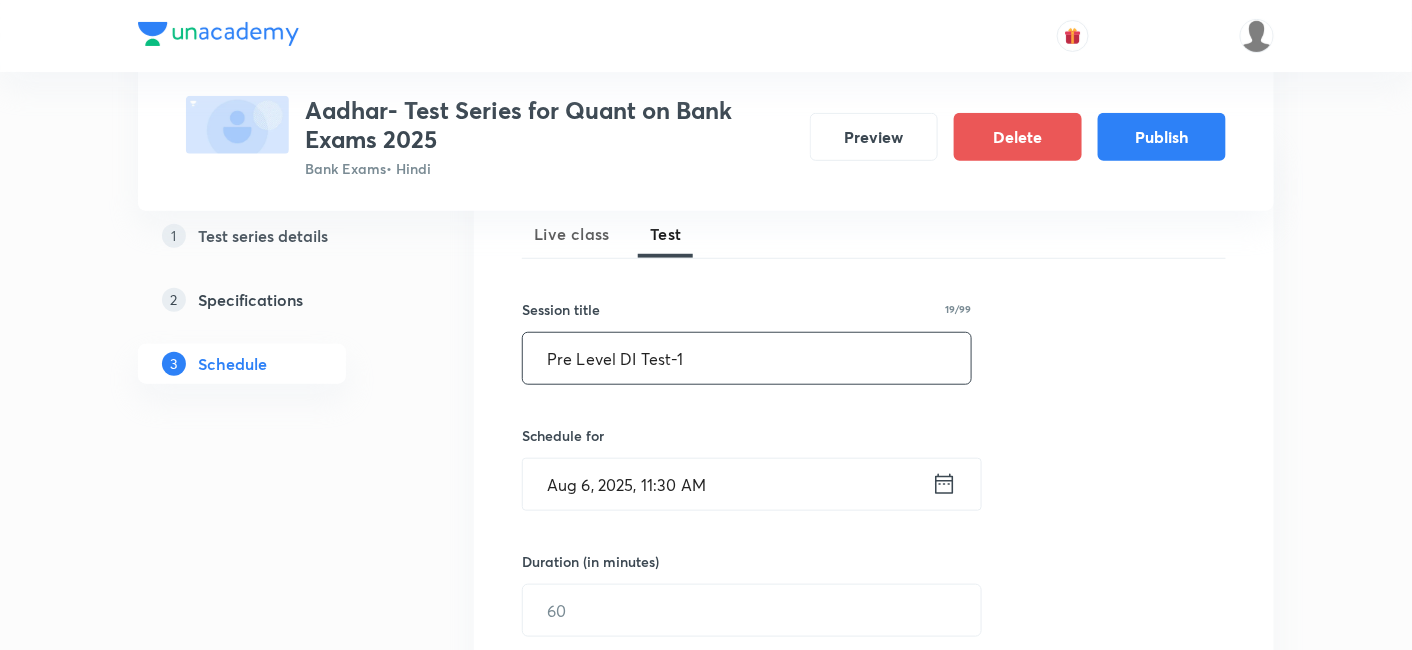 type on "Pre Level DI Test-1" 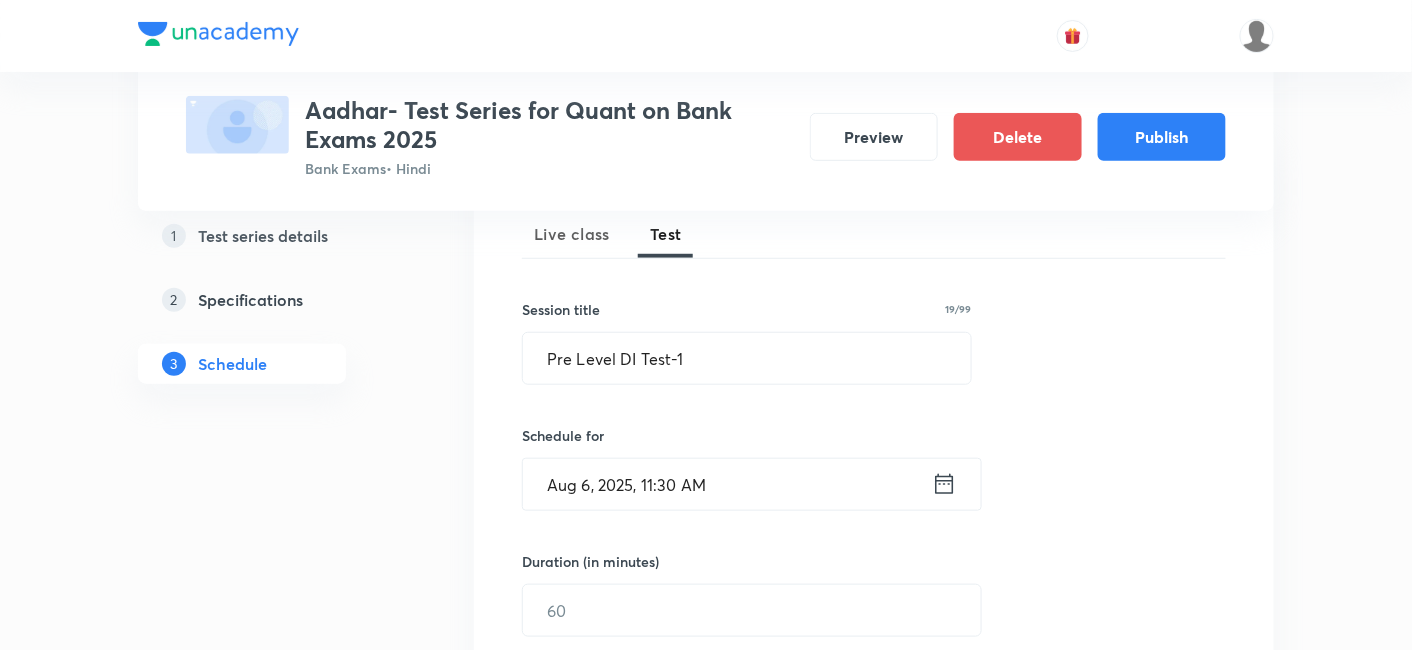 click 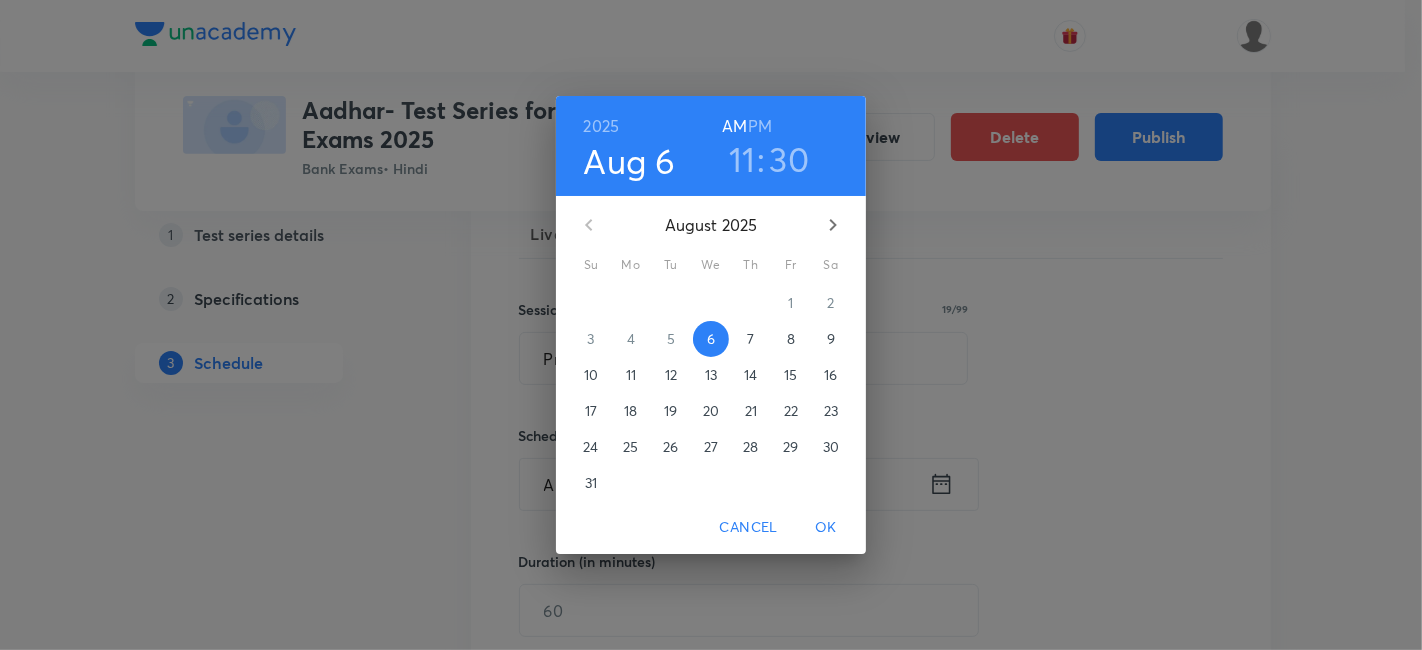 click 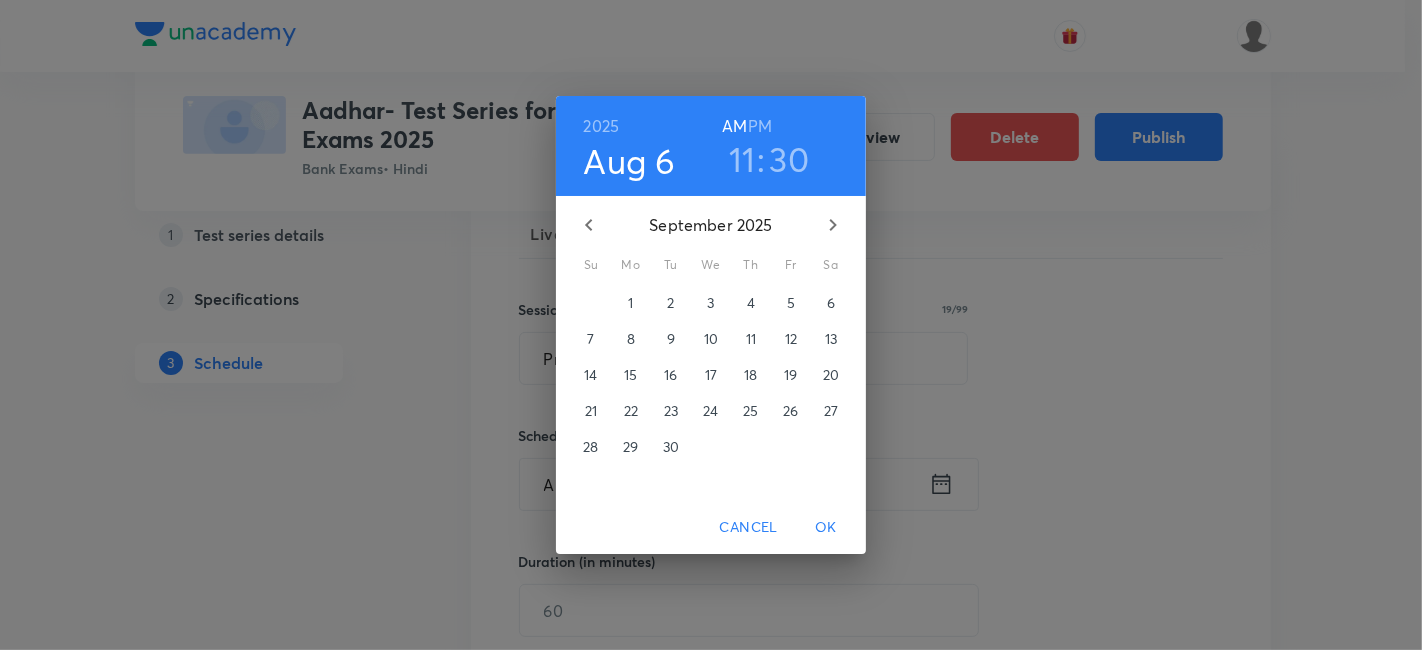 click on "11" at bounding box center (751, 339) 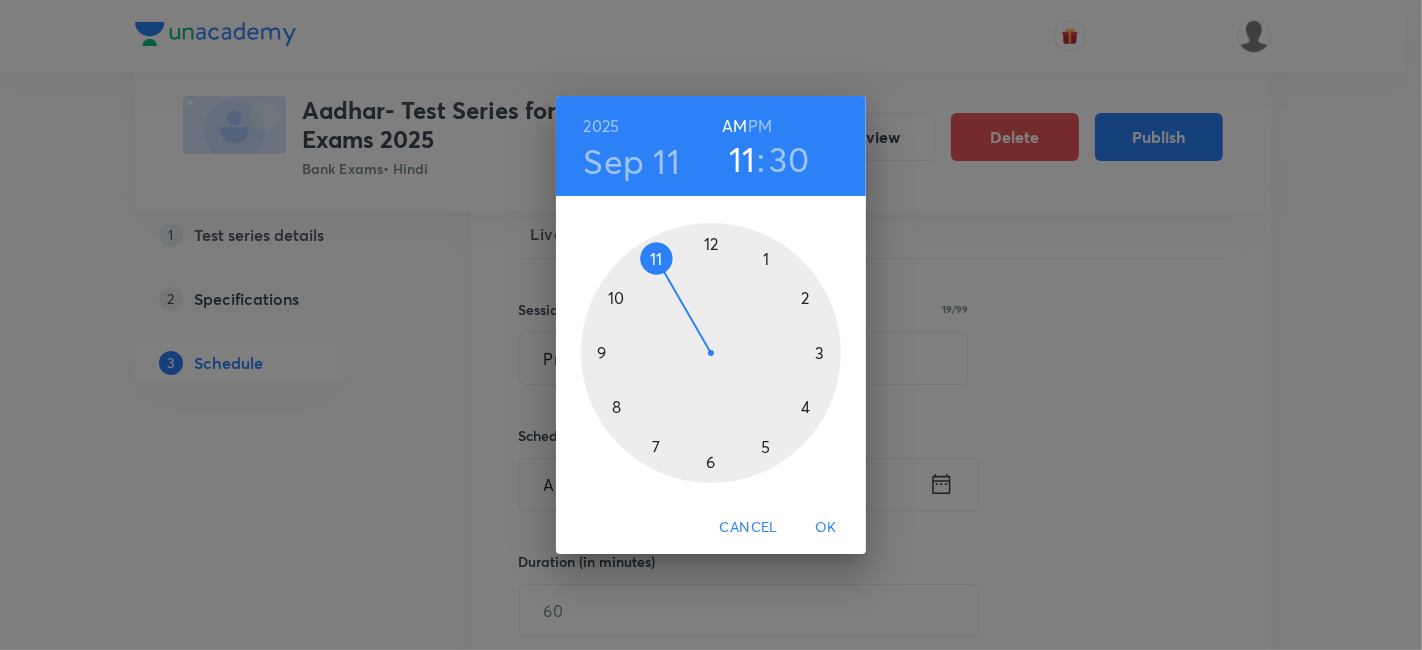click on "PM" at bounding box center (760, 126) 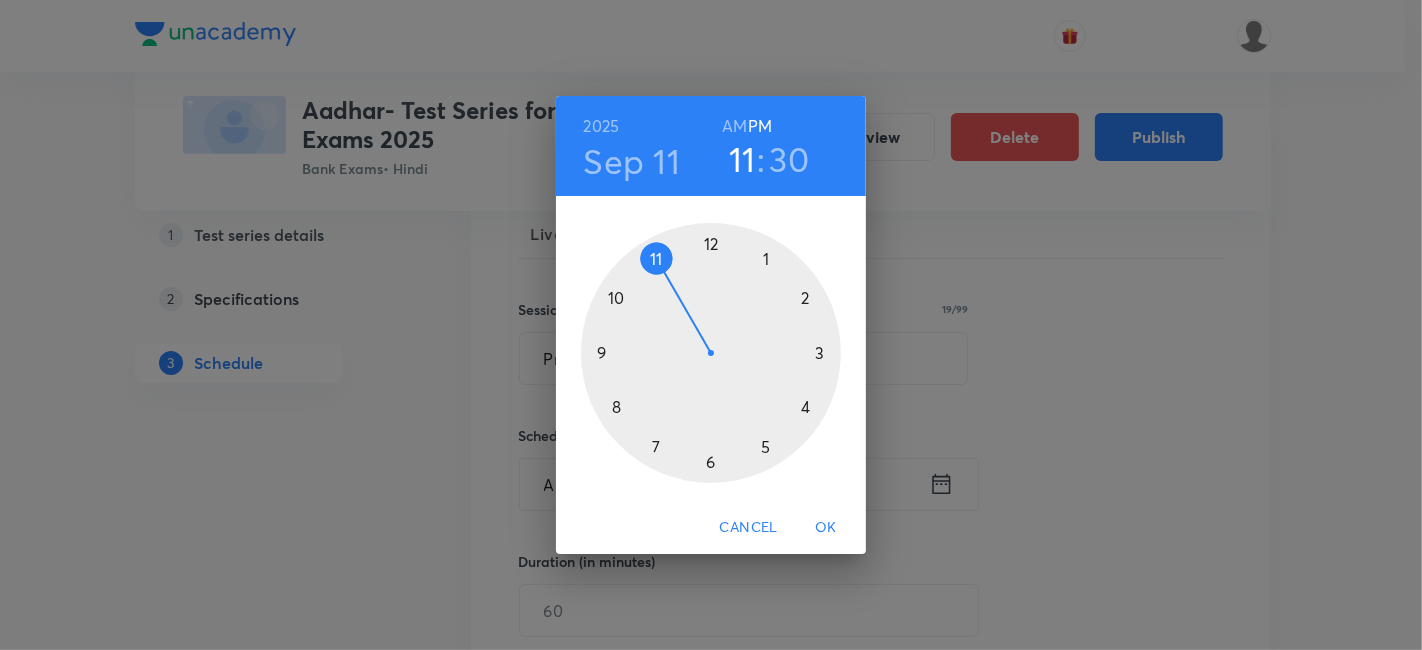 click at bounding box center (711, 353) 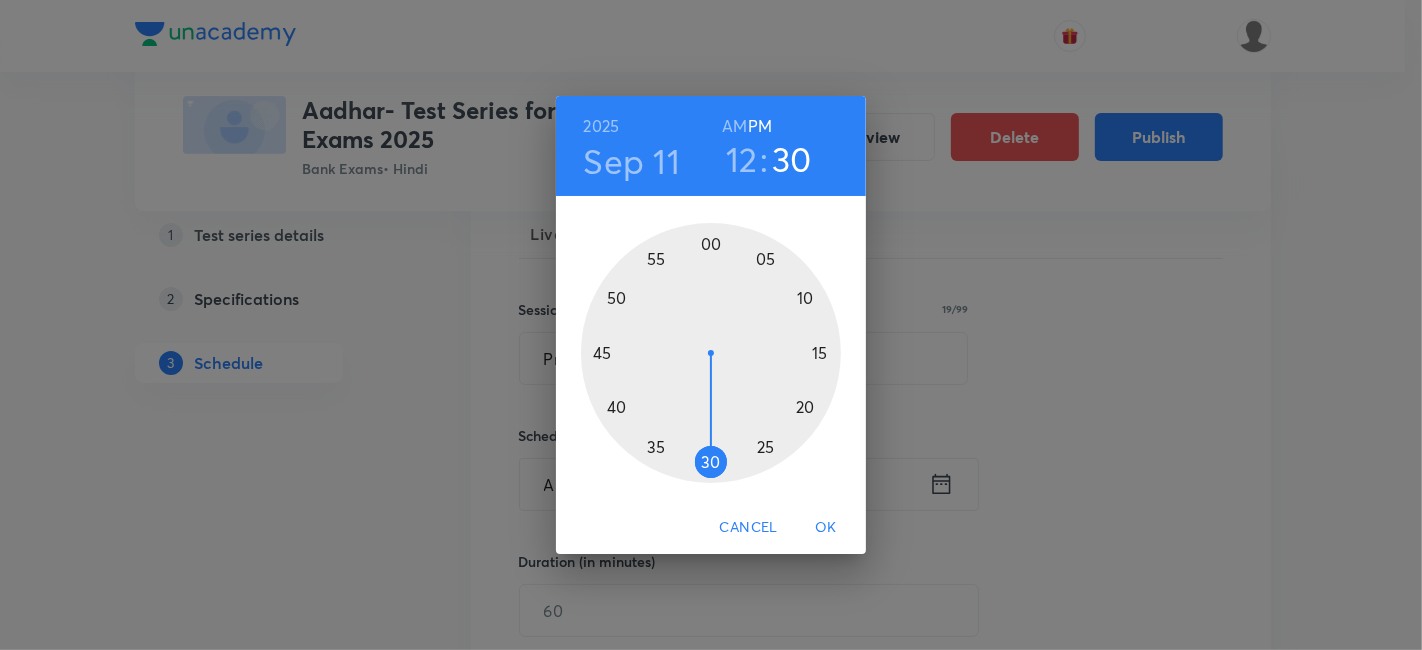 click at bounding box center [711, 353] 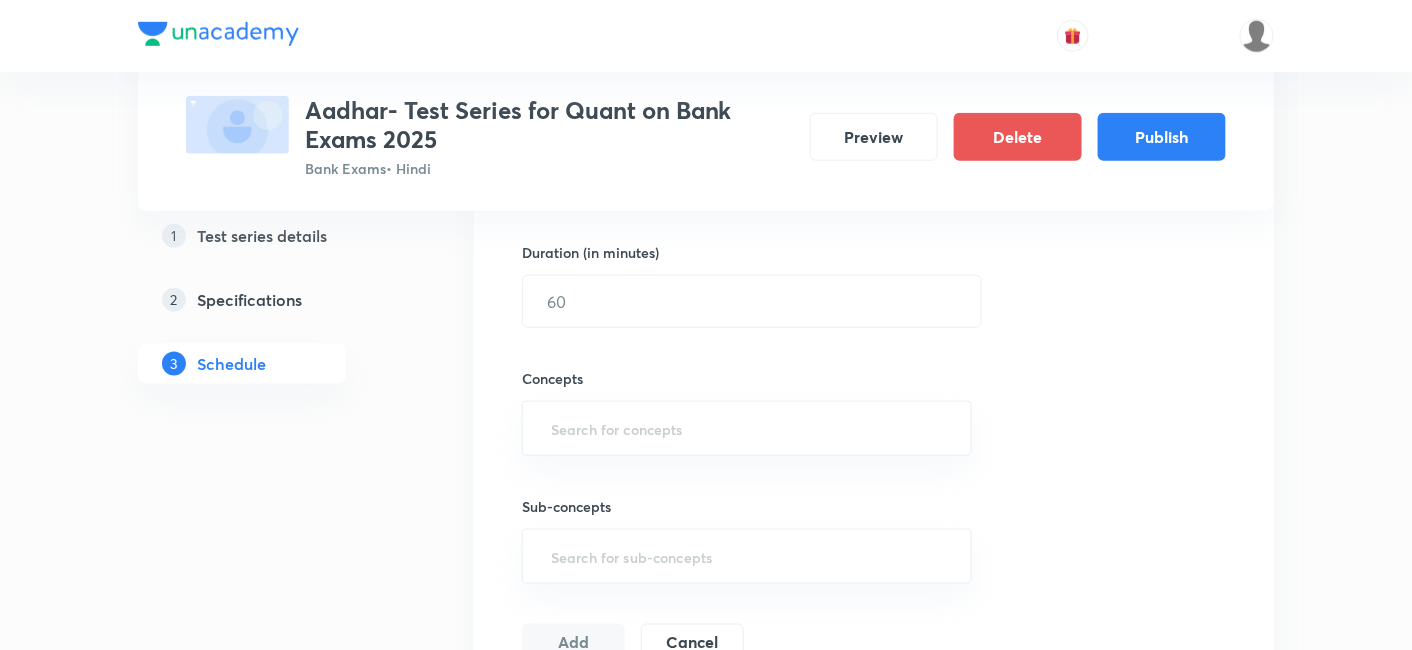 scroll, scrollTop: 615, scrollLeft: 0, axis: vertical 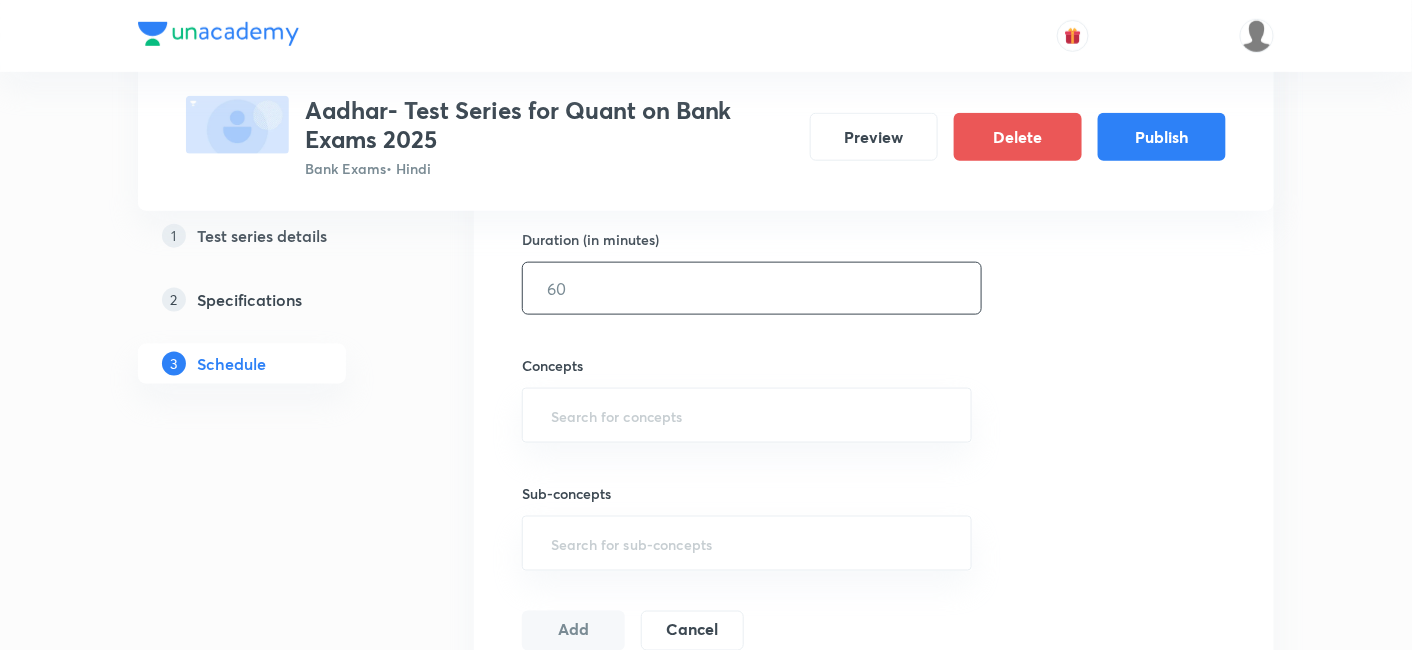 click at bounding box center (752, 288) 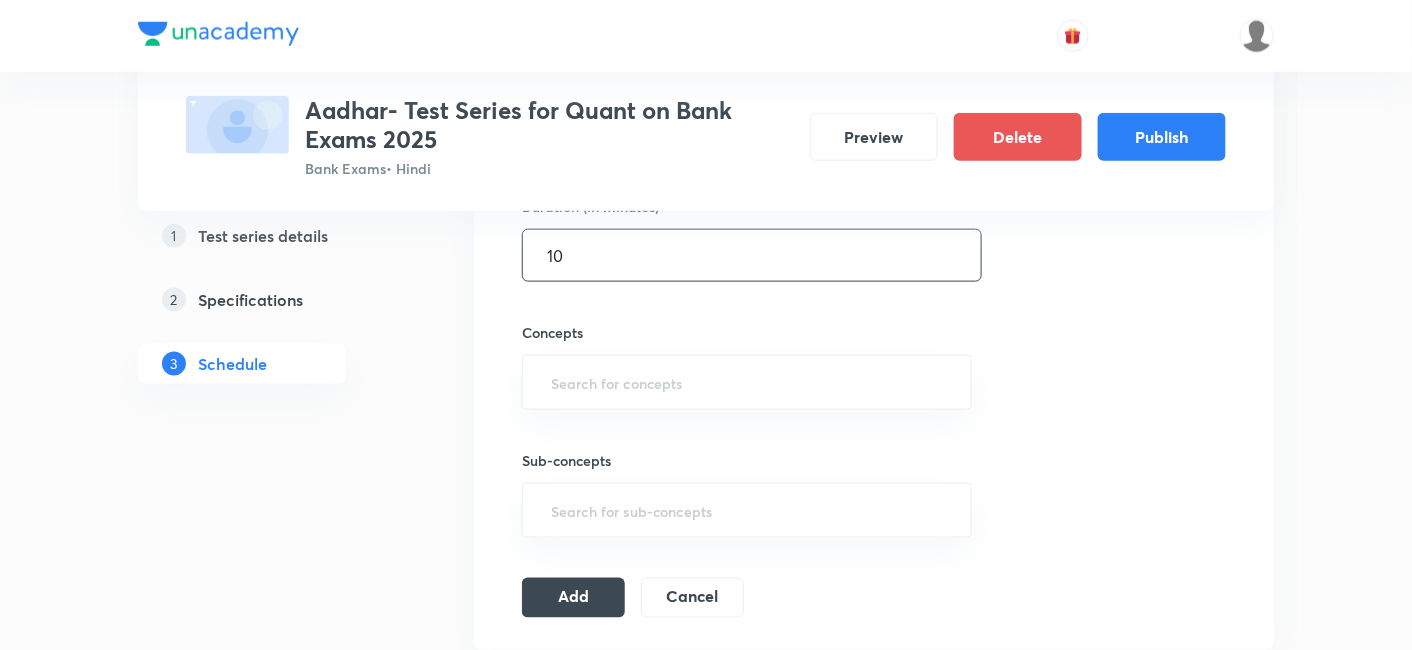 scroll, scrollTop: 648, scrollLeft: 0, axis: vertical 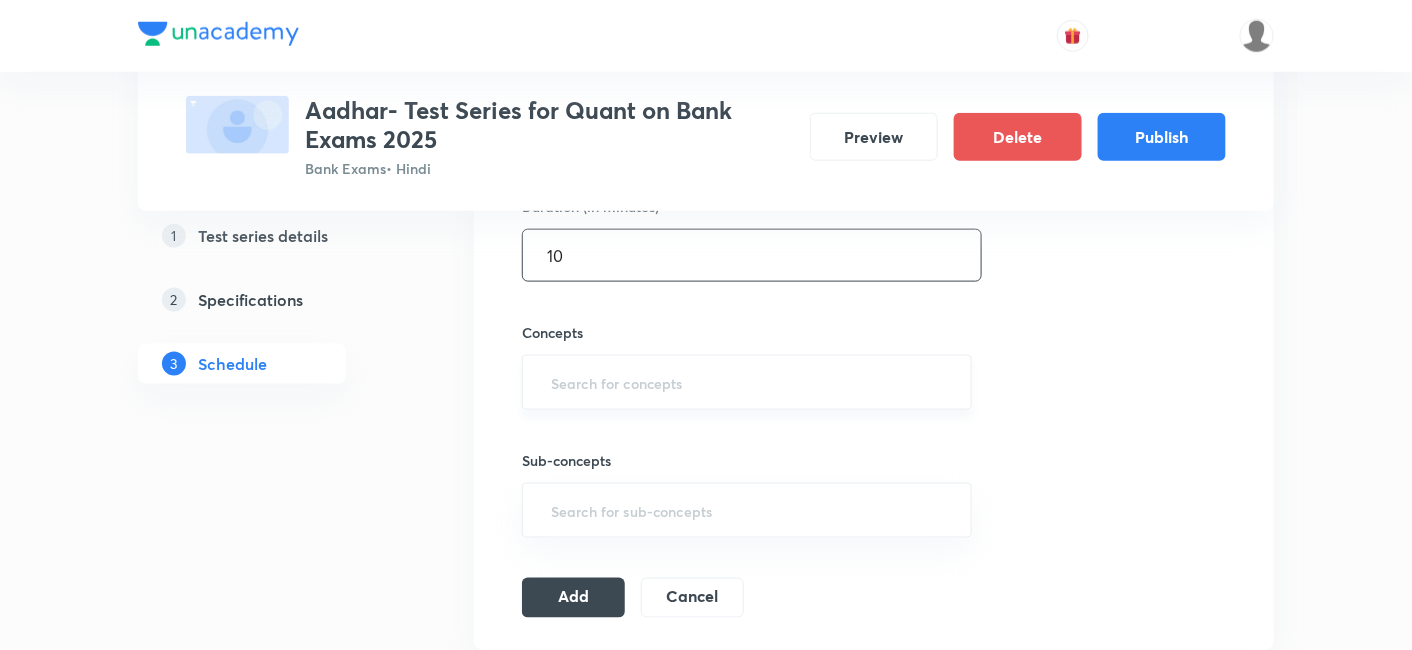 type on "10" 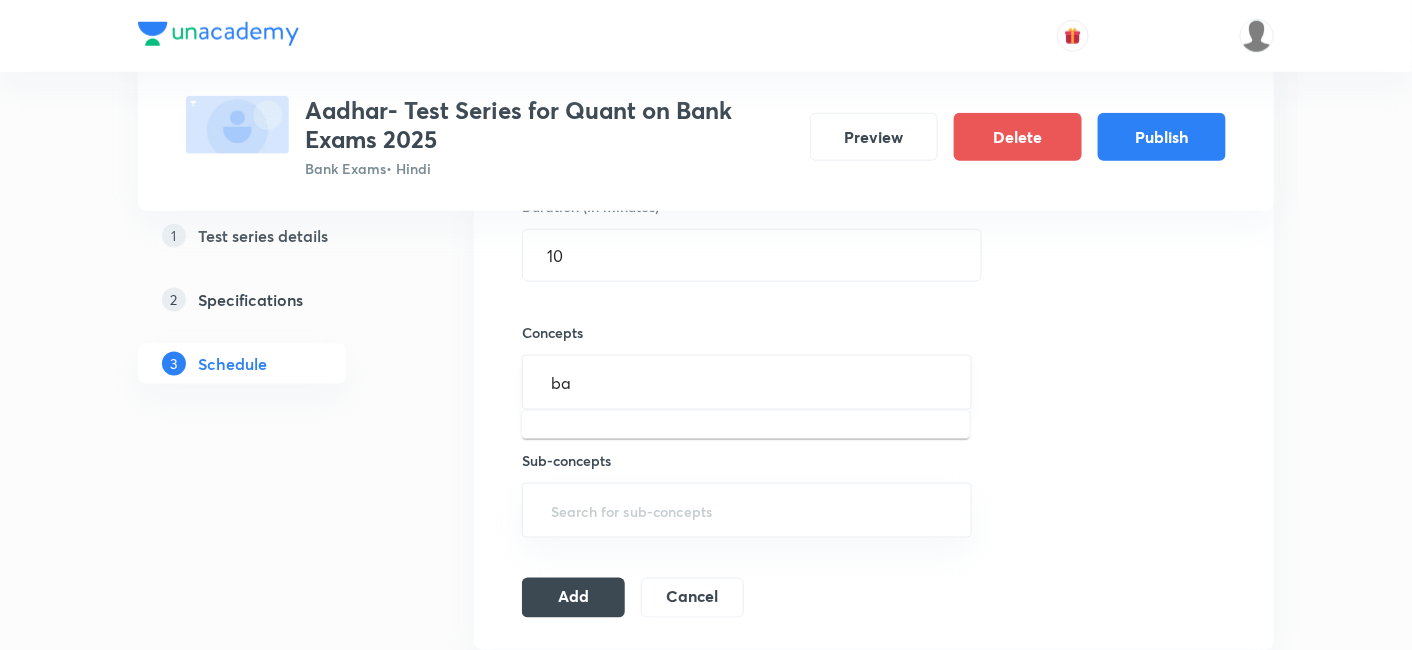 type on "b" 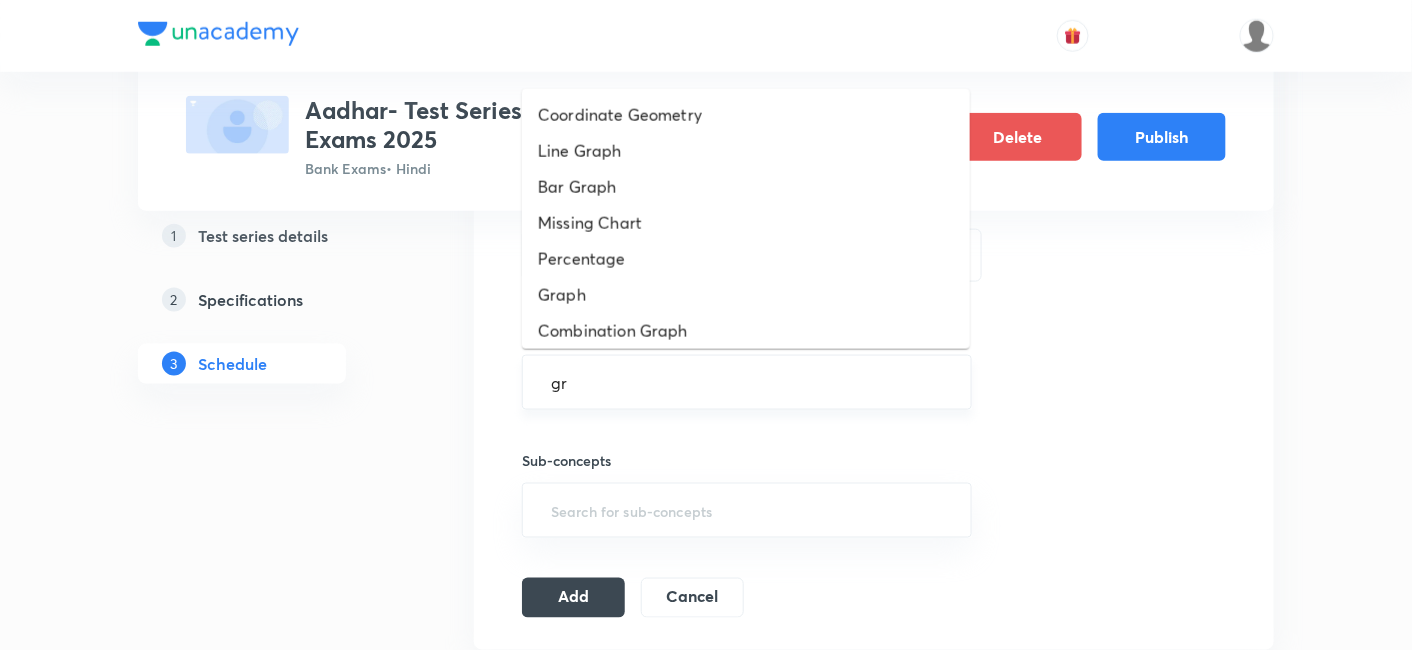 type on "gra" 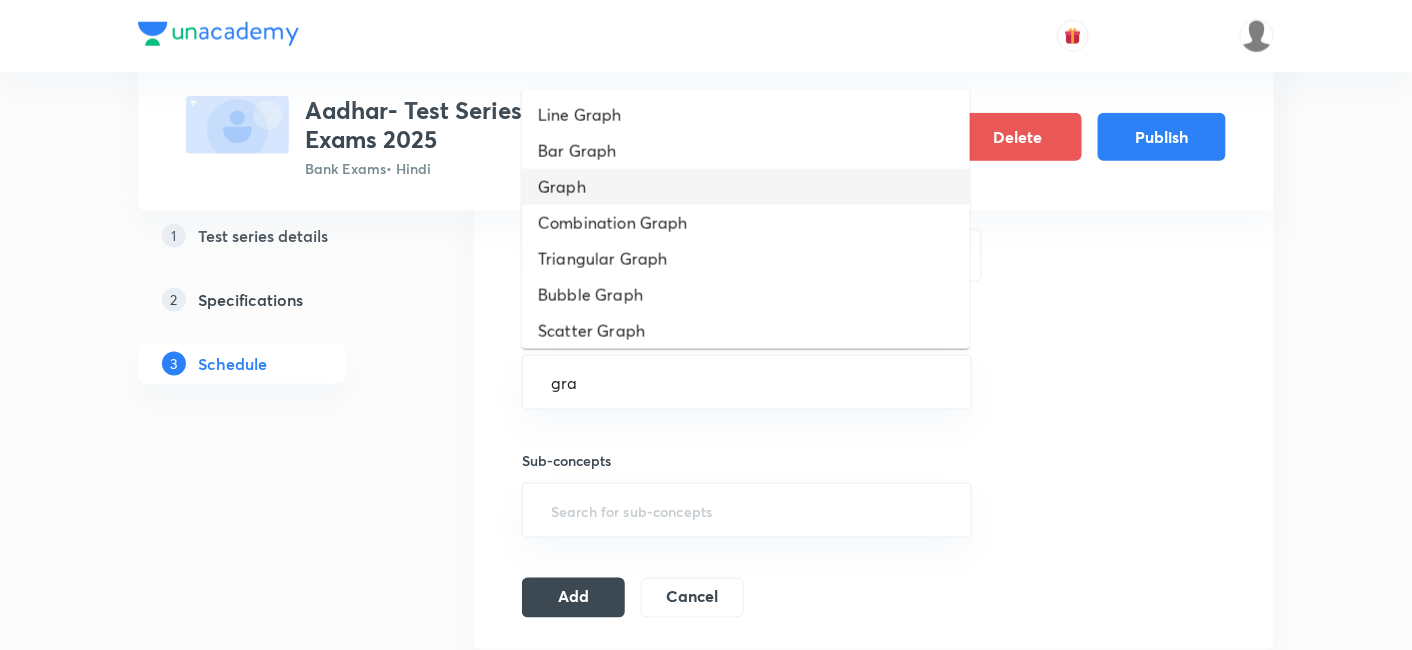 click on "Graph" at bounding box center (746, 187) 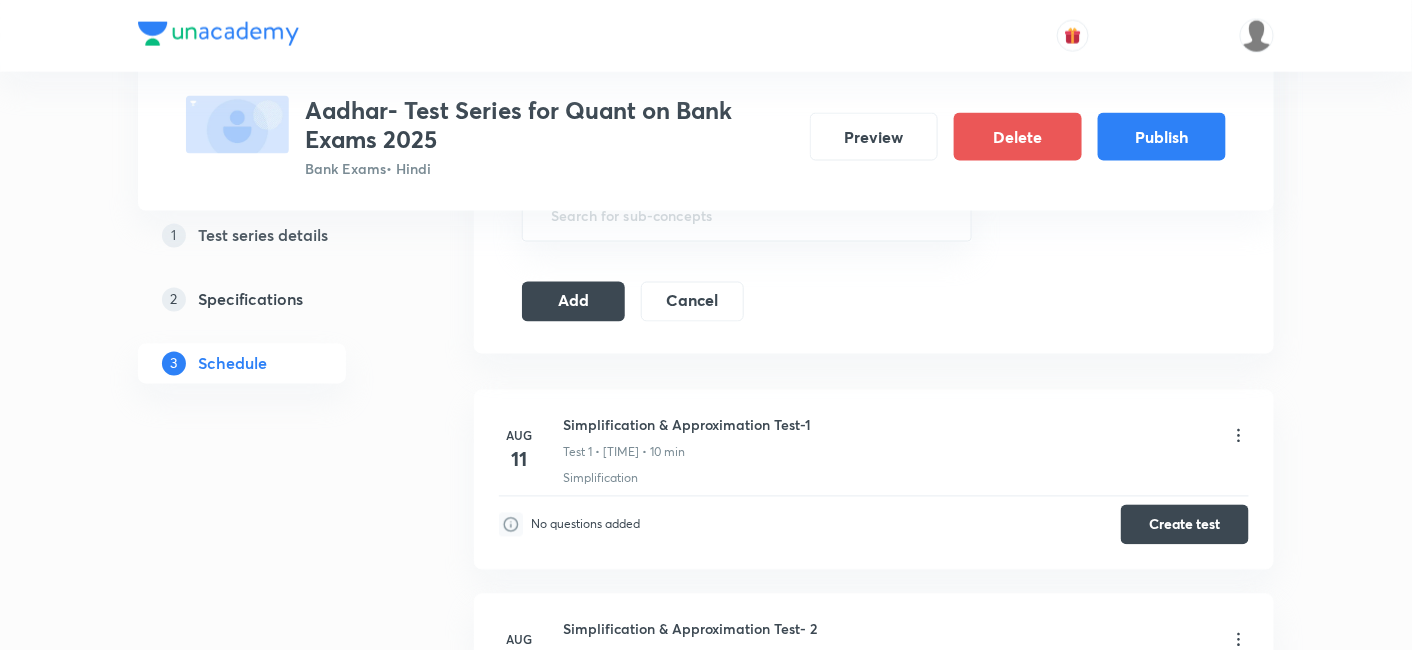 scroll, scrollTop: 953, scrollLeft: 0, axis: vertical 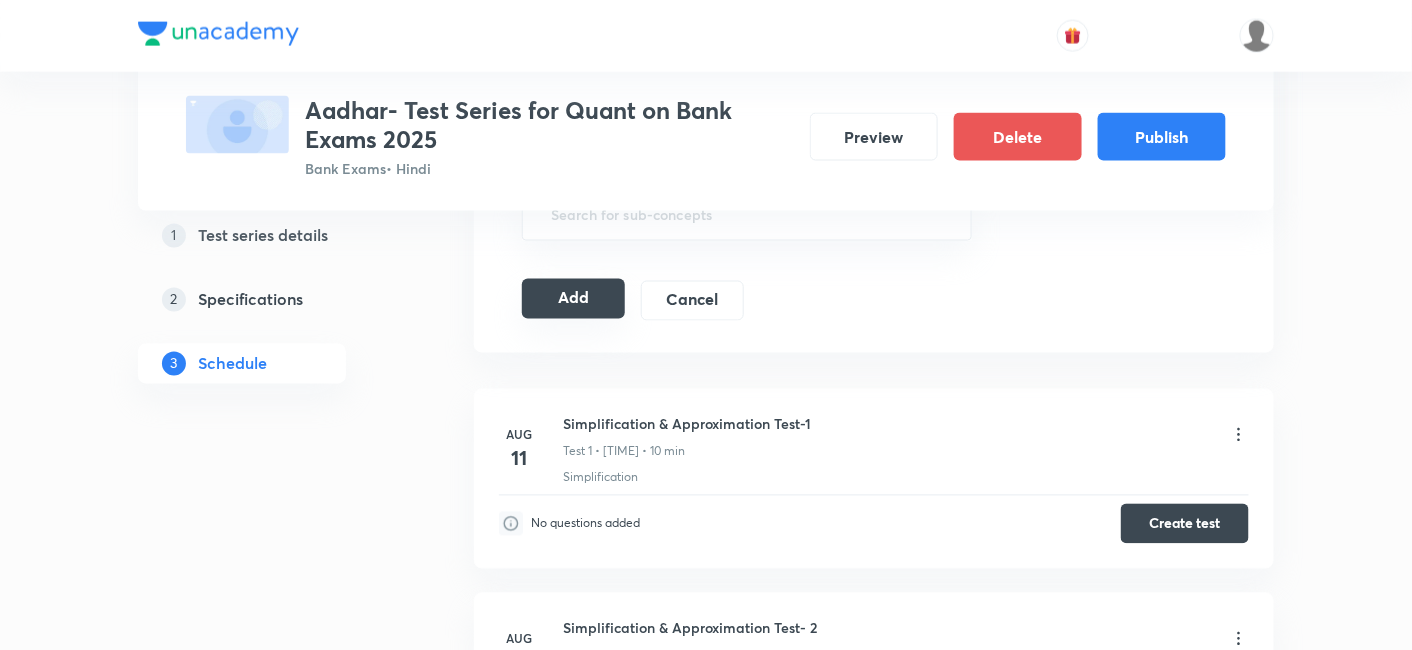 click on "Add" at bounding box center (573, 299) 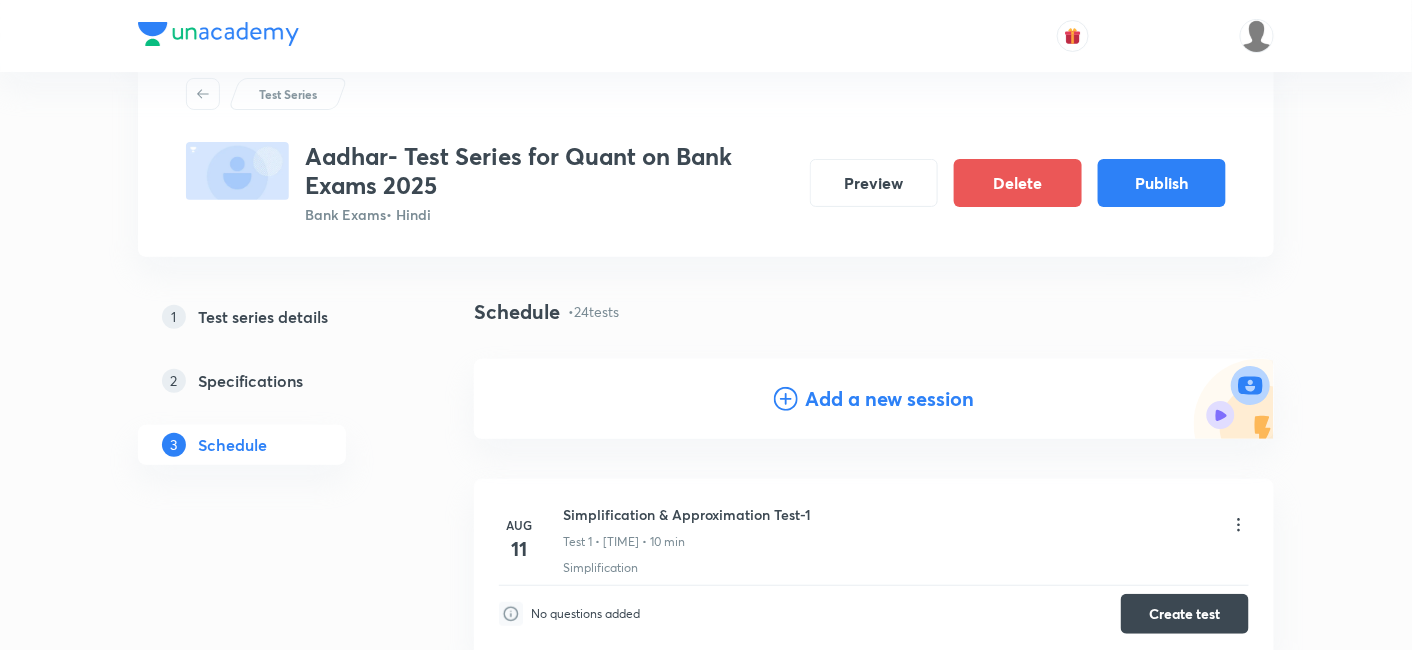 scroll, scrollTop: 68, scrollLeft: 0, axis: vertical 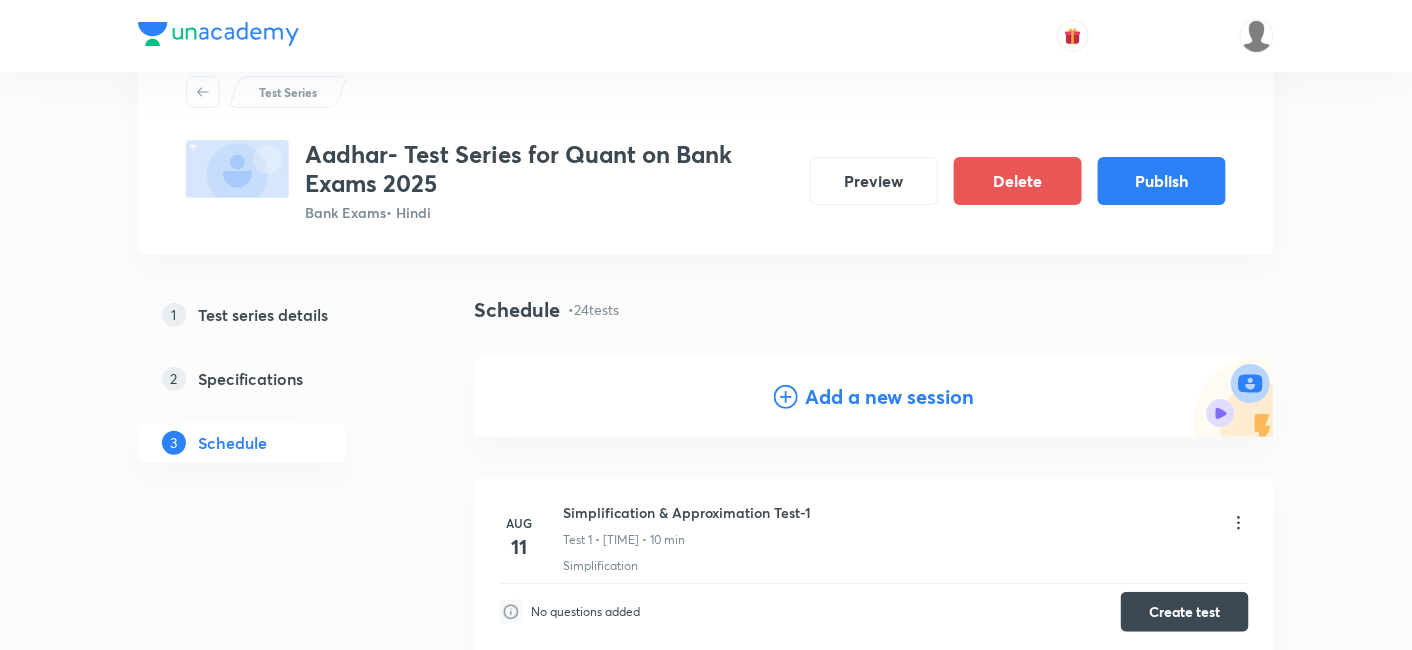 click on "Add a new session" at bounding box center (890, 397) 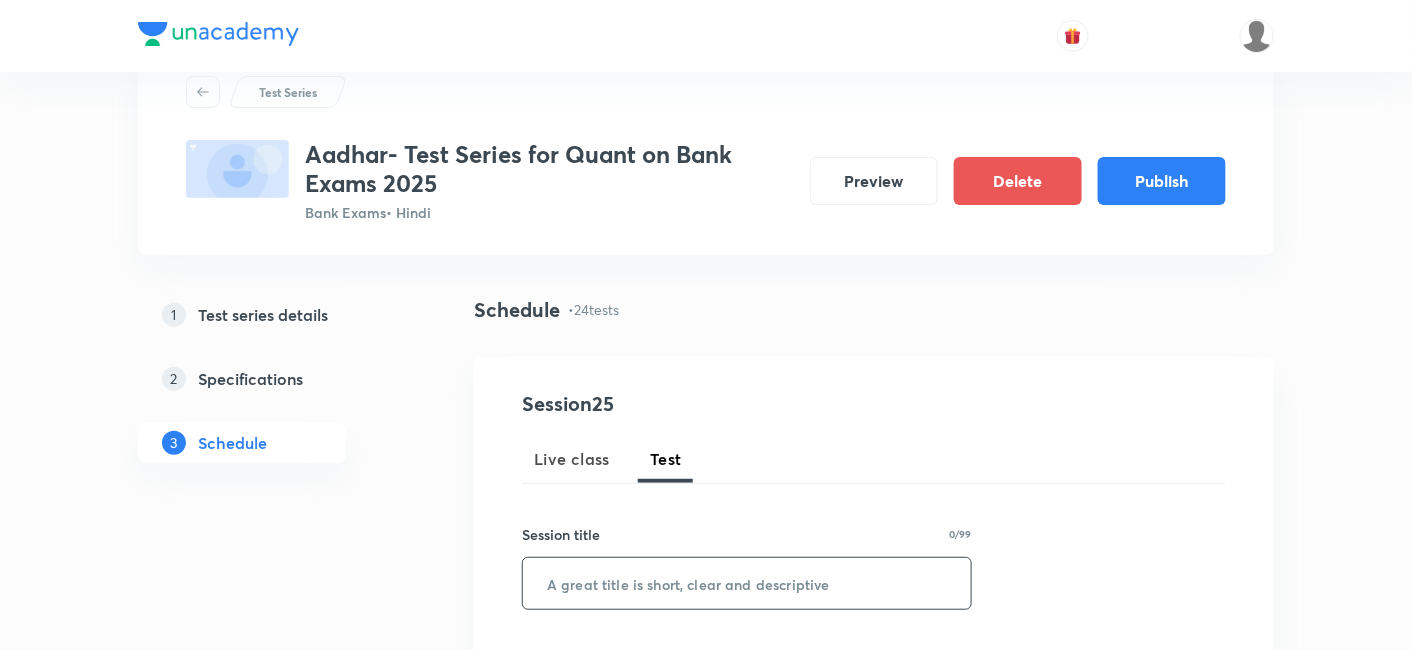 paste on "Percentage- 1" 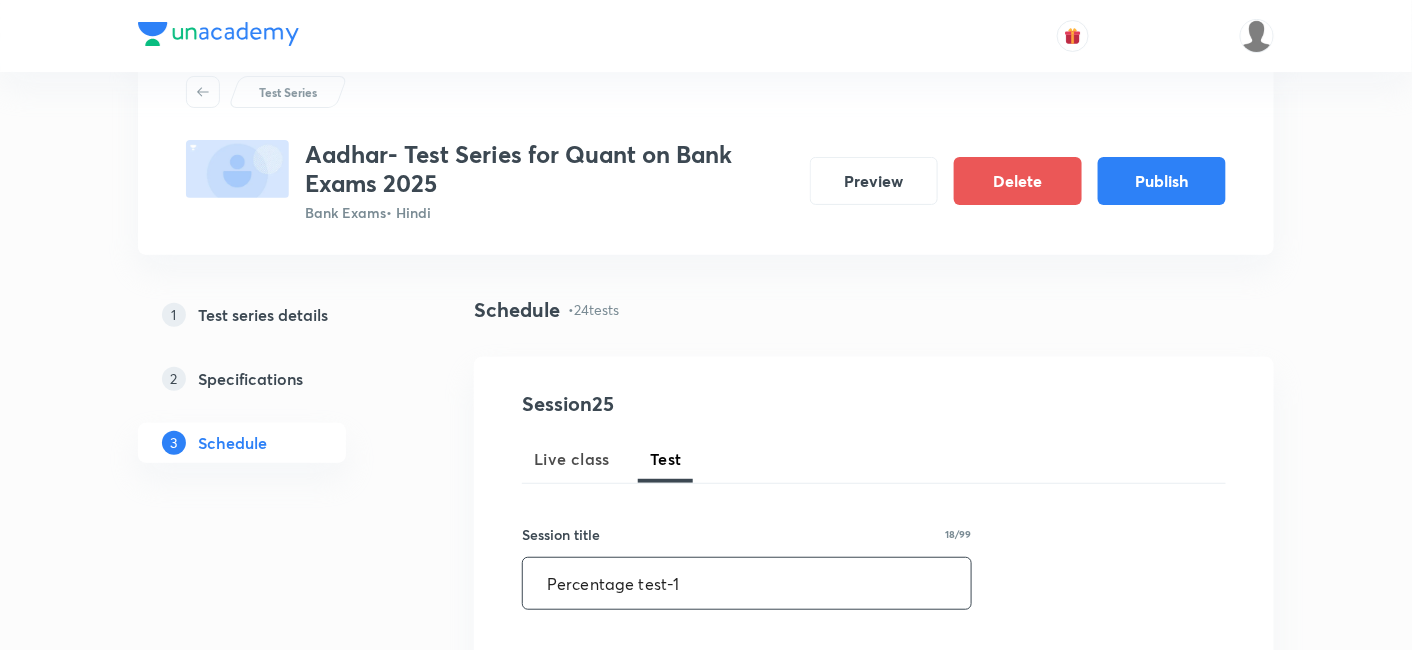 scroll, scrollTop: 395, scrollLeft: 0, axis: vertical 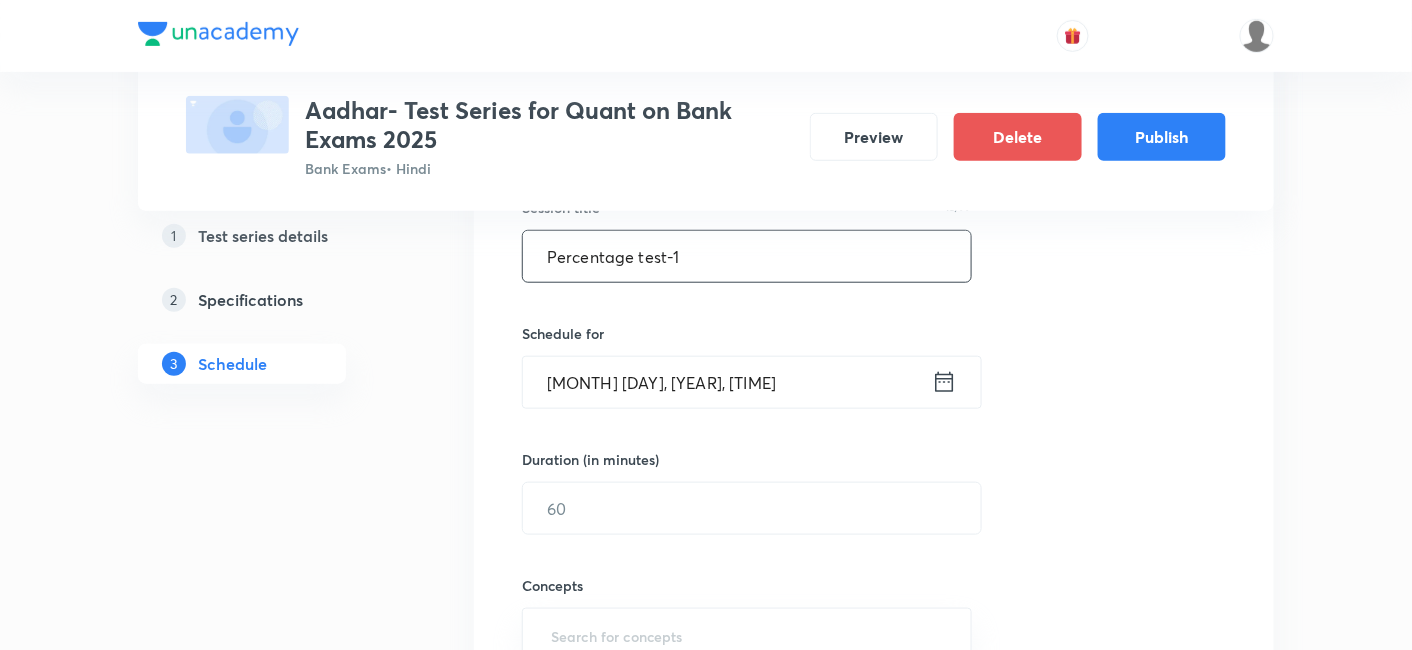 type on "Percentage test-1" 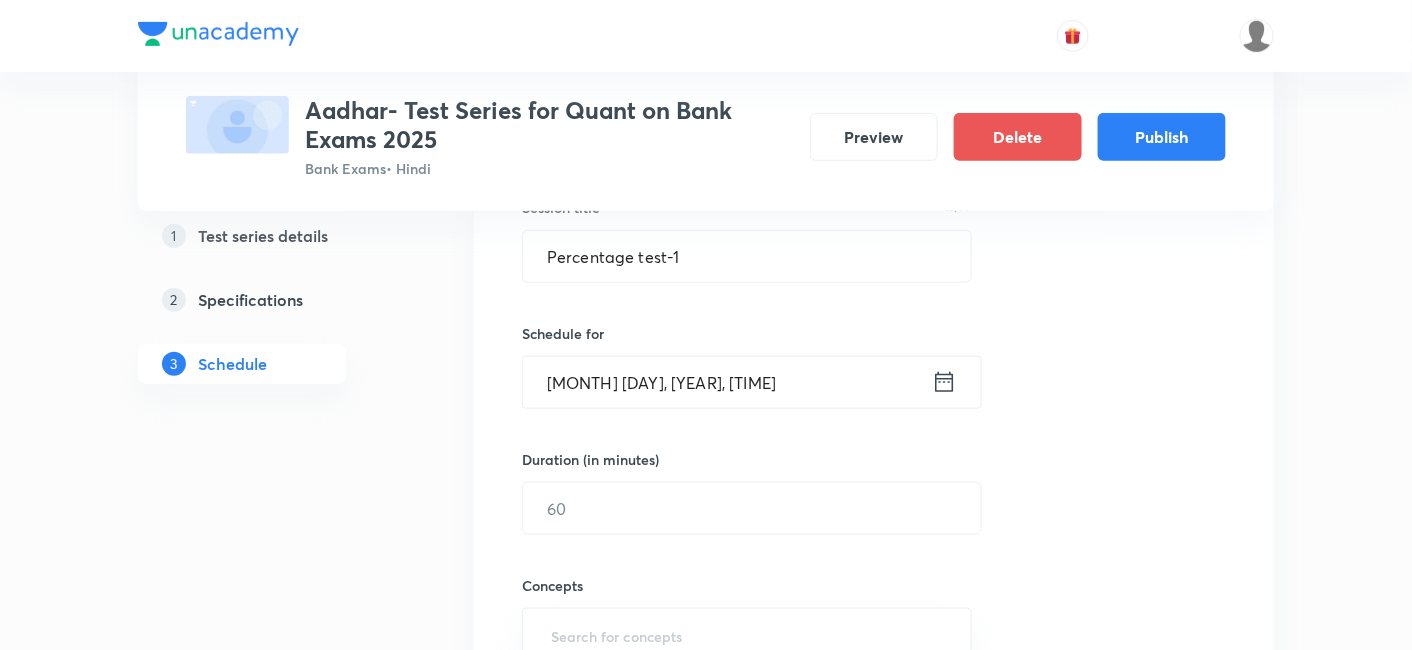 click 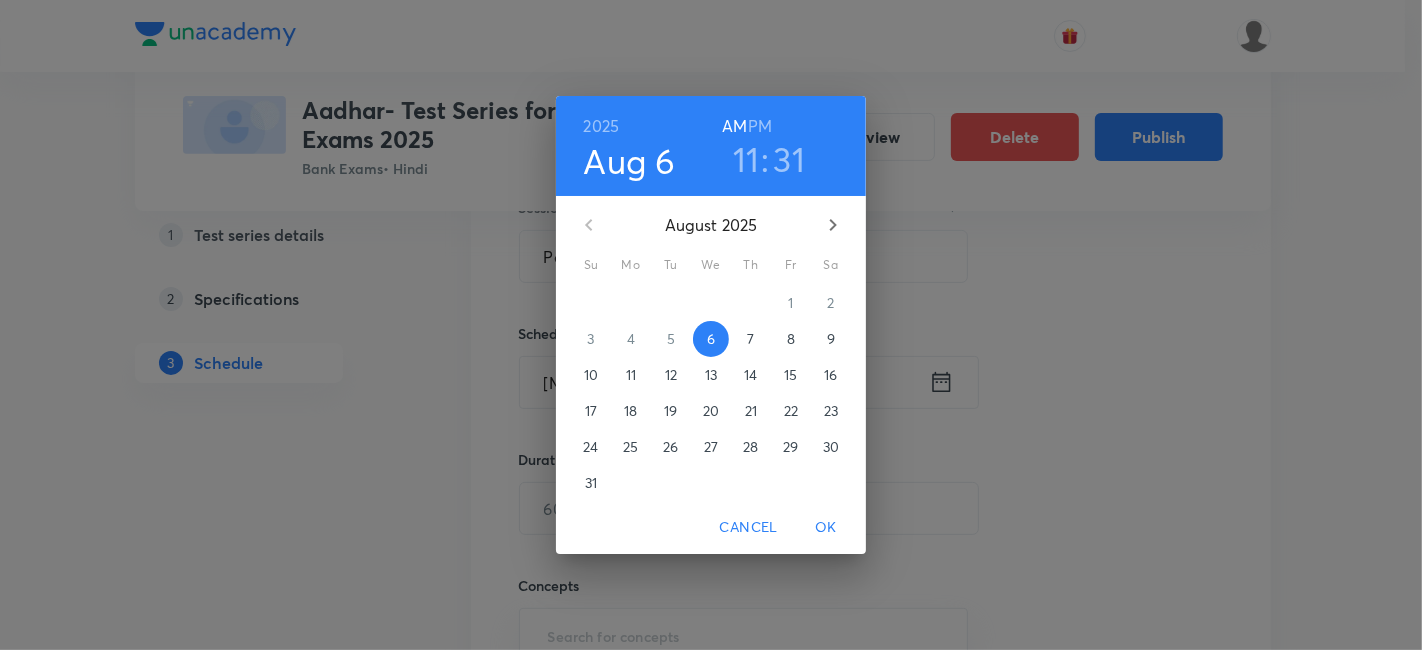 click 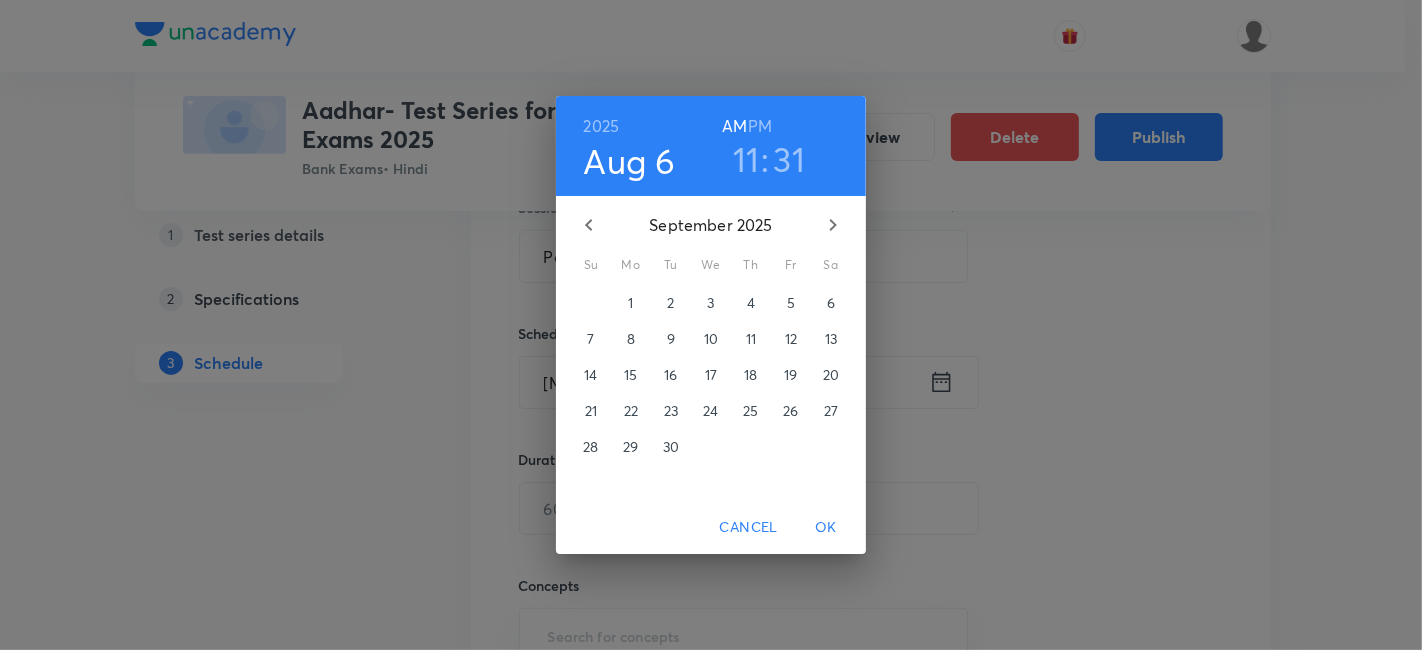 click on "12" at bounding box center (791, 339) 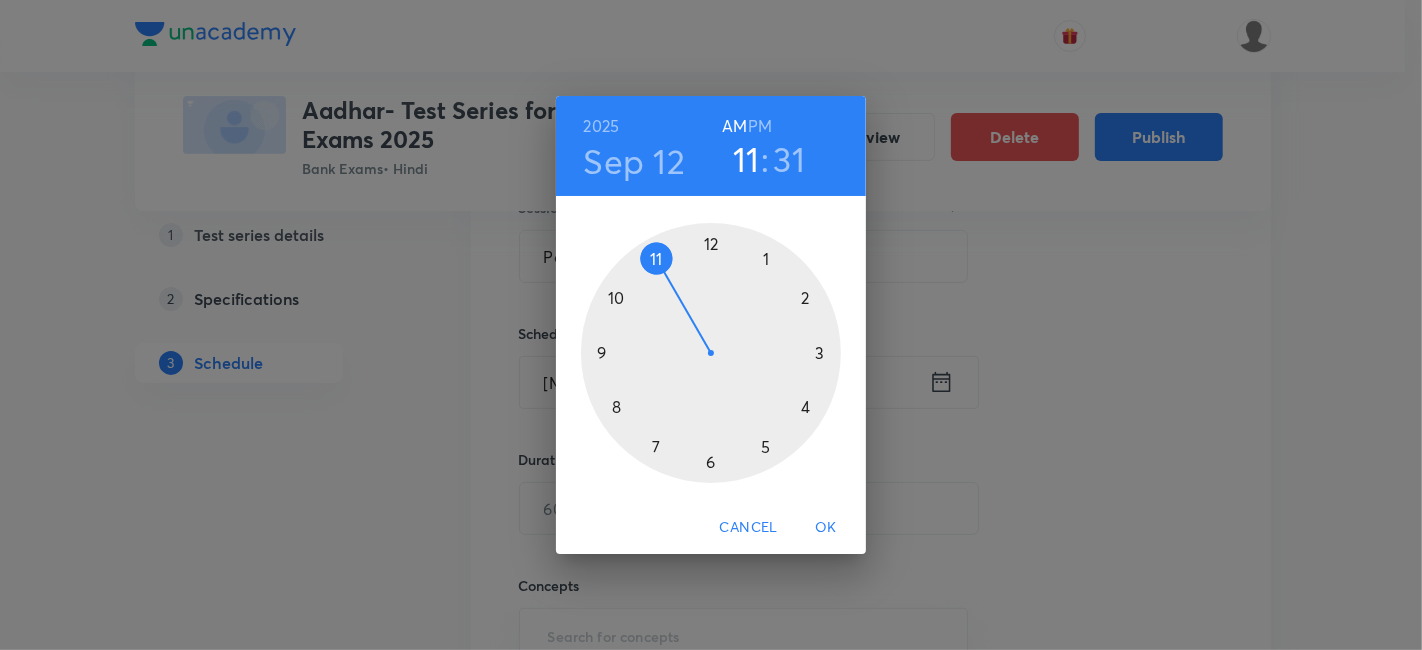 click on "PM" at bounding box center (760, 126) 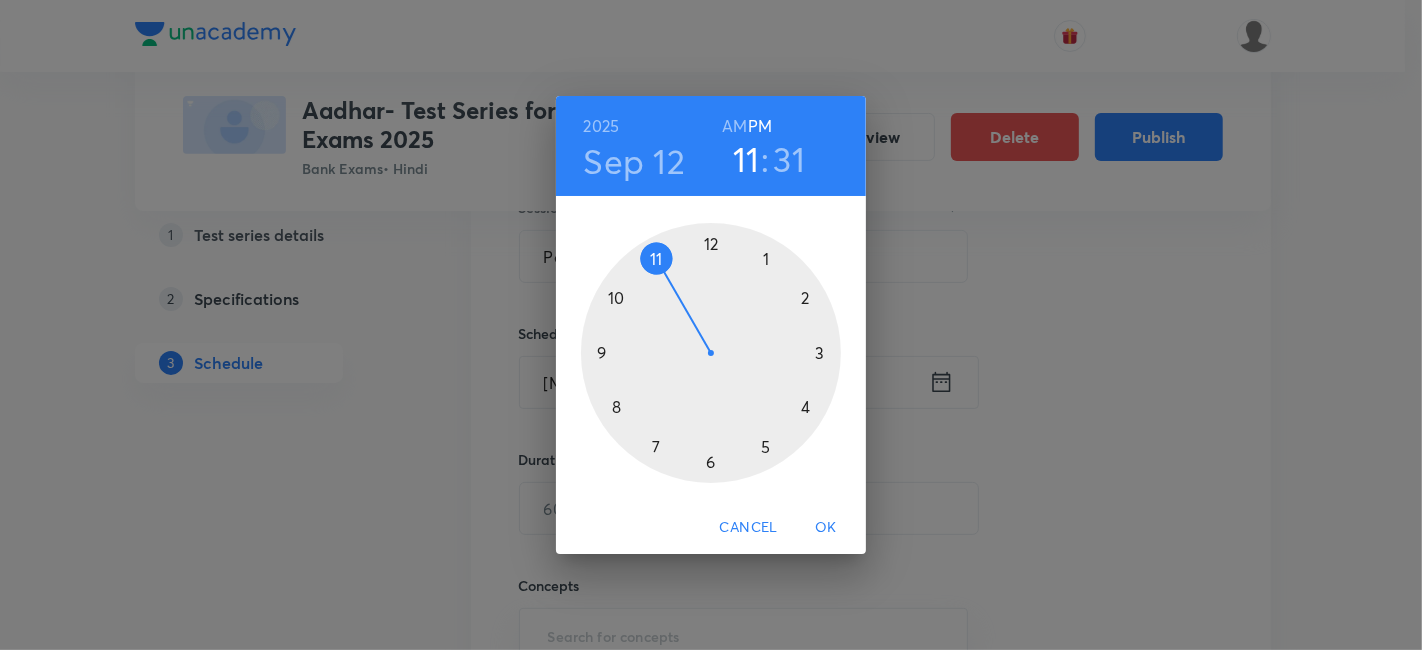 click at bounding box center [711, 353] 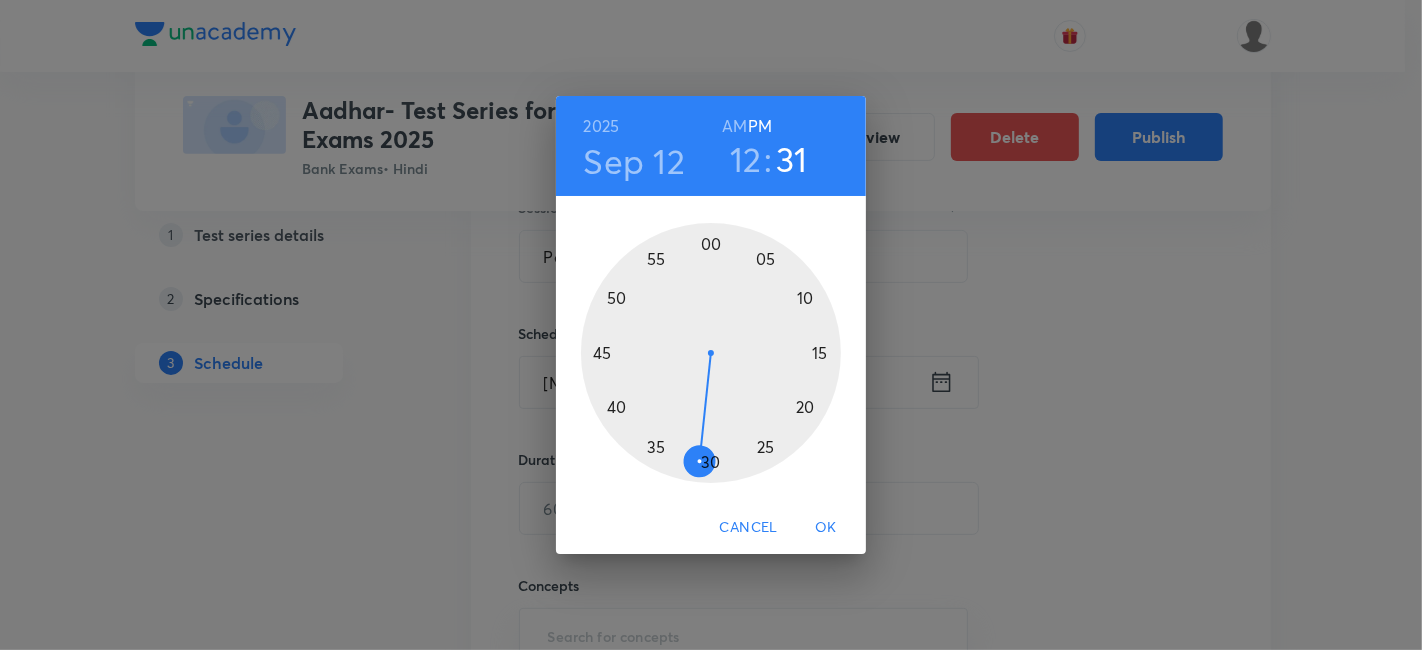 click at bounding box center [711, 353] 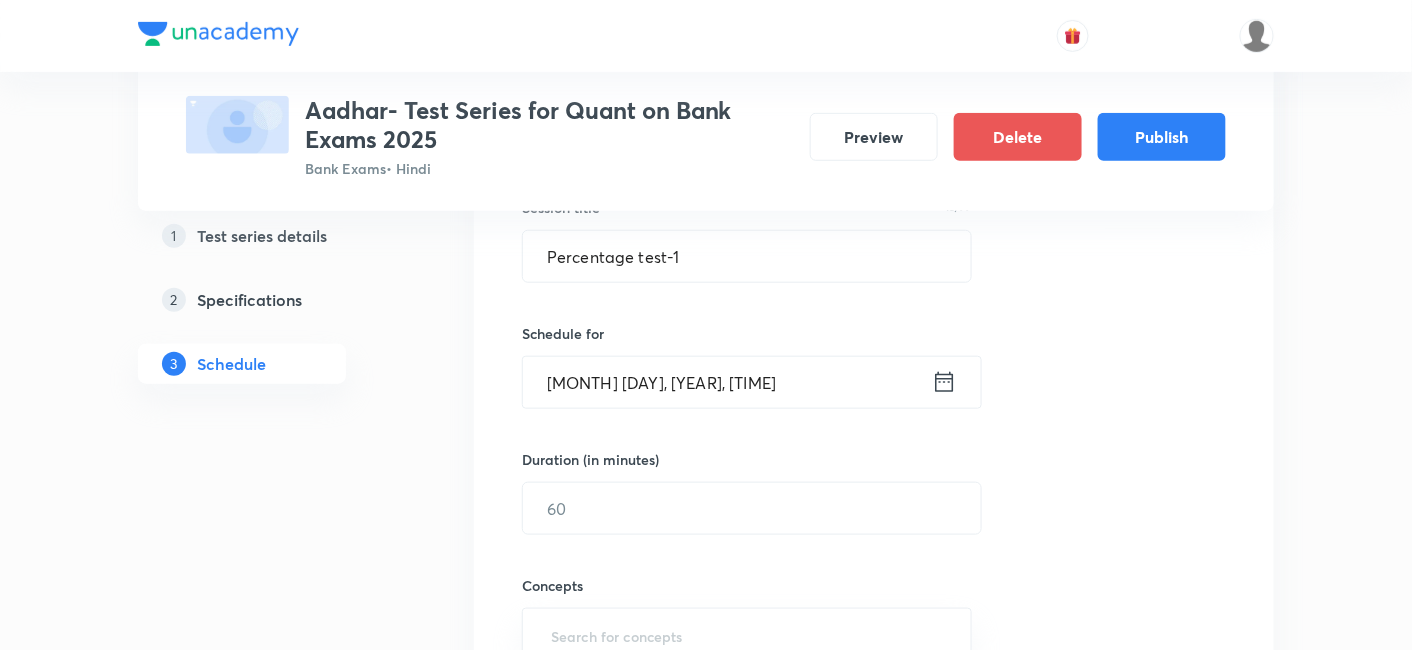 scroll, scrollTop: 568, scrollLeft: 0, axis: vertical 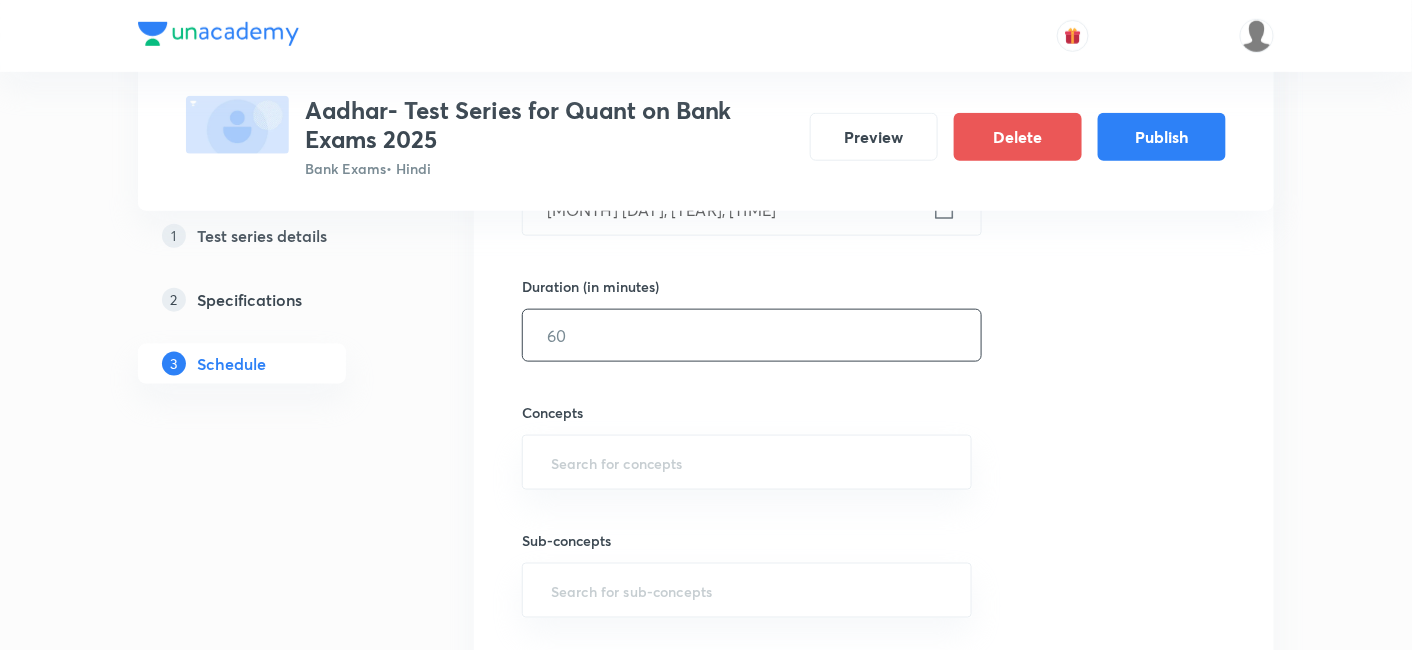 click at bounding box center [752, 335] 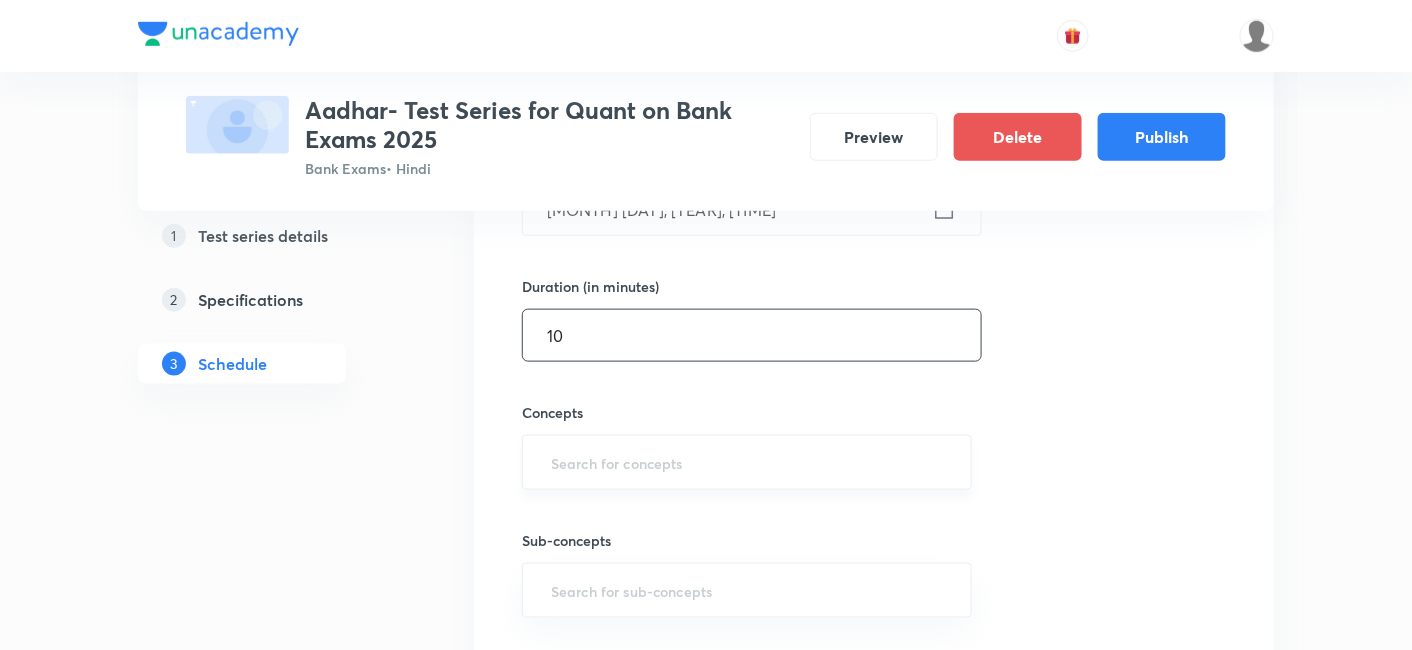 type on "10" 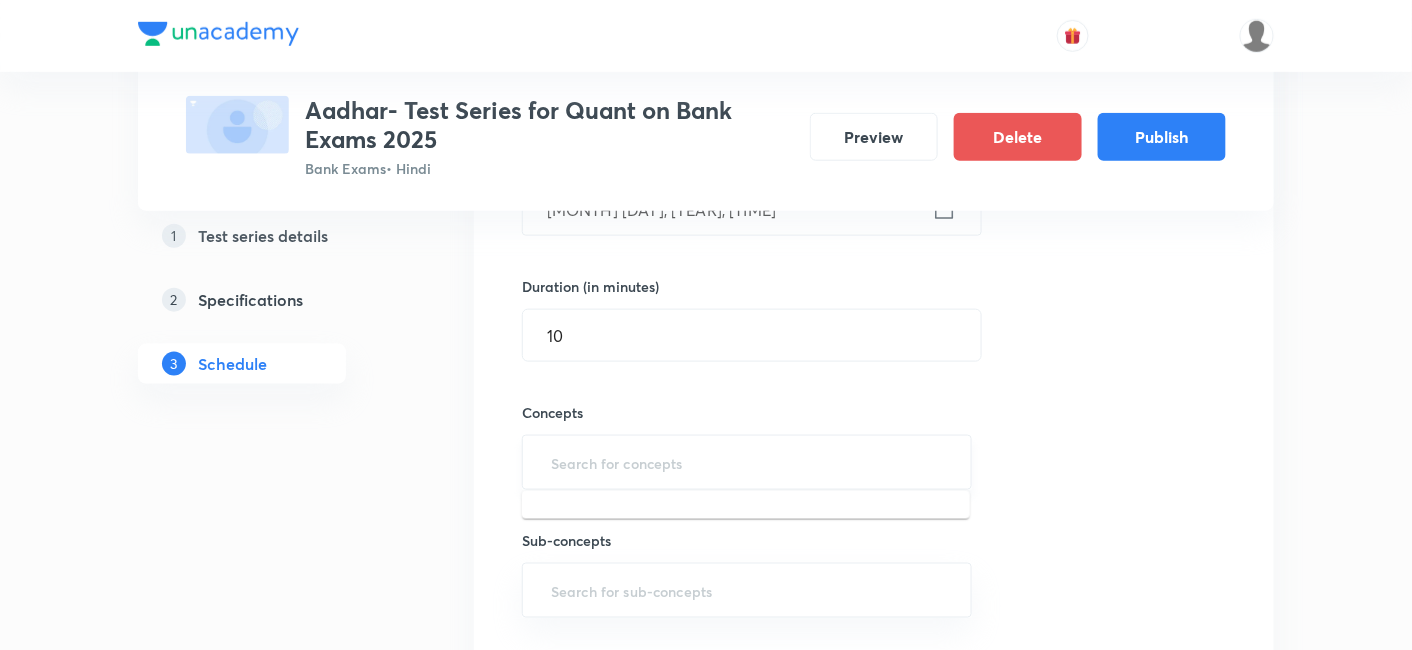 click at bounding box center (747, 462) 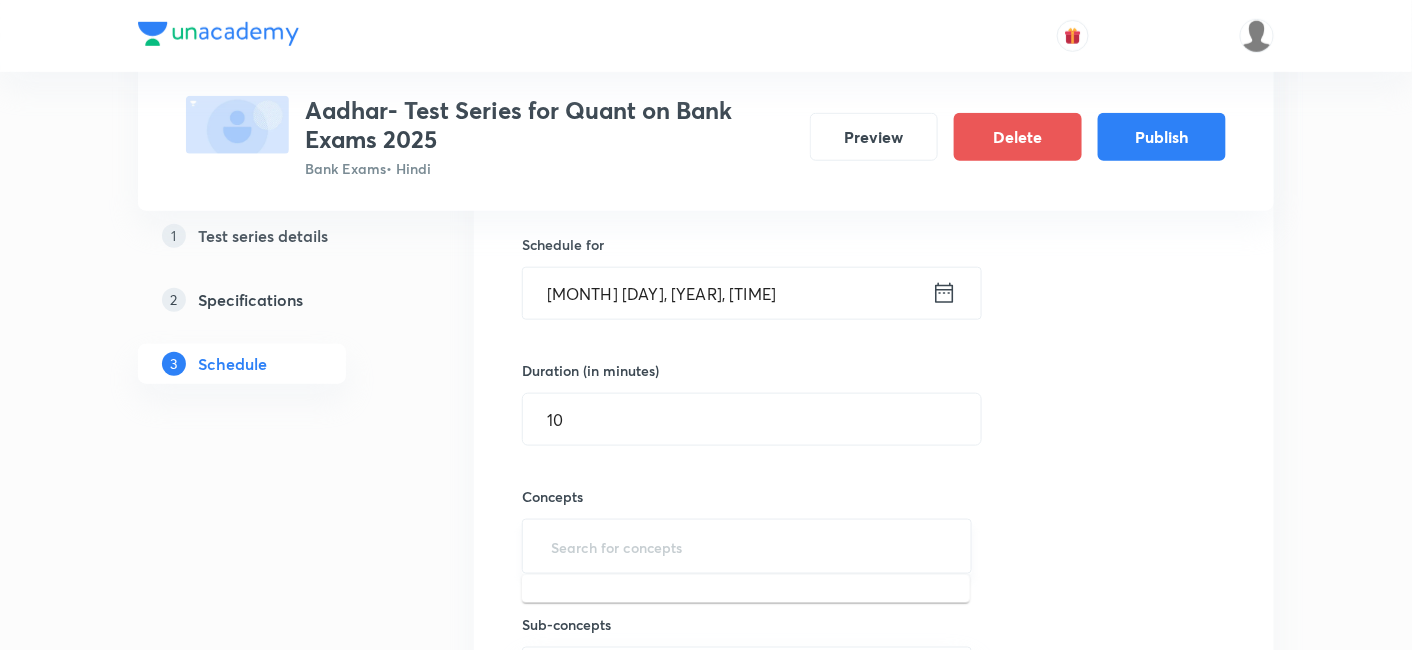 scroll, scrollTop: 485, scrollLeft: 0, axis: vertical 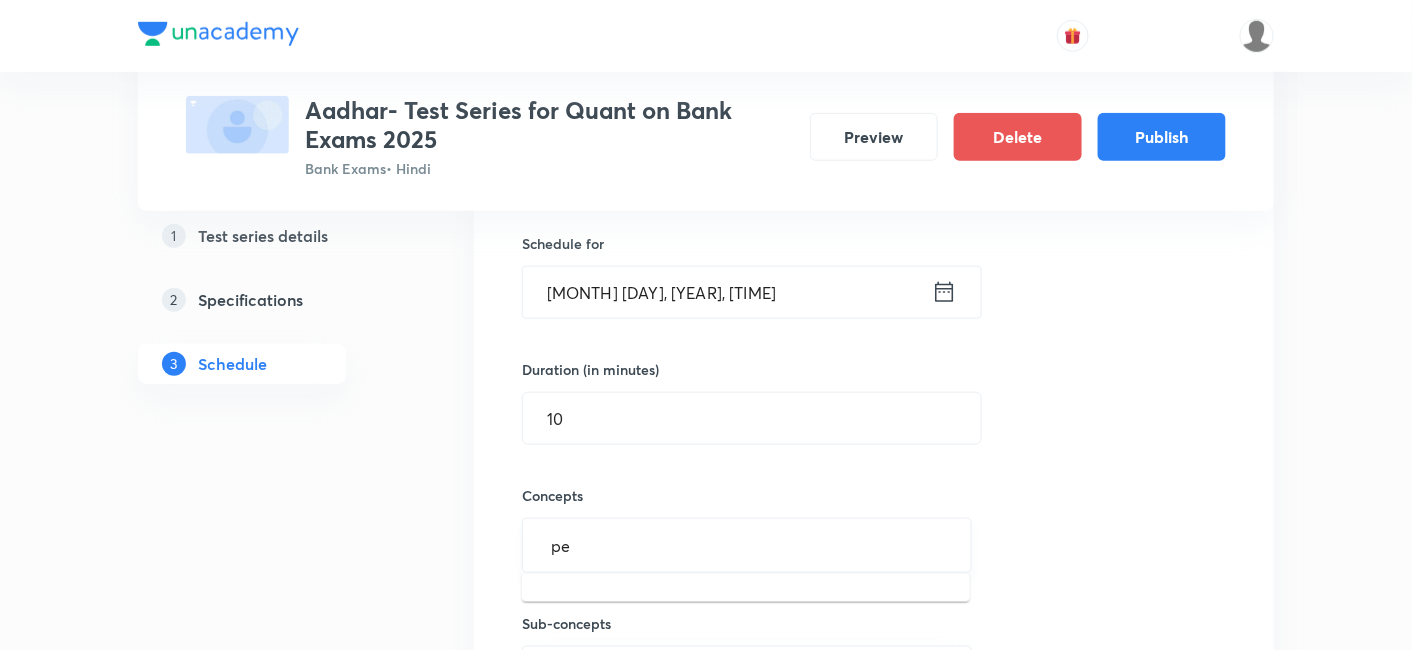 type on "per" 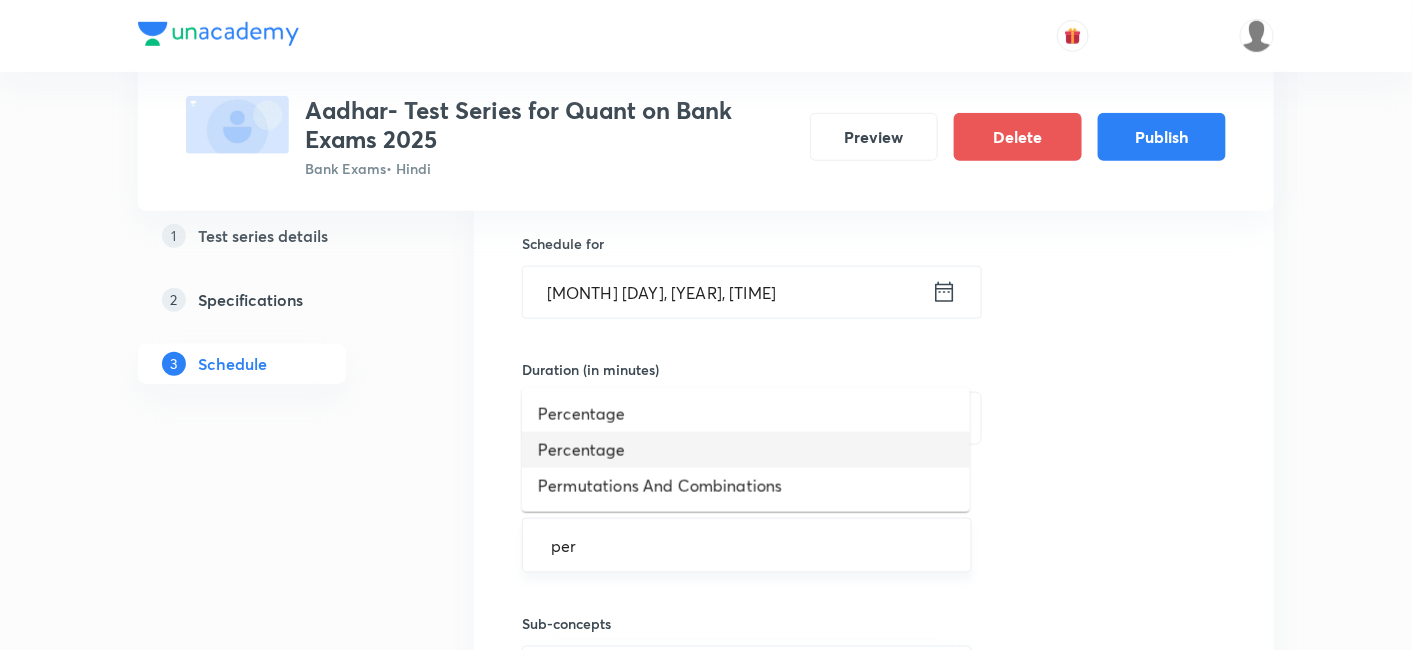 type 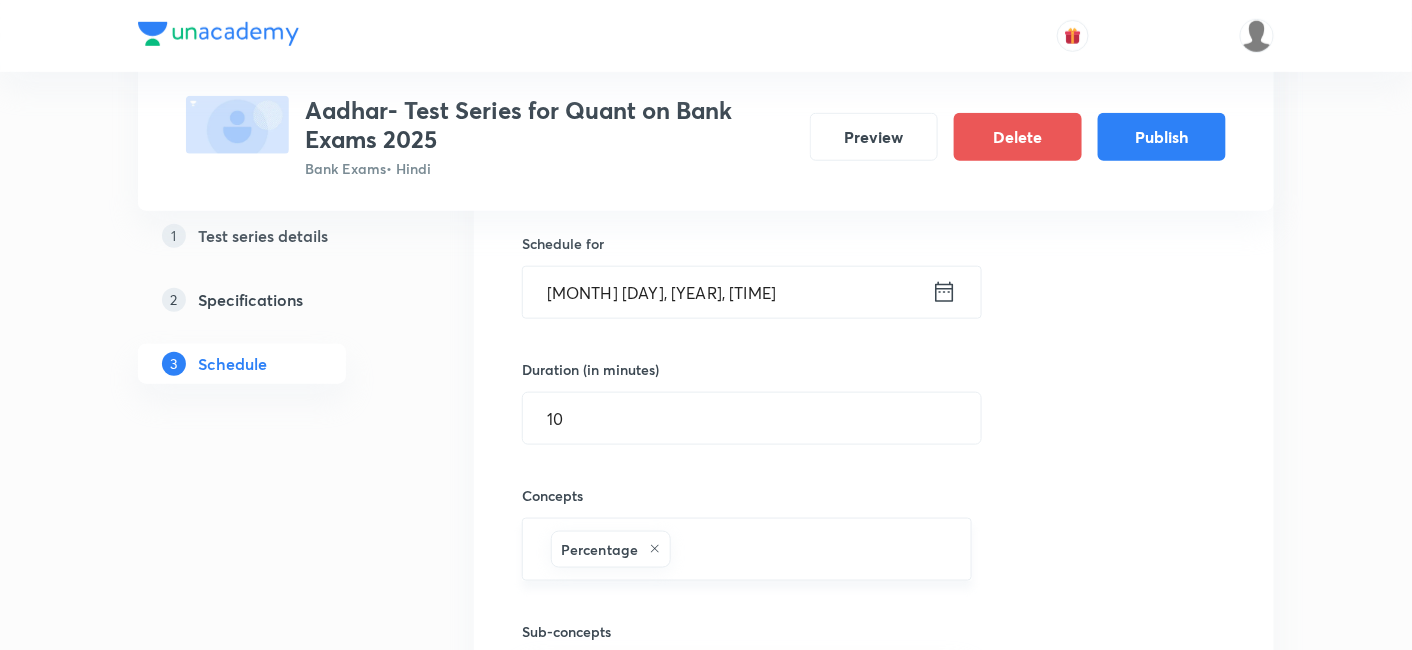 scroll, scrollTop: 770, scrollLeft: 0, axis: vertical 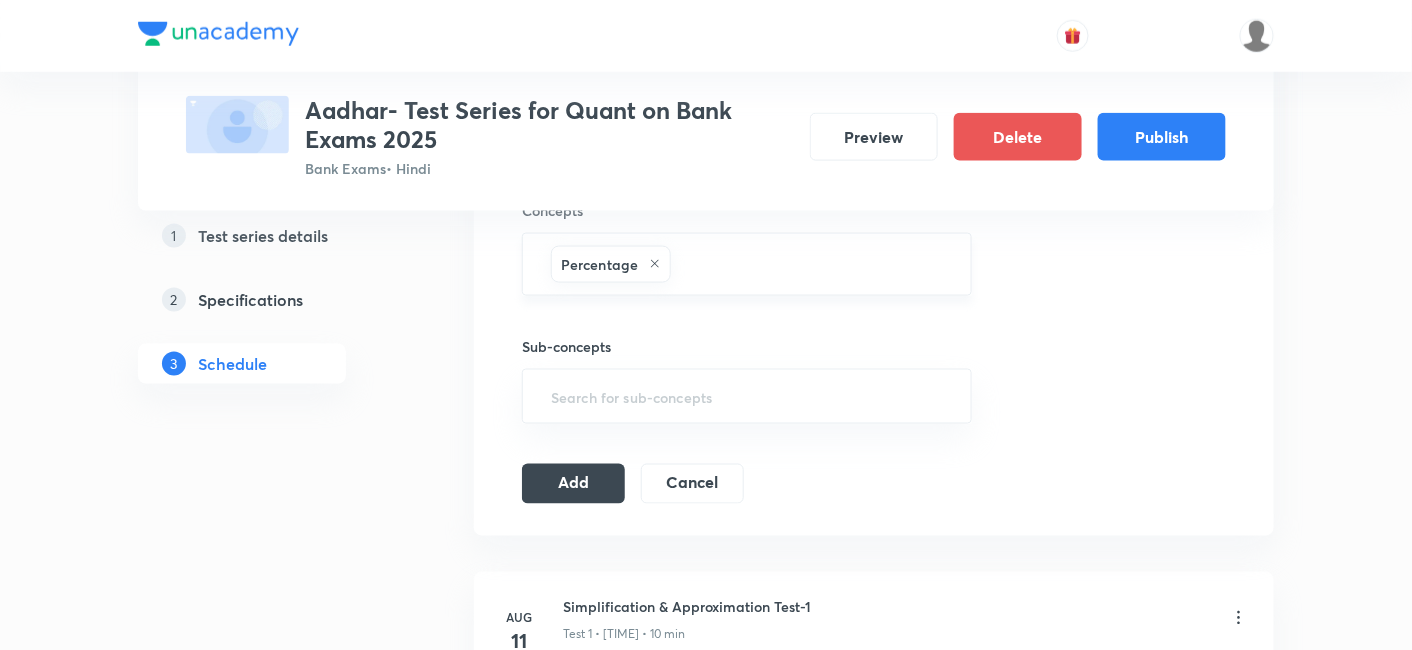 click on "Add" at bounding box center [573, 484] 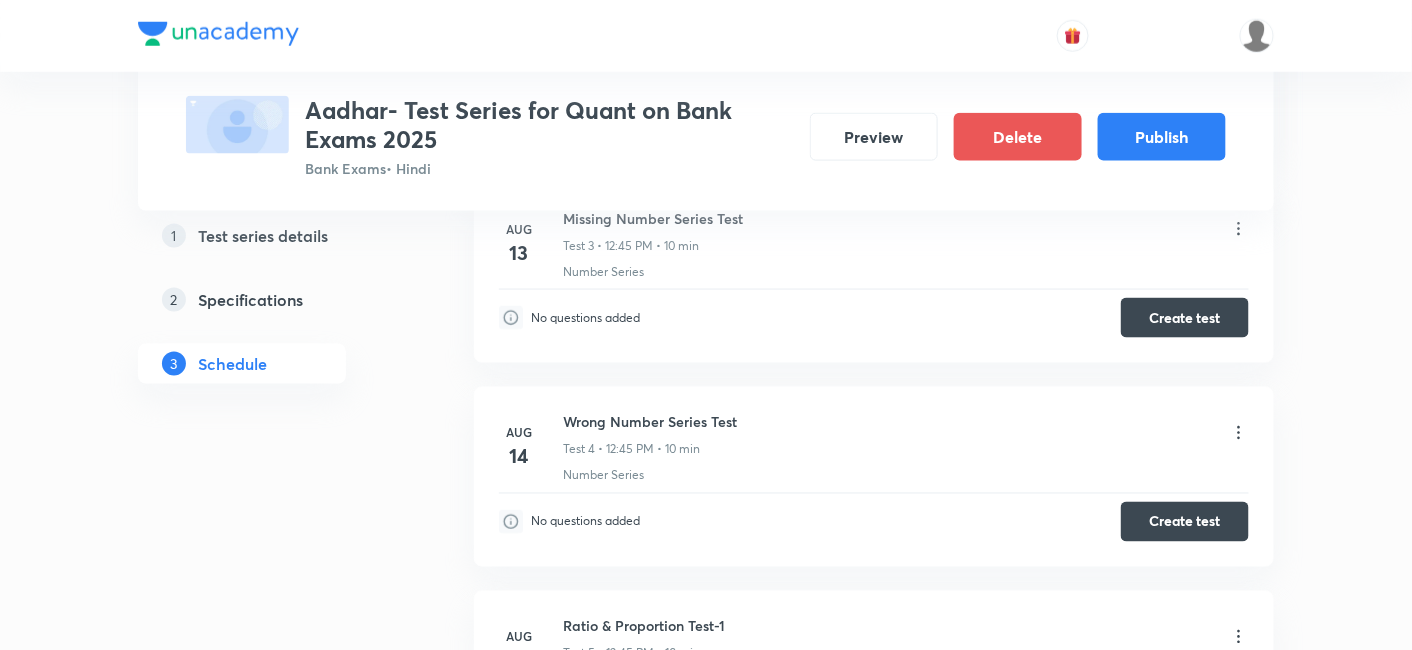 scroll, scrollTop: 0, scrollLeft: 0, axis: both 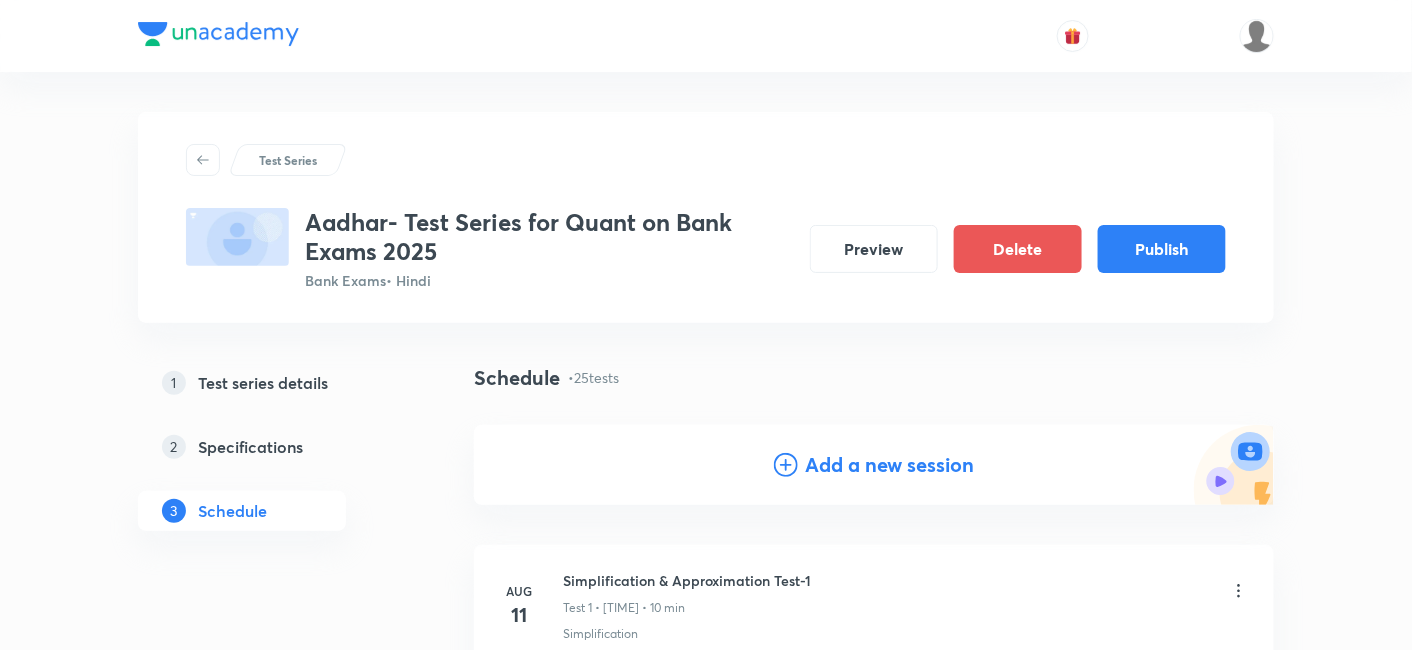 click on "Add a new session" at bounding box center [890, 465] 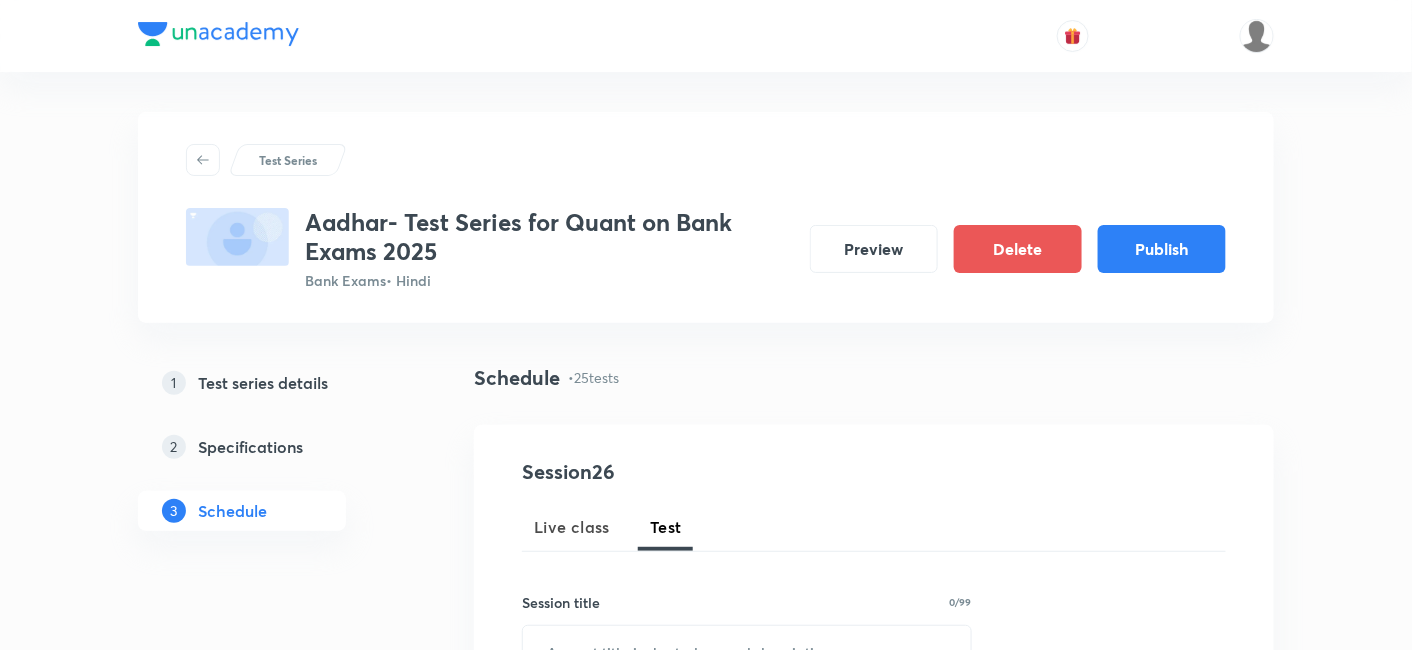 scroll, scrollTop: 191, scrollLeft: 0, axis: vertical 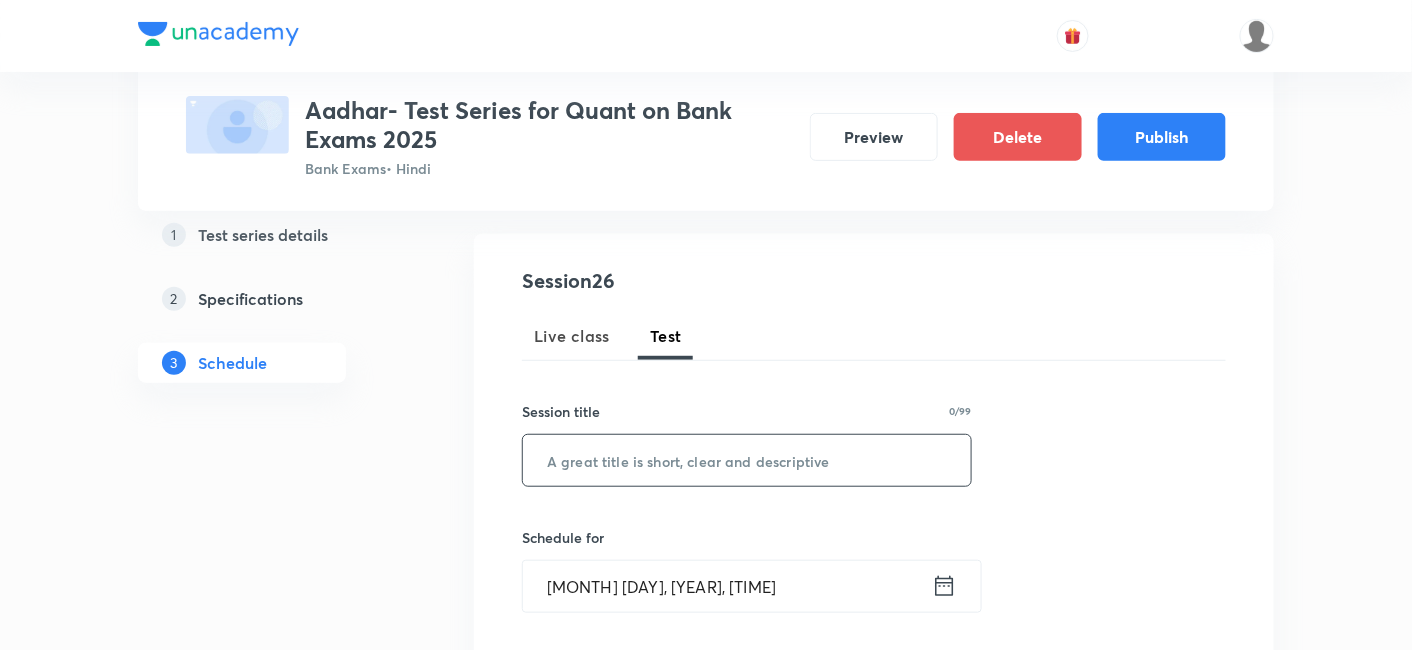 click at bounding box center [747, 460] 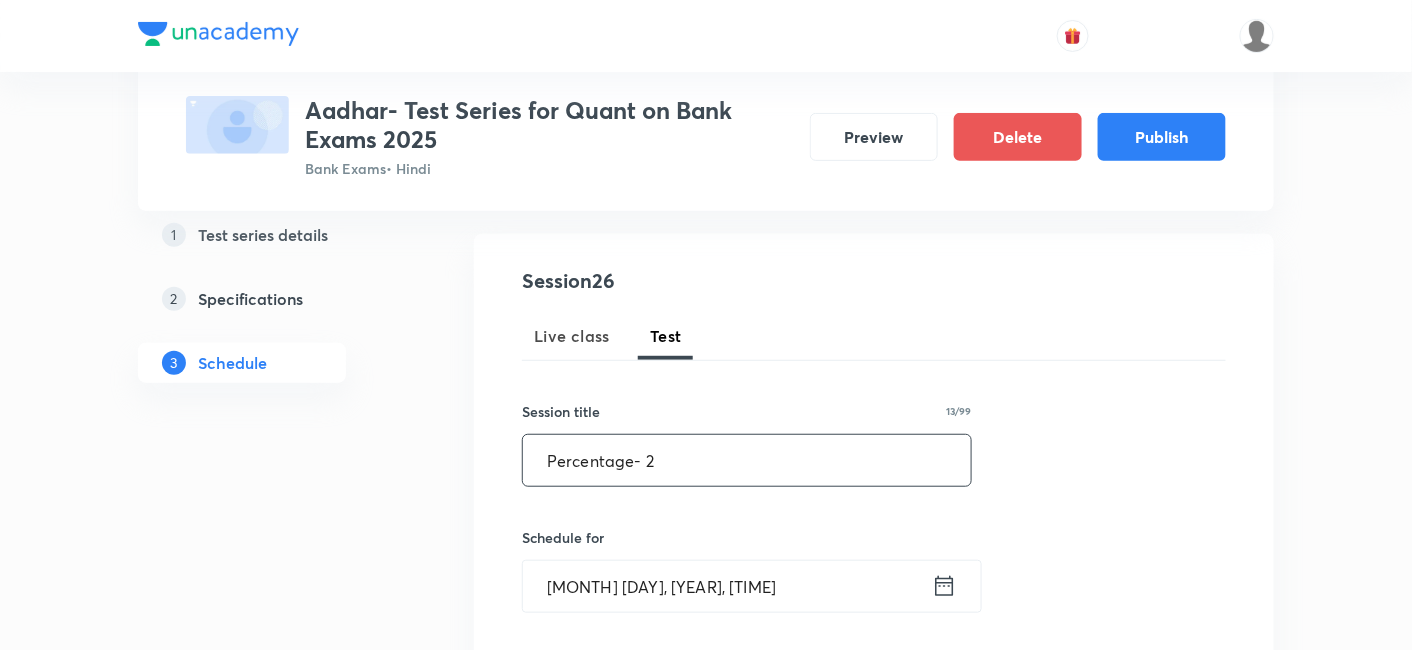click on "Percentage- 2" at bounding box center (747, 460) 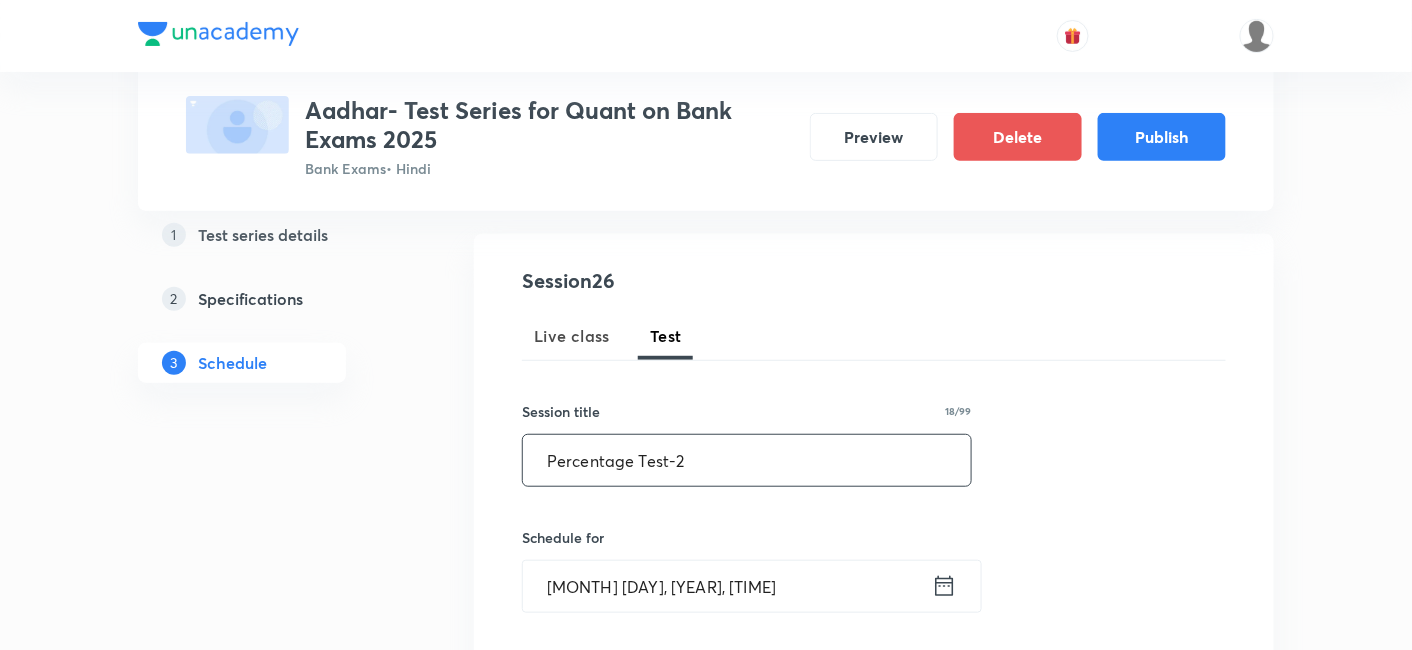 type on "Percentage Test-2" 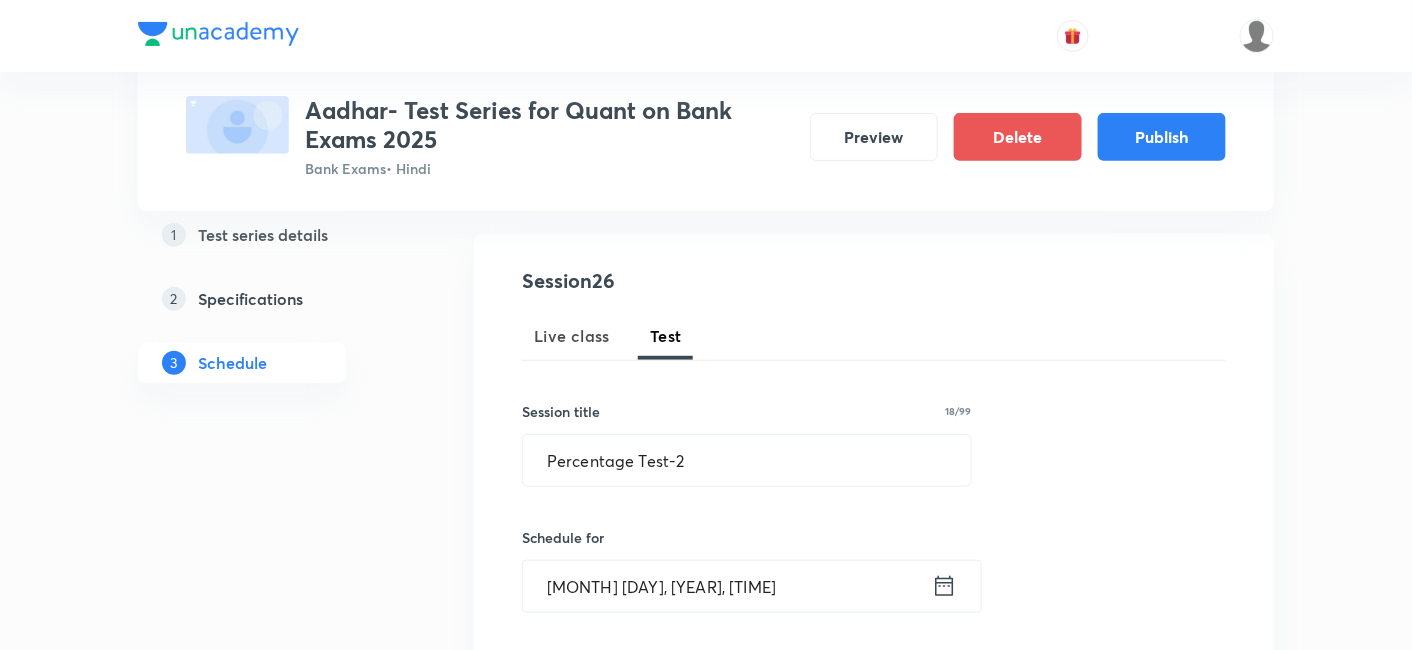 click 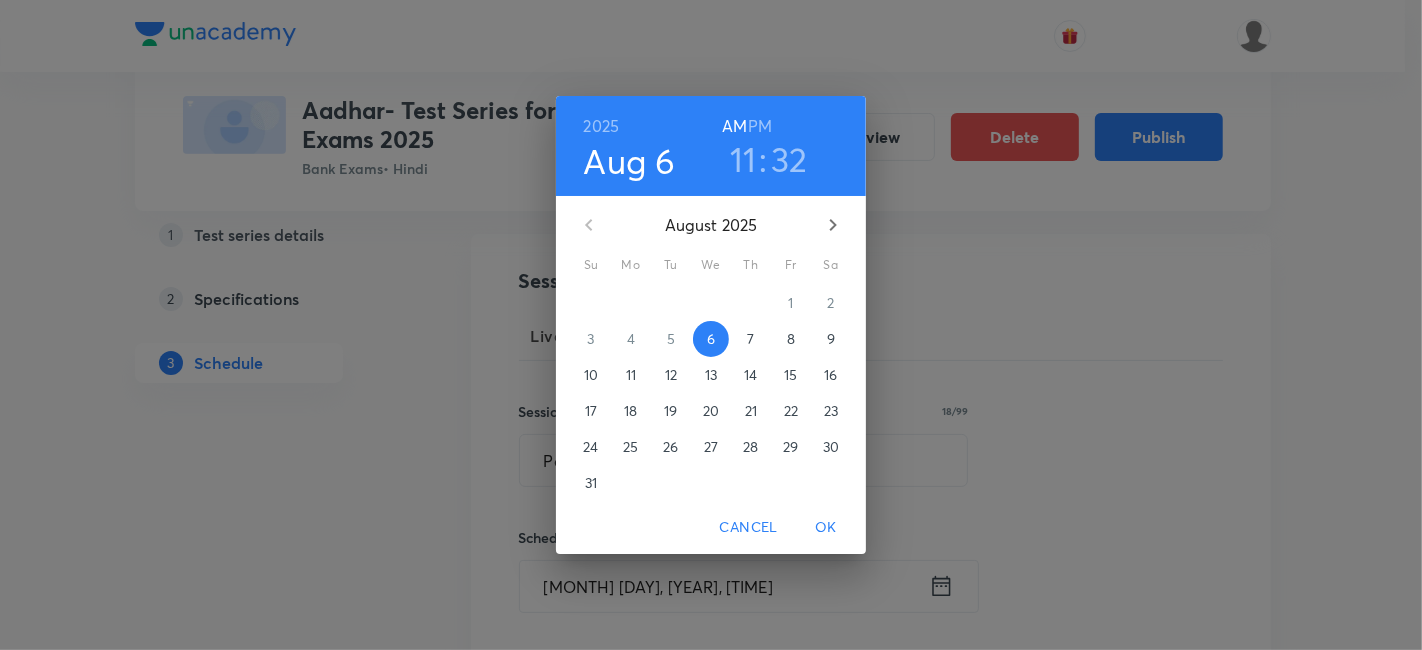 click 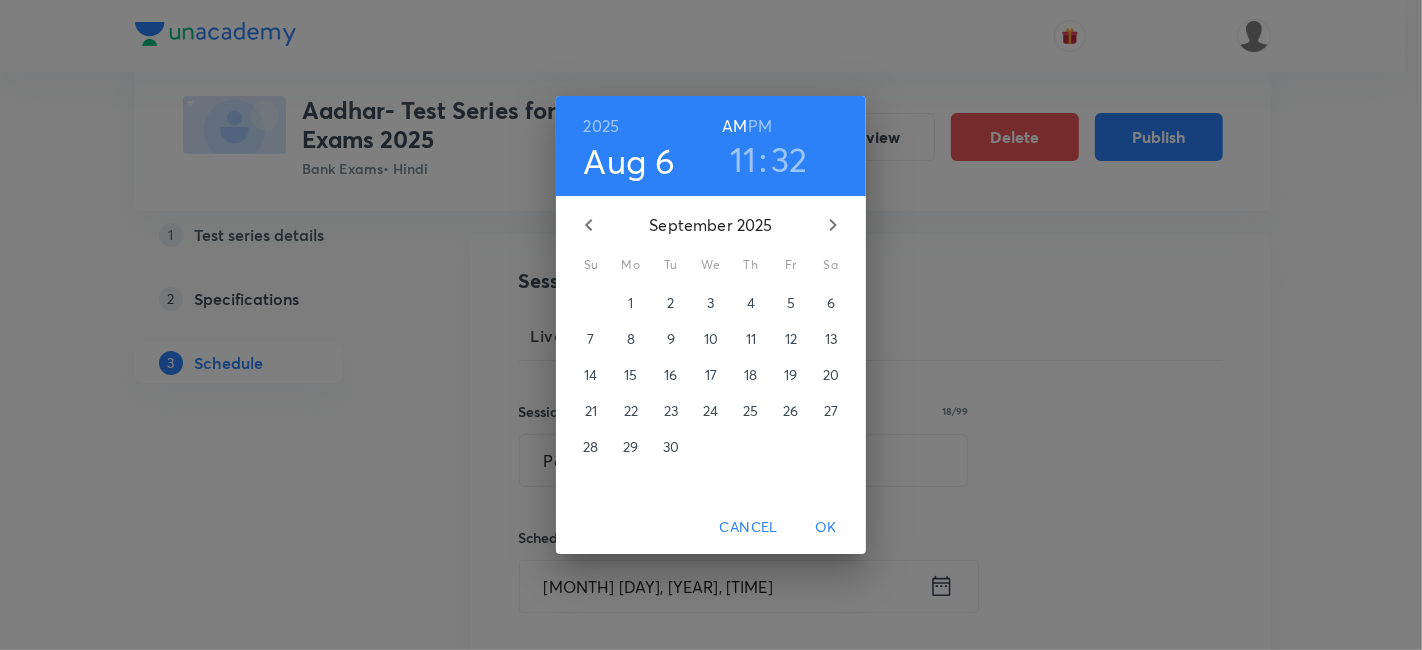click on "15" at bounding box center [630, 375] 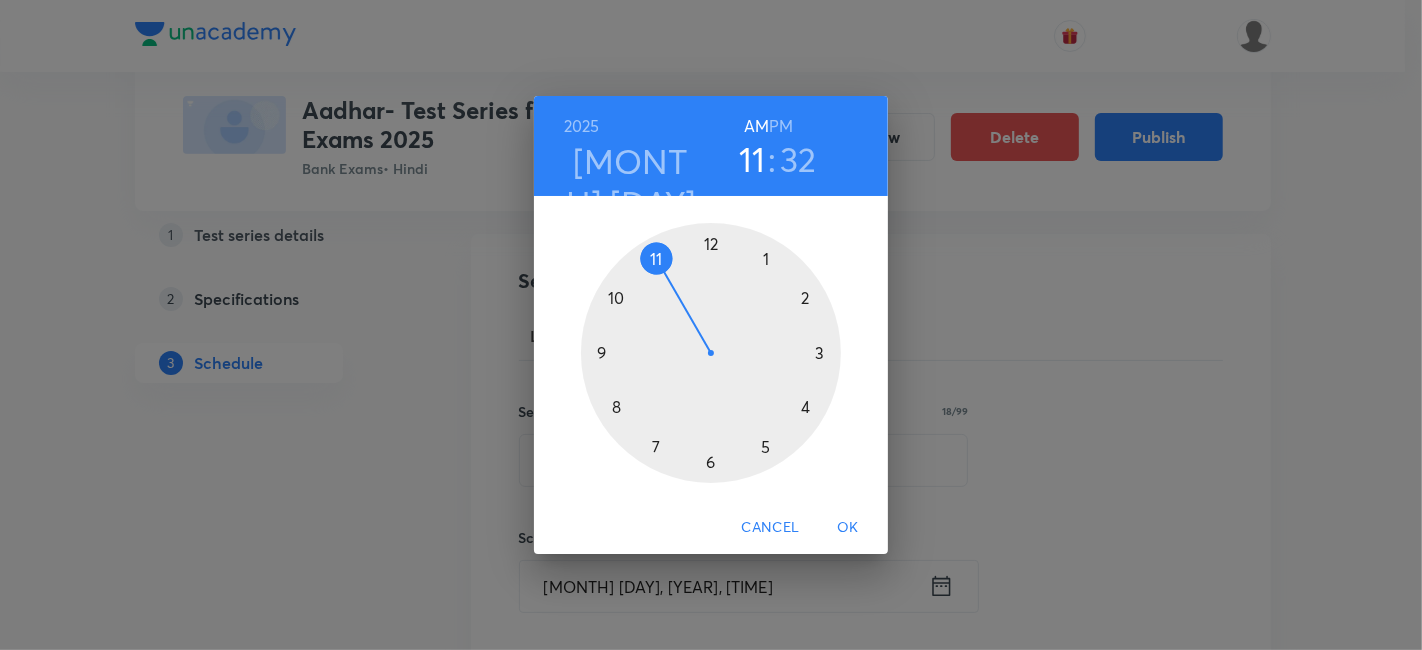 click on "PM" at bounding box center (781, 126) 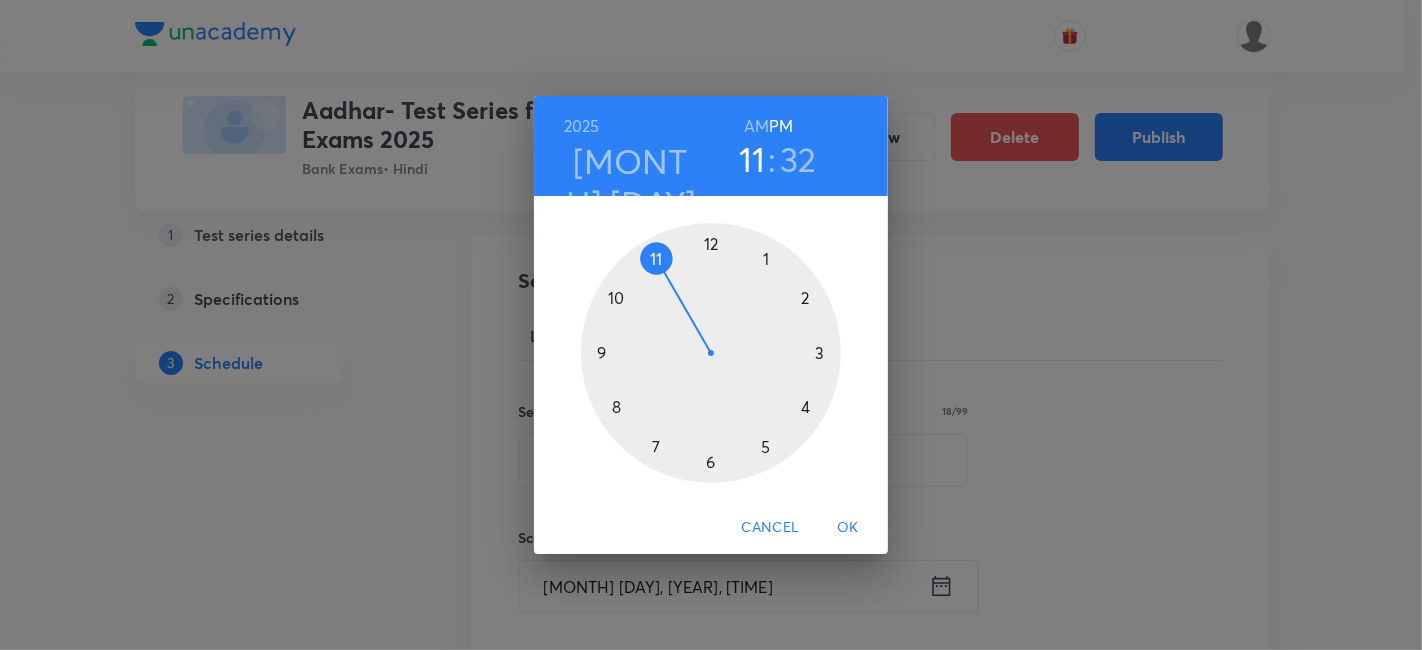 click at bounding box center (711, 353) 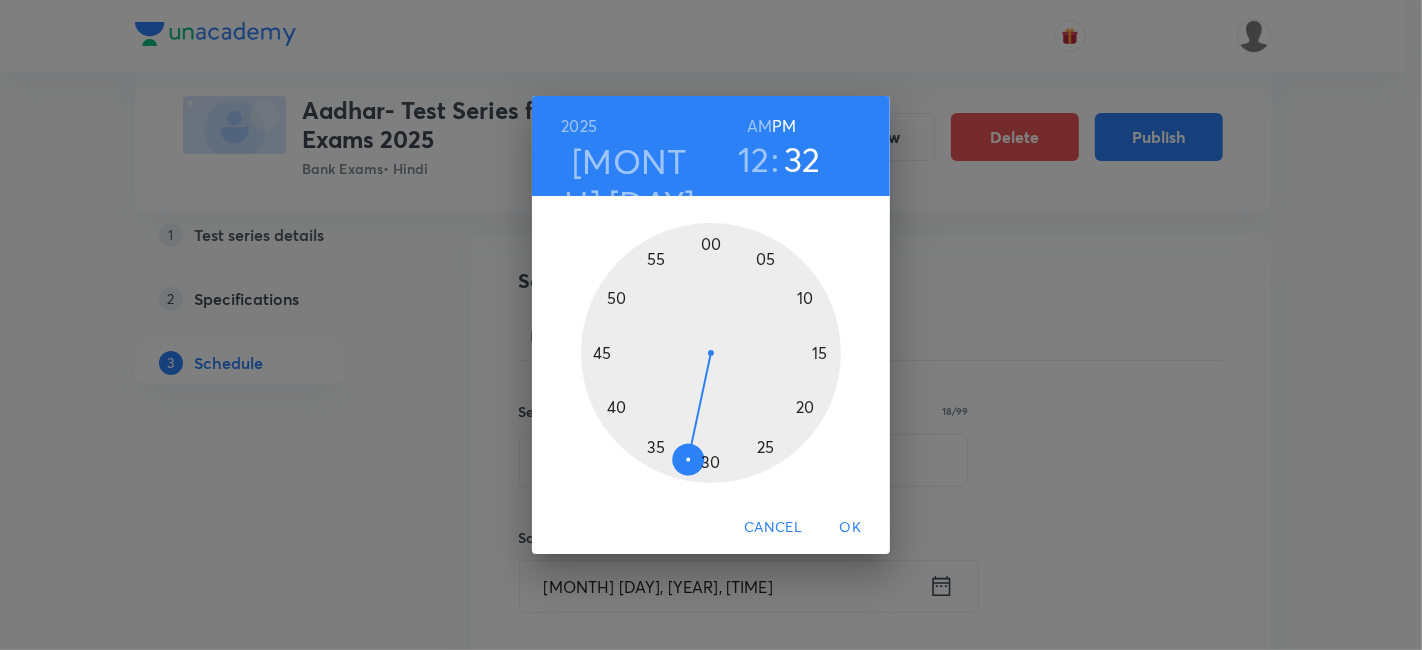 click at bounding box center (711, 353) 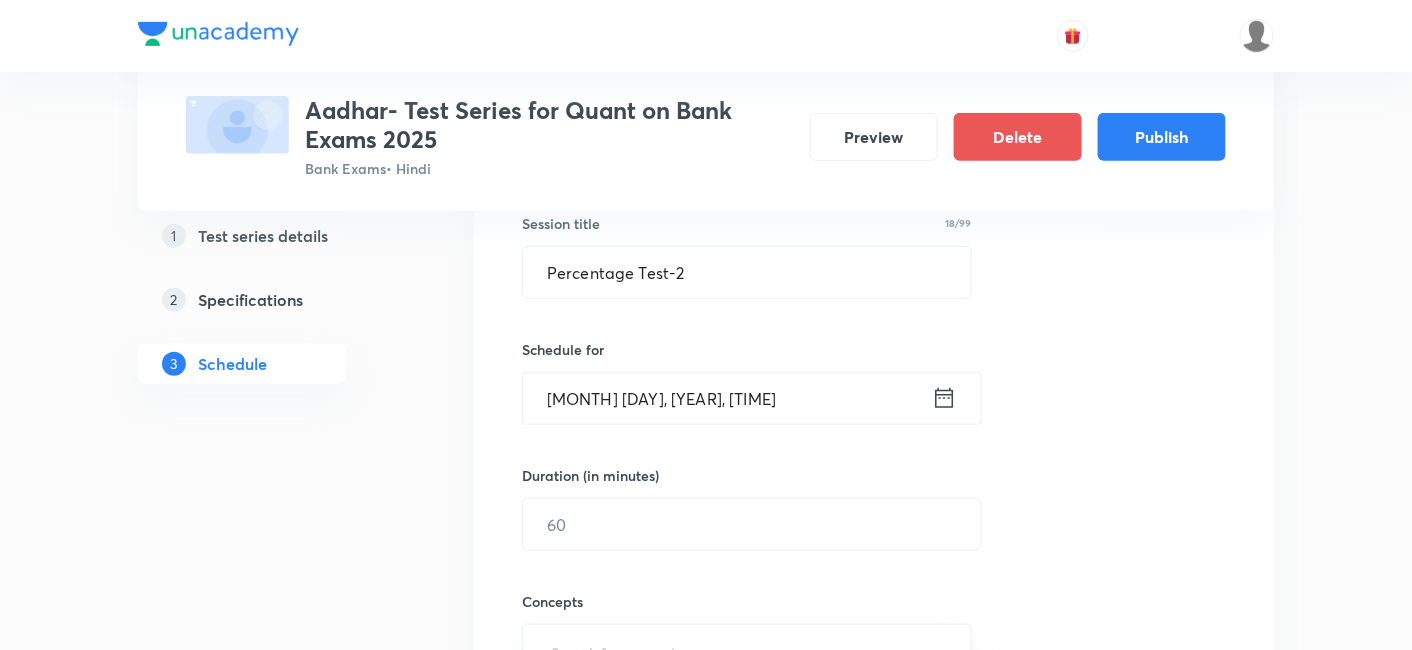 scroll, scrollTop: 380, scrollLeft: 0, axis: vertical 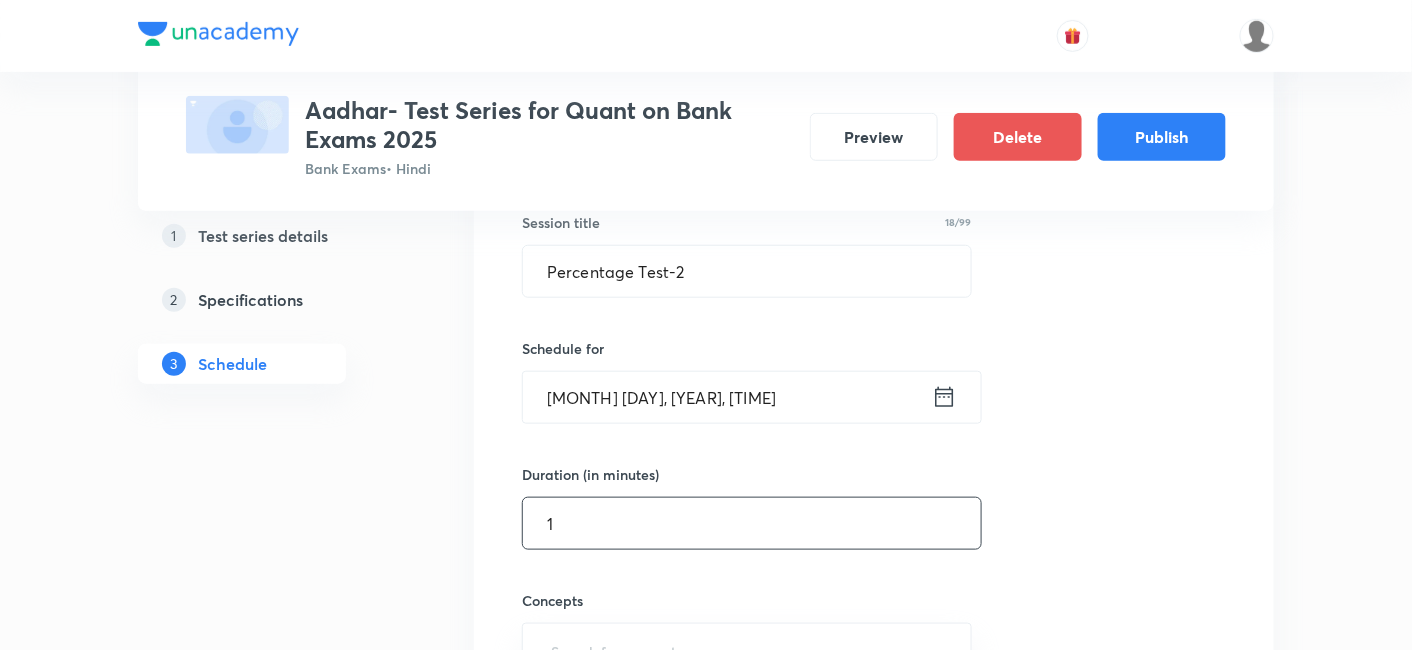 click on "1" at bounding box center (752, 523) 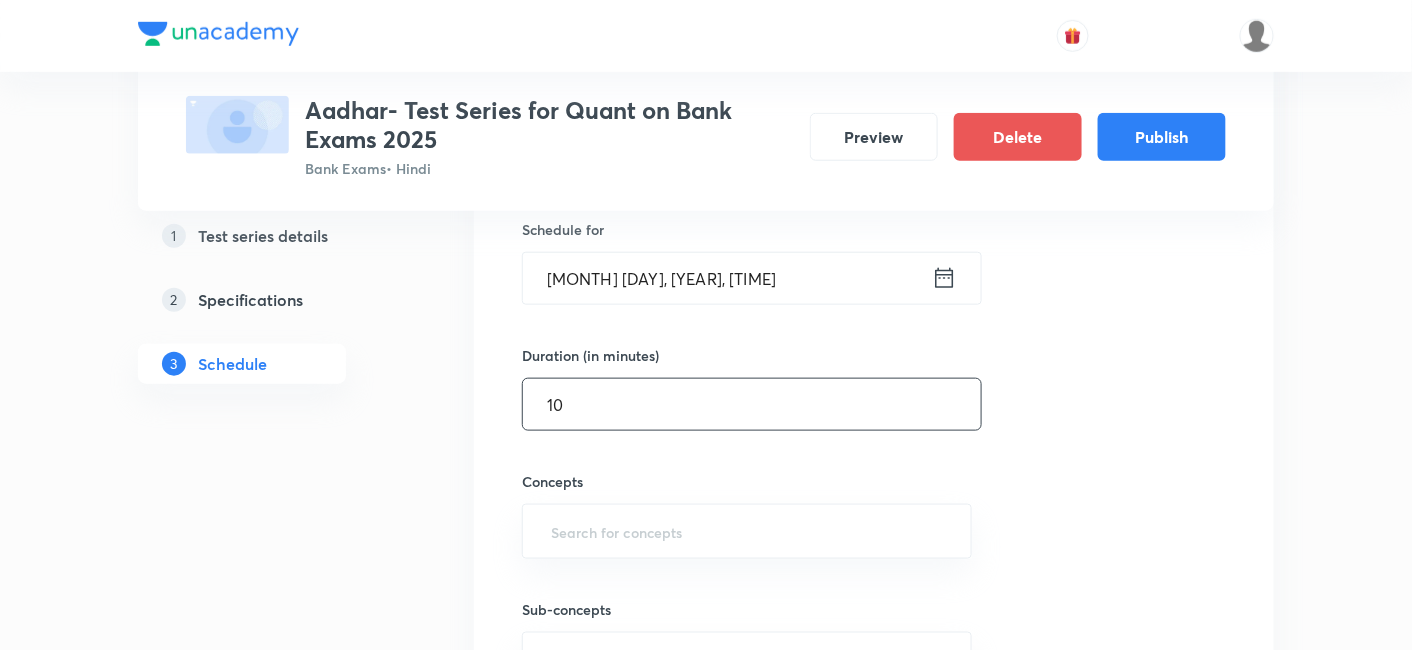scroll, scrollTop: 500, scrollLeft: 0, axis: vertical 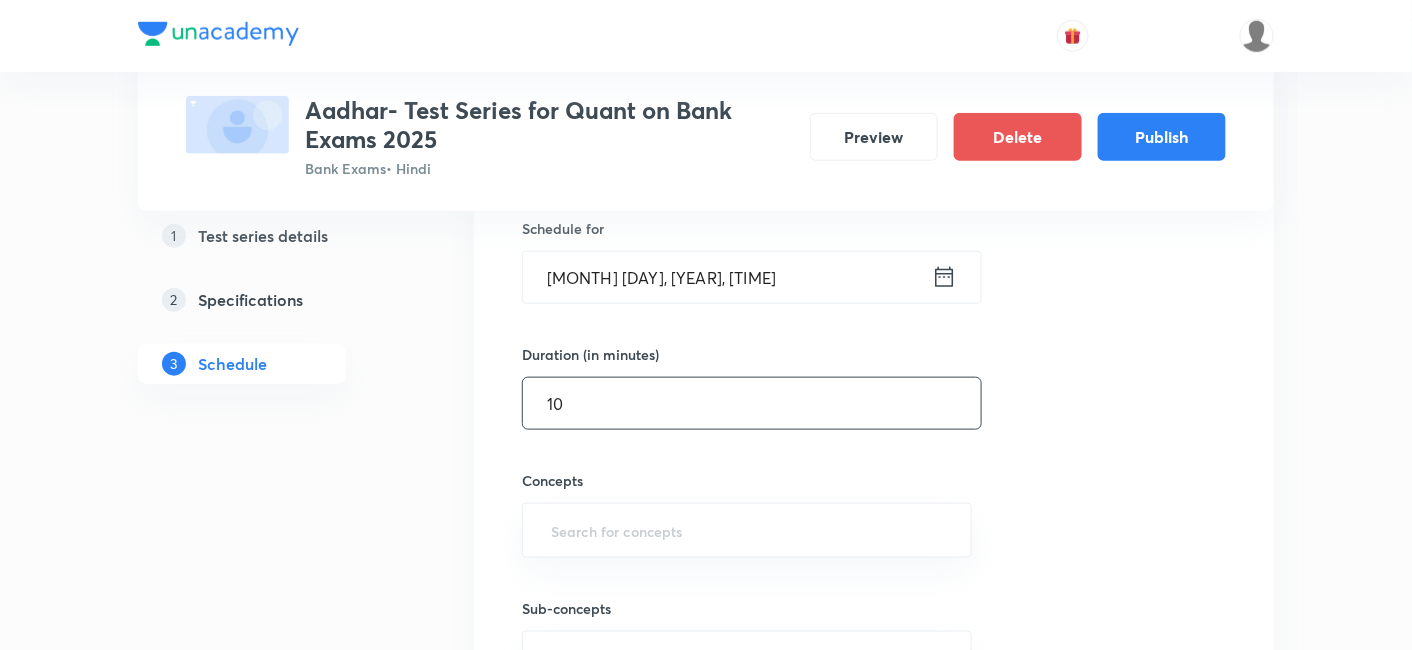 type on "10" 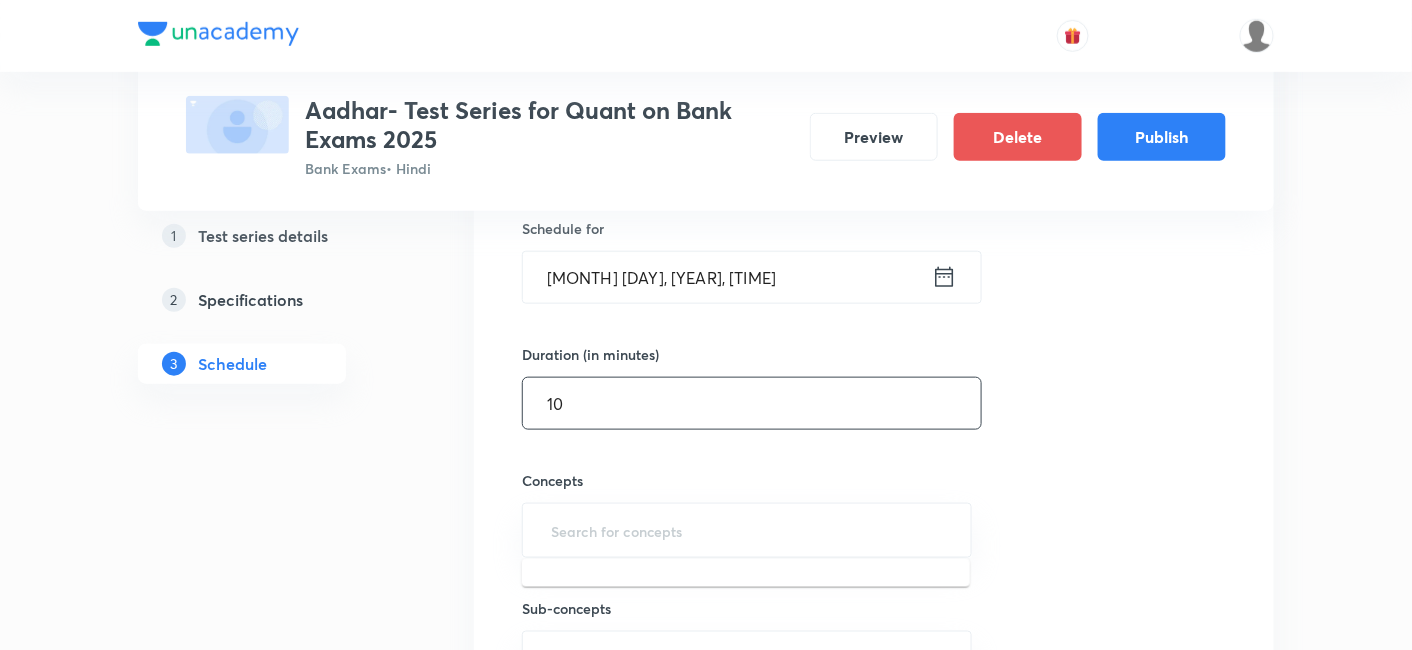 click at bounding box center (747, 530) 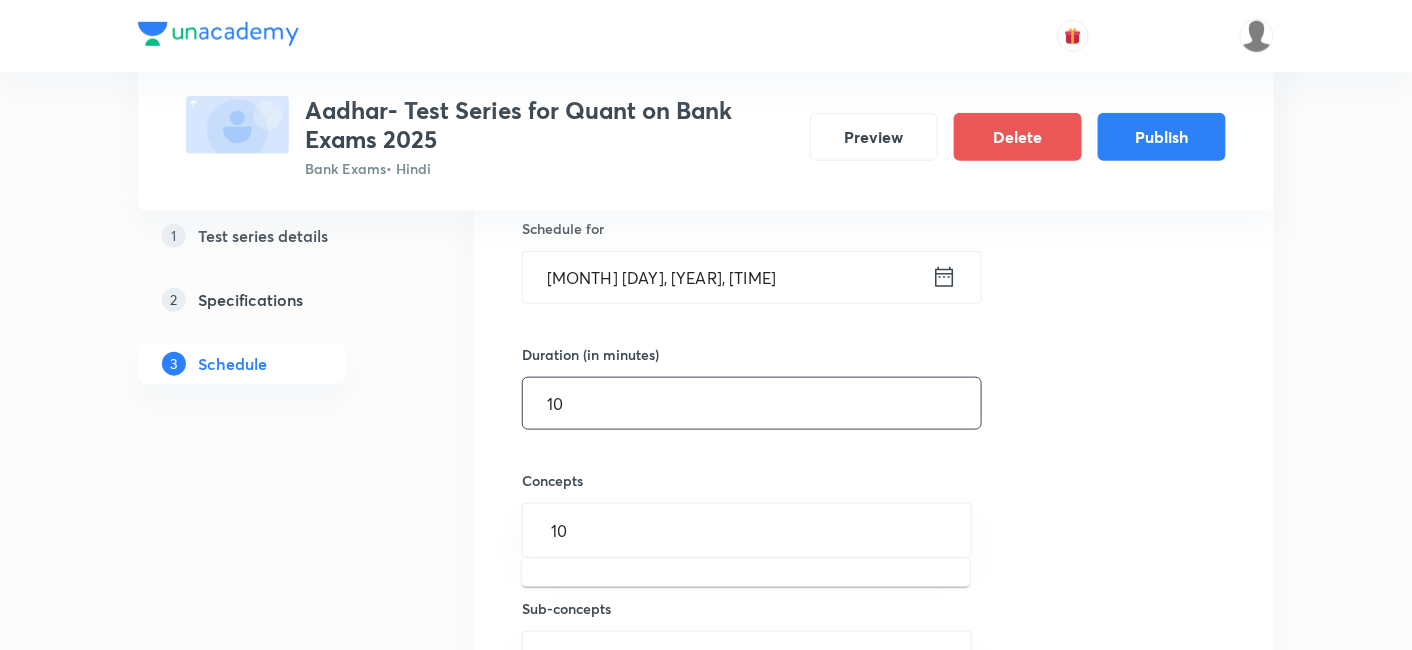 type on "1" 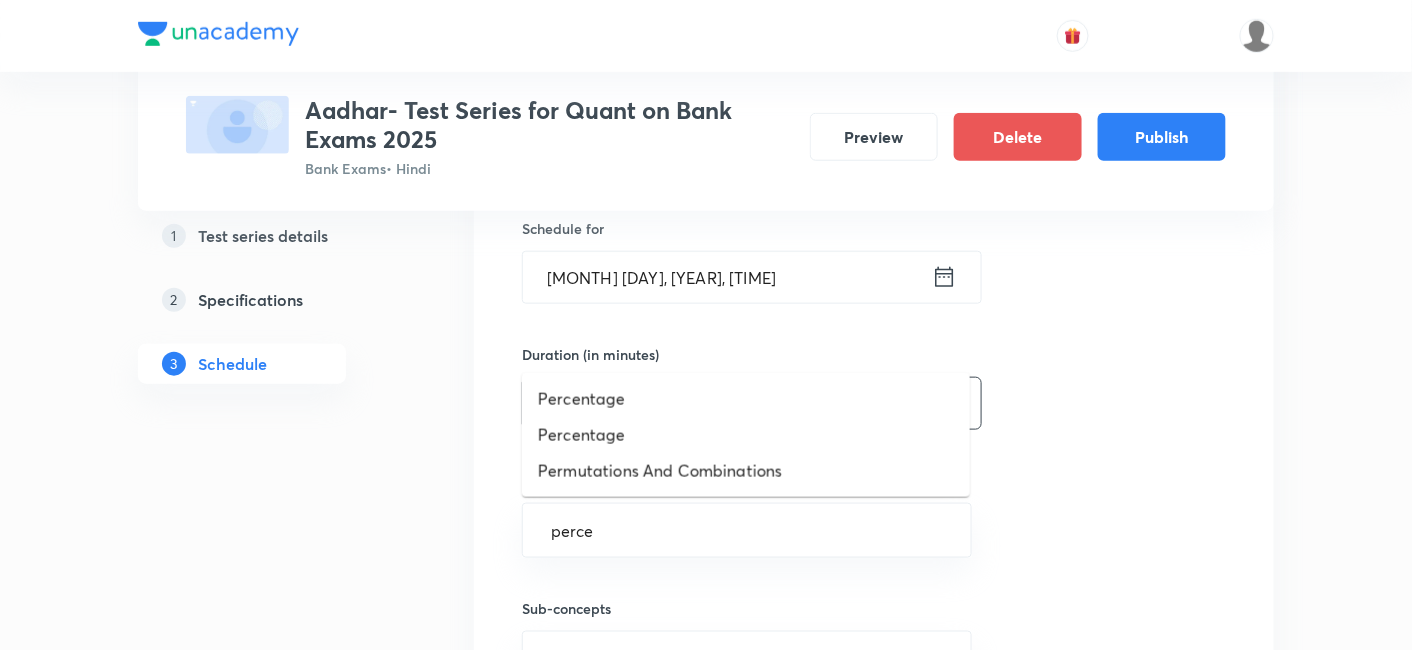 type on "percen" 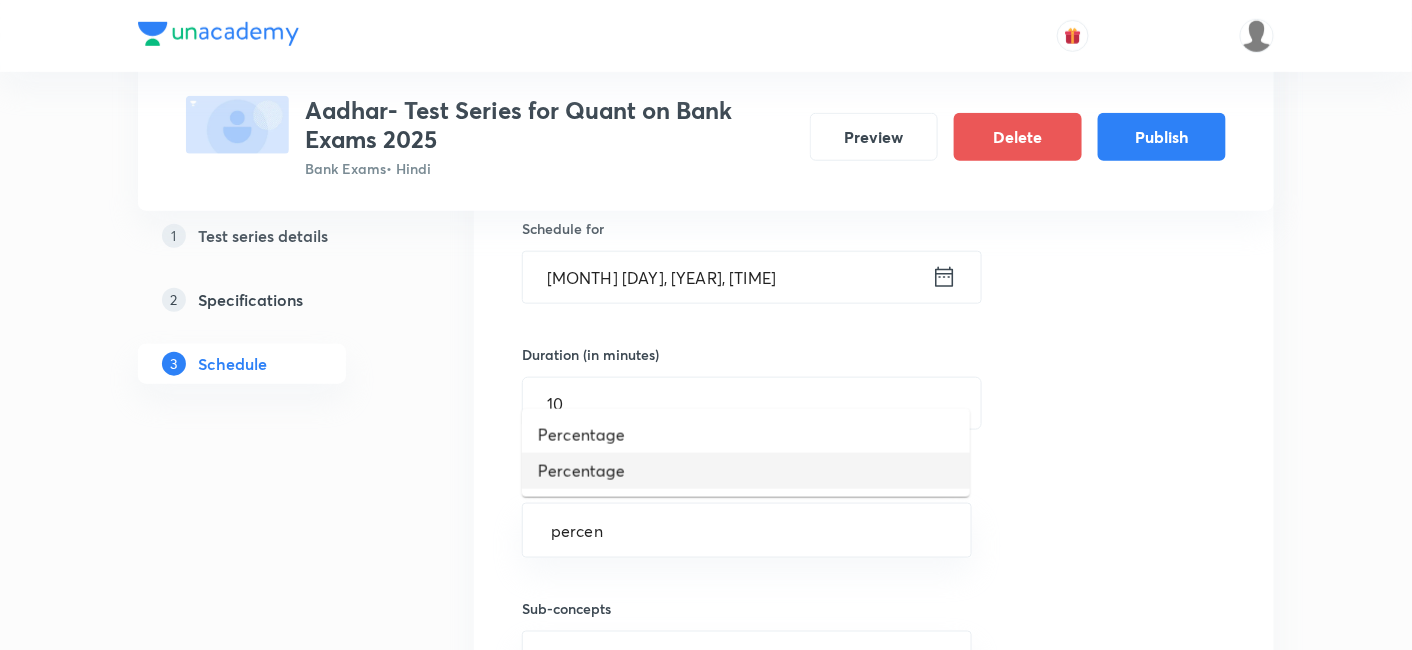 click on "Percentage" at bounding box center (746, 471) 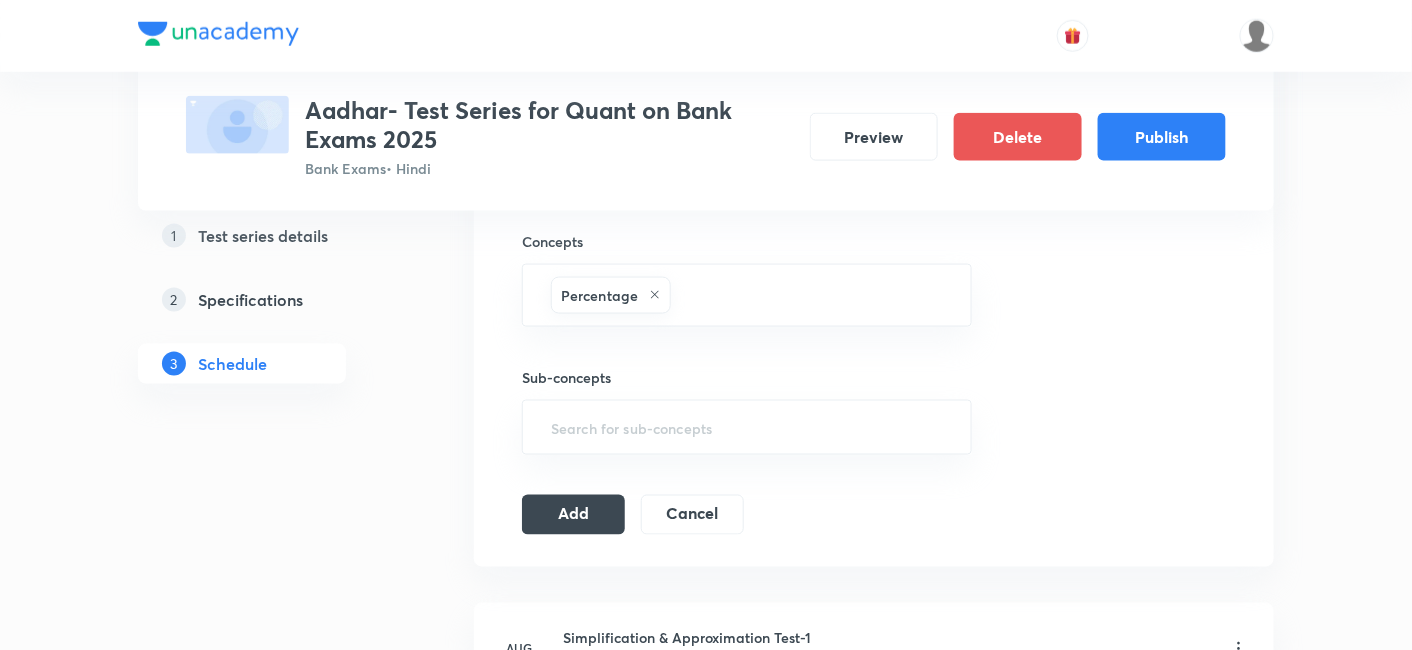 scroll, scrollTop: 755, scrollLeft: 0, axis: vertical 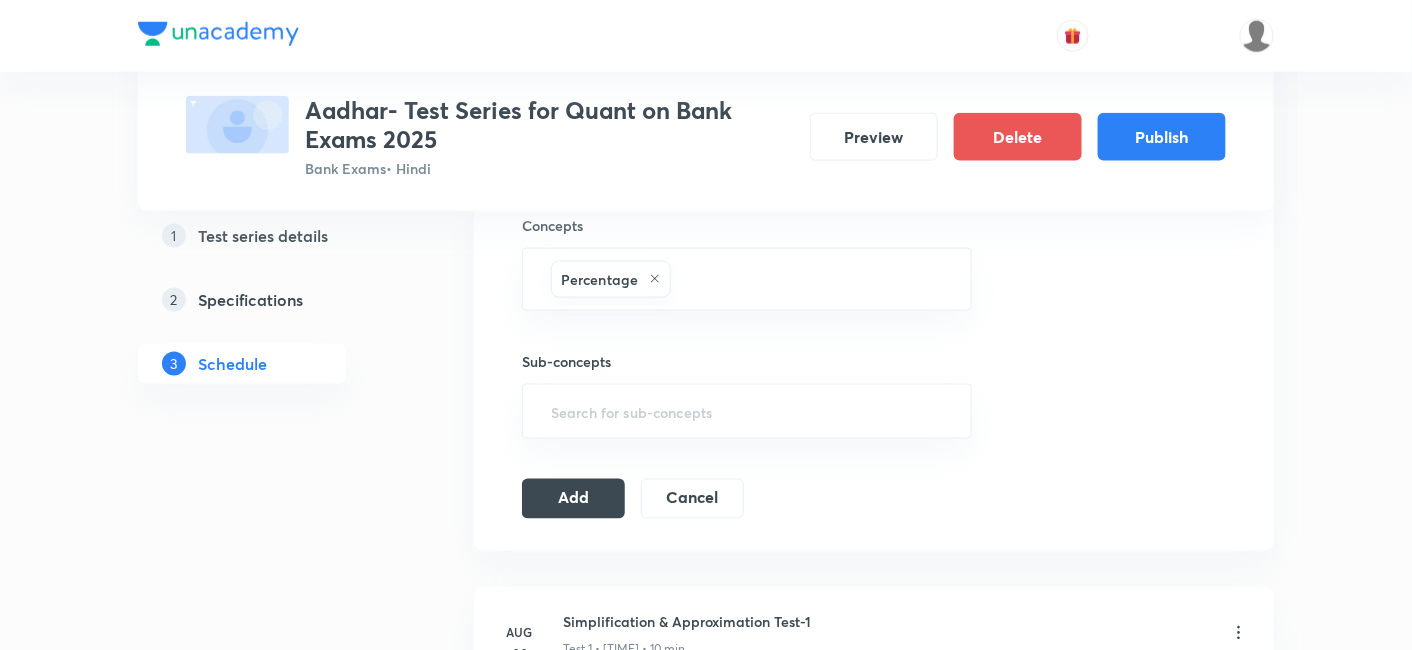 click on "Session 26 Live class Test Session title 18/99 Percentage Test-2 Schedule for [MONTH] [DAY], [YEAR], [TIME] Duration (in minutes) 10 Concepts Percentage Sub-concepts Add Cancel" at bounding box center (874, 110) 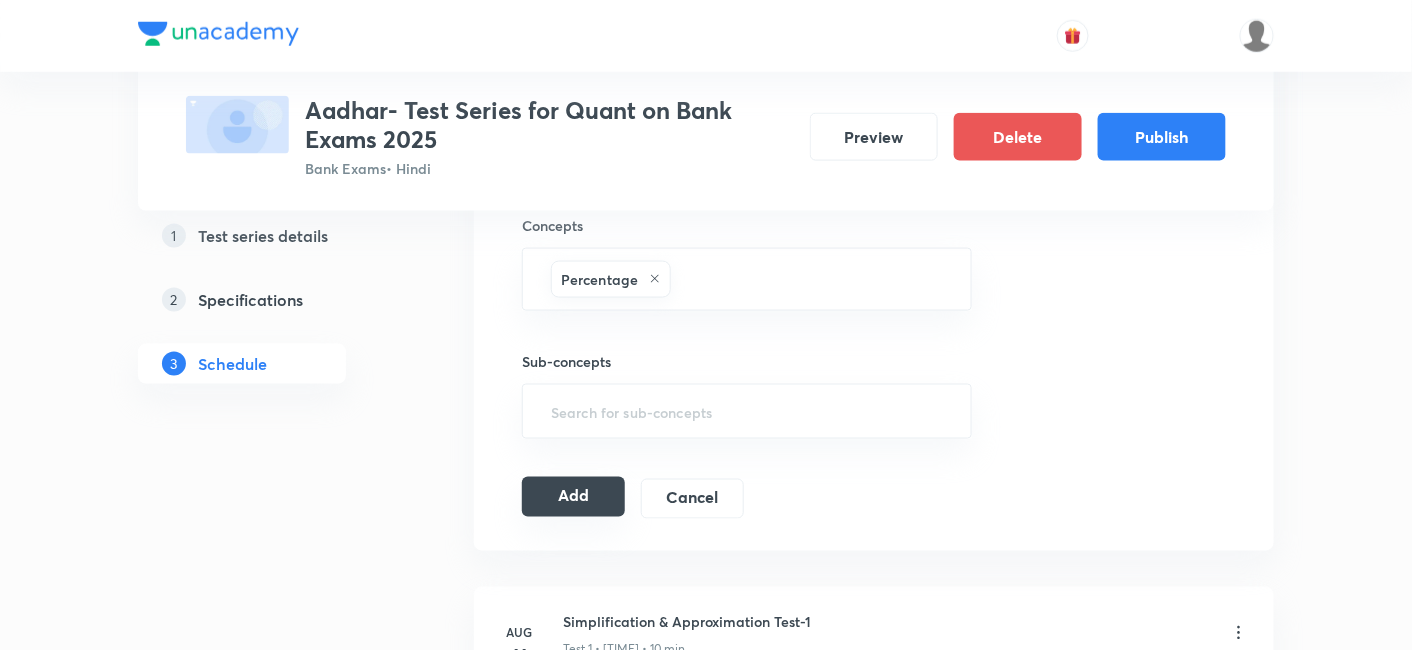 click on "Add" at bounding box center [573, 497] 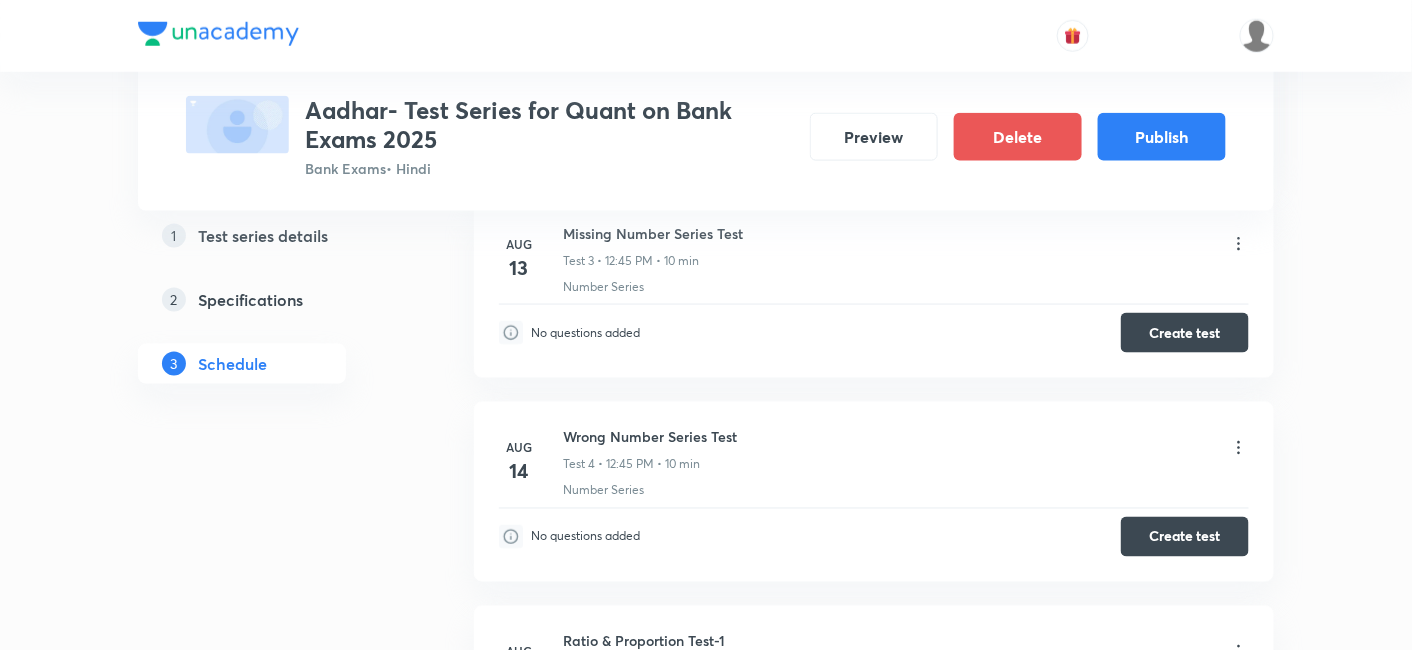 scroll, scrollTop: 0, scrollLeft: 0, axis: both 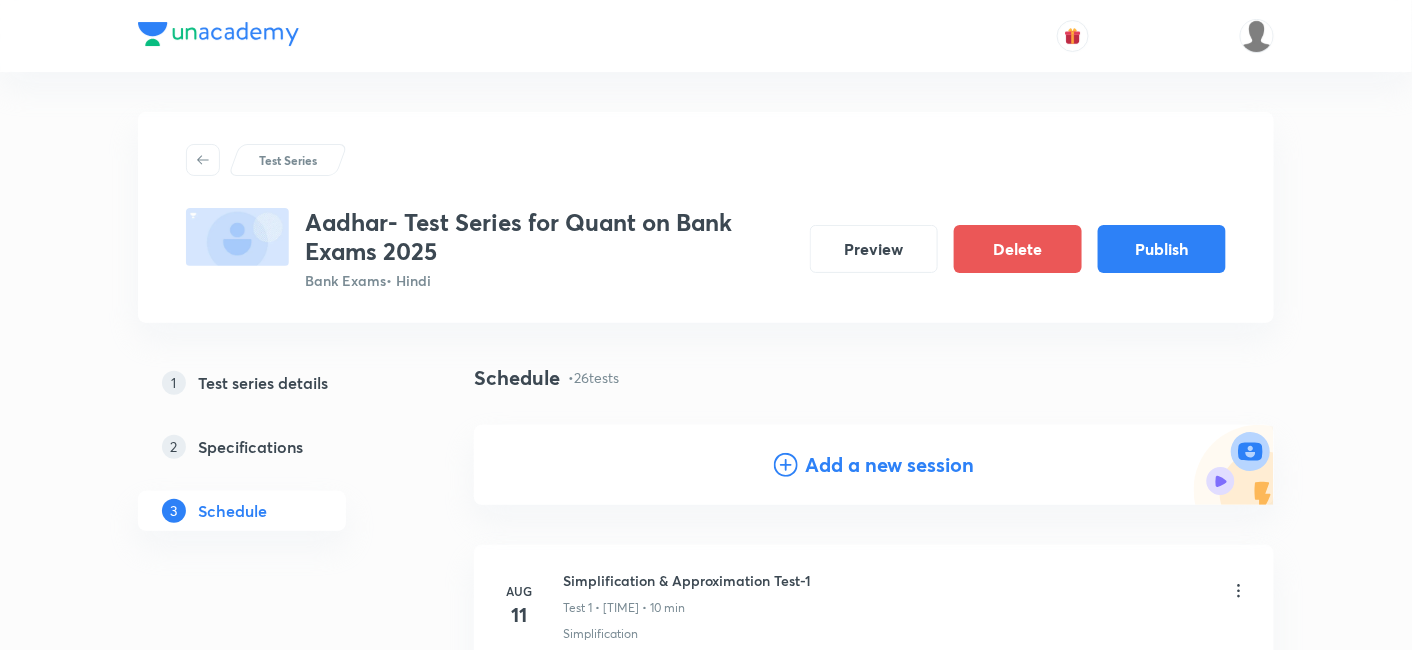 click on "Add a new session" at bounding box center [890, 465] 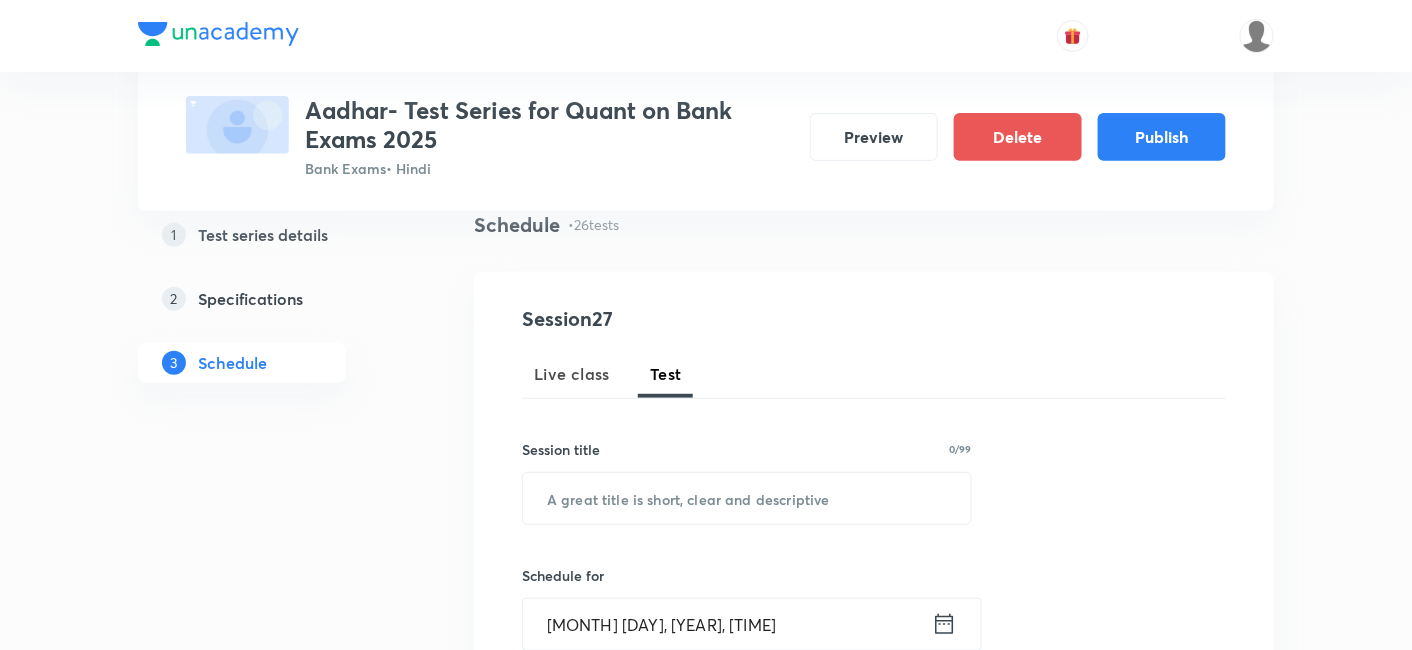 scroll, scrollTop: 154, scrollLeft: 0, axis: vertical 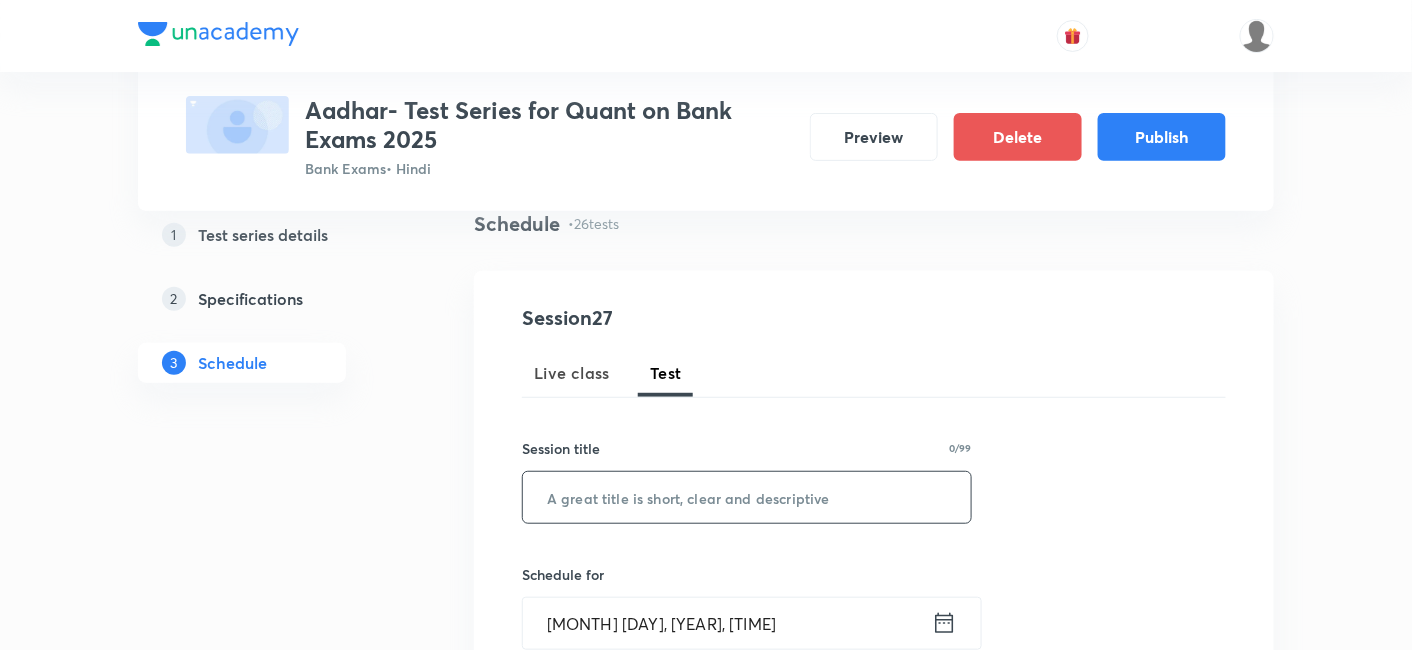 click at bounding box center [747, 497] 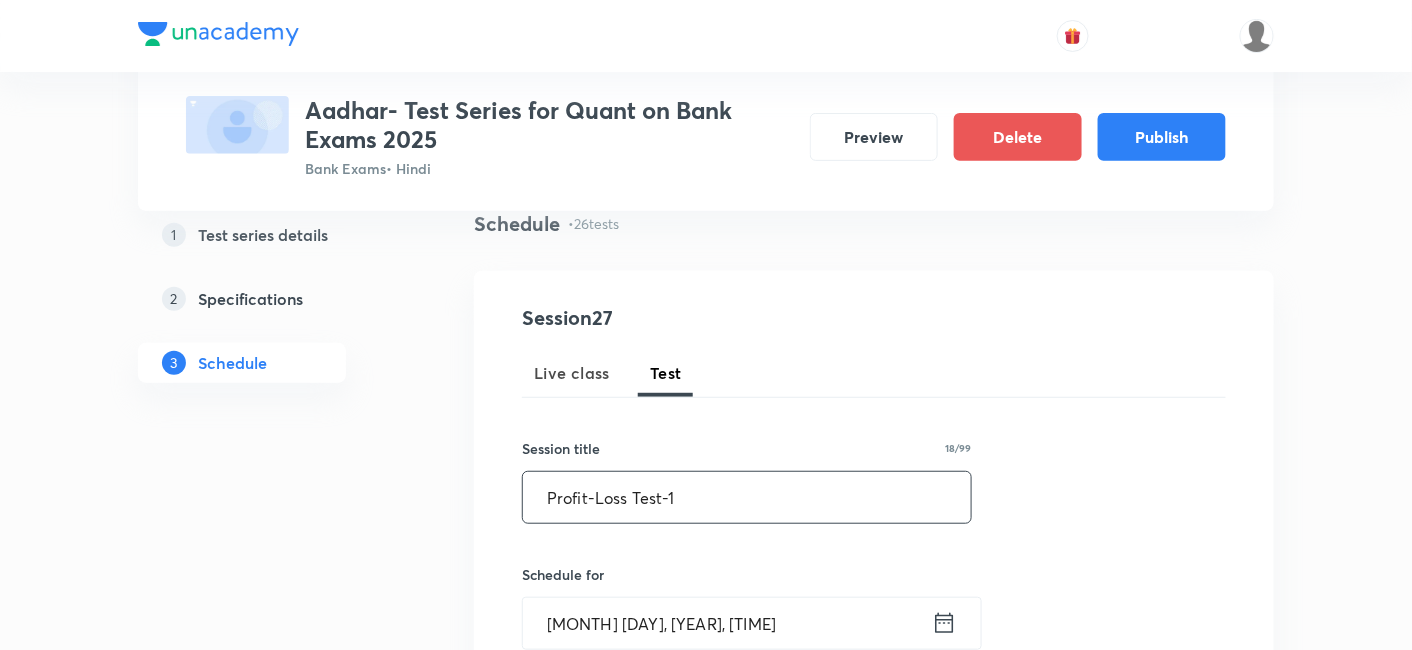 scroll, scrollTop: 426, scrollLeft: 0, axis: vertical 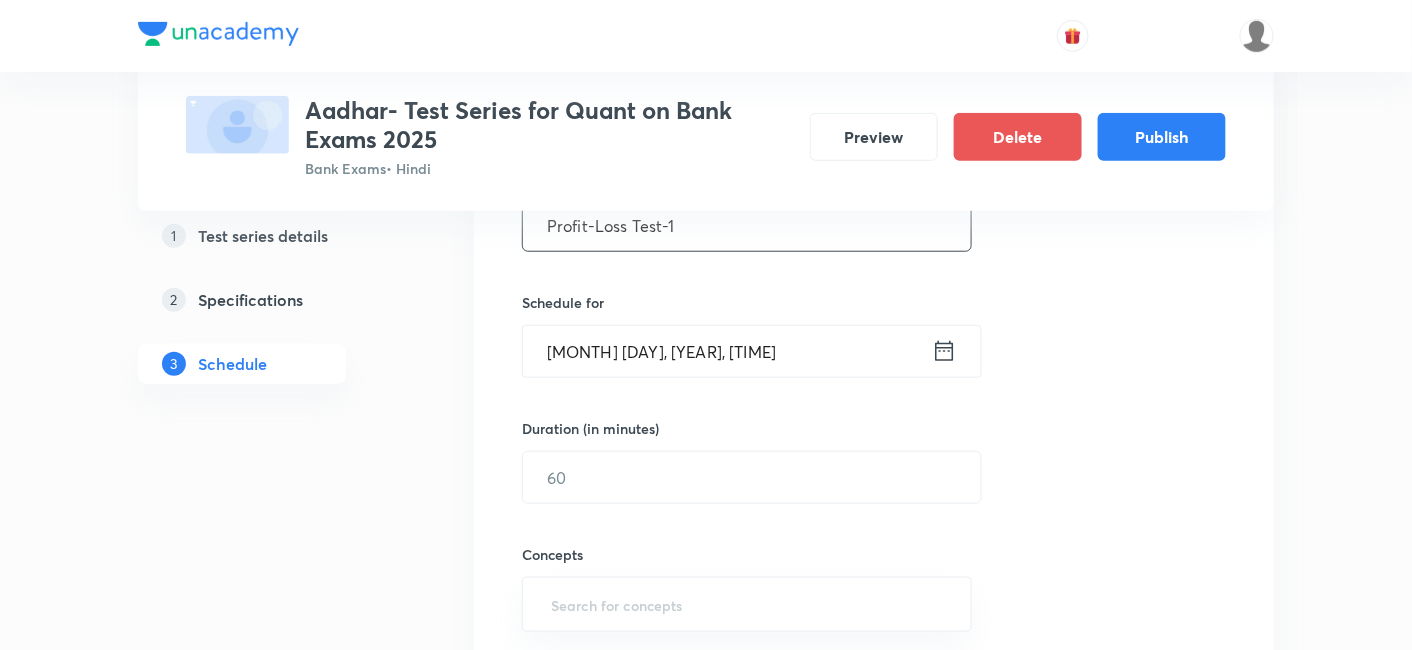 type on "Profit-Loss Test-1" 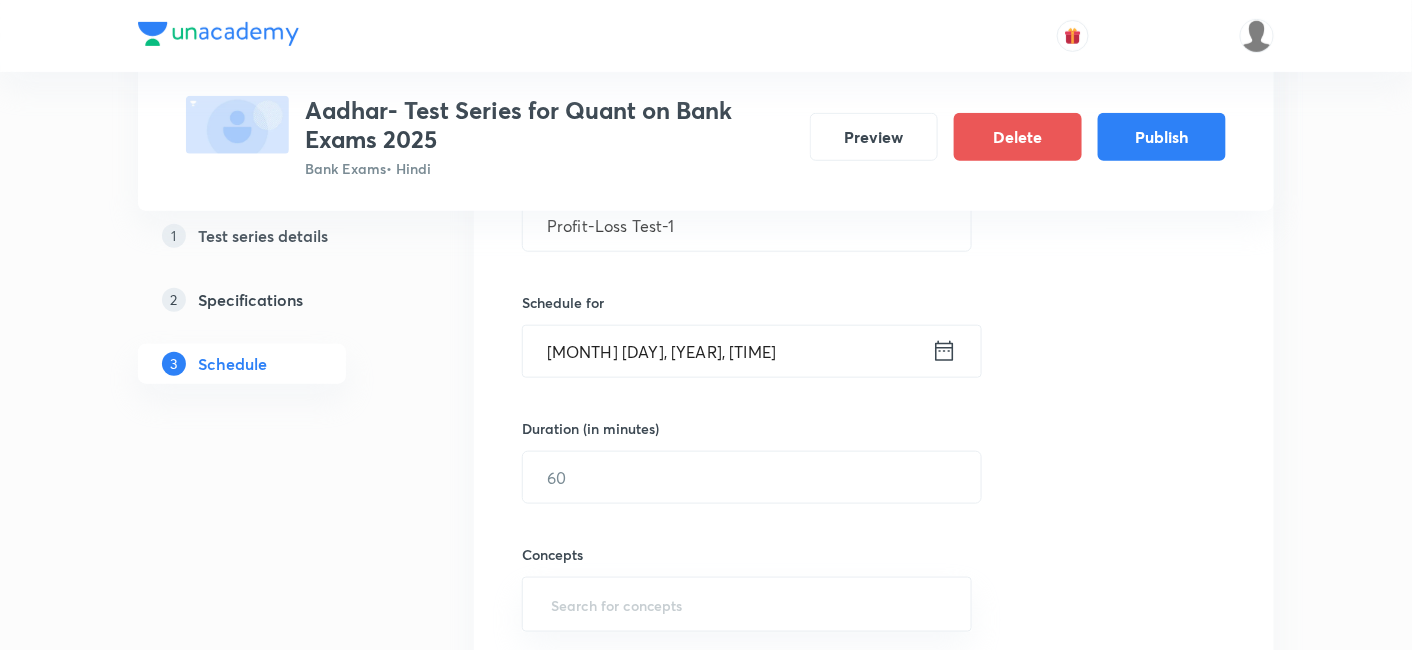 click 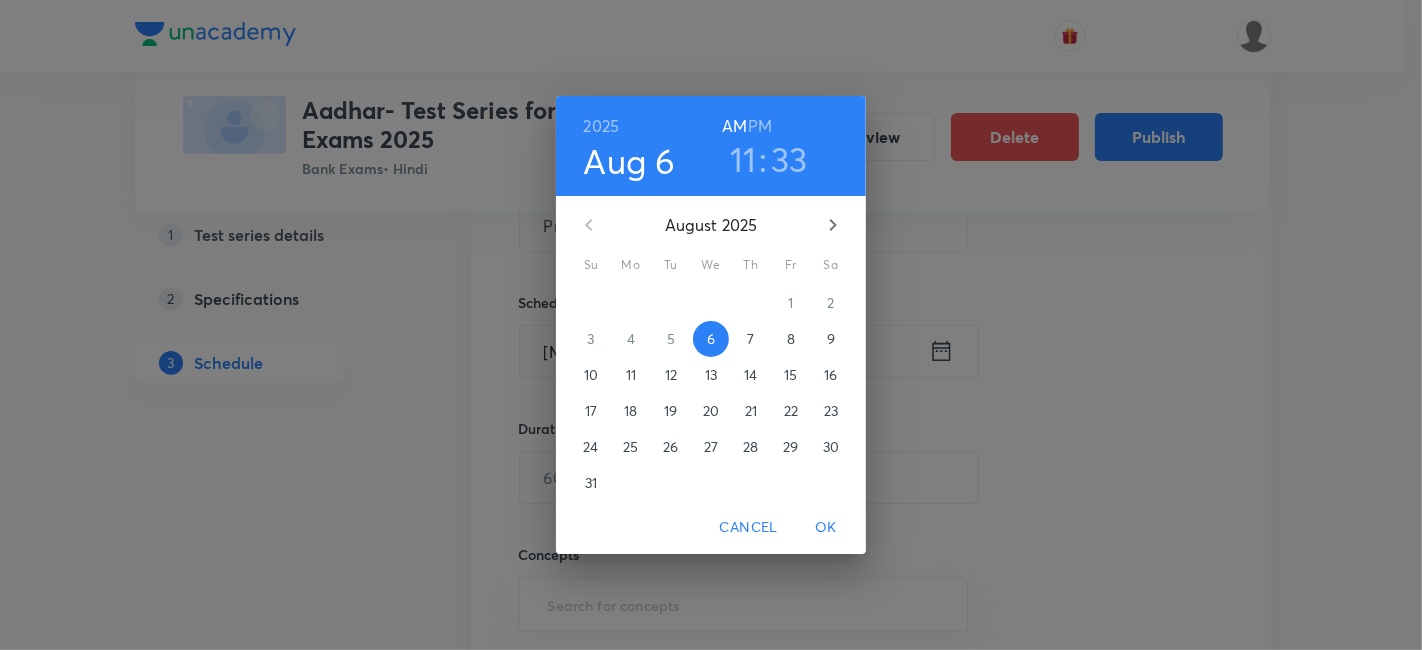 click 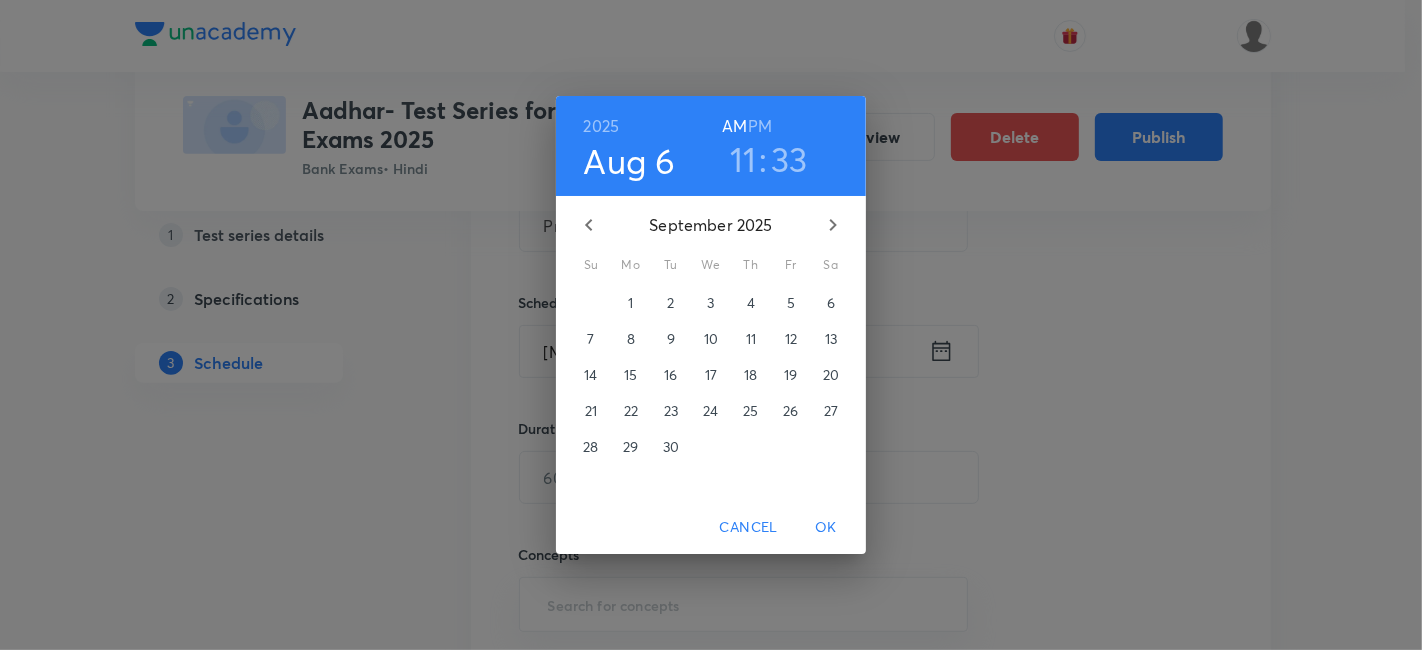 click on "16" at bounding box center [670, 375] 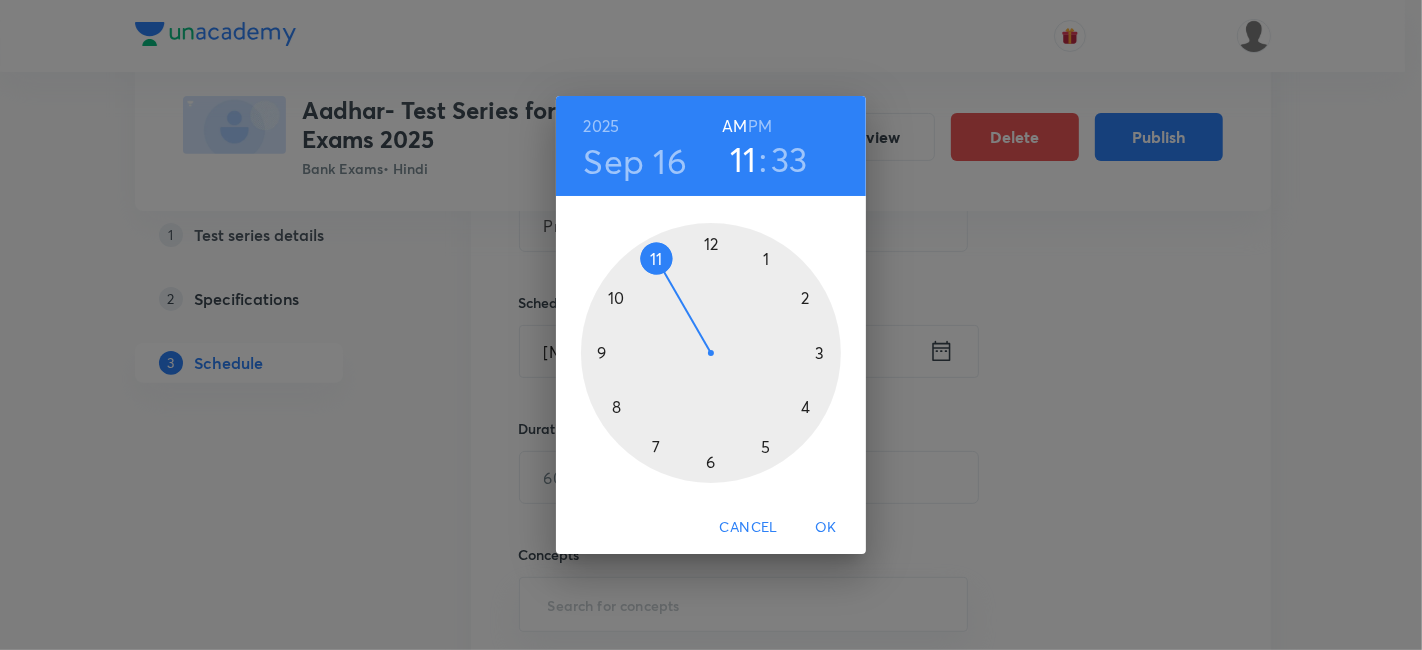 click on "PM" at bounding box center (760, 126) 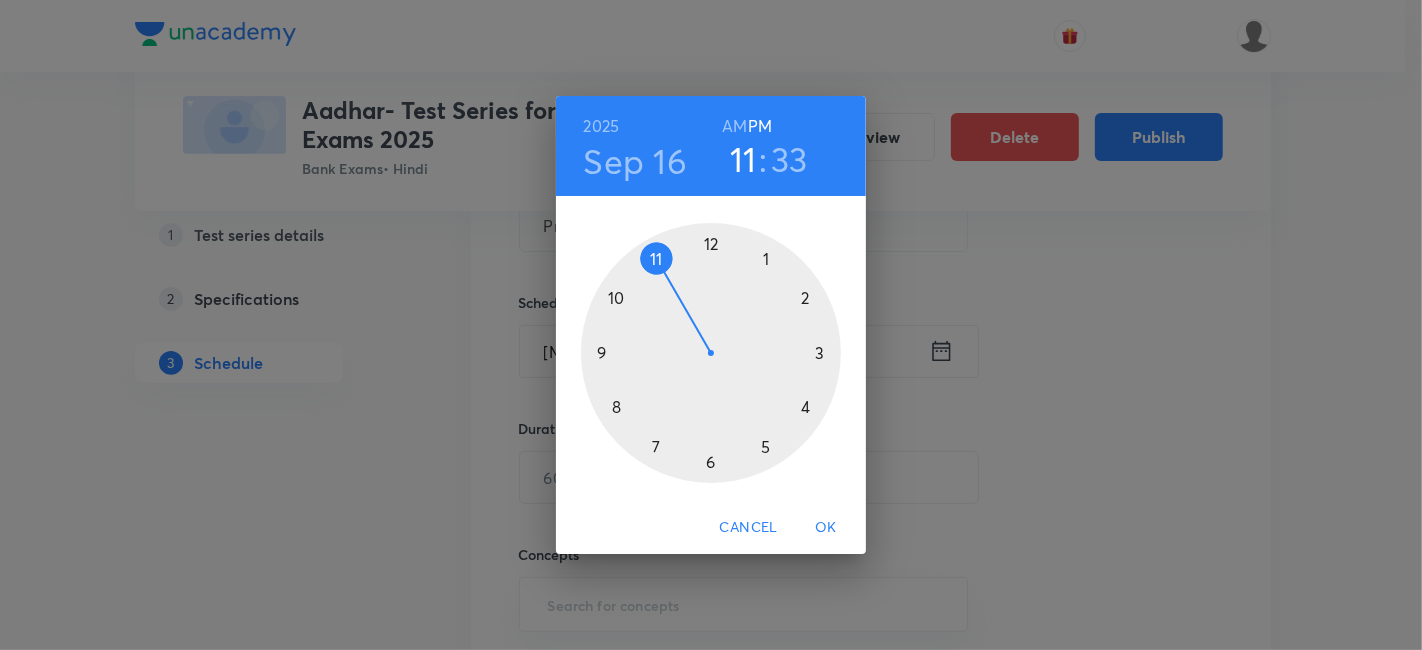 click at bounding box center (711, 353) 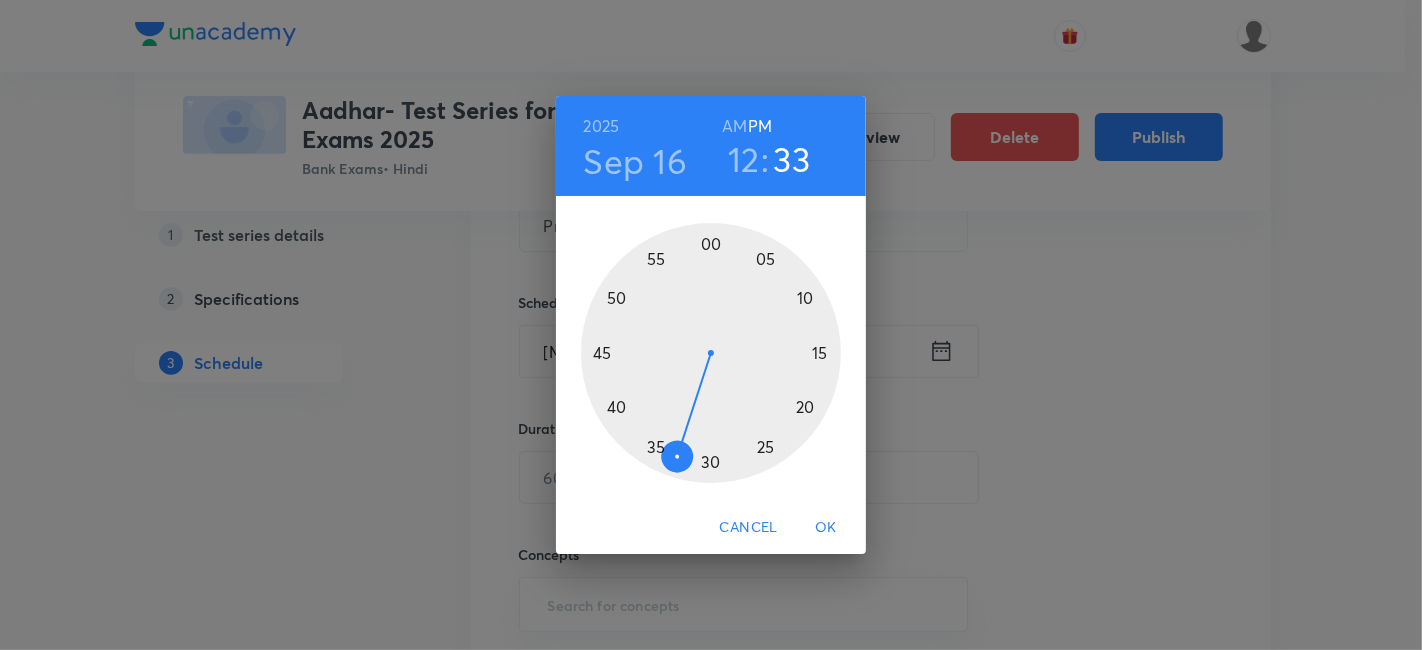 click at bounding box center [711, 353] 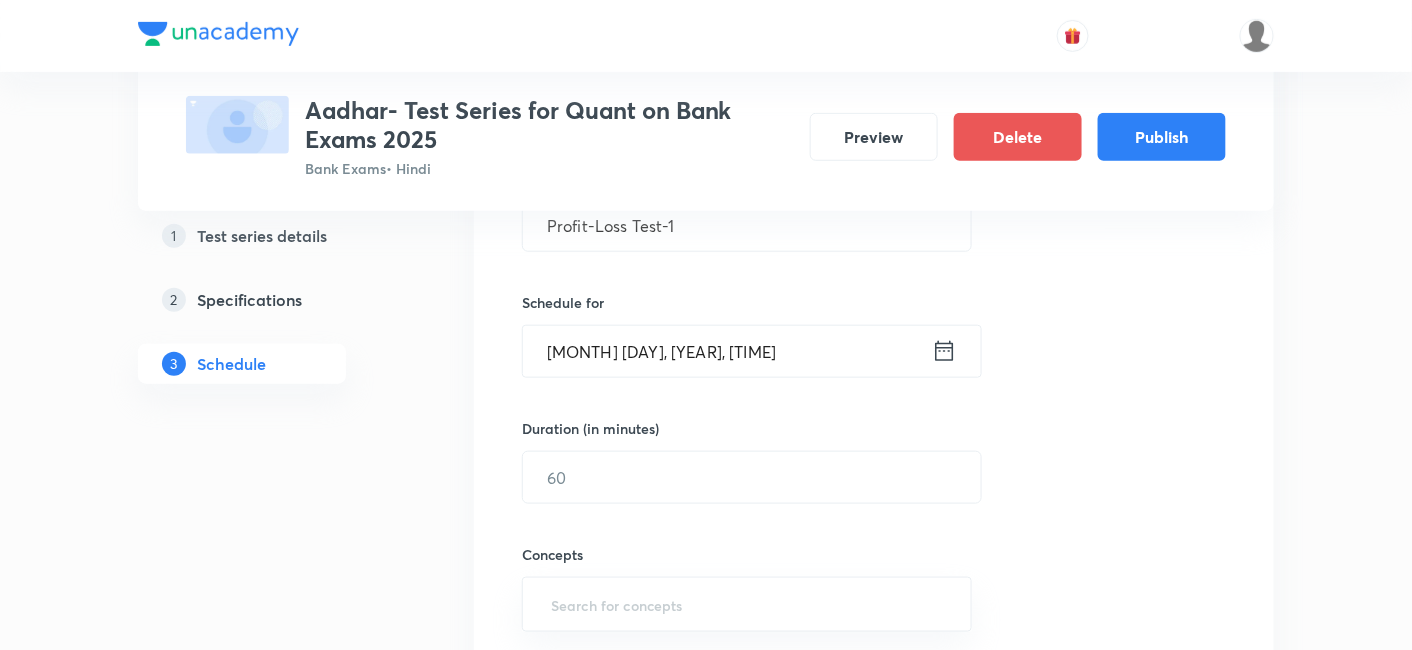 scroll, scrollTop: 548, scrollLeft: 0, axis: vertical 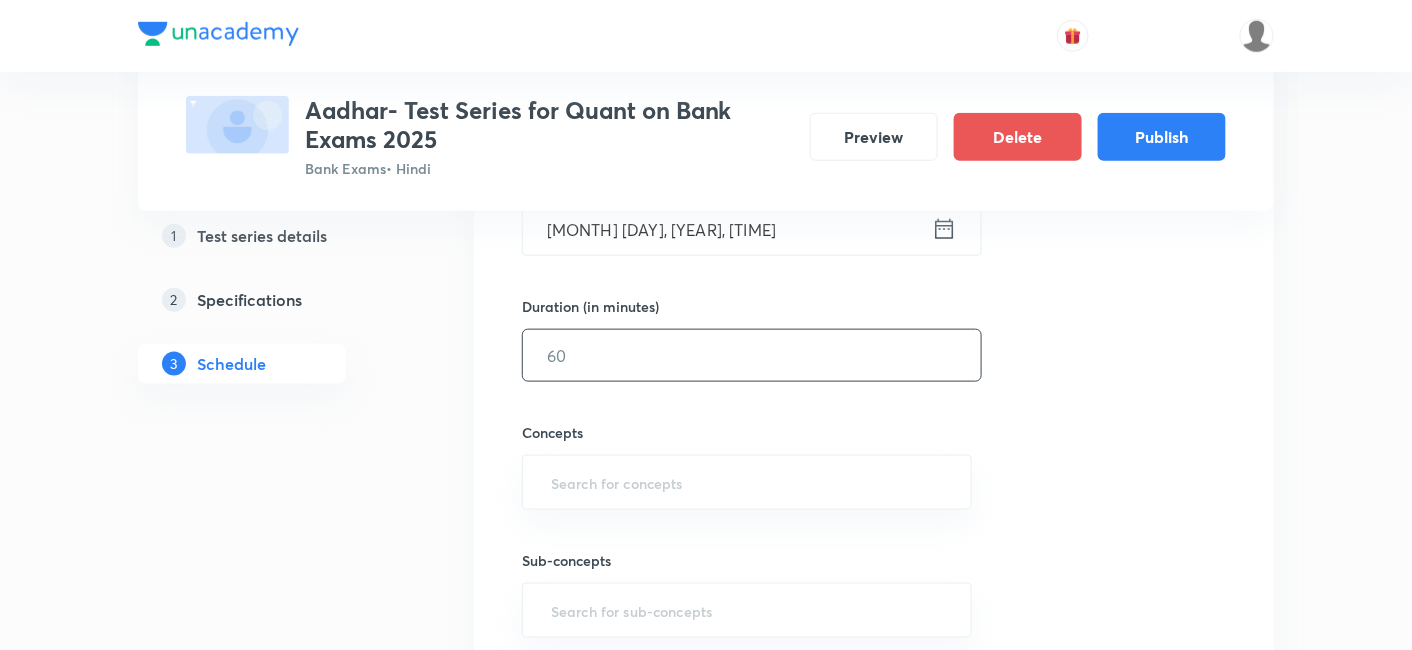 click at bounding box center [752, 355] 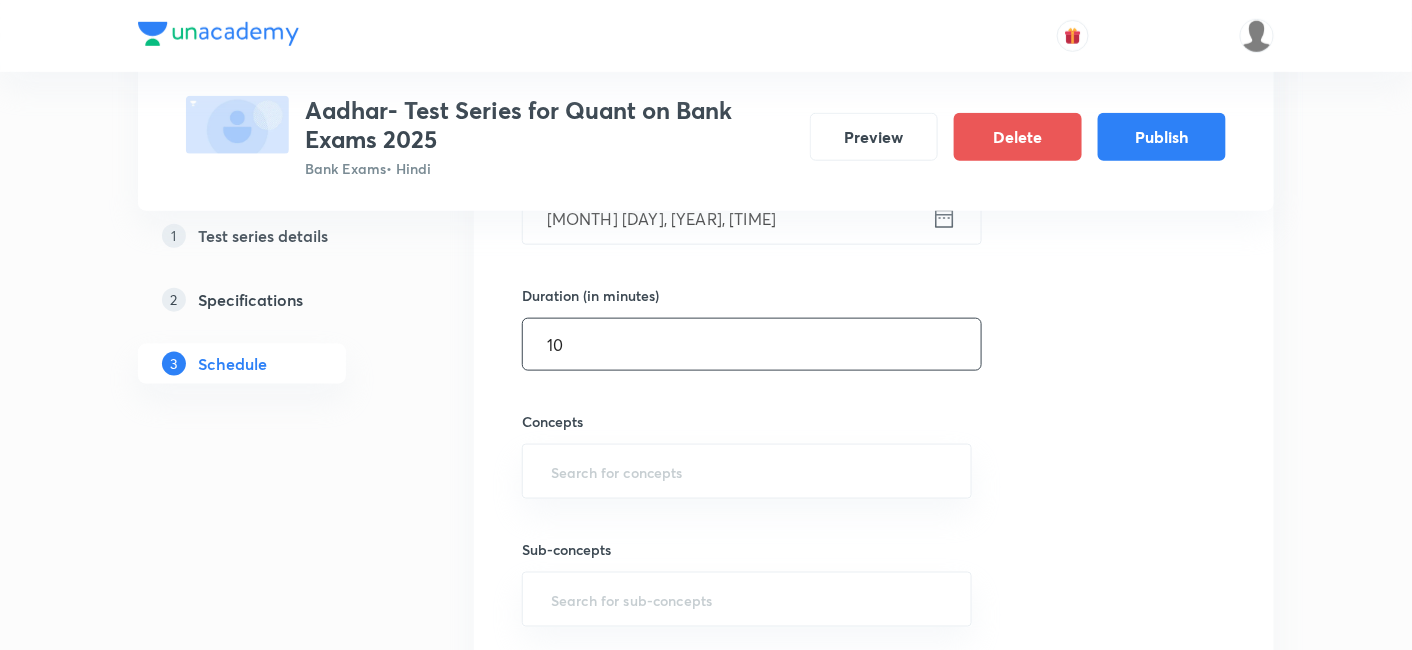 scroll, scrollTop: 560, scrollLeft: 0, axis: vertical 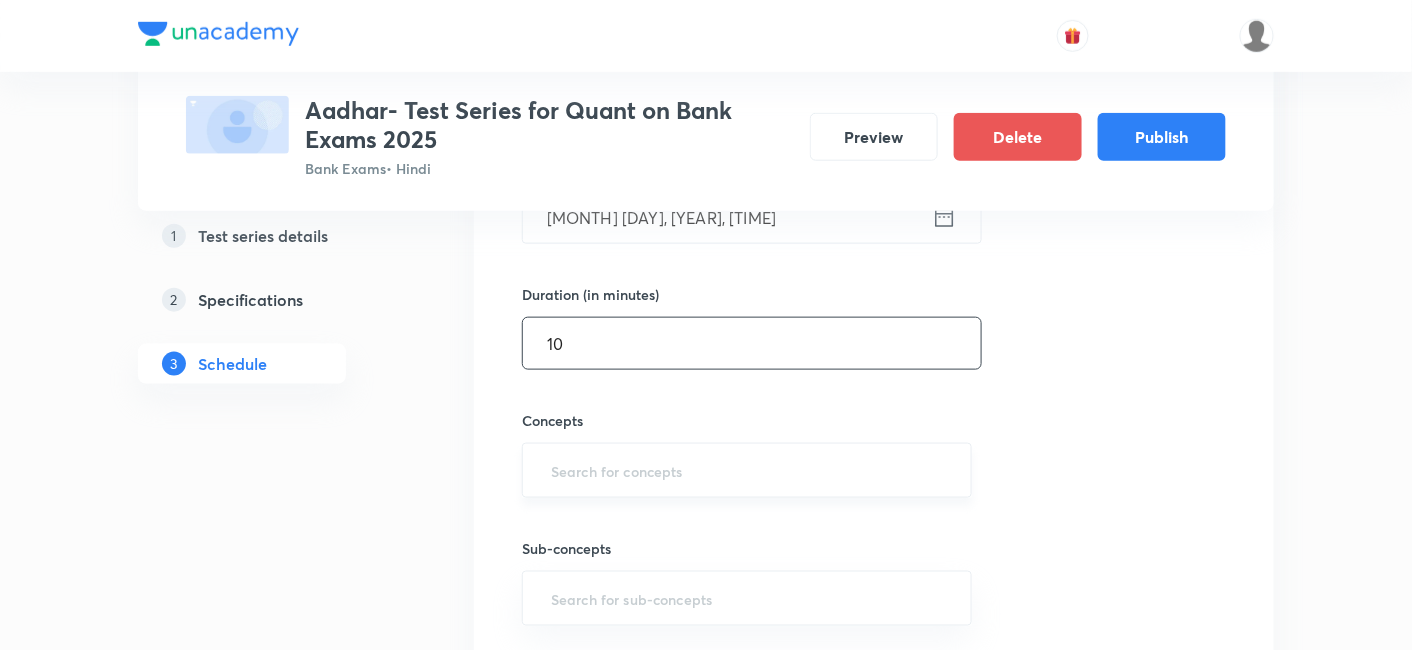 type on "10" 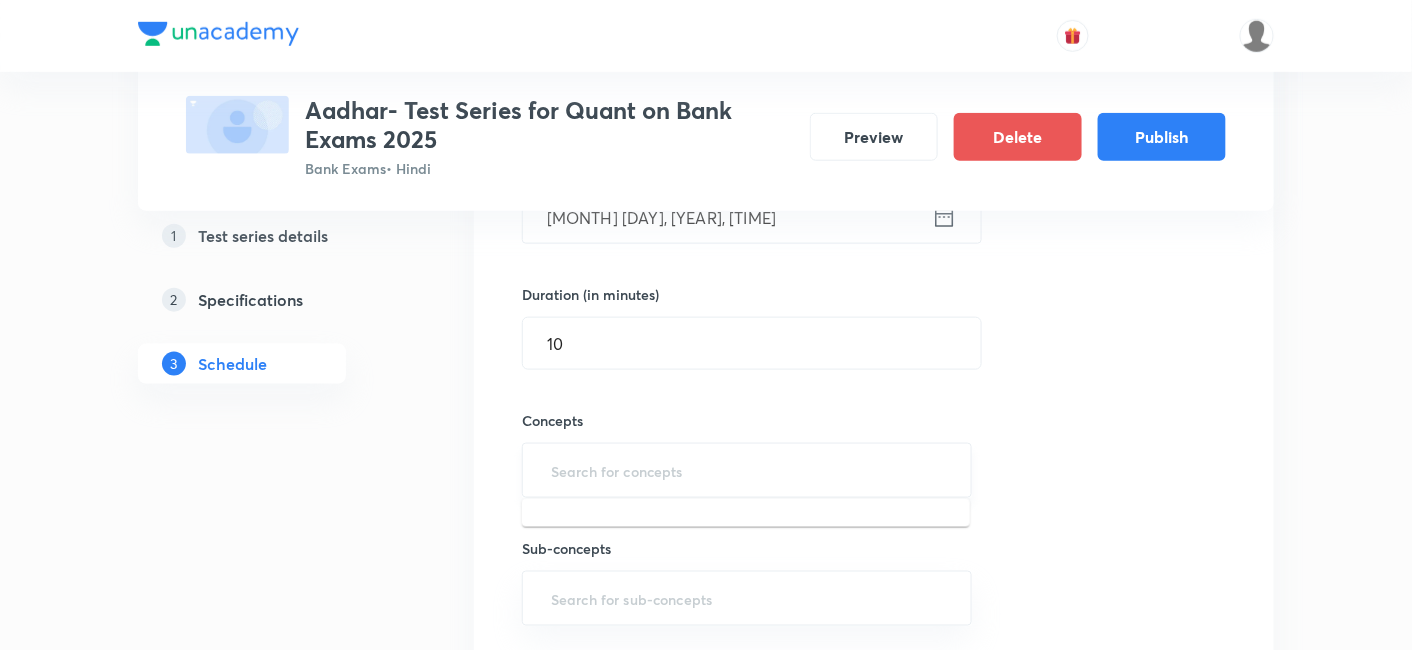 click at bounding box center [747, 470] 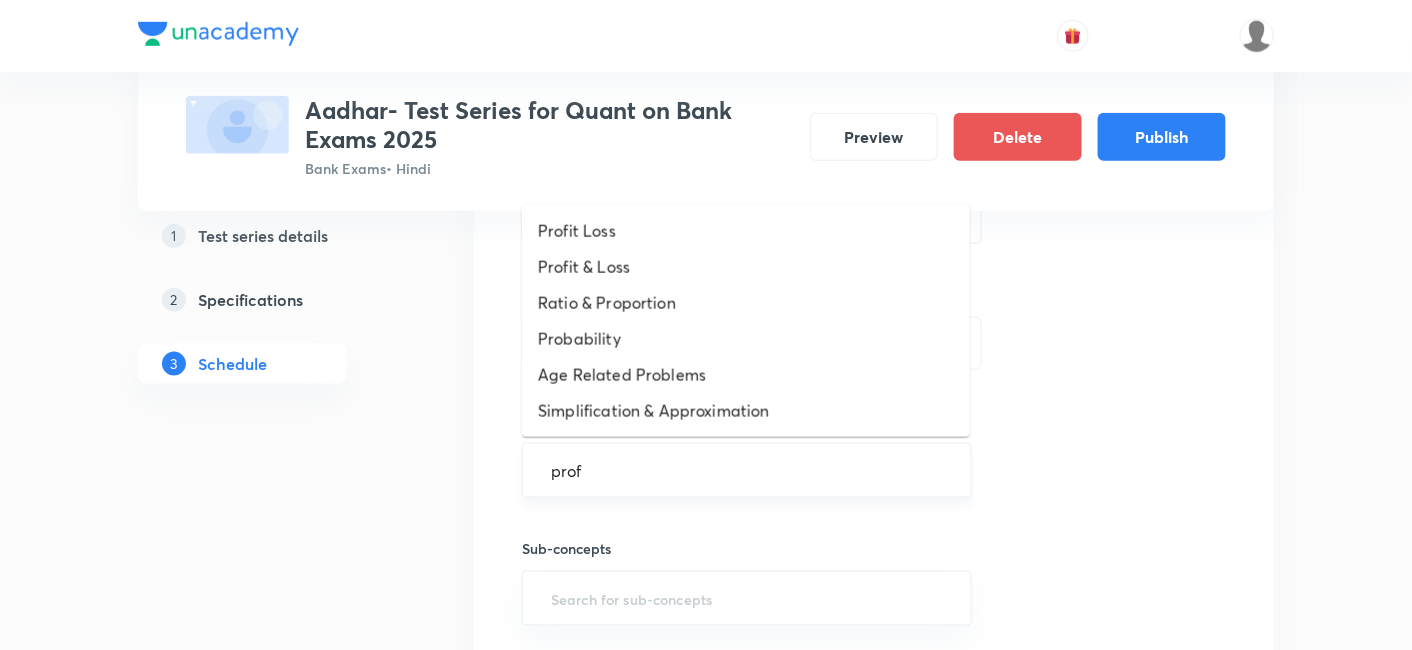 type on "profi" 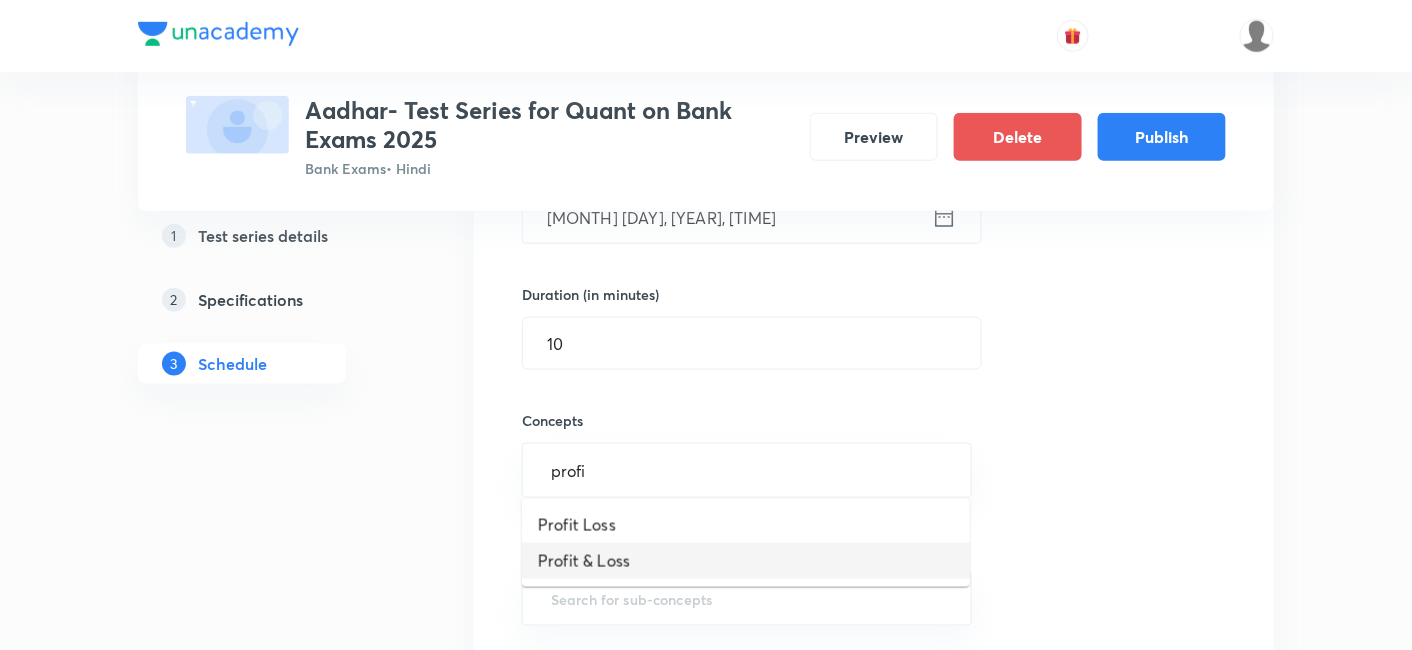 click on "Profit & Loss" at bounding box center (746, 561) 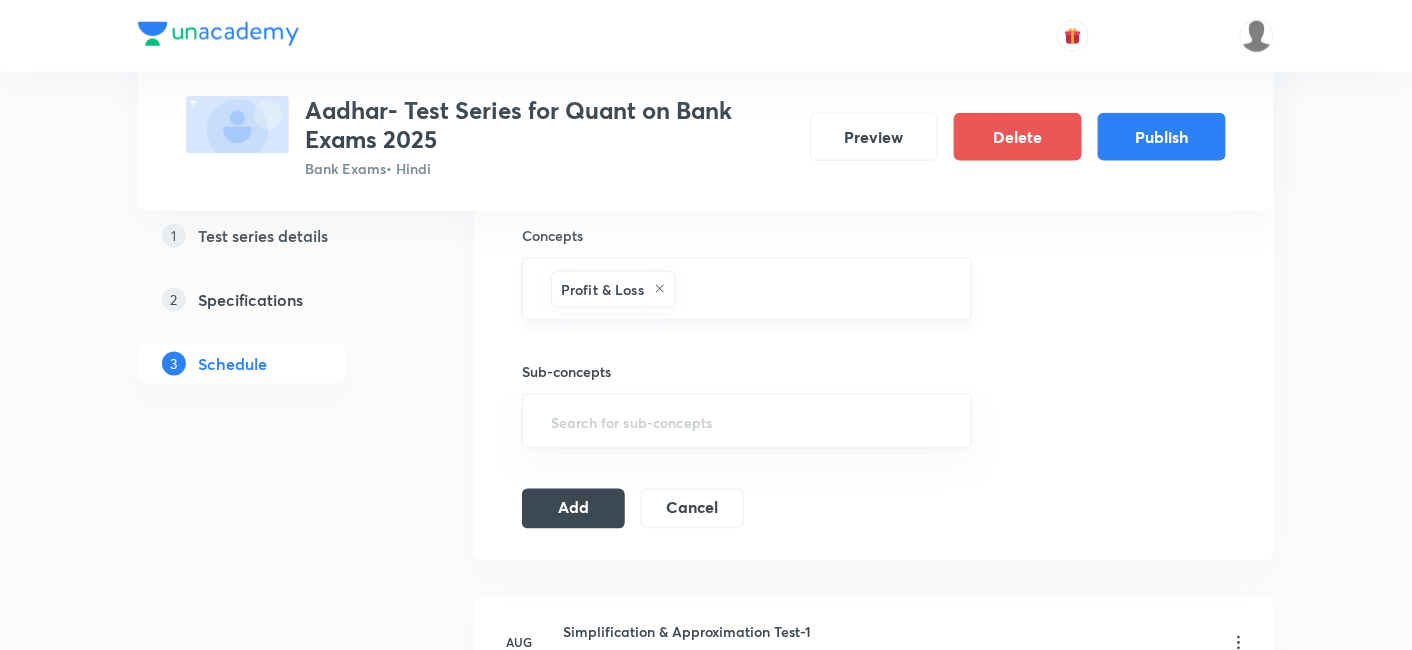 scroll, scrollTop: 748, scrollLeft: 0, axis: vertical 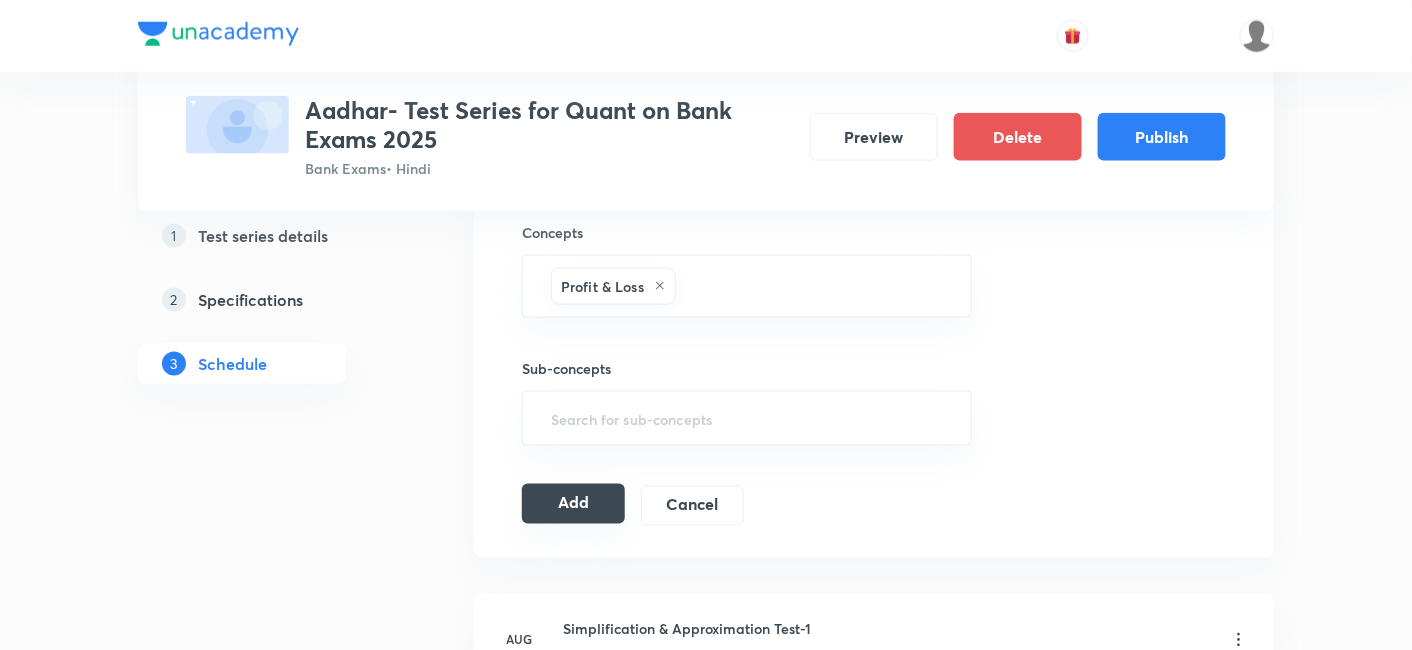 click on "Add" at bounding box center [573, 504] 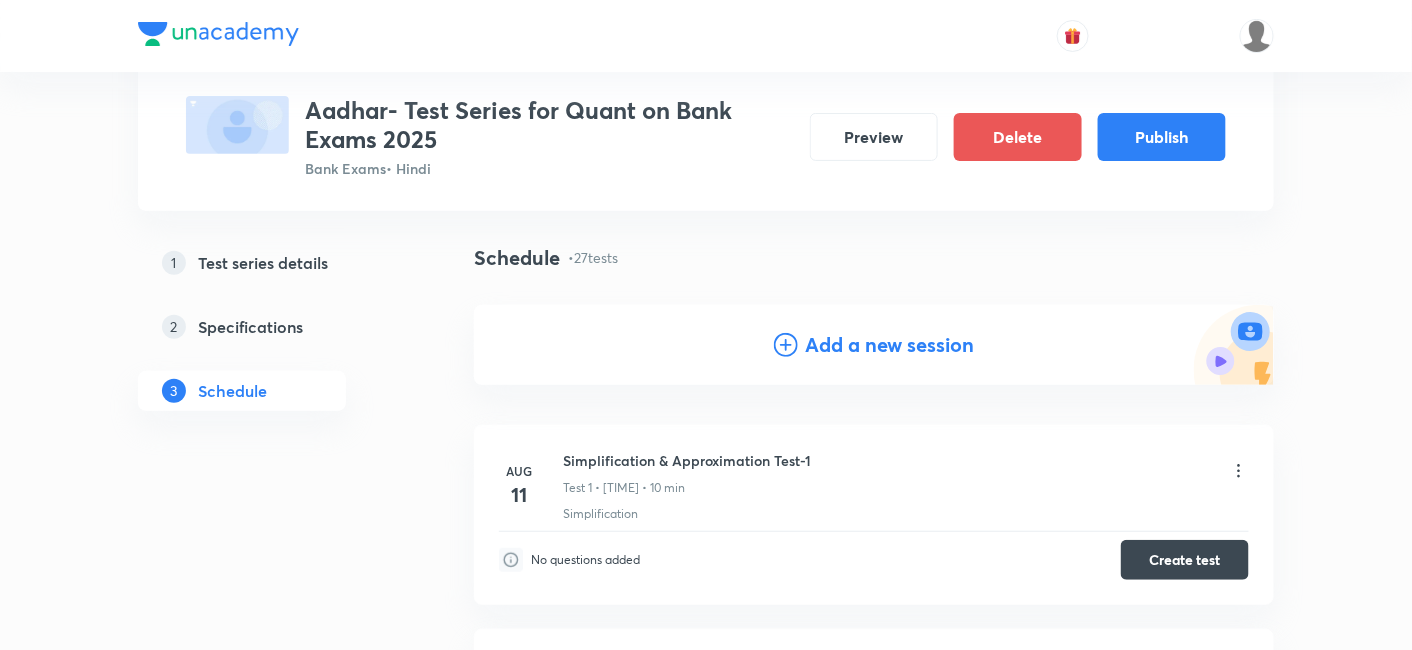 scroll, scrollTop: 0, scrollLeft: 0, axis: both 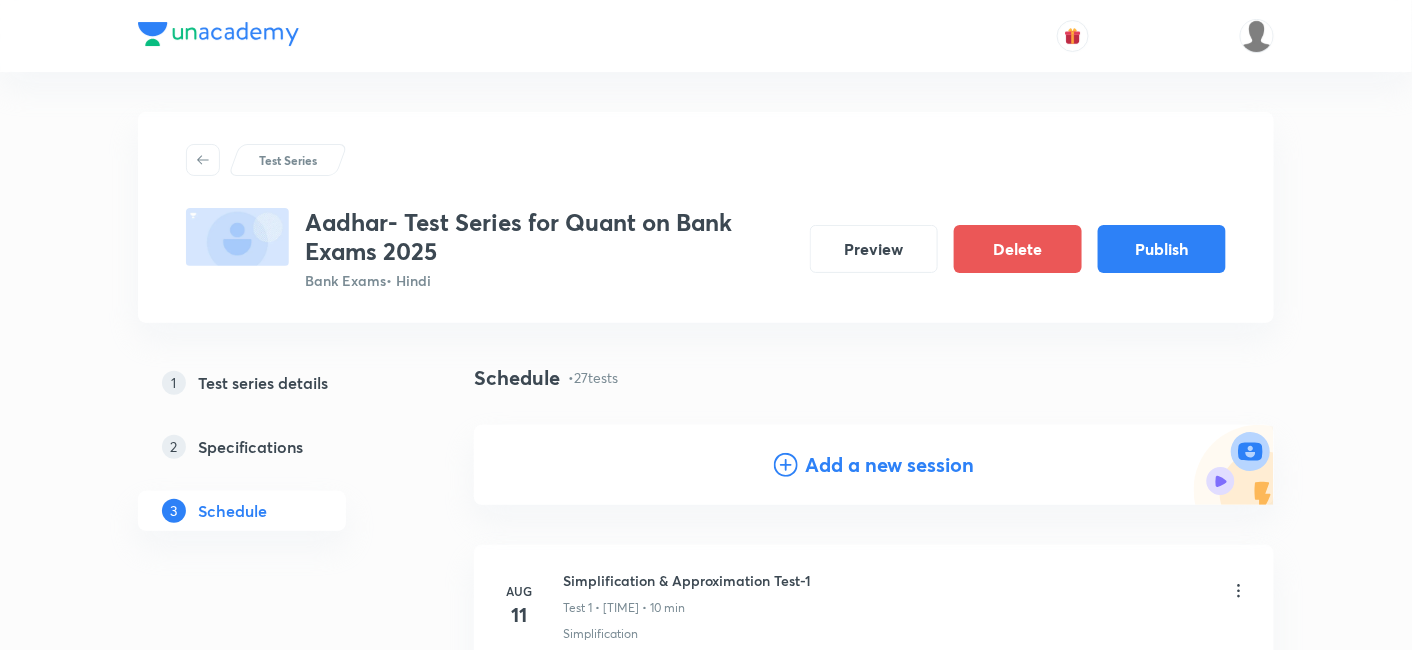 click on "Add a new session" at bounding box center (890, 465) 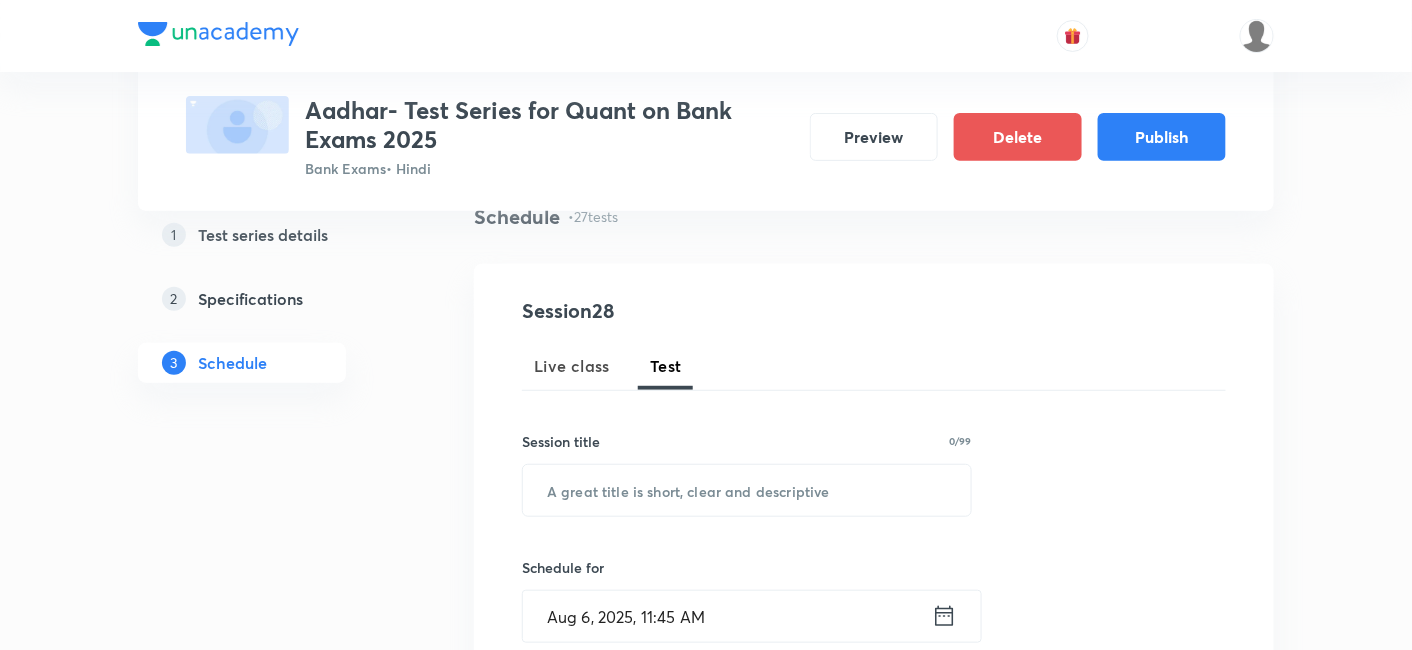 scroll, scrollTop: 162, scrollLeft: 0, axis: vertical 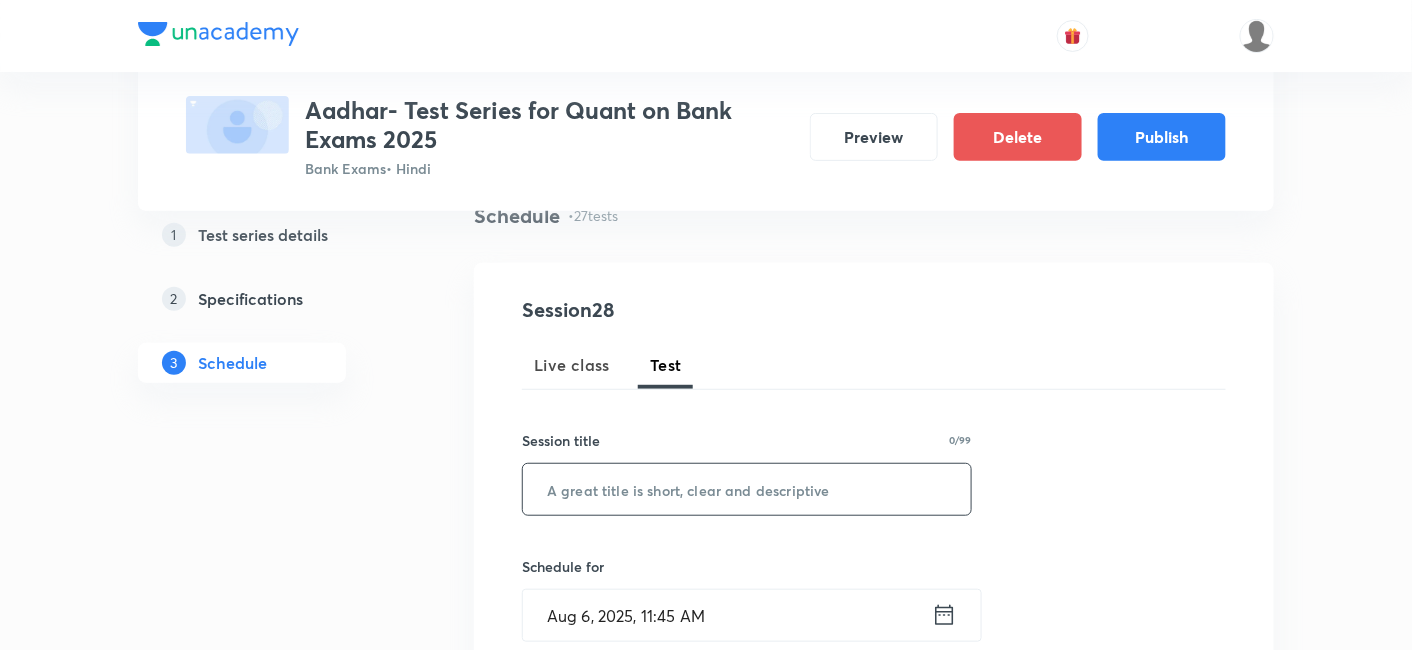 paste on "Profit-Loss-2" 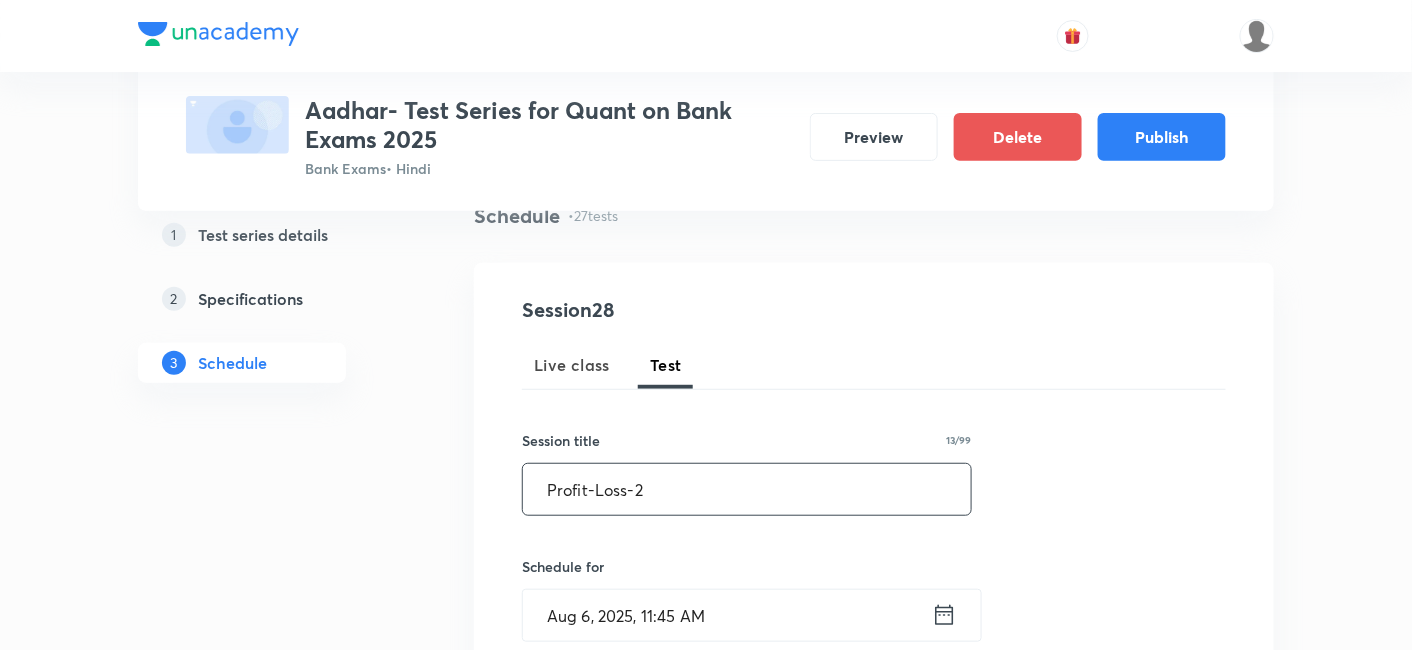 click on "Profit-Loss-2" at bounding box center [747, 489] 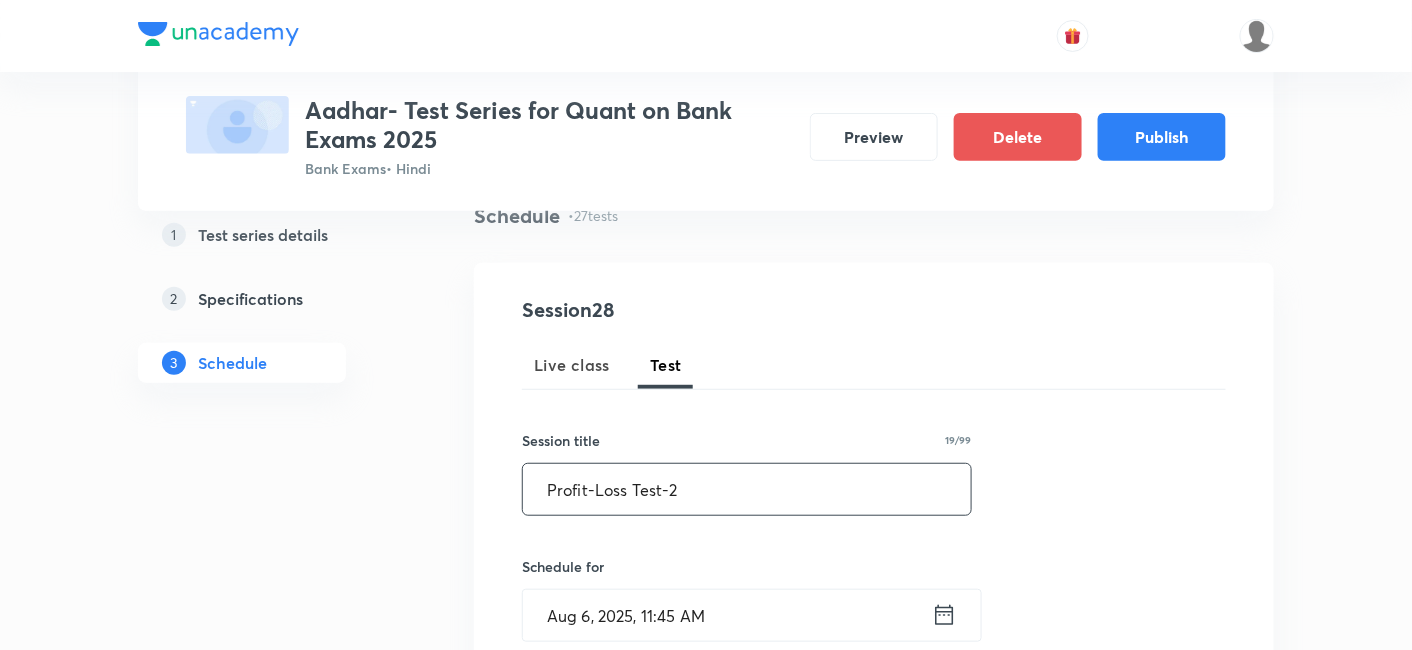 scroll, scrollTop: 288, scrollLeft: 0, axis: vertical 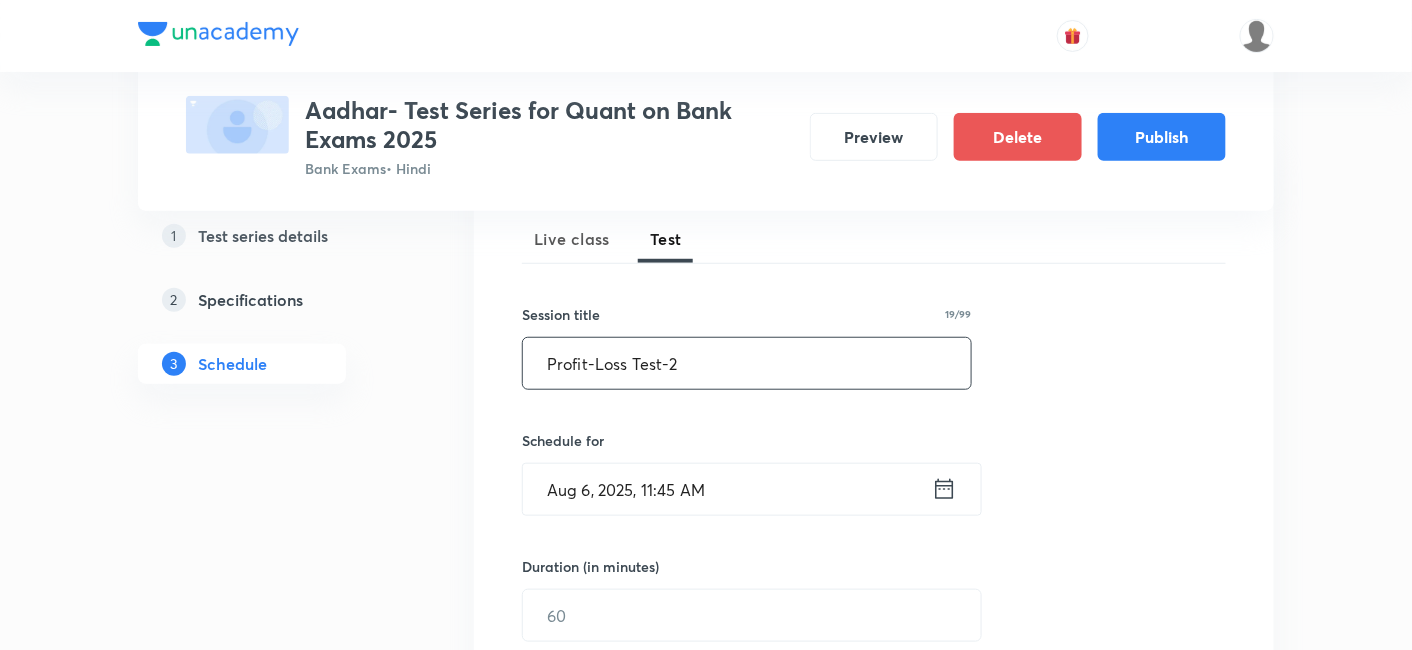 type on "Profit-Loss Test-2" 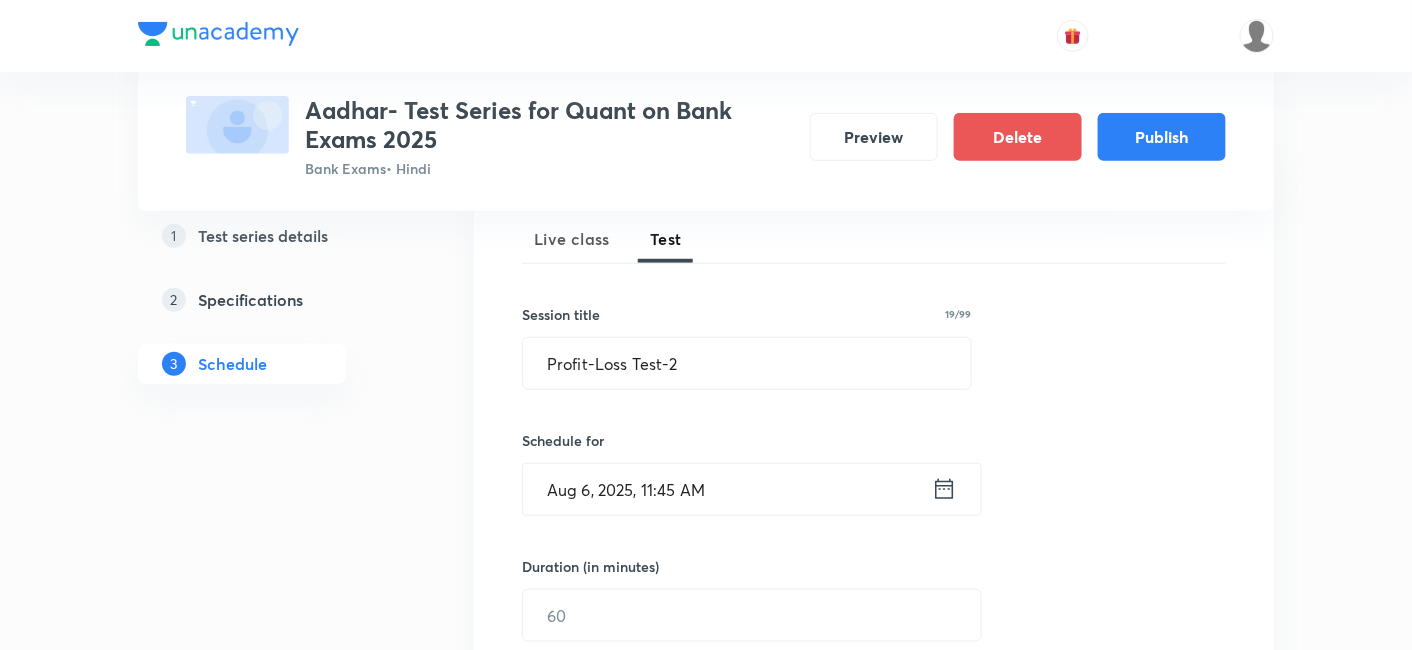 click 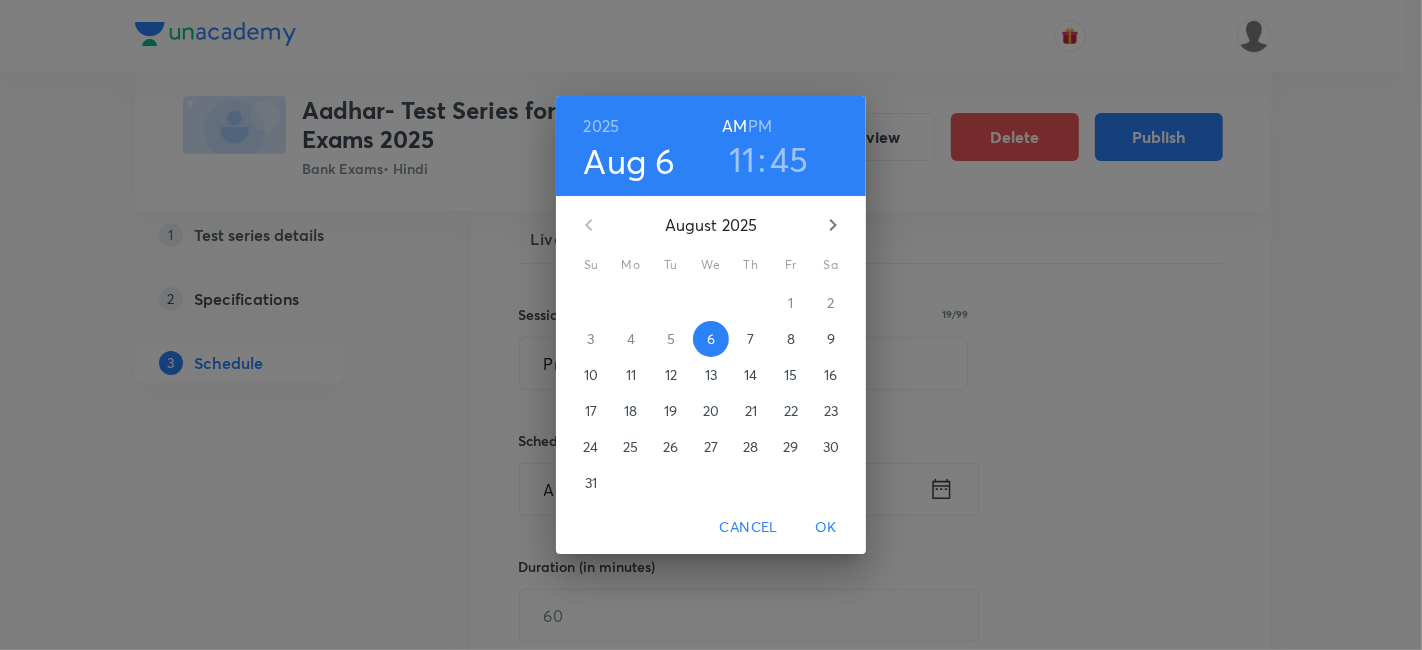 click on "PM" at bounding box center (760, 126) 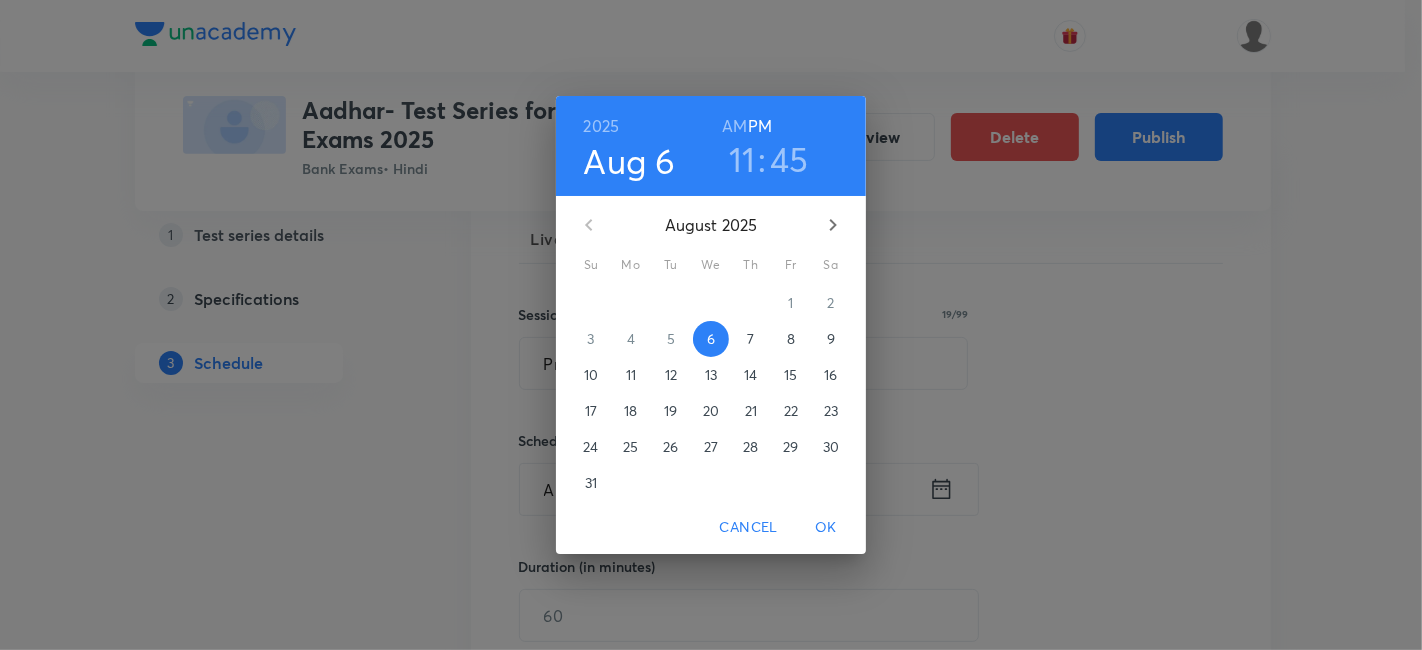 click 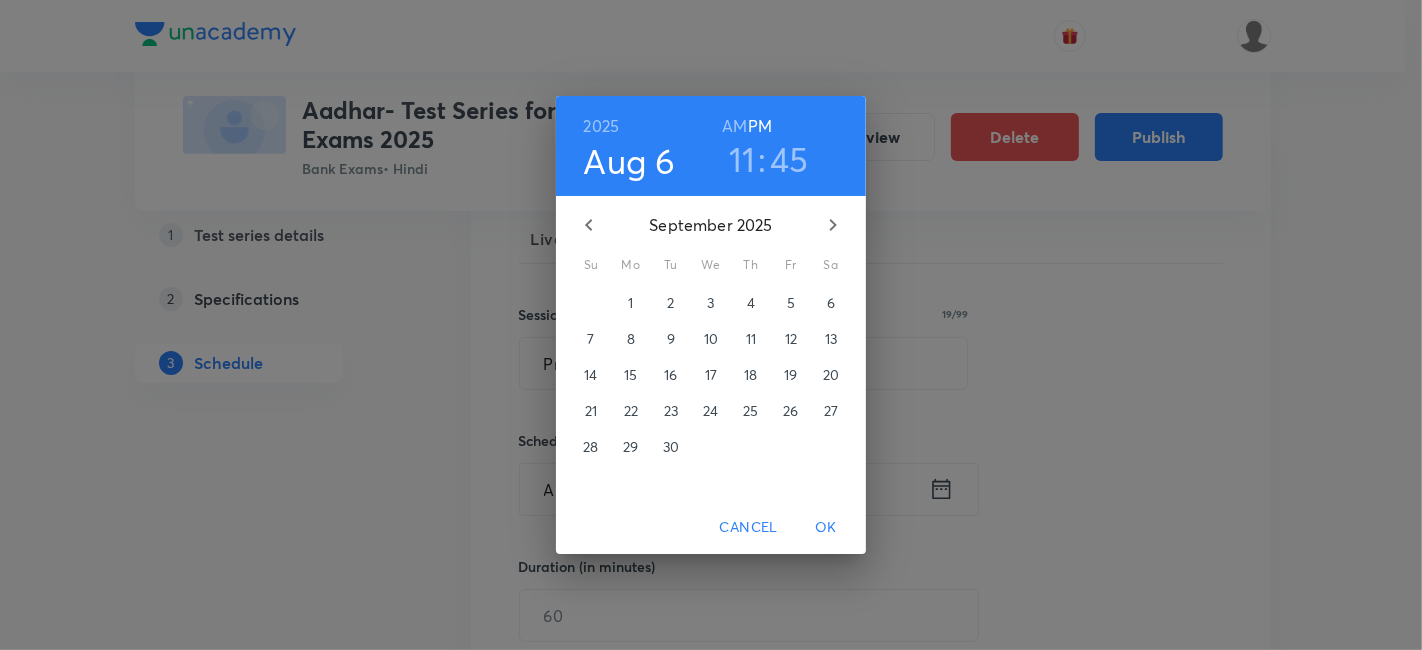 click on "17" at bounding box center [711, 375] 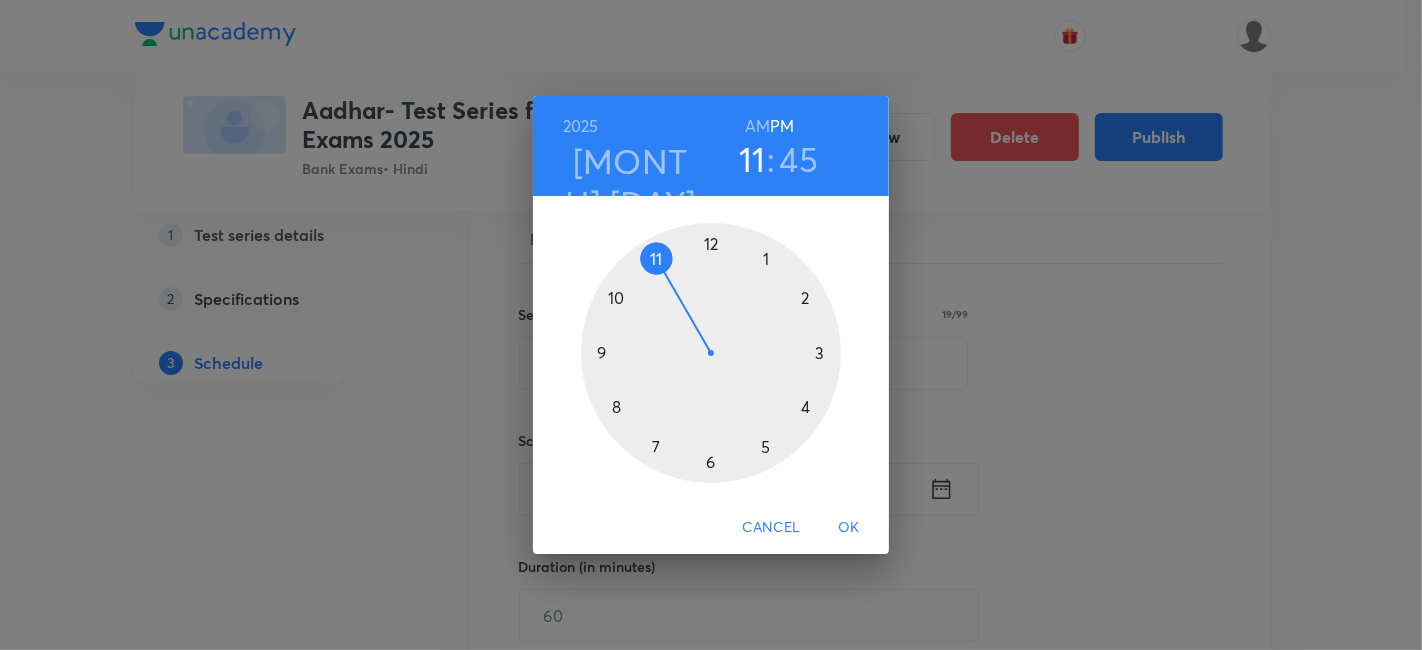 click at bounding box center (711, 353) 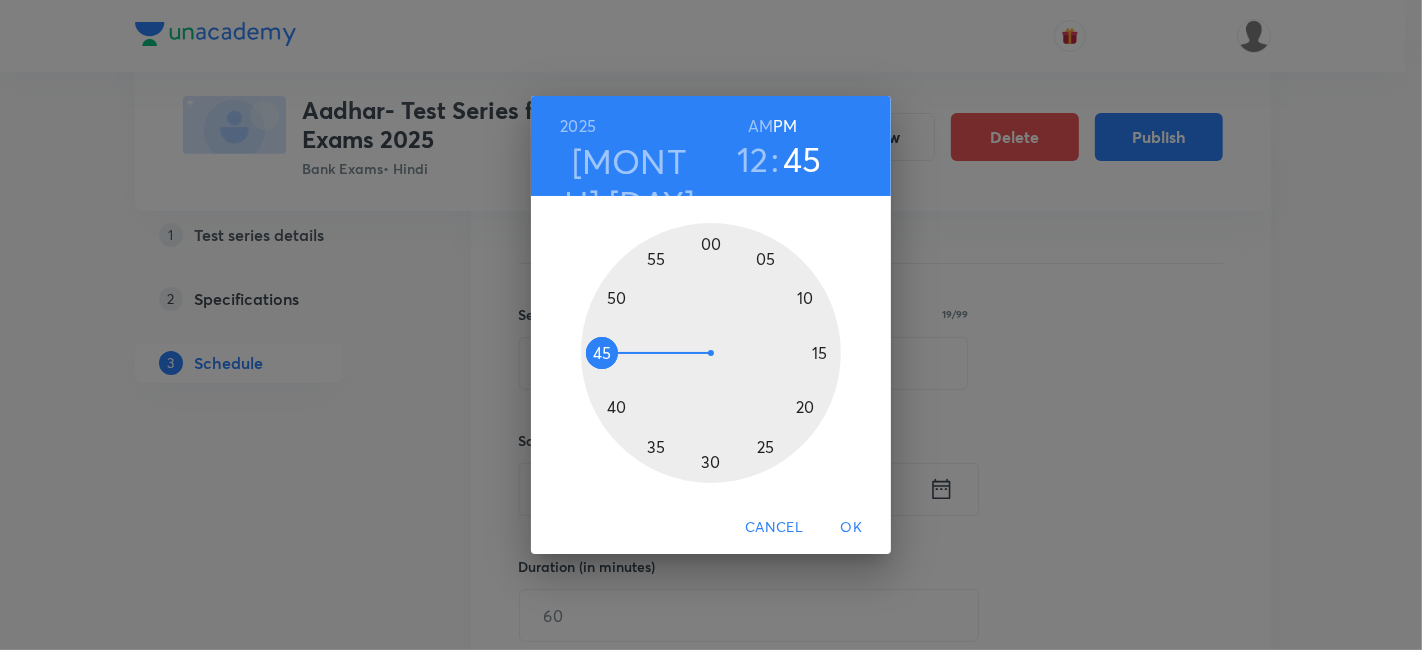 click on "OK" at bounding box center [851, 527] 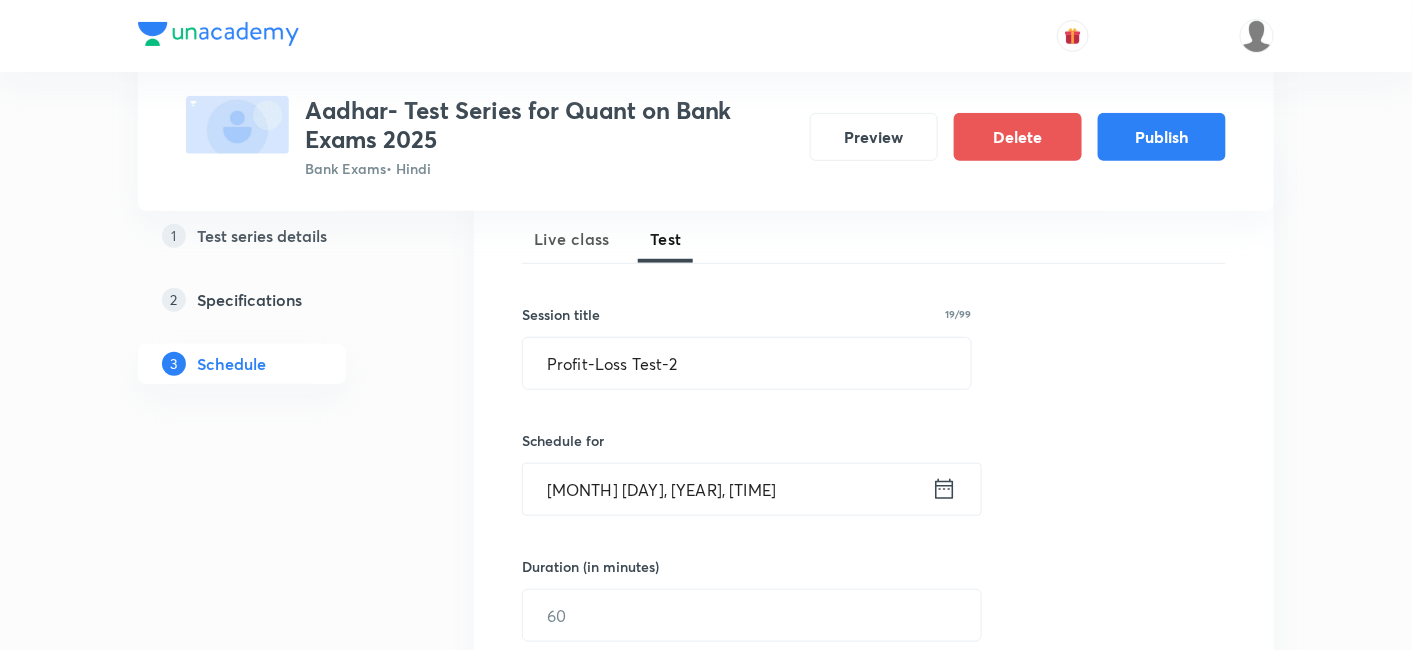 scroll, scrollTop: 428, scrollLeft: 0, axis: vertical 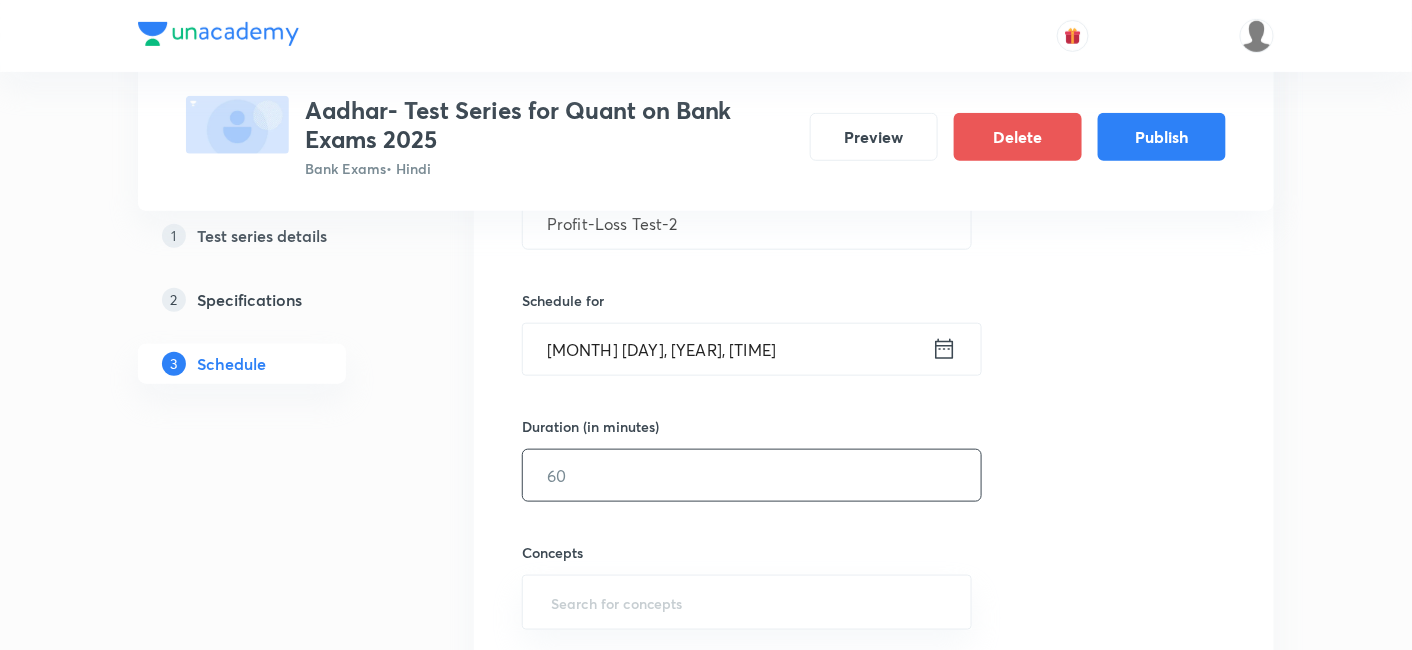 click at bounding box center (752, 475) 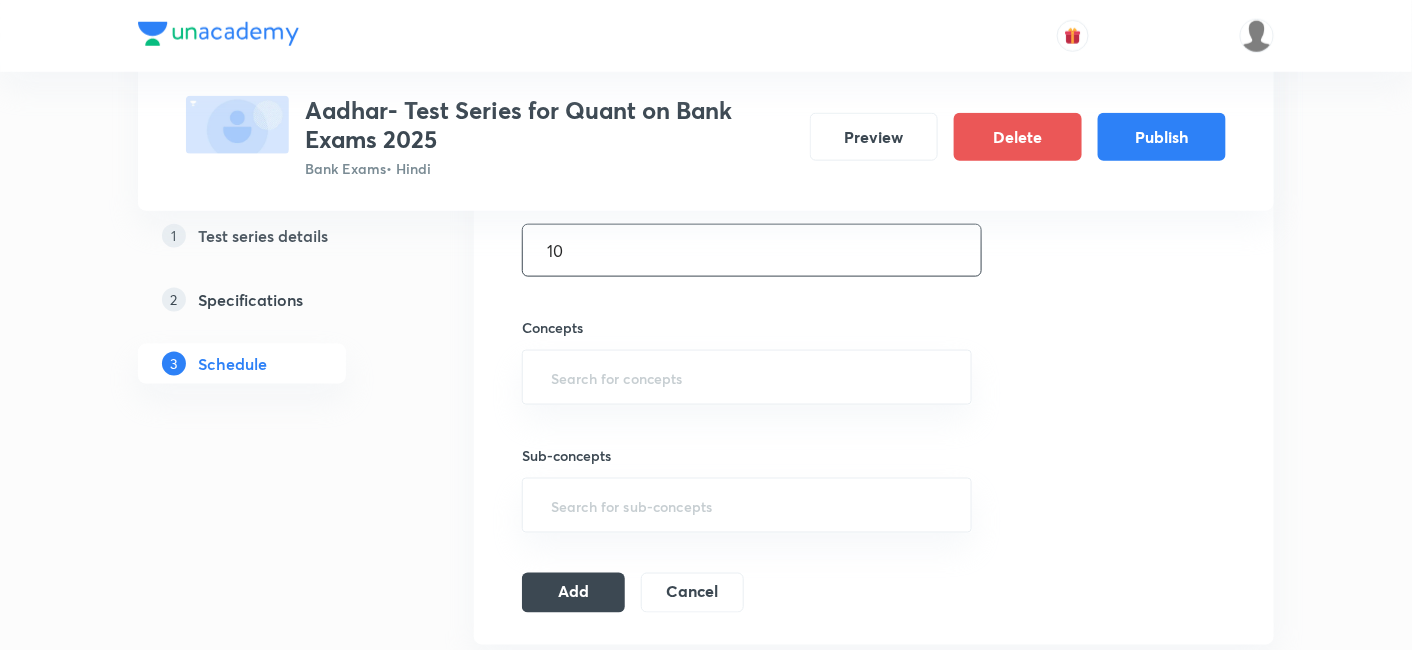 scroll, scrollTop: 692, scrollLeft: 0, axis: vertical 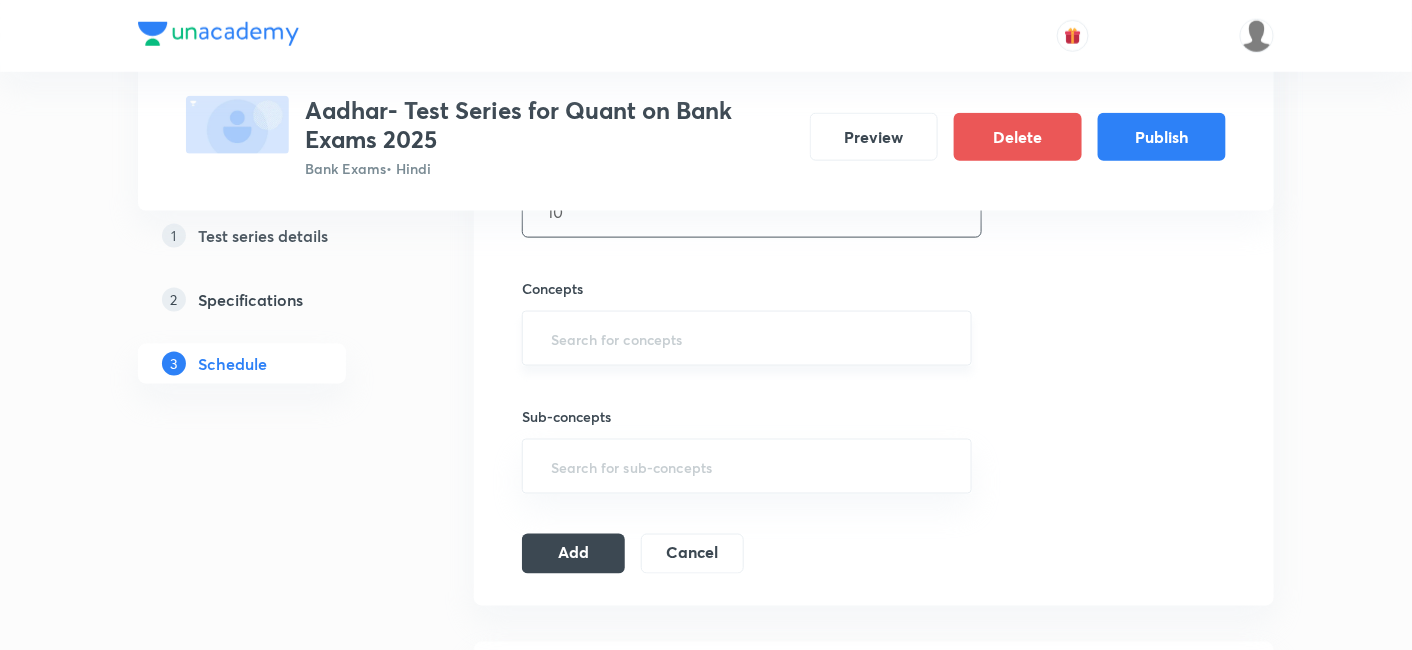 type on "10" 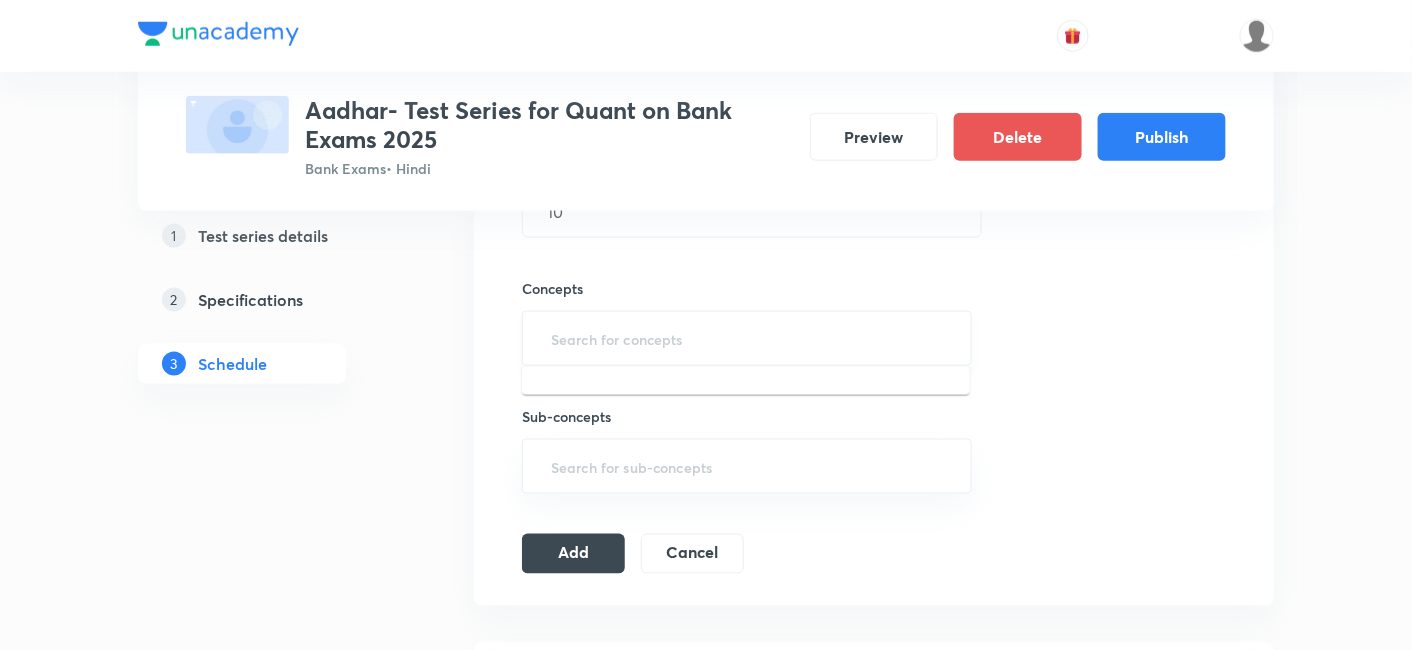 click at bounding box center (747, 338) 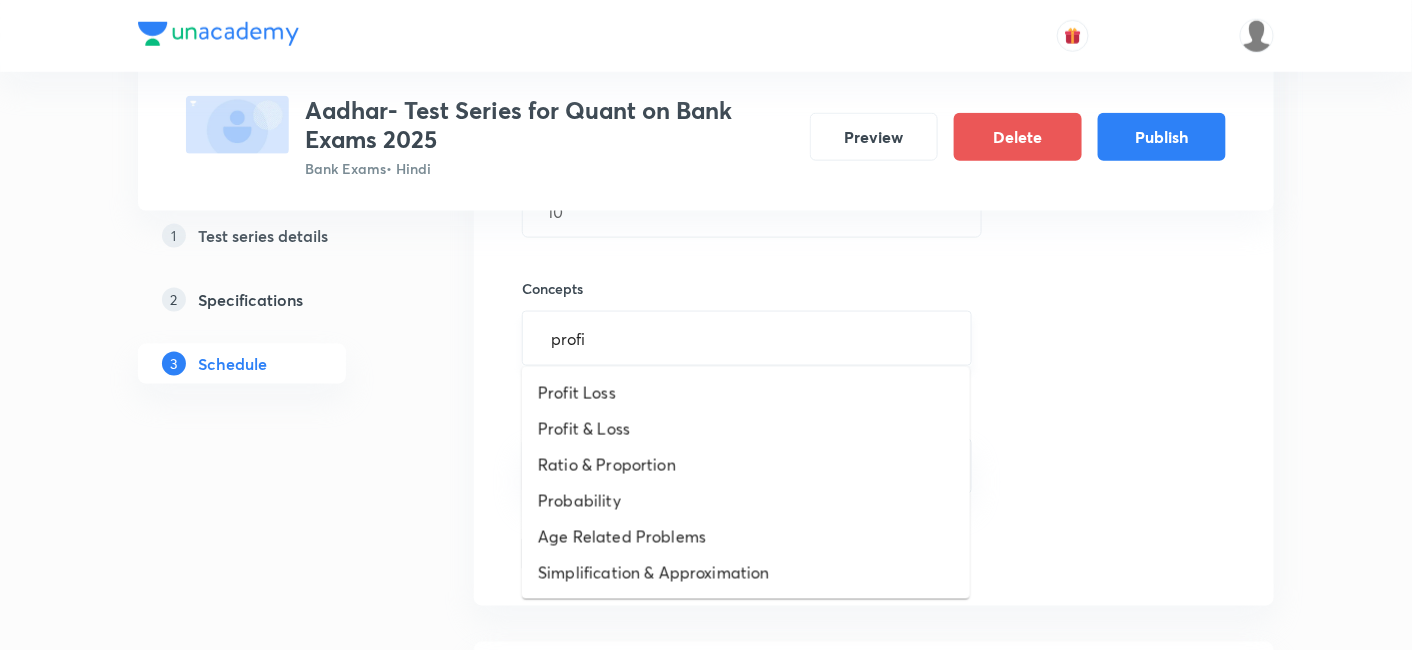 type on "profit" 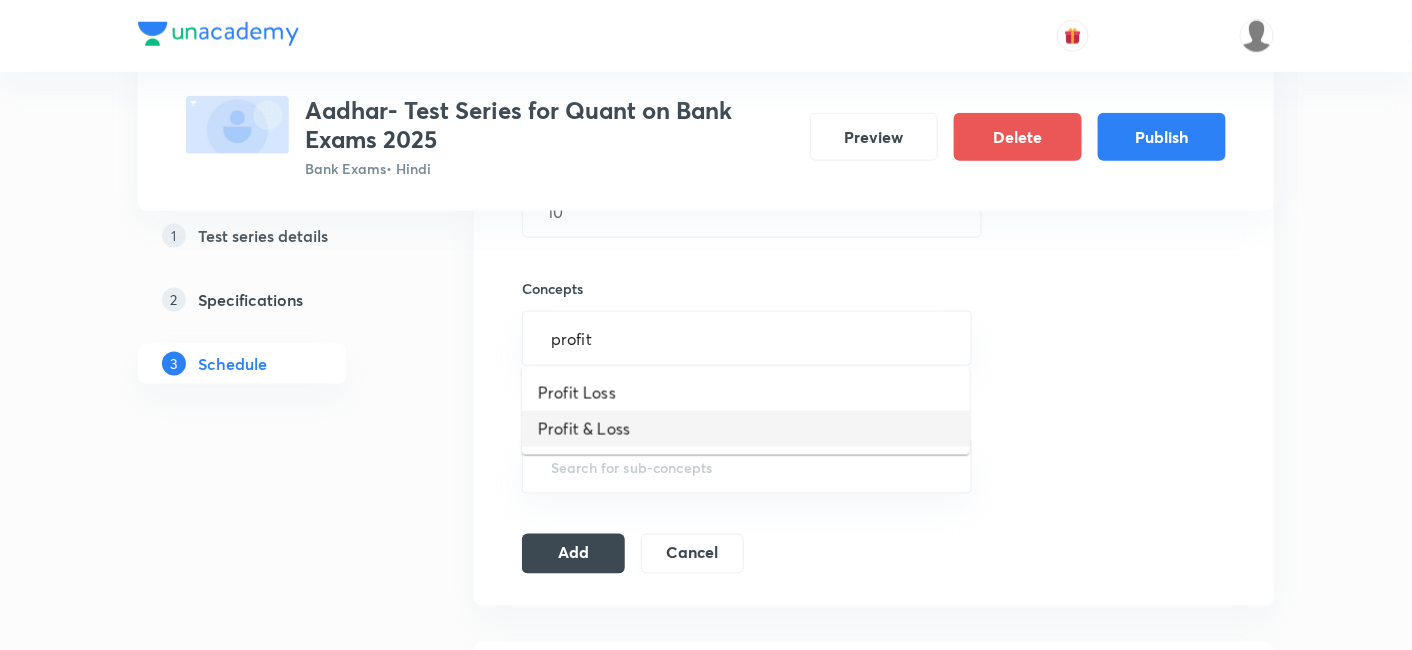 click on "Profit & Loss" at bounding box center (746, 429) 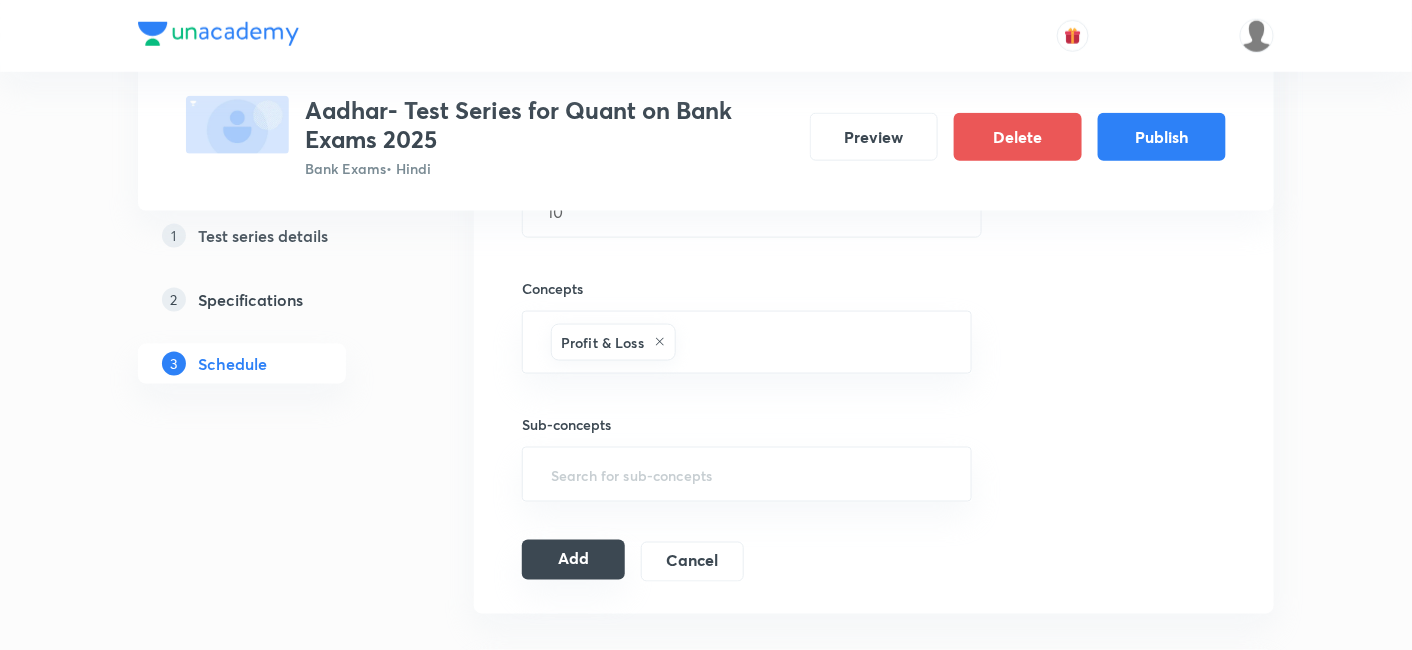 click on "Add" at bounding box center [573, 560] 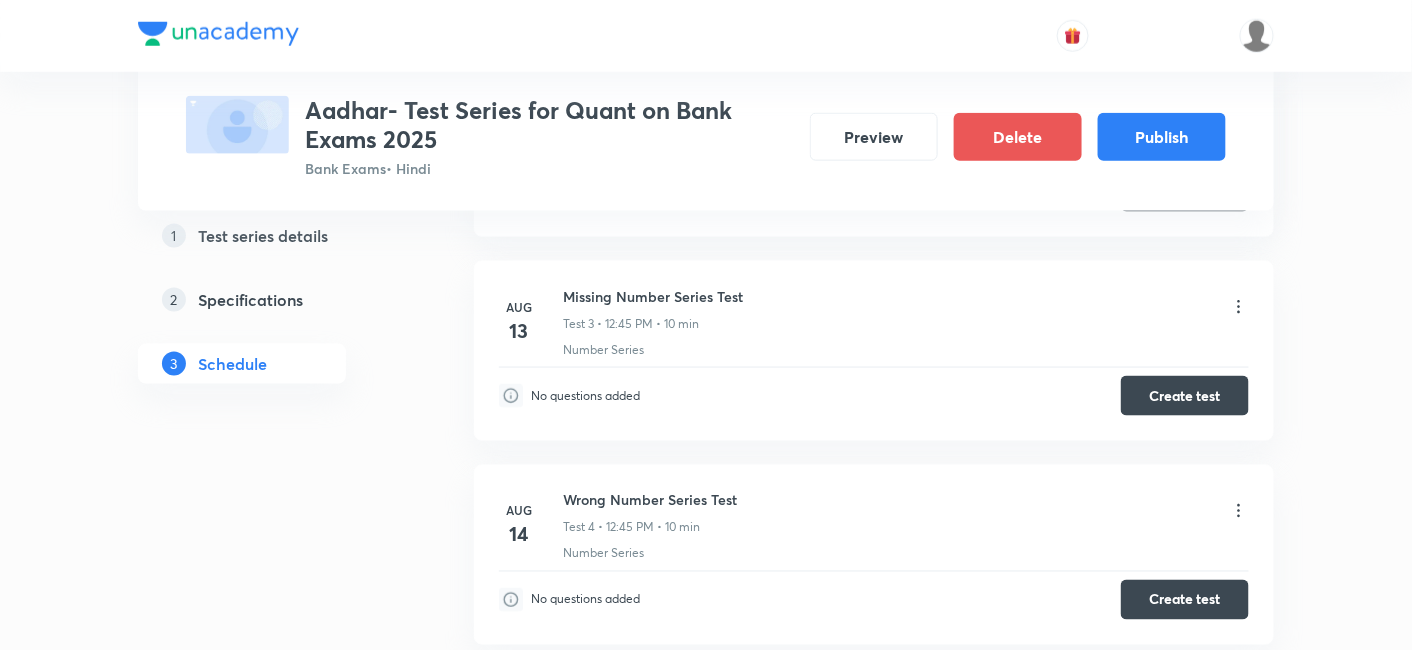 scroll, scrollTop: 0, scrollLeft: 0, axis: both 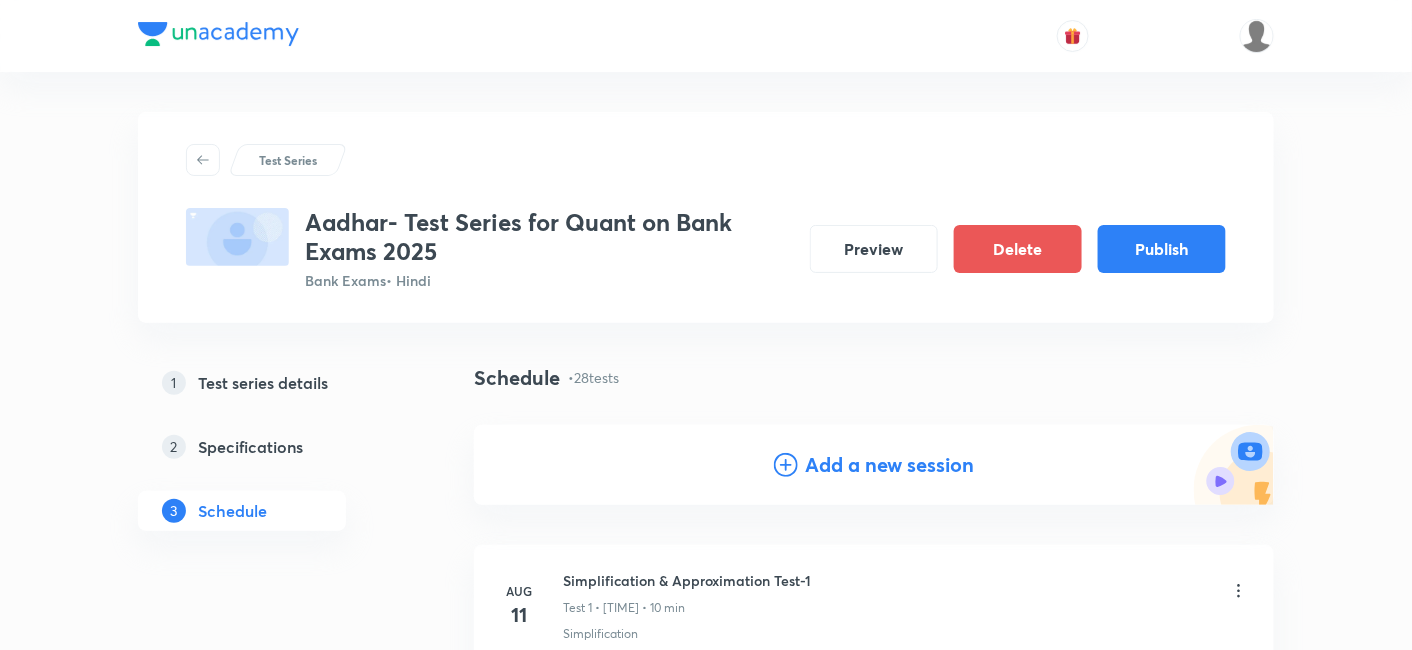 click on "Add a new session" at bounding box center (890, 465) 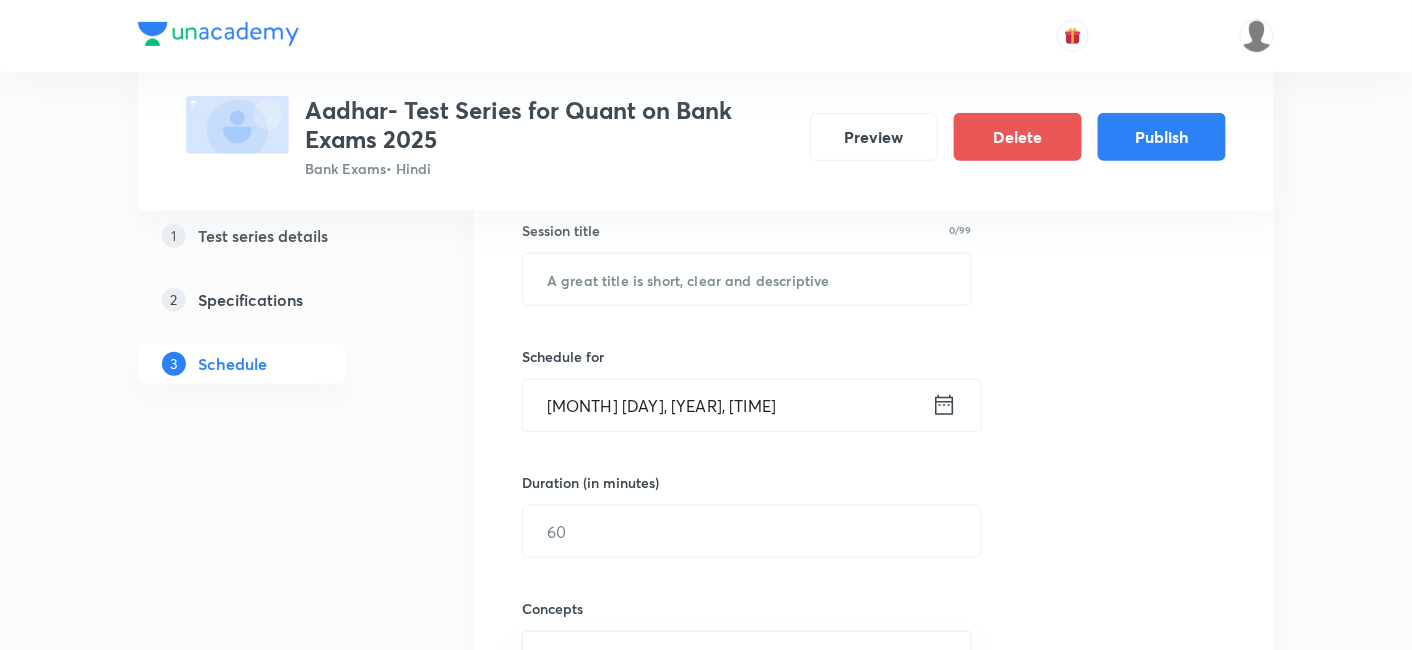 scroll, scrollTop: 371, scrollLeft: 0, axis: vertical 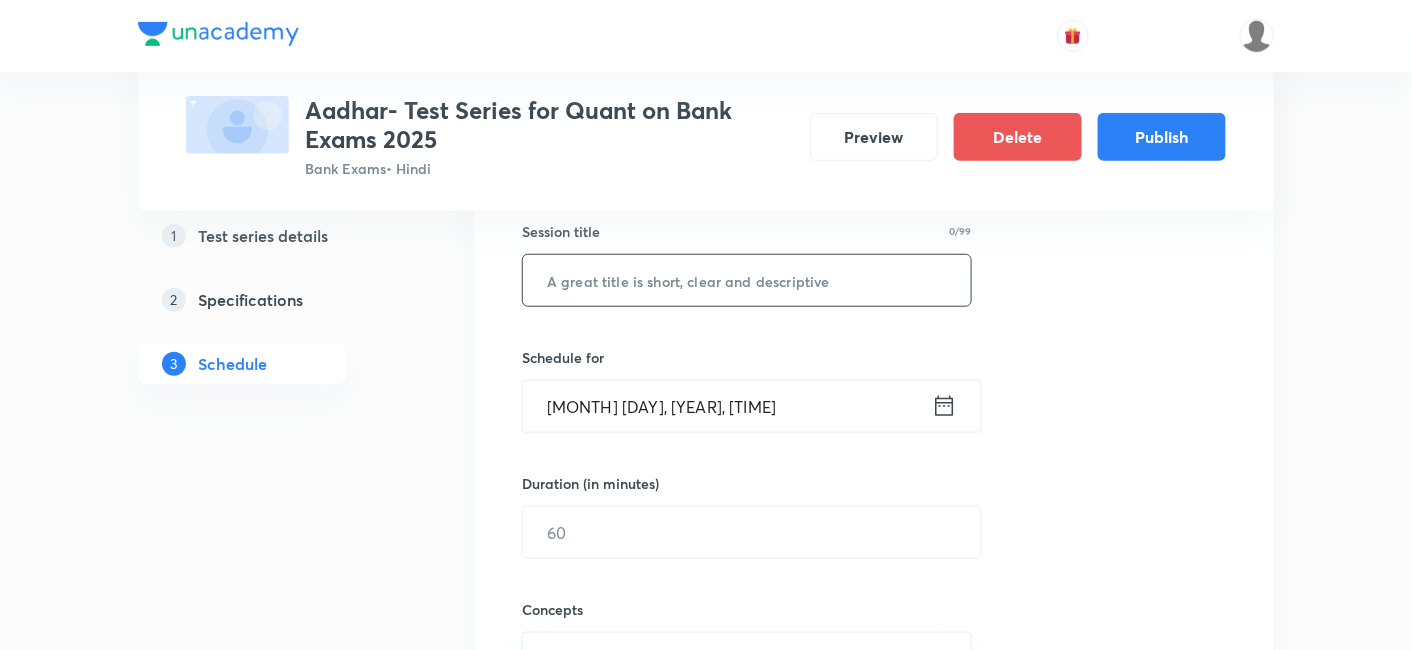 click at bounding box center [747, 280] 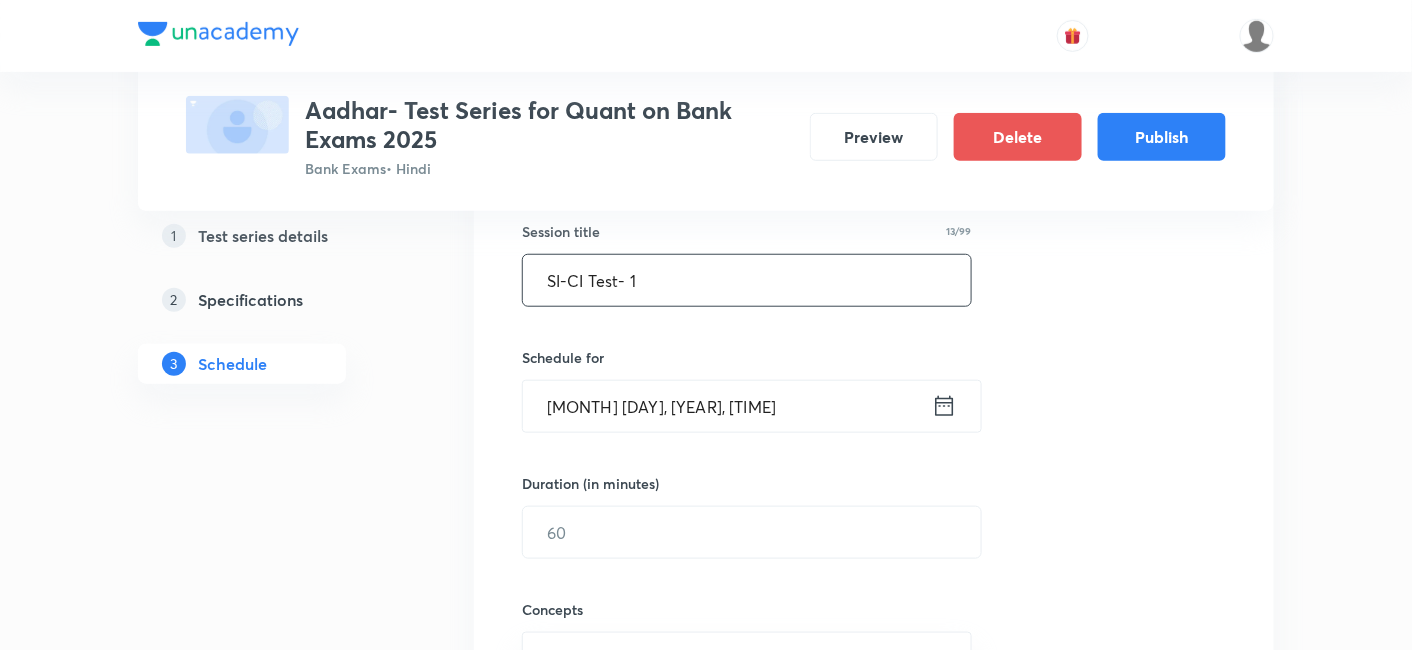 type on "SI-CI Test- 1" 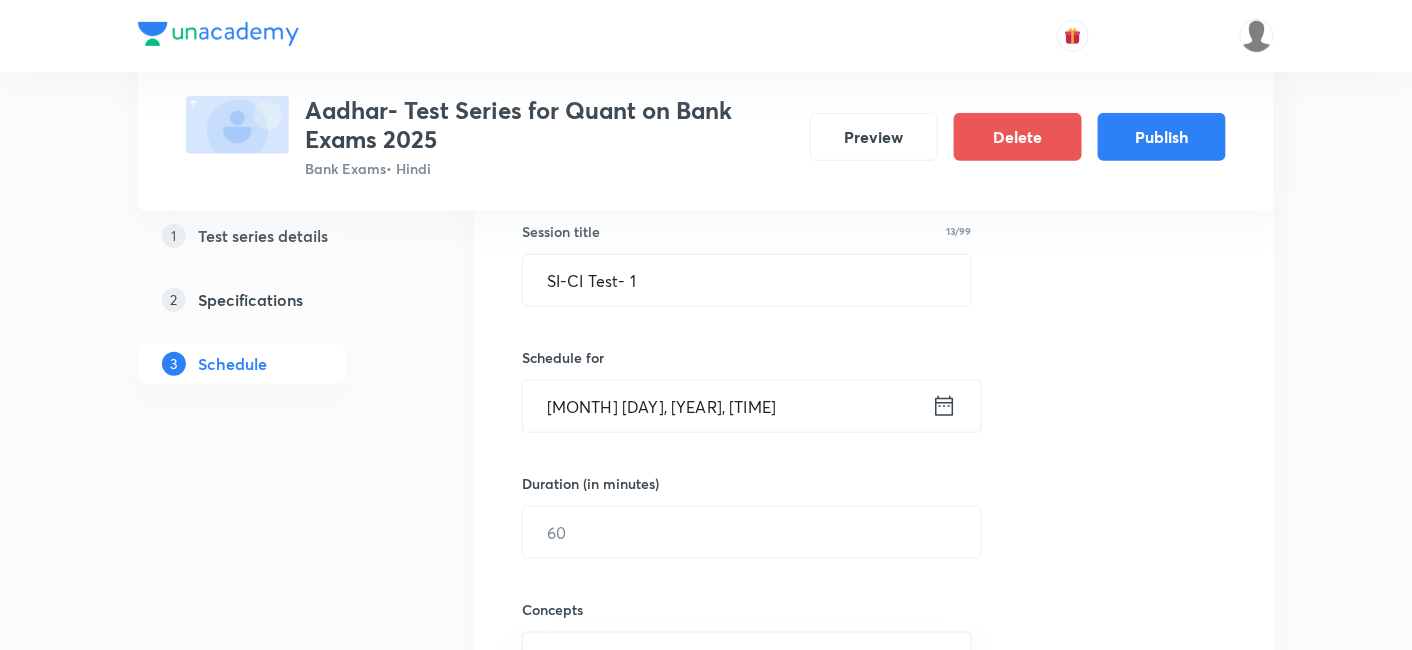 click 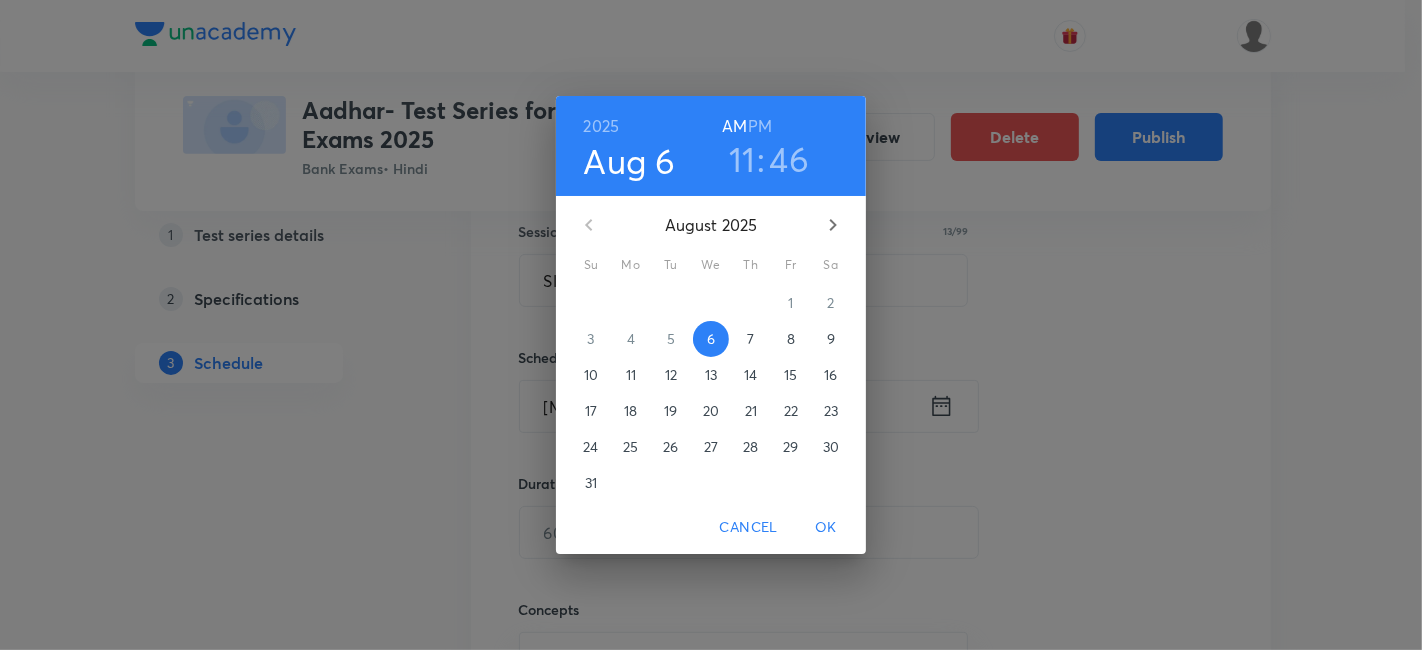 click 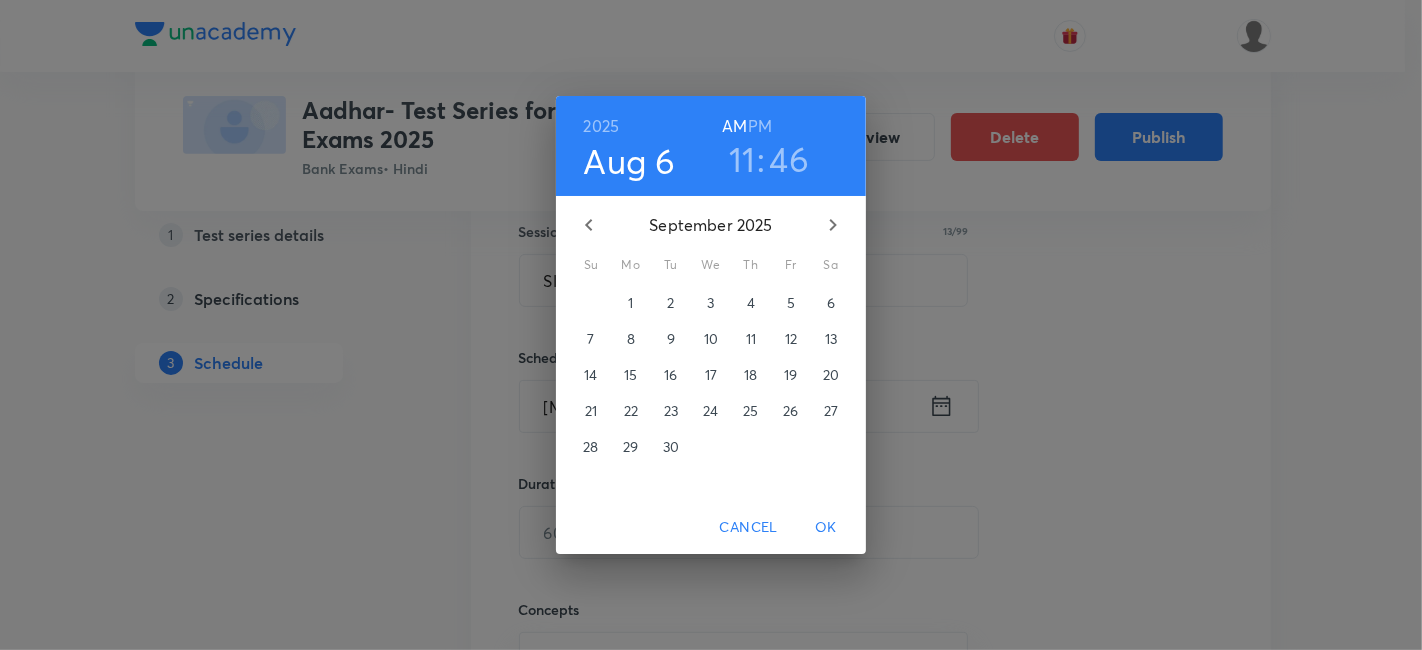 click on "18" at bounding box center [750, 375] 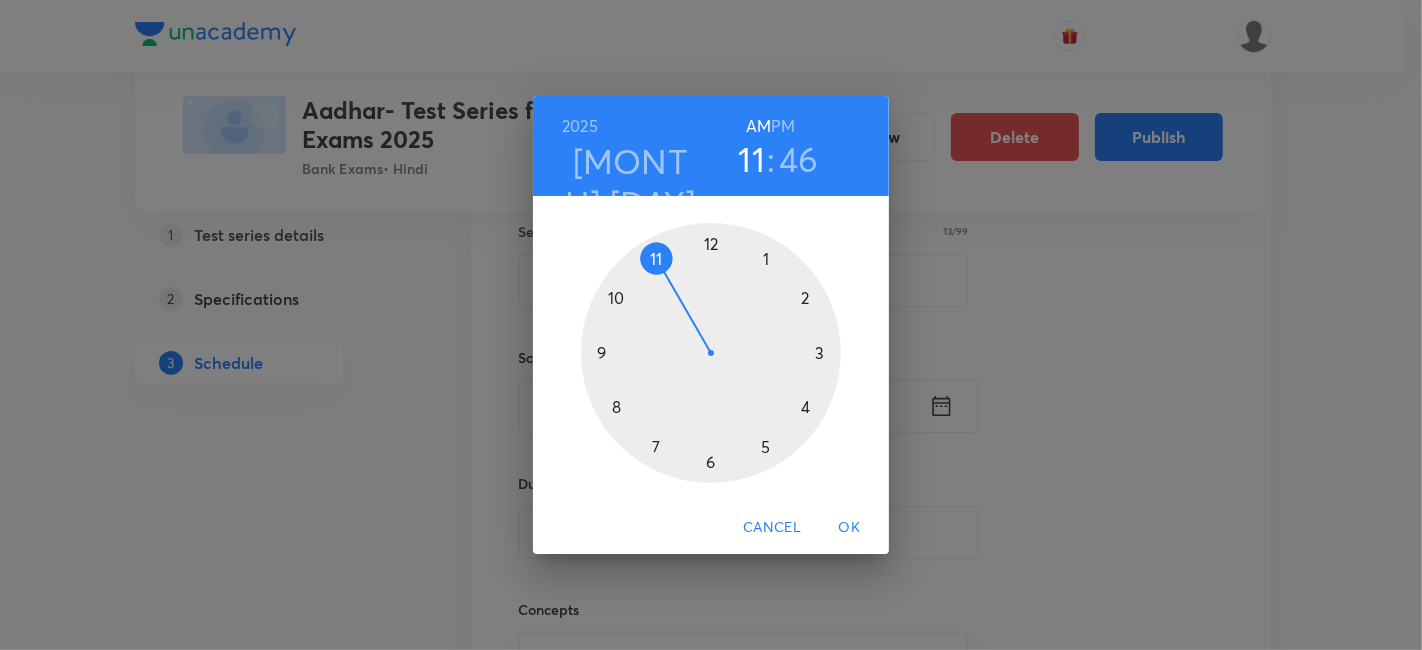 click at bounding box center (711, 353) 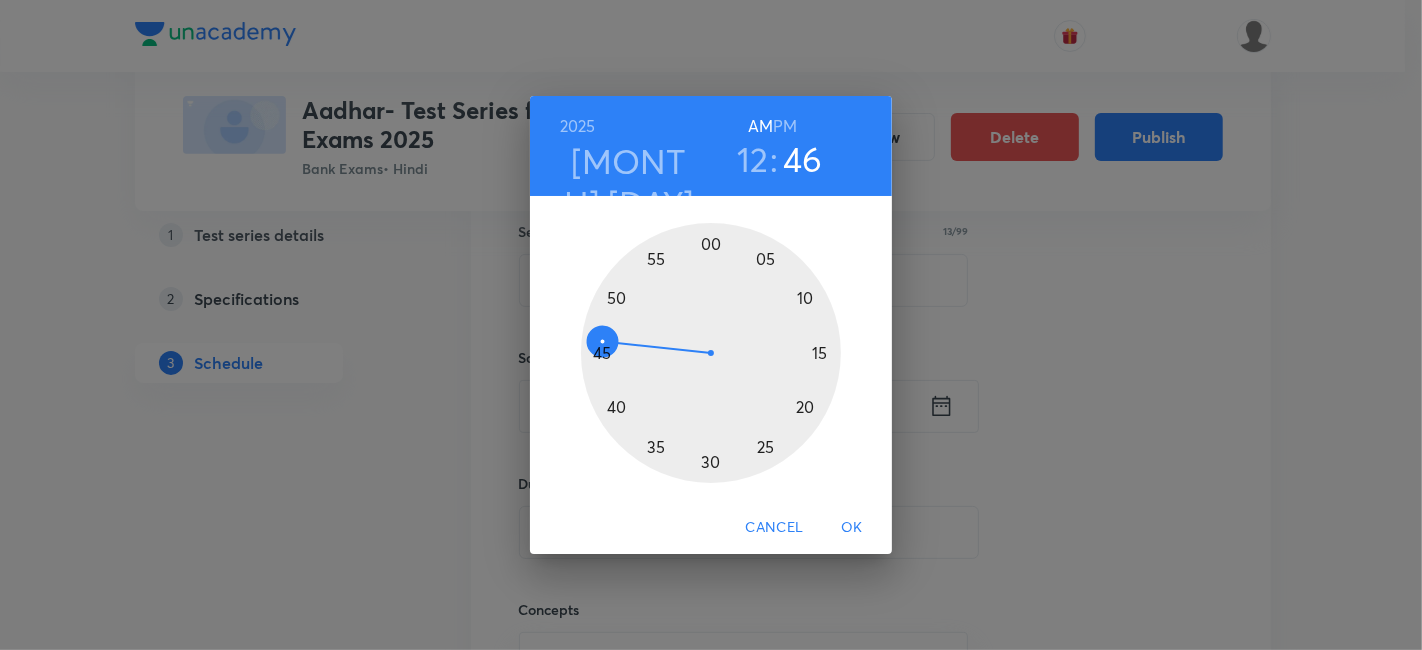 click on "PM" at bounding box center (785, 126) 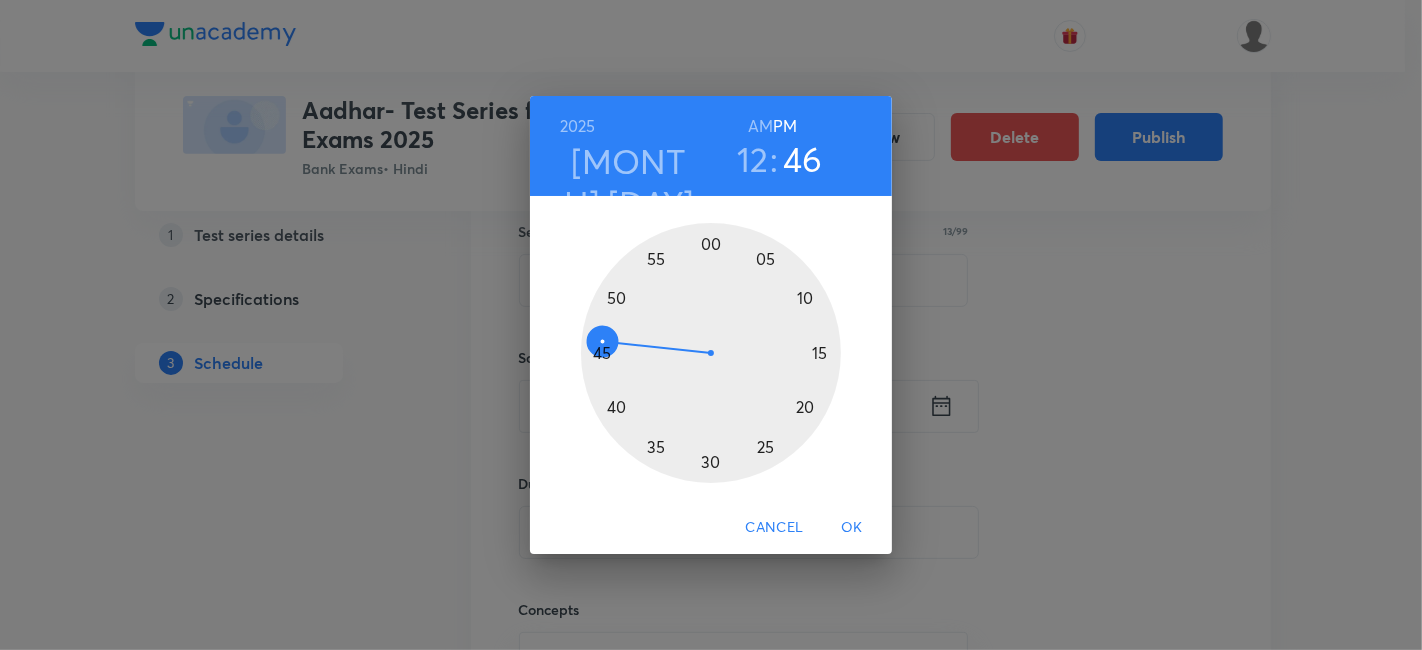 click at bounding box center (711, 353) 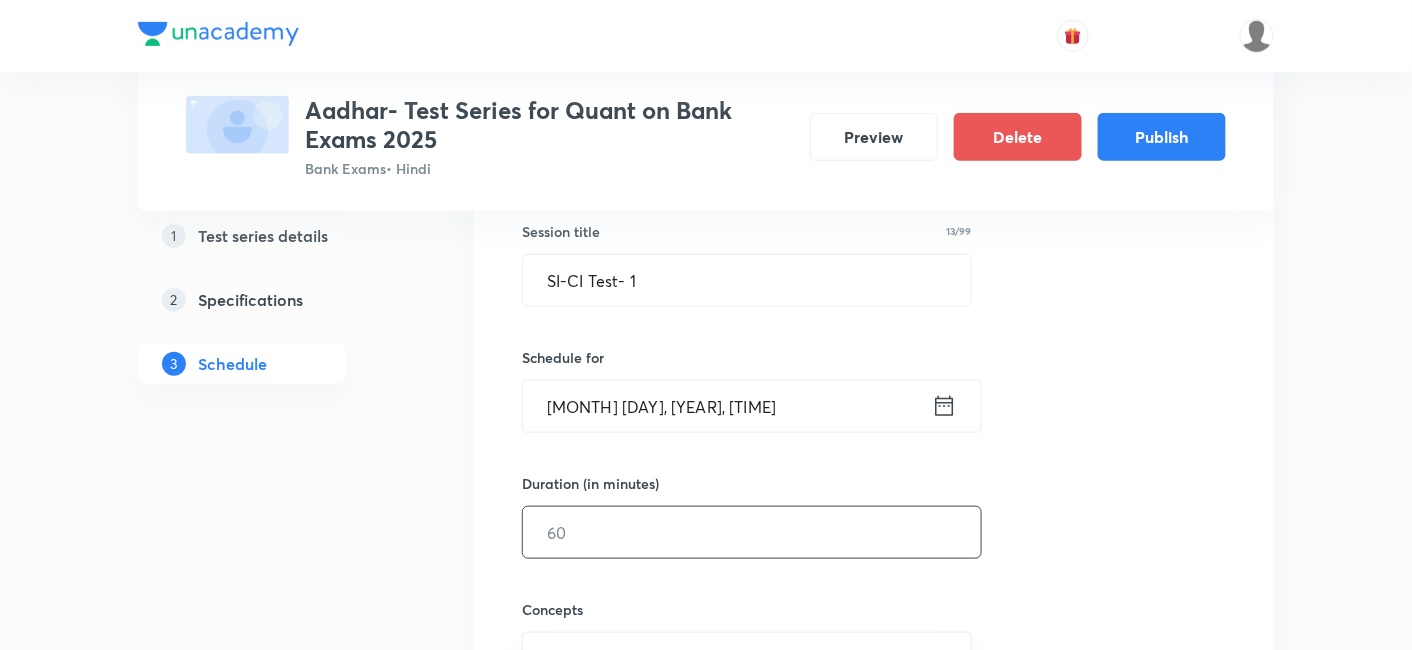 click at bounding box center [752, 532] 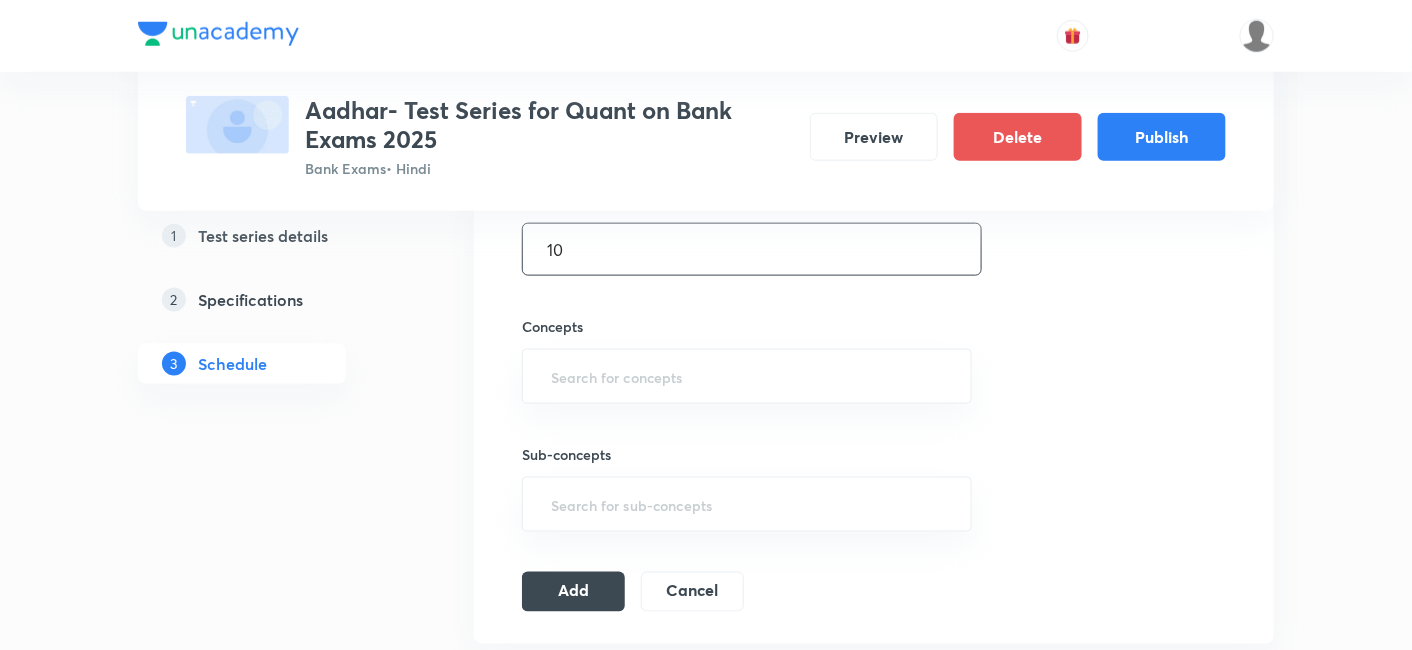 scroll, scrollTop: 655, scrollLeft: 0, axis: vertical 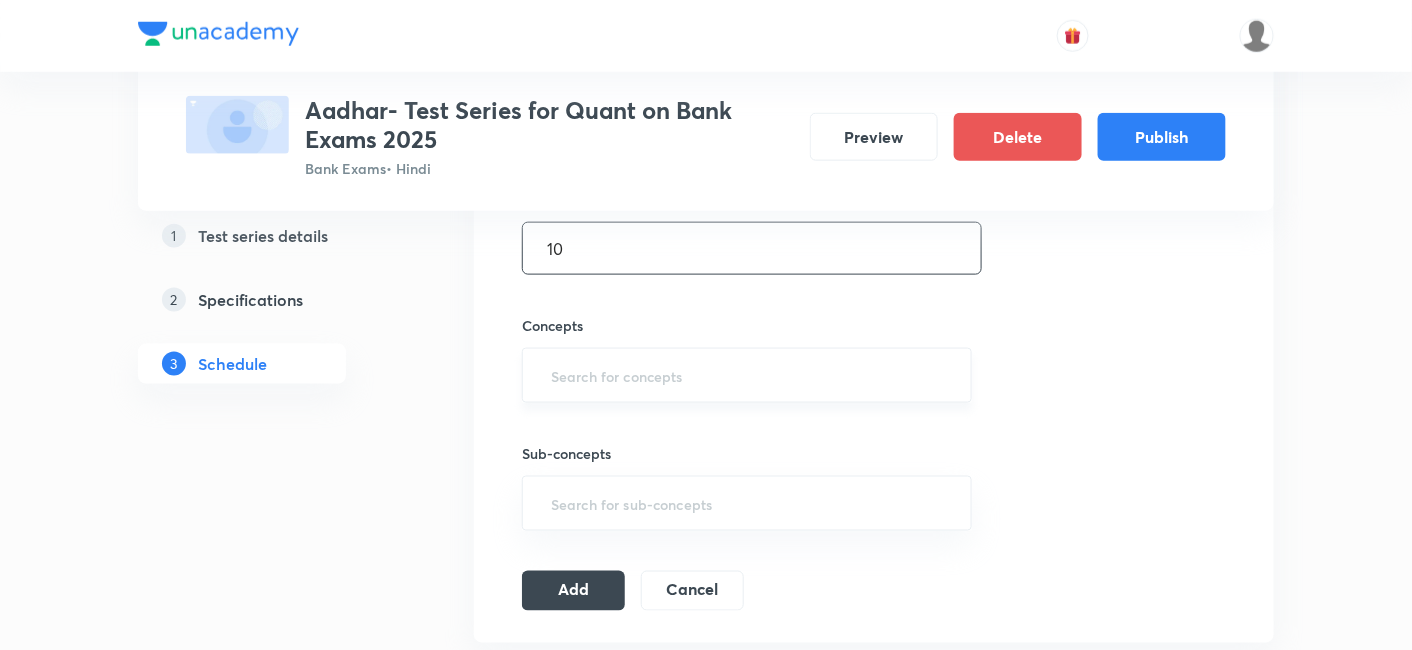 type on "10" 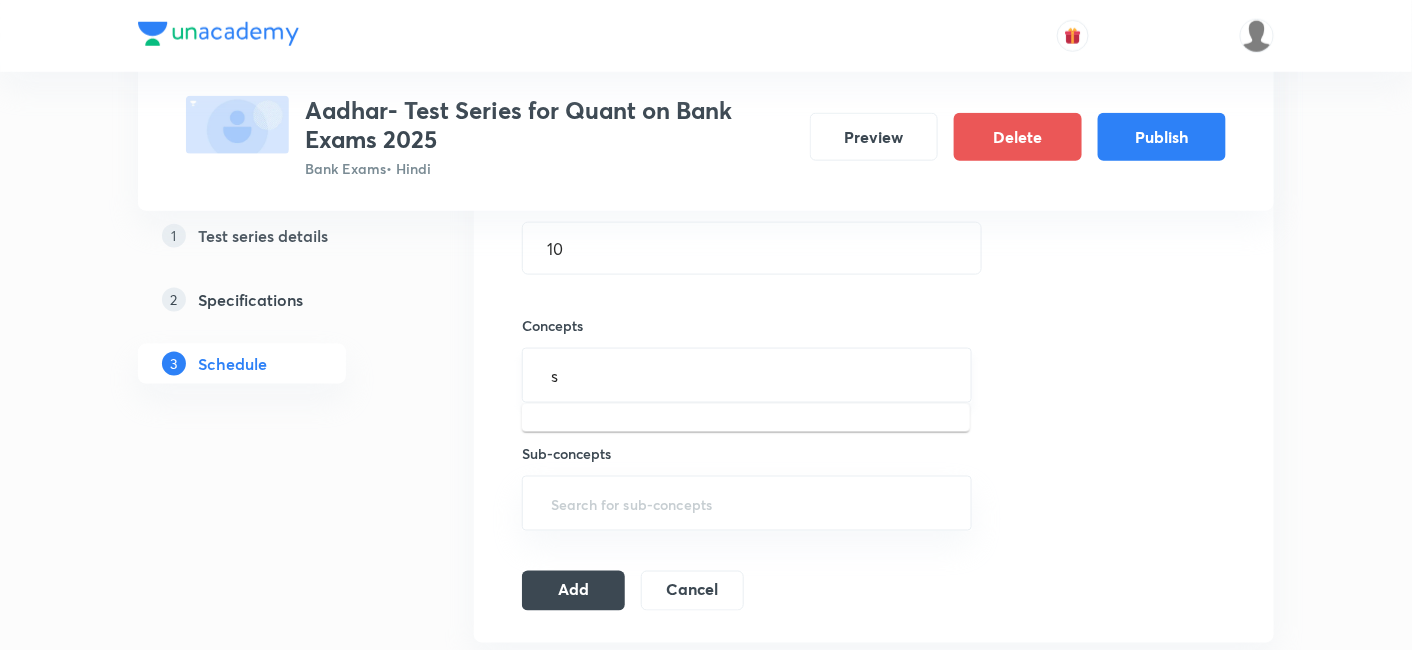 click on "s" at bounding box center (747, 375) 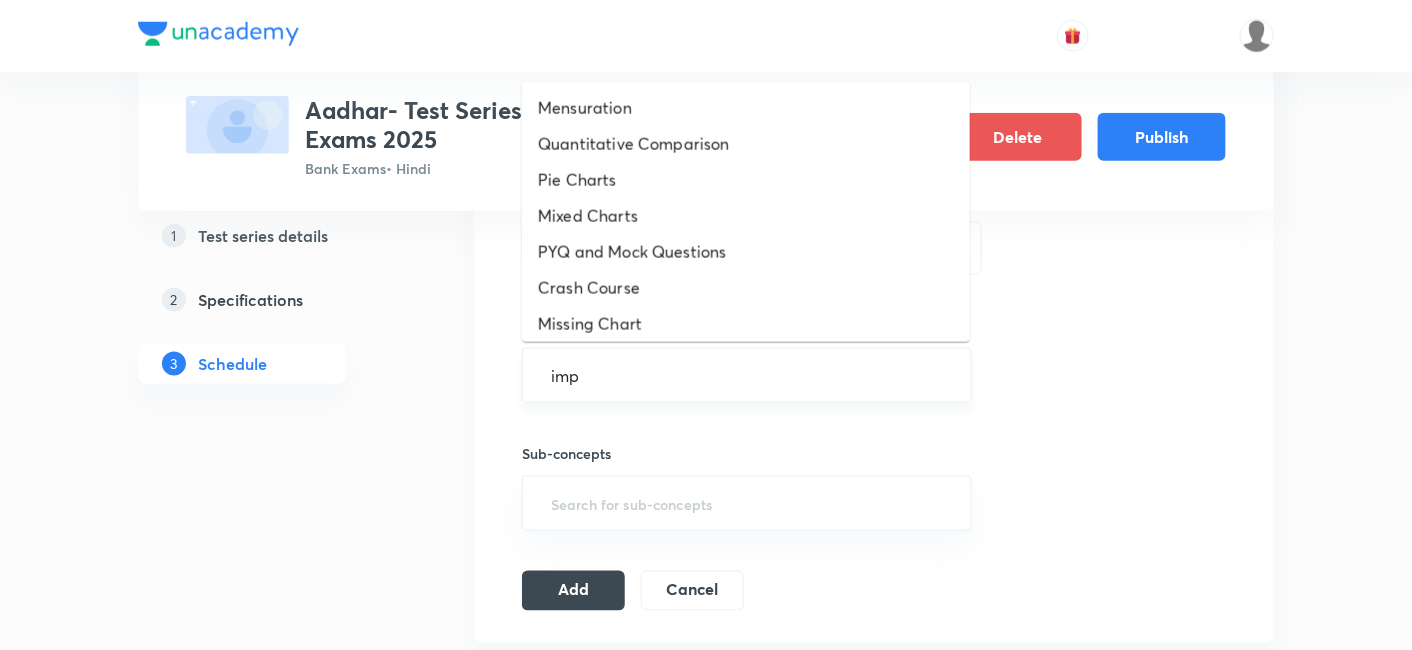 type on "impl" 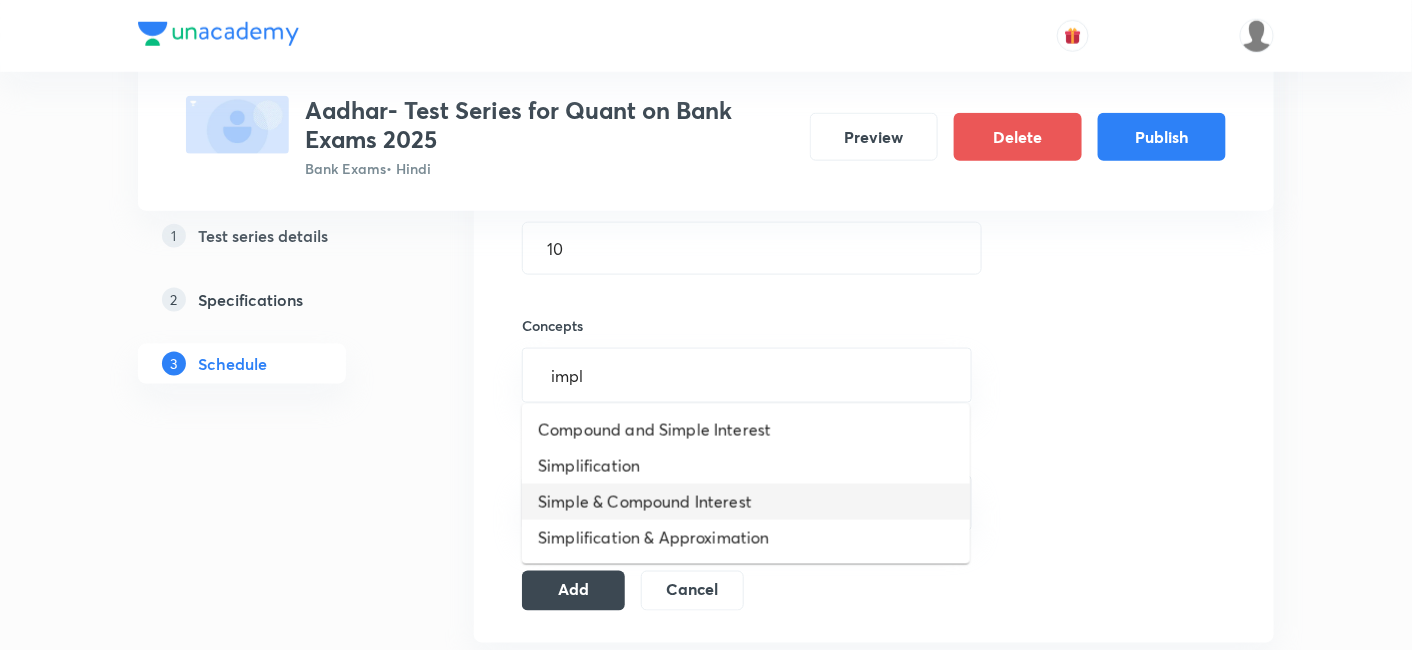 click on "Simple & Compound Interest" at bounding box center [746, 502] 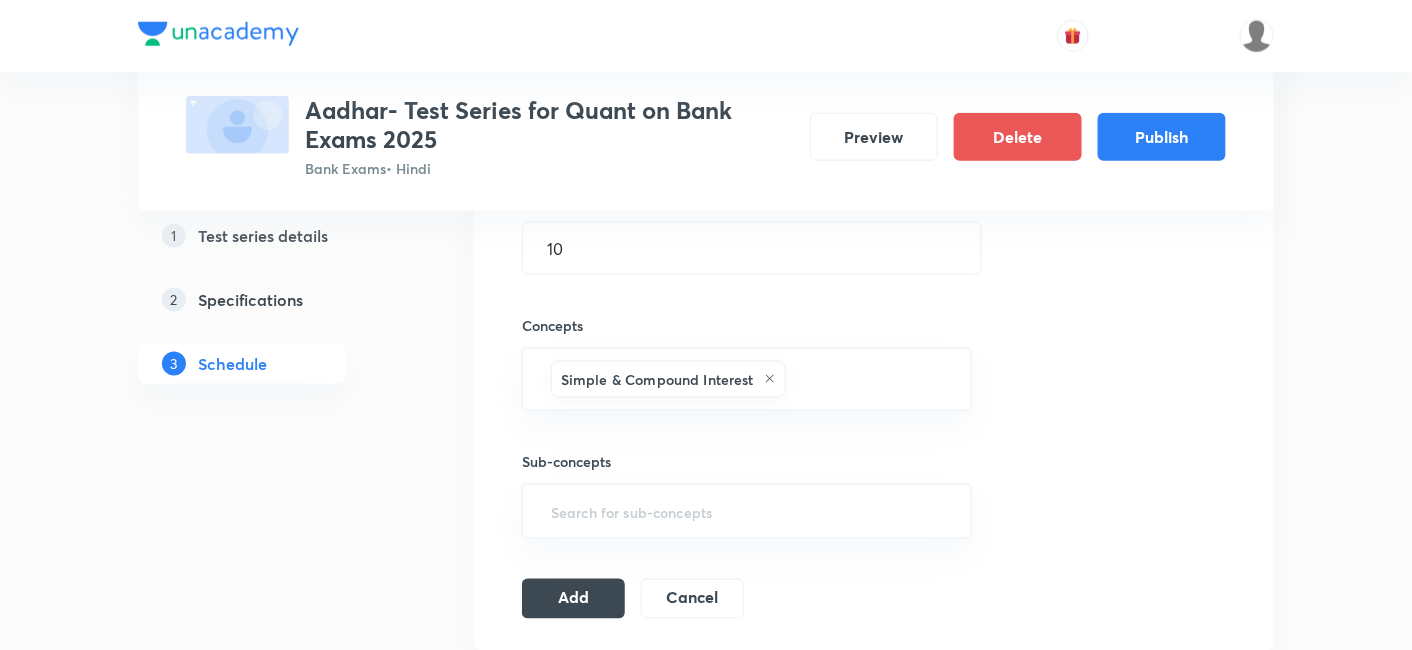 scroll, scrollTop: 721, scrollLeft: 0, axis: vertical 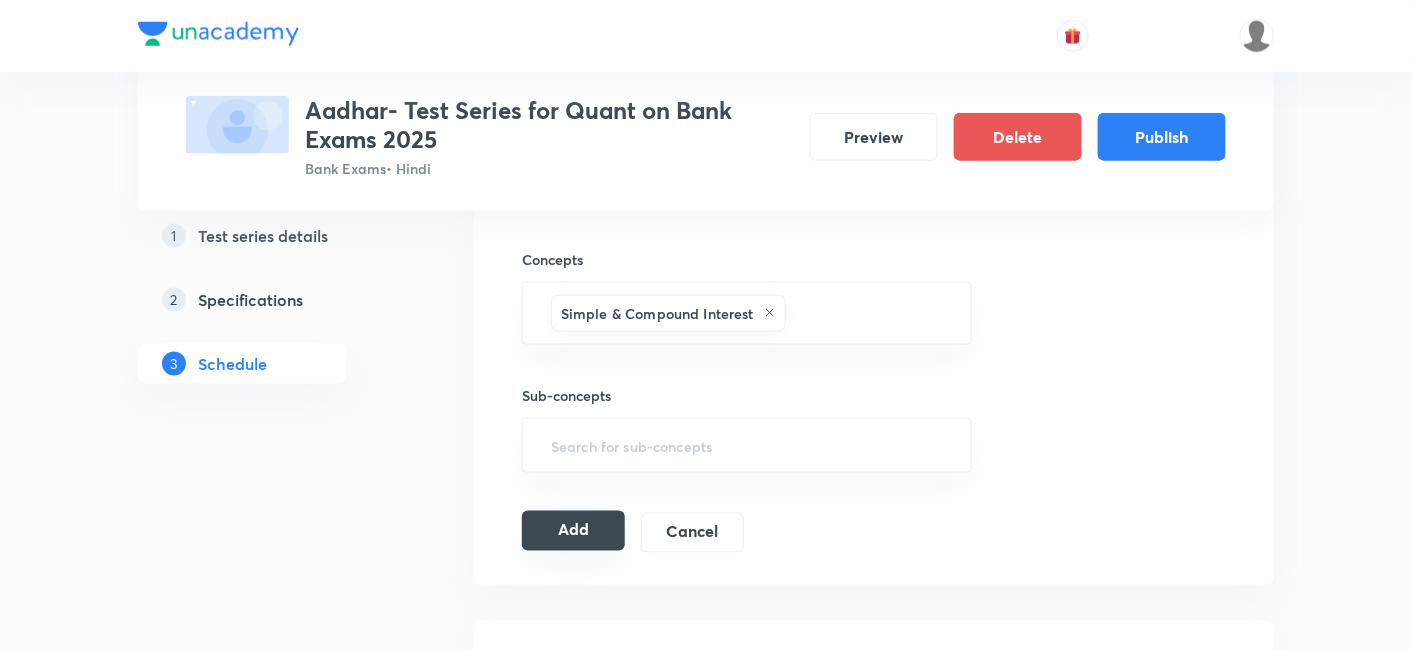 click on "Add" at bounding box center [573, 531] 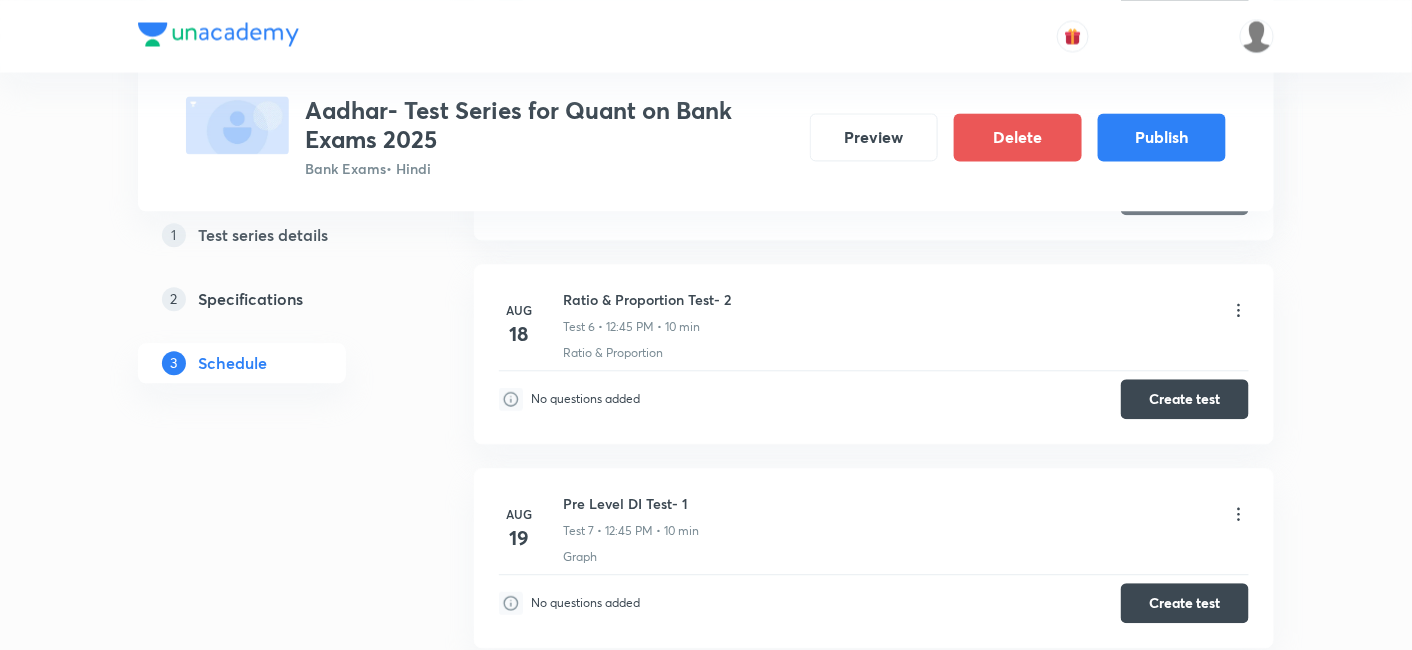 scroll, scrollTop: 0, scrollLeft: 0, axis: both 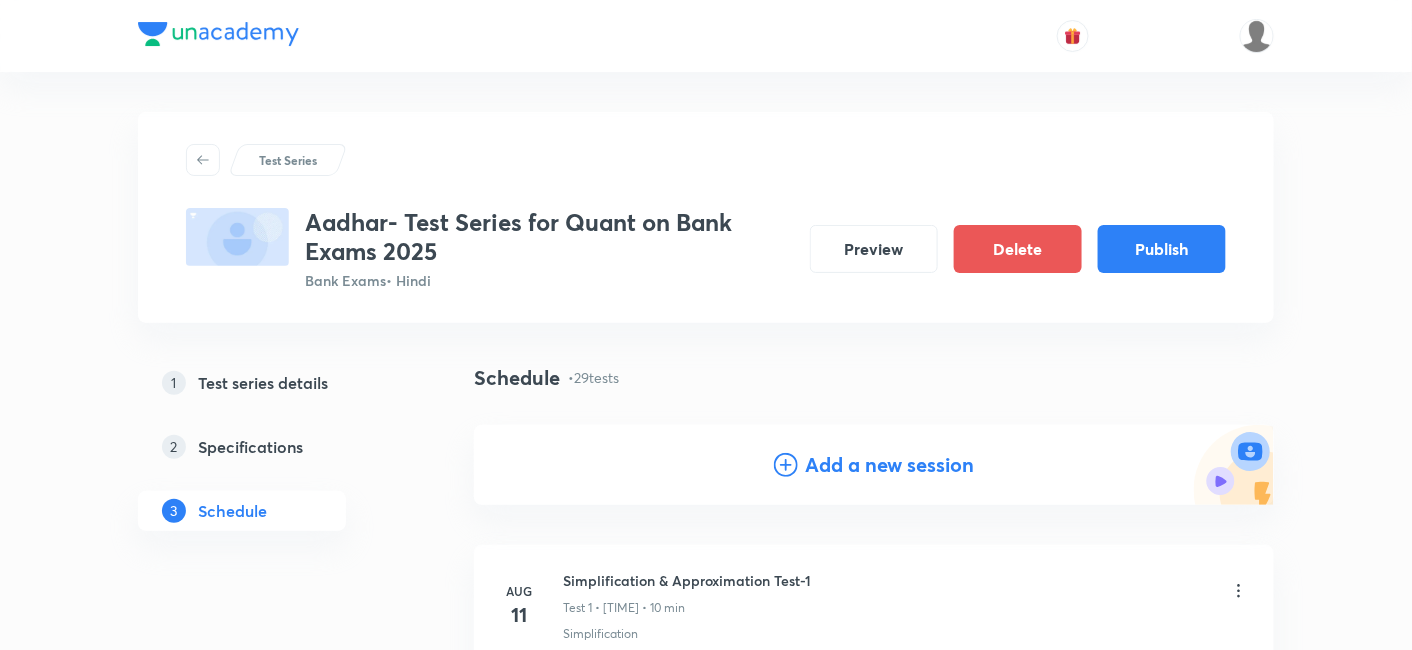 click on "Add a new session" at bounding box center [890, 465] 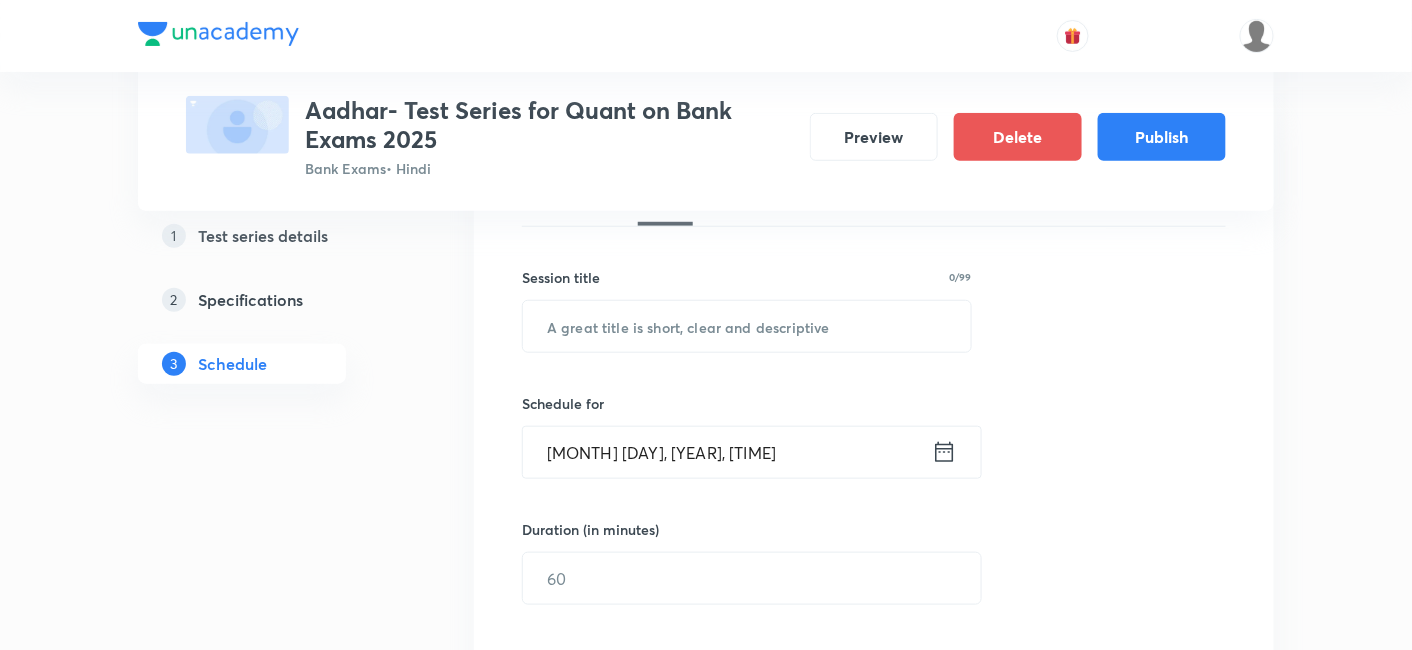 scroll, scrollTop: 326, scrollLeft: 0, axis: vertical 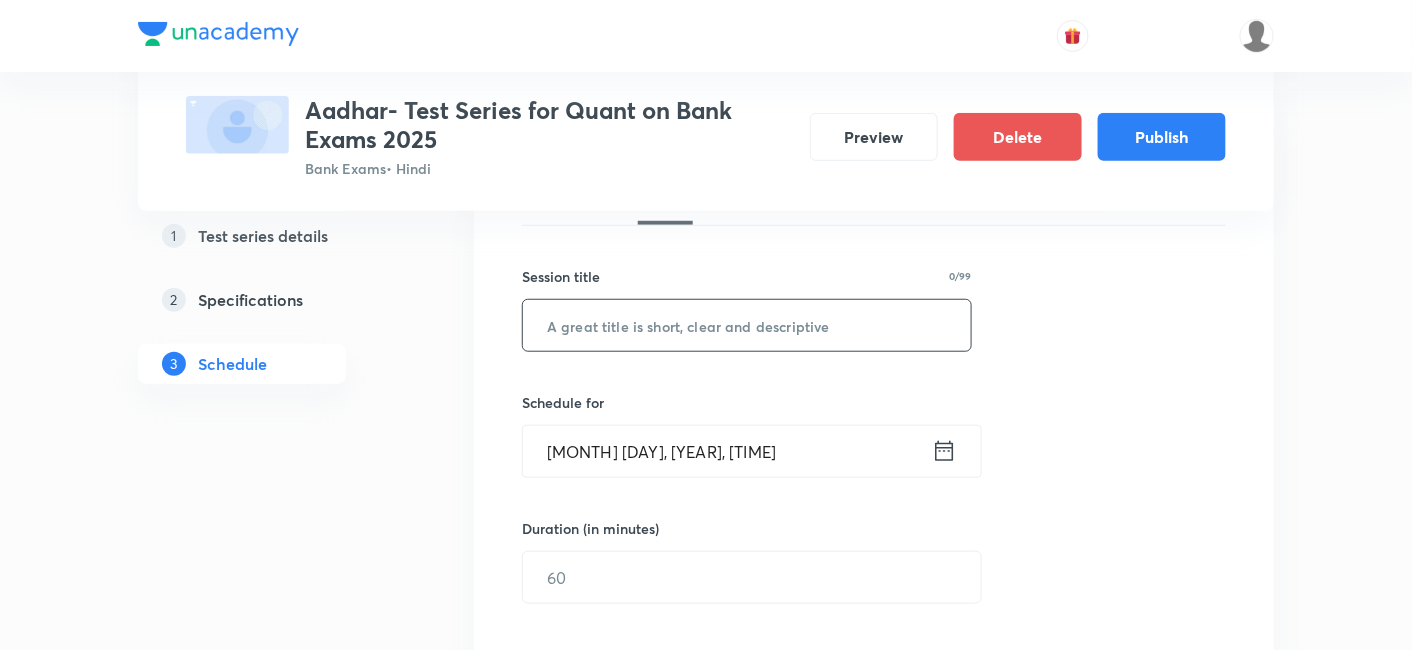click at bounding box center (747, 325) 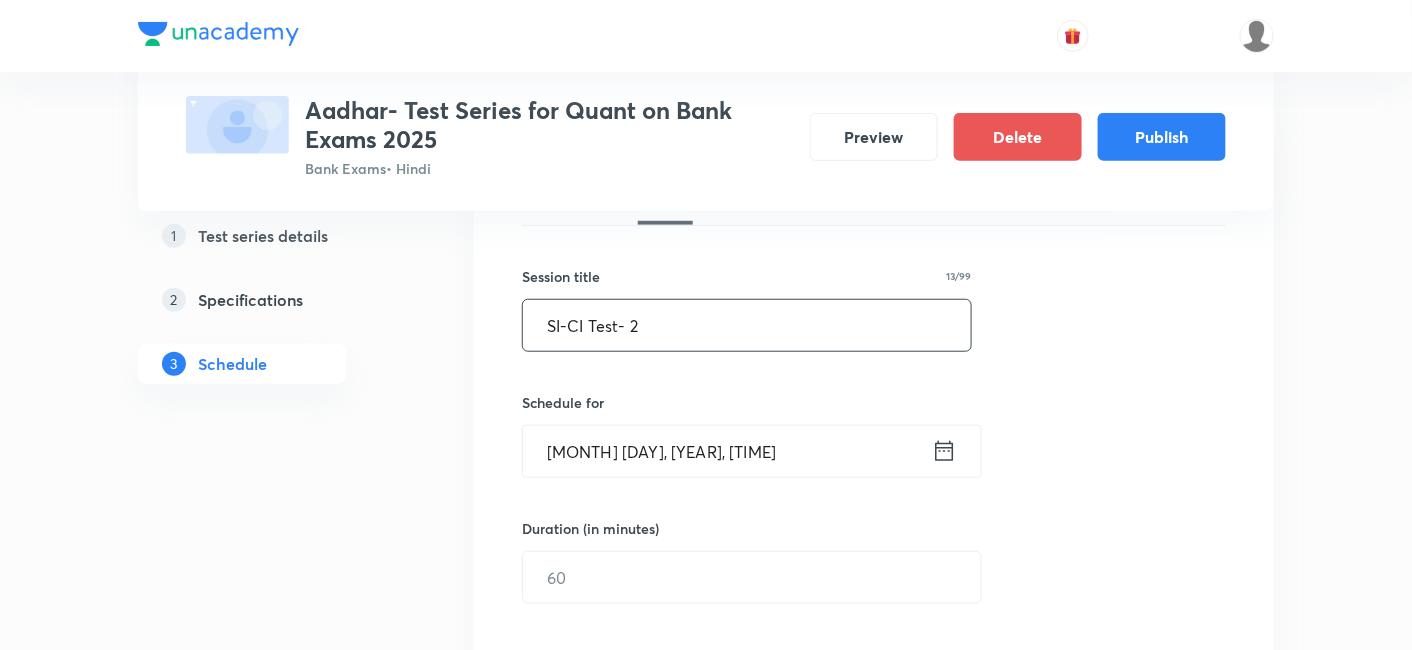 type on "SI-CI Test- 2" 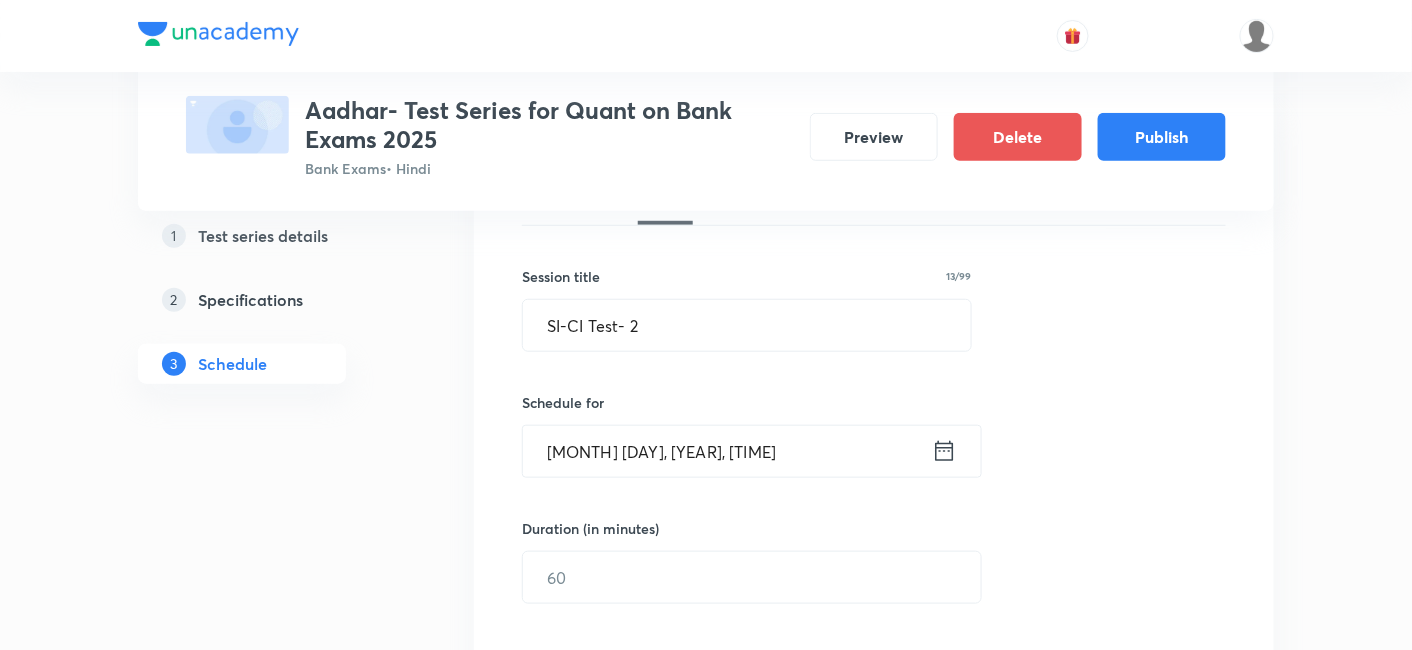 click 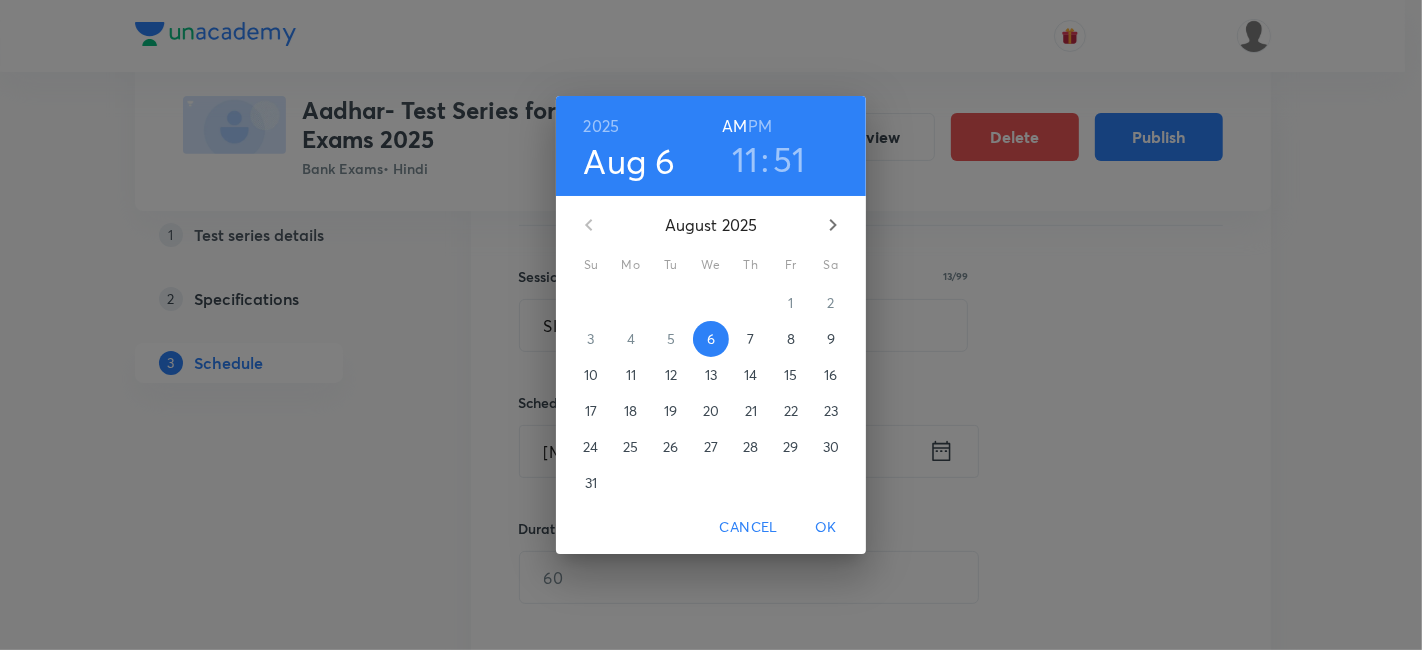 click 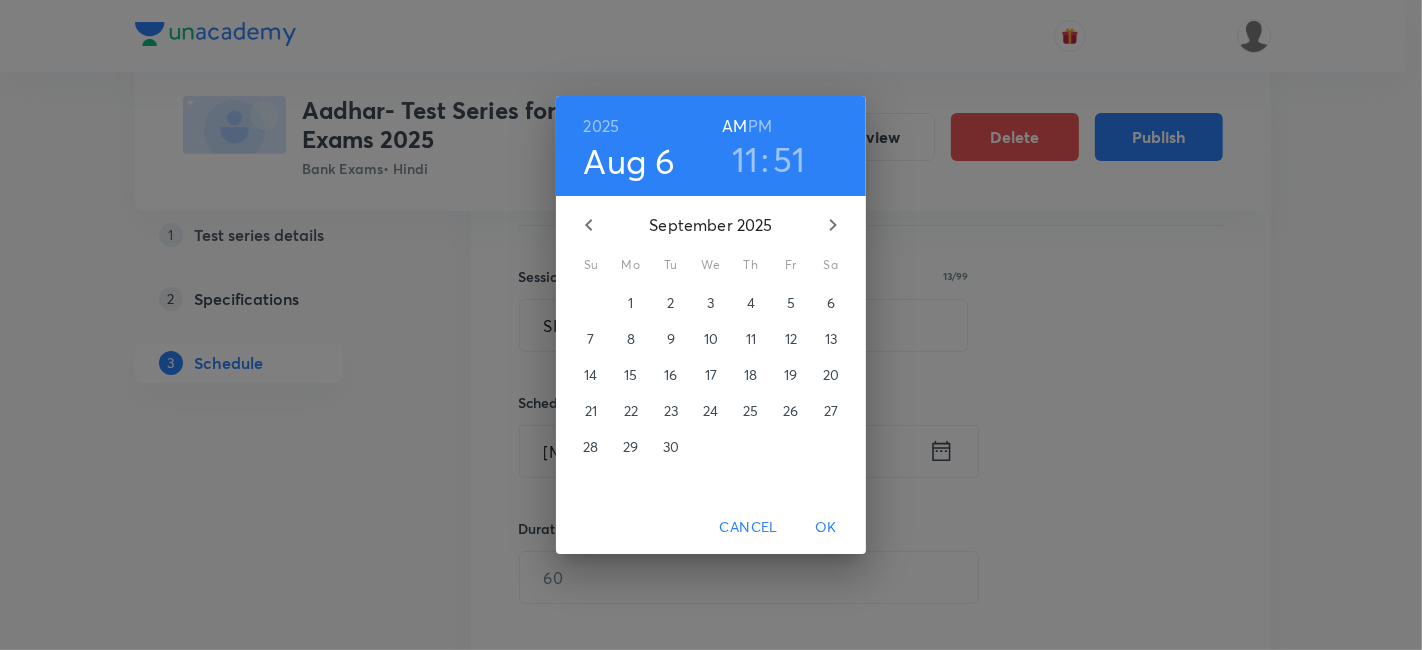 click on "19" at bounding box center (790, 375) 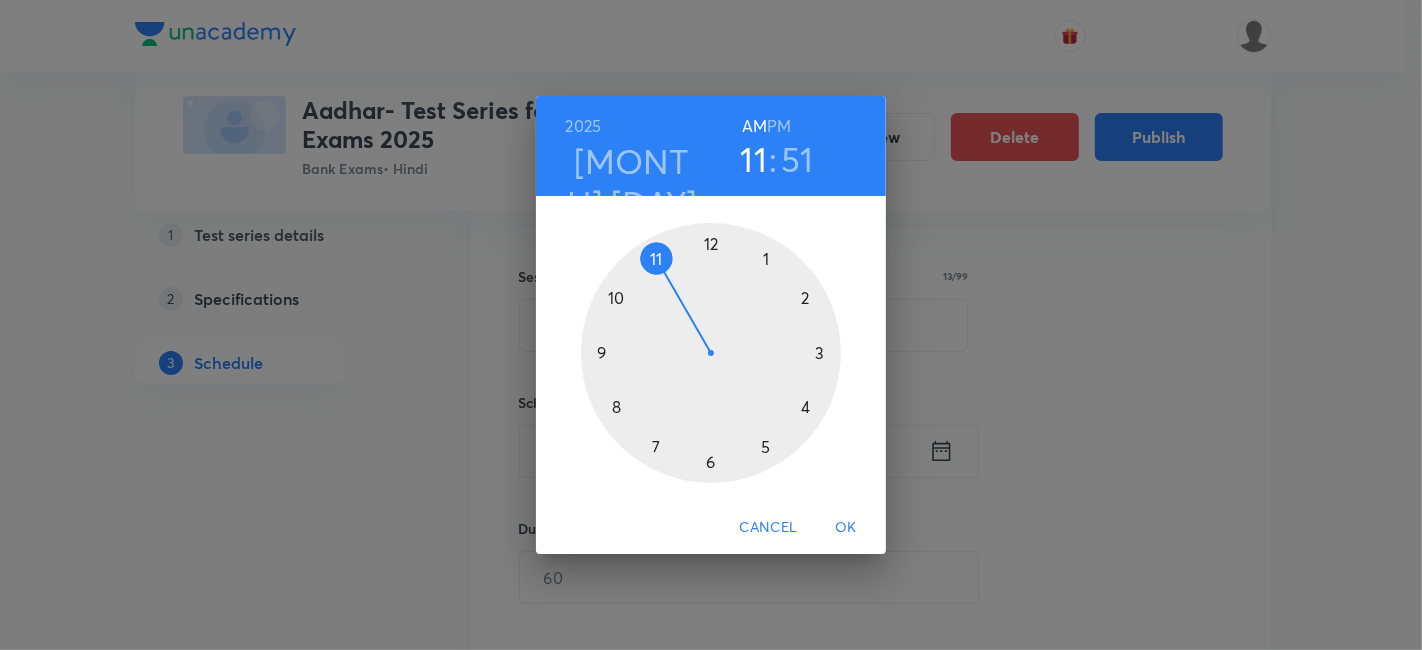 click on "PM" at bounding box center (779, 126) 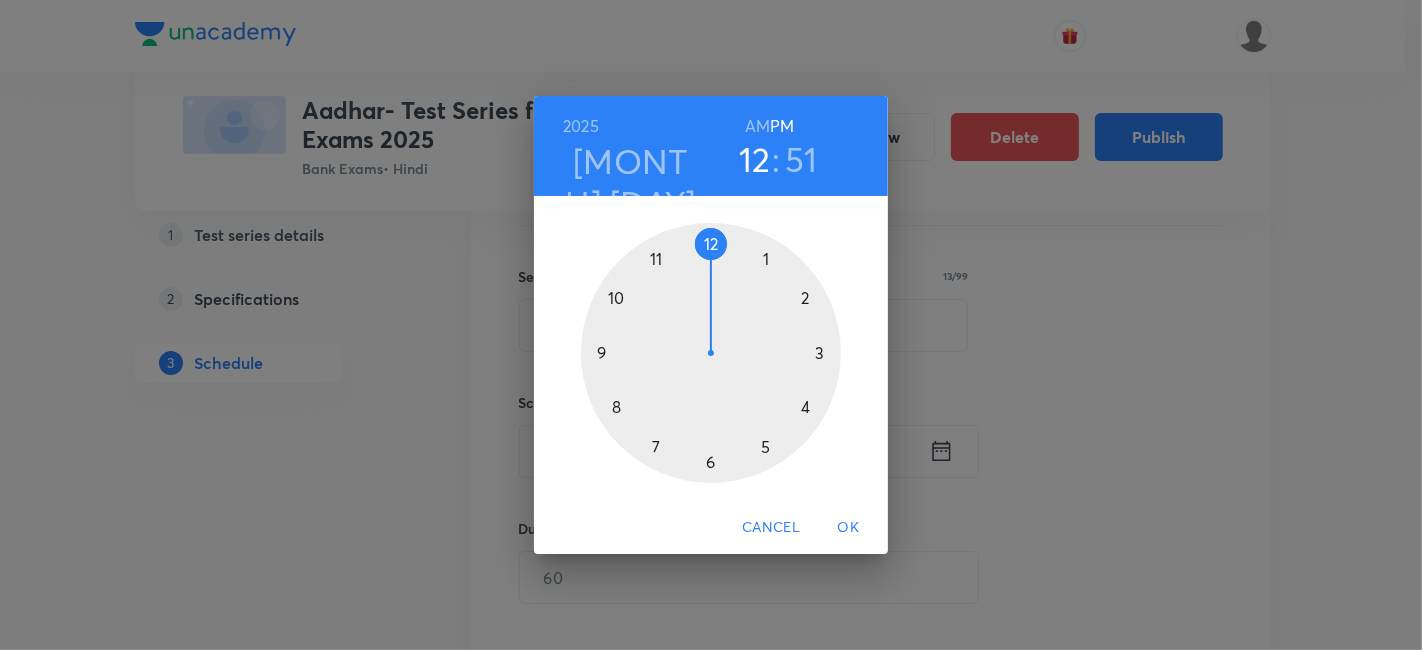 click at bounding box center [711, 353] 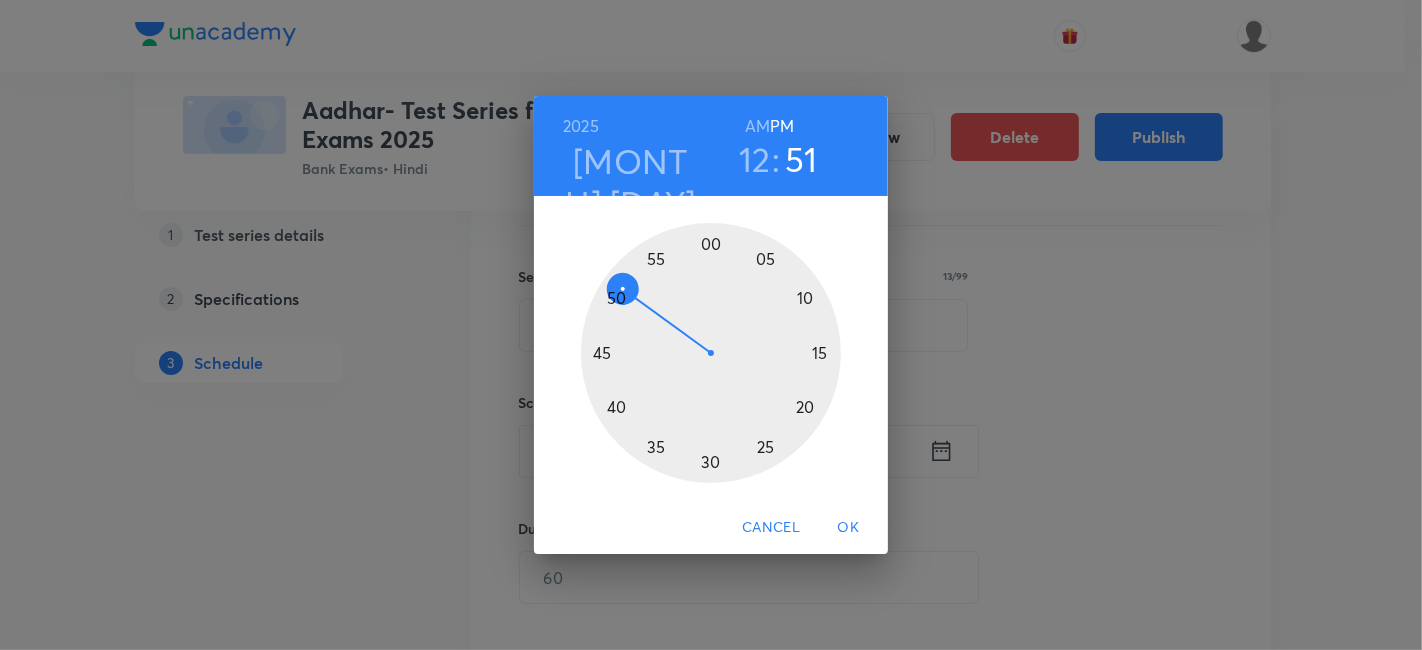 click at bounding box center [711, 353] 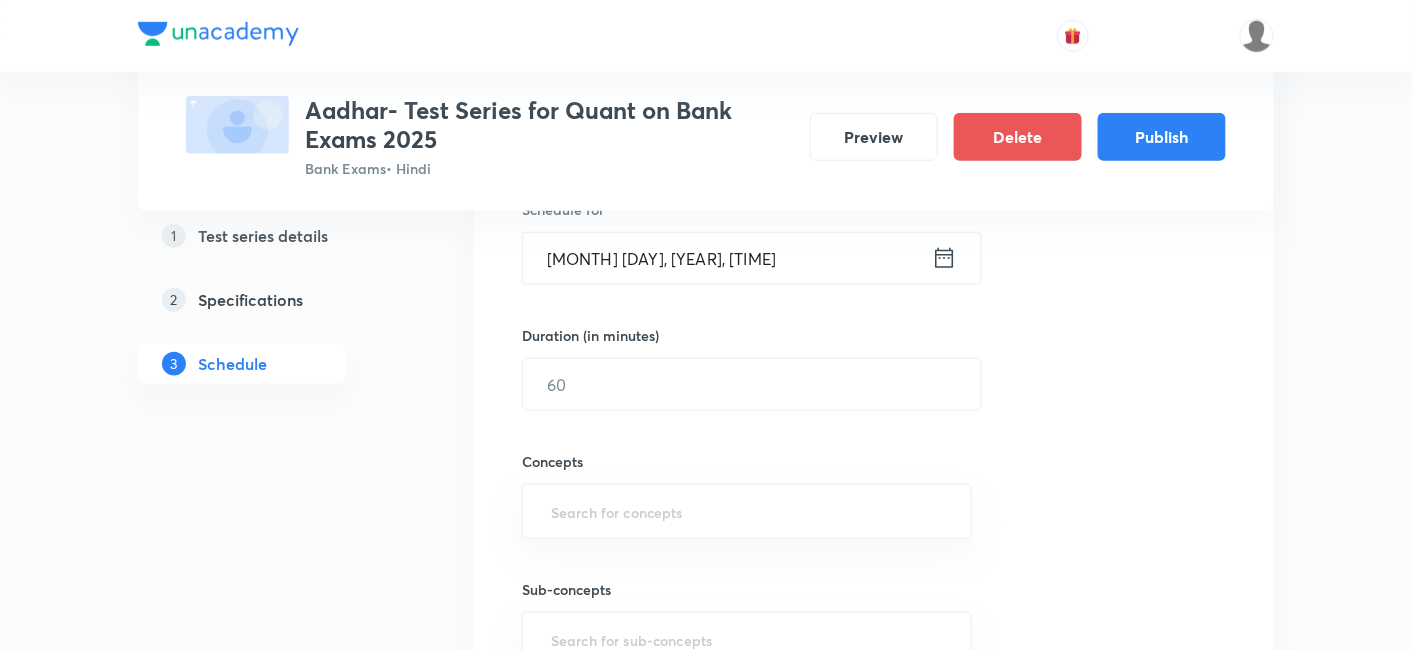 scroll, scrollTop: 520, scrollLeft: 0, axis: vertical 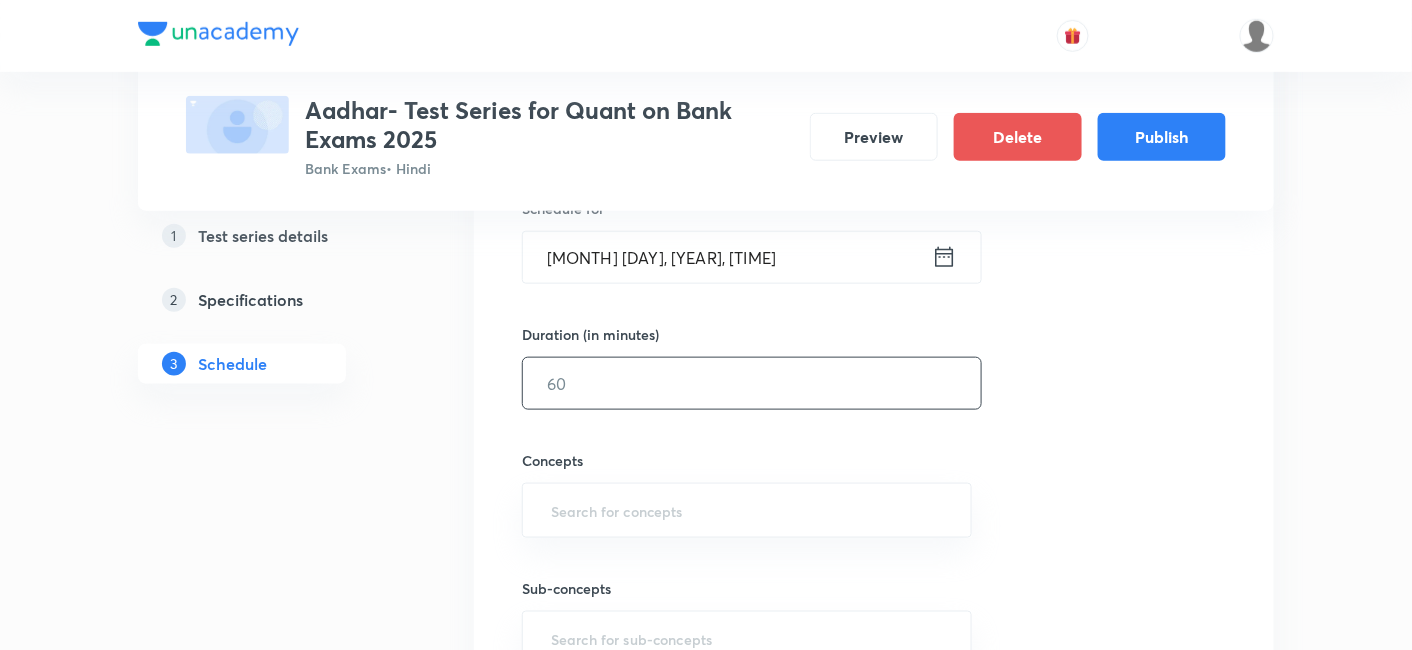 click at bounding box center (752, 383) 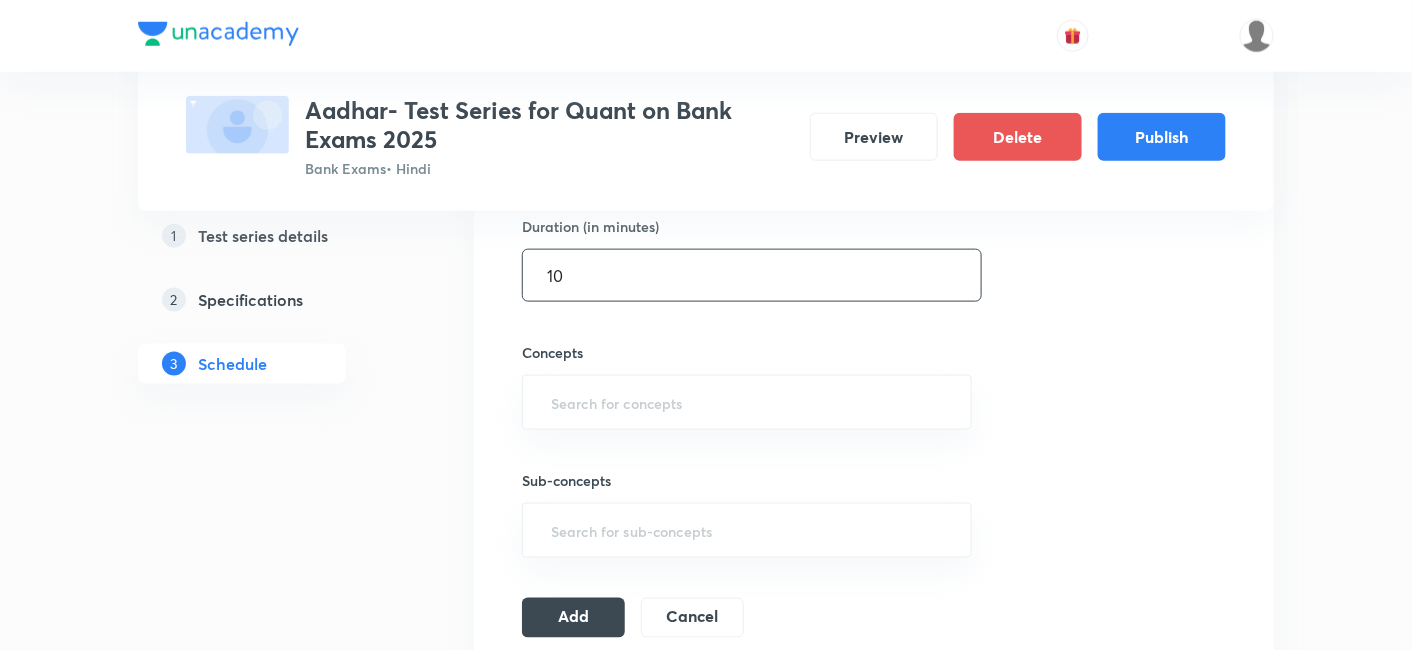 scroll, scrollTop: 632, scrollLeft: 0, axis: vertical 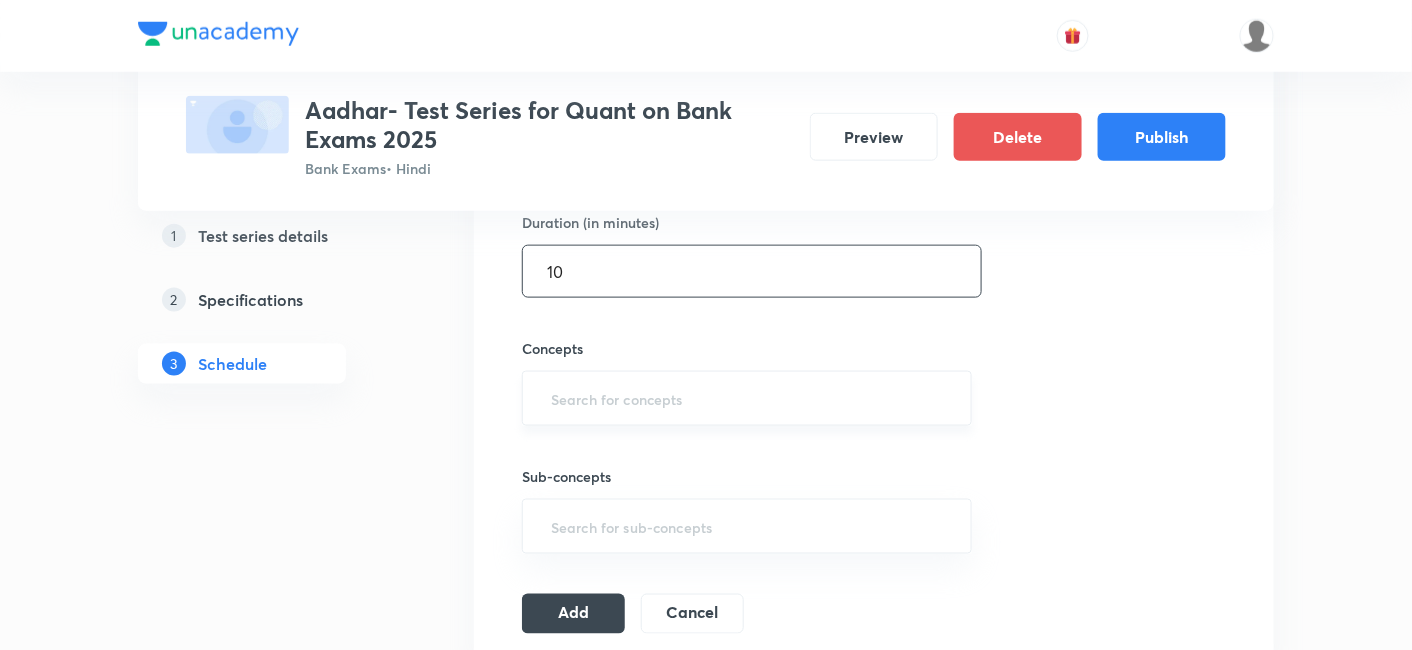 type on "10" 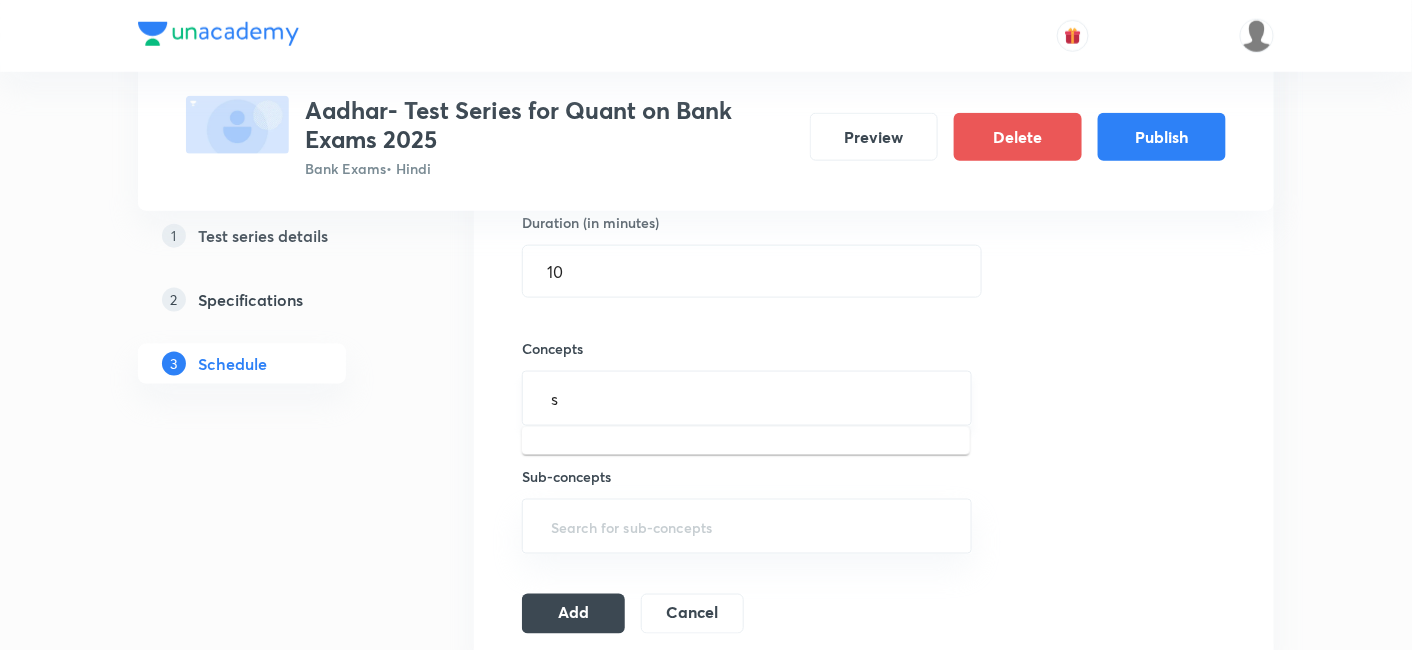 click on "s" at bounding box center [747, 398] 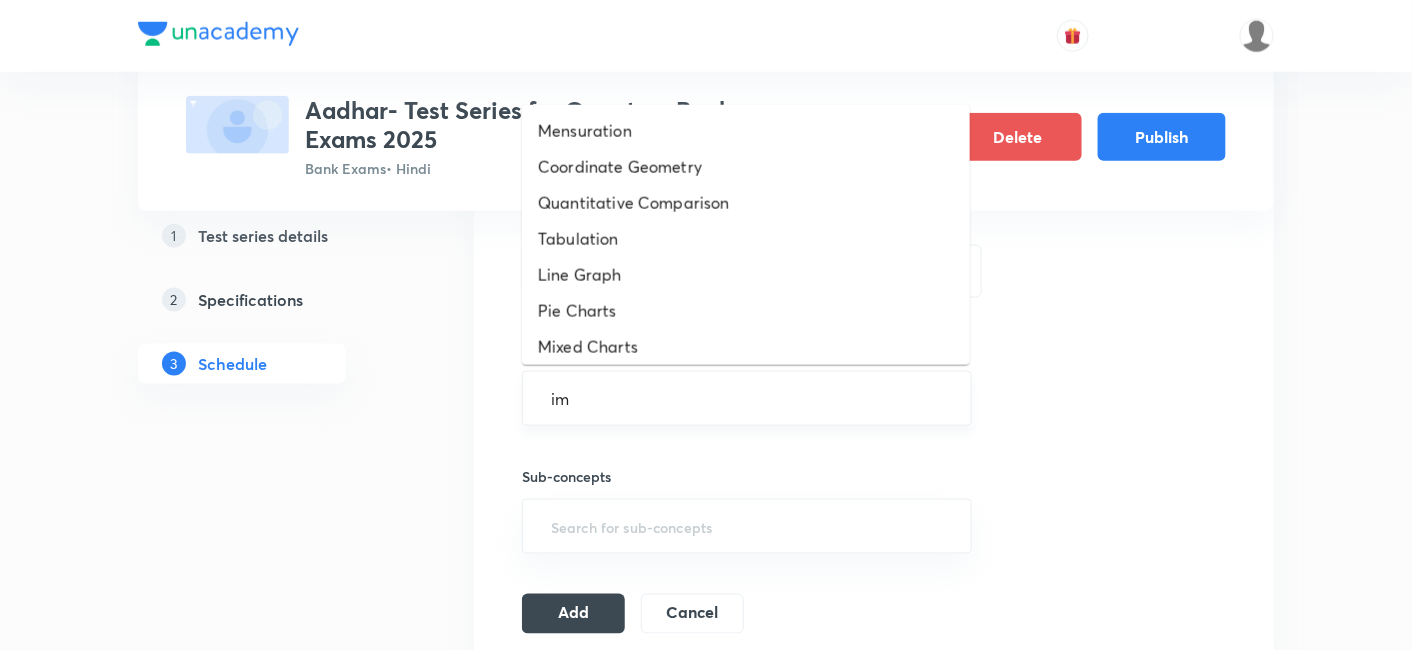 type on "imp" 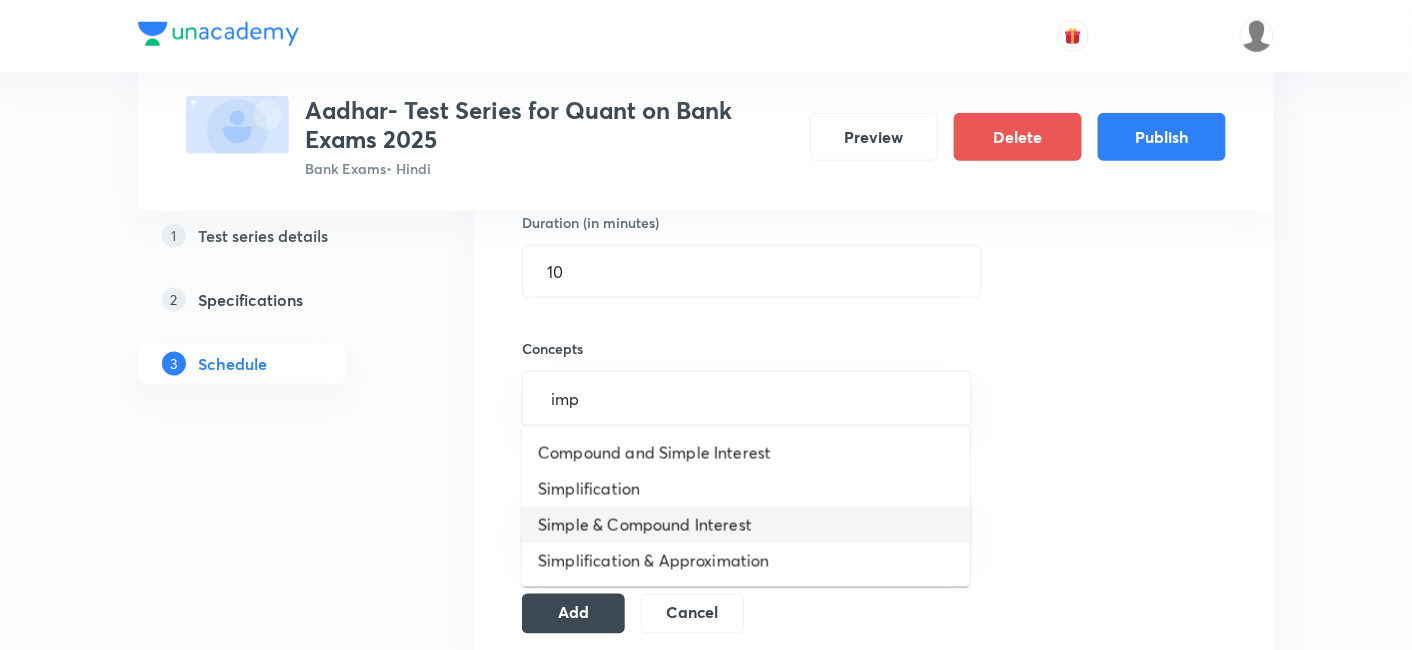 click on "Simple & Compound Interest" at bounding box center [746, 525] 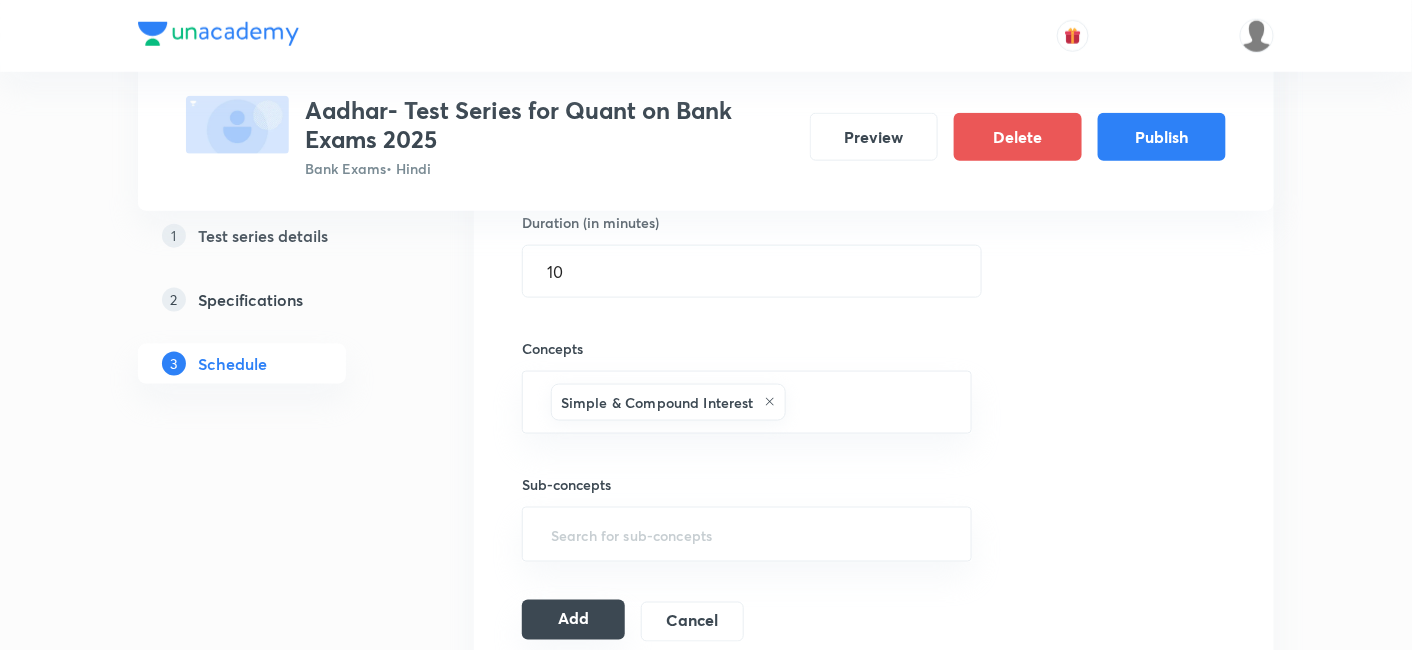 click on "Add" at bounding box center [573, 620] 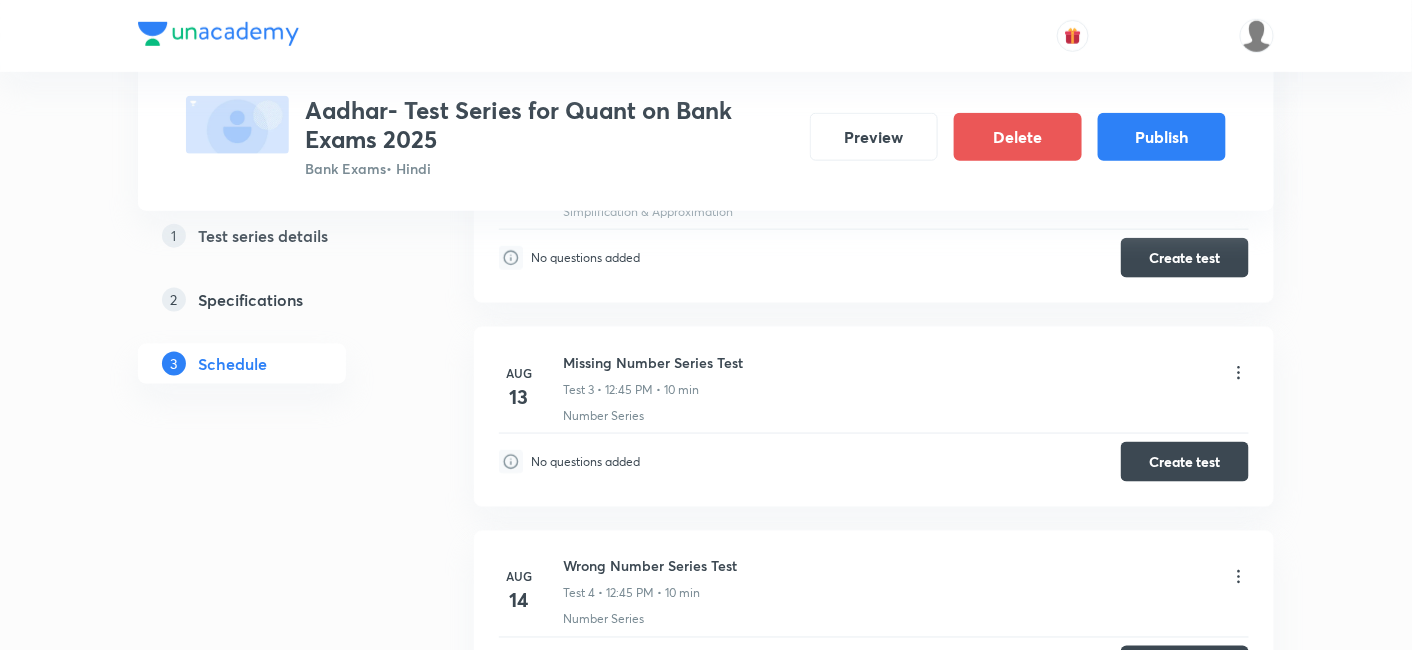 scroll, scrollTop: 0, scrollLeft: 0, axis: both 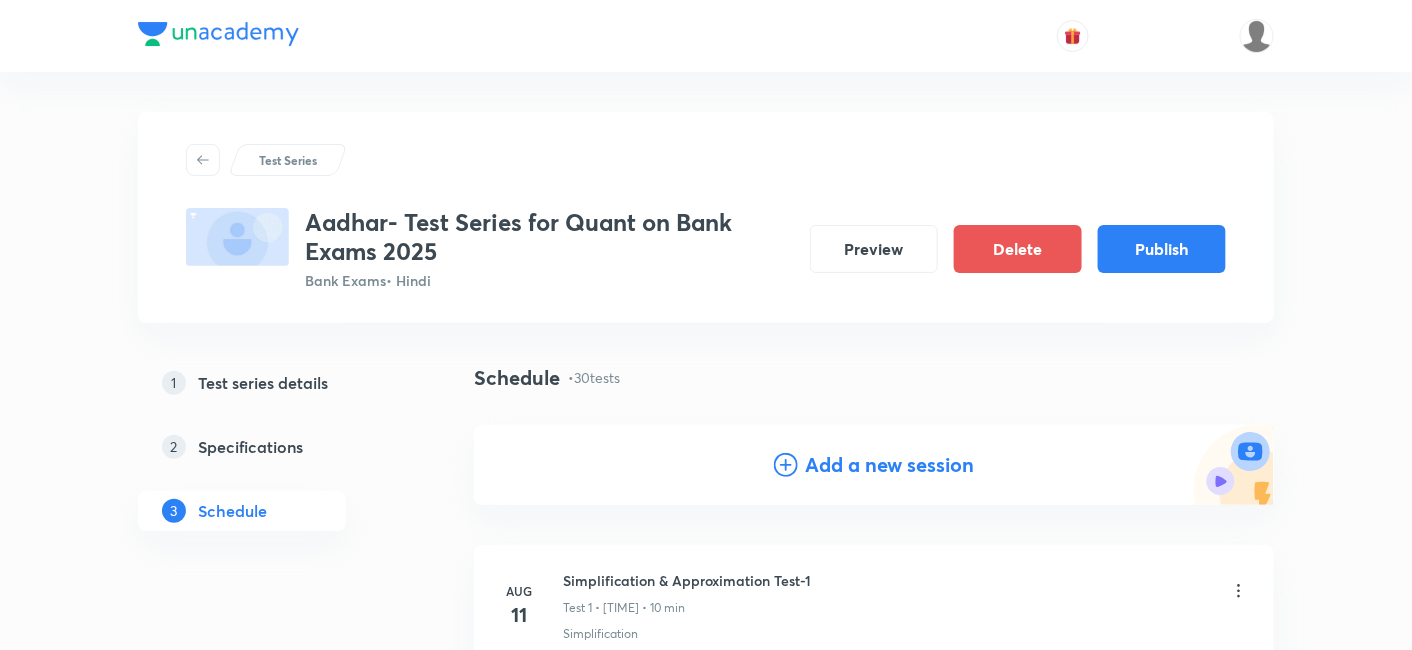 click on "Add a new session" at bounding box center (890, 465) 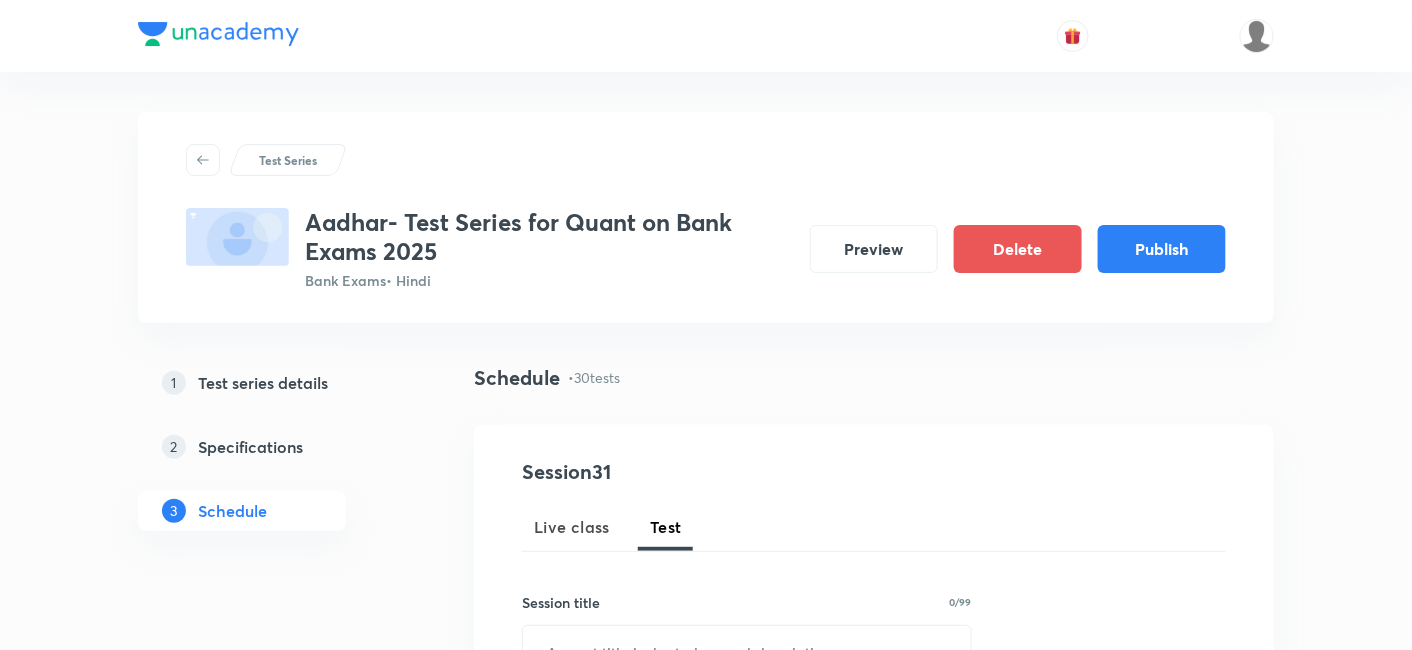 scroll, scrollTop: 263, scrollLeft: 0, axis: vertical 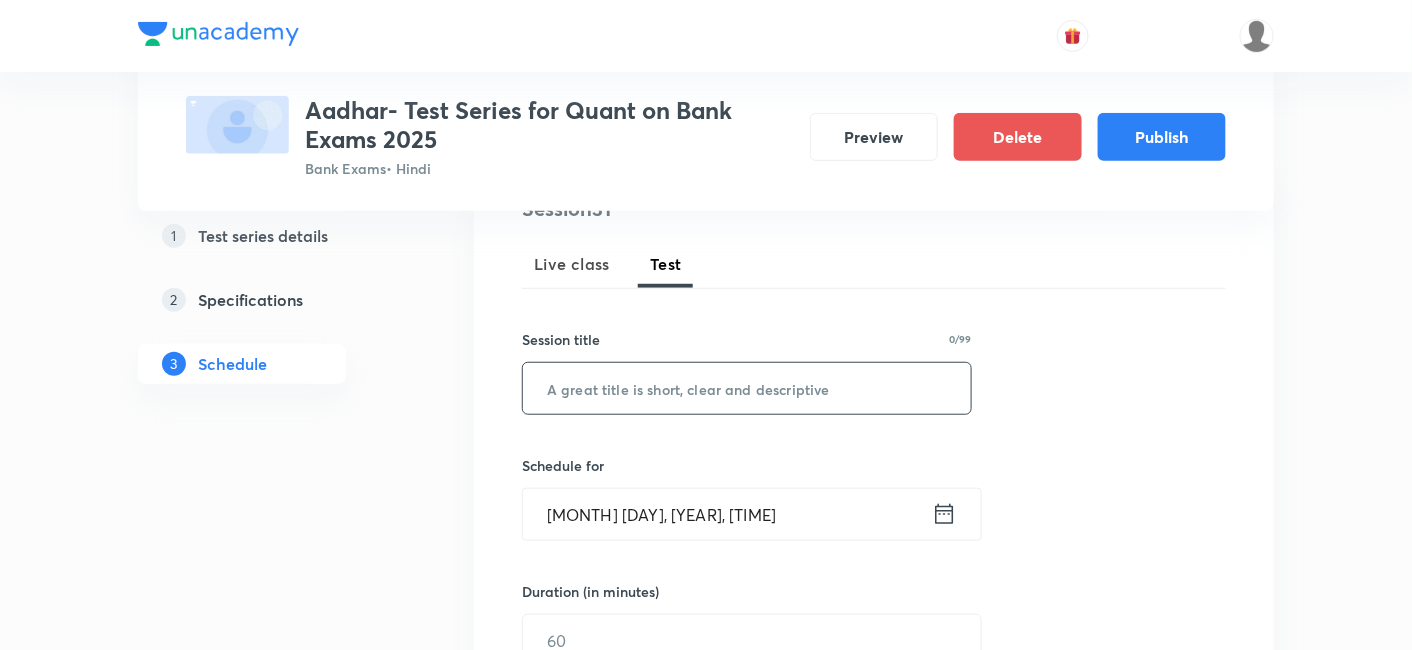 click at bounding box center (747, 388) 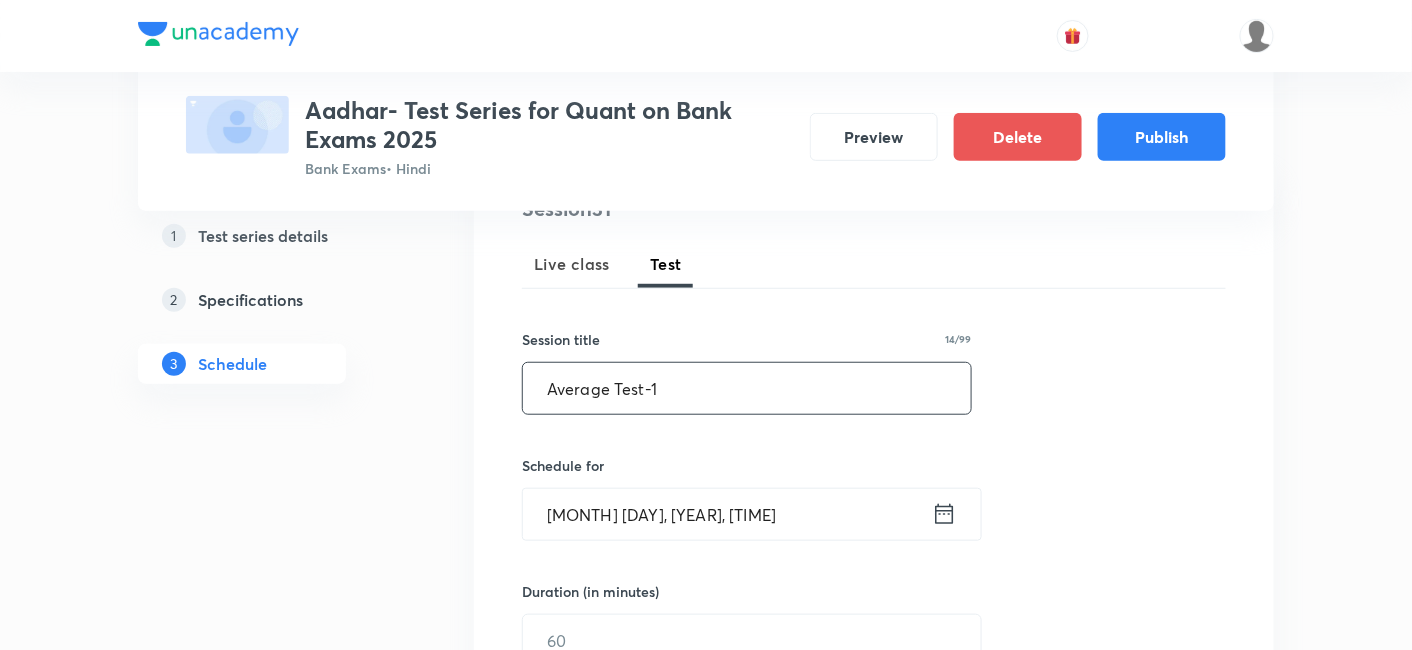 type on "Average Test-1" 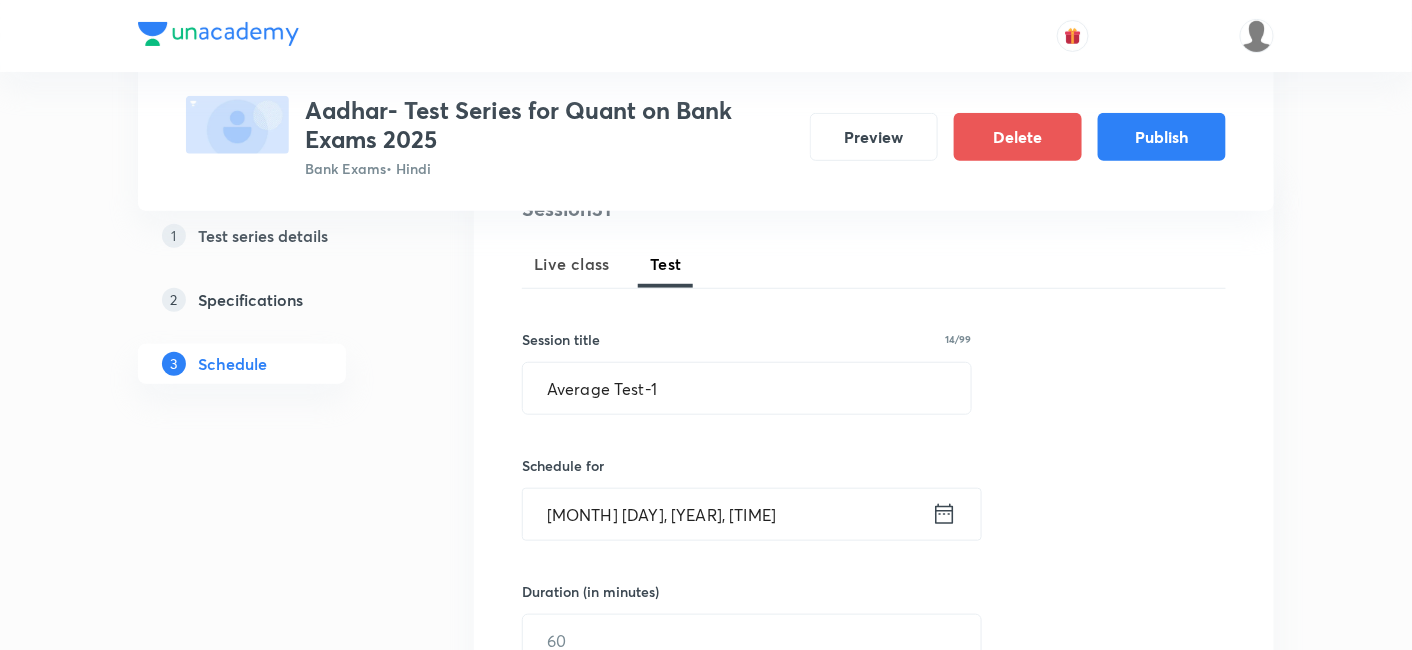 click 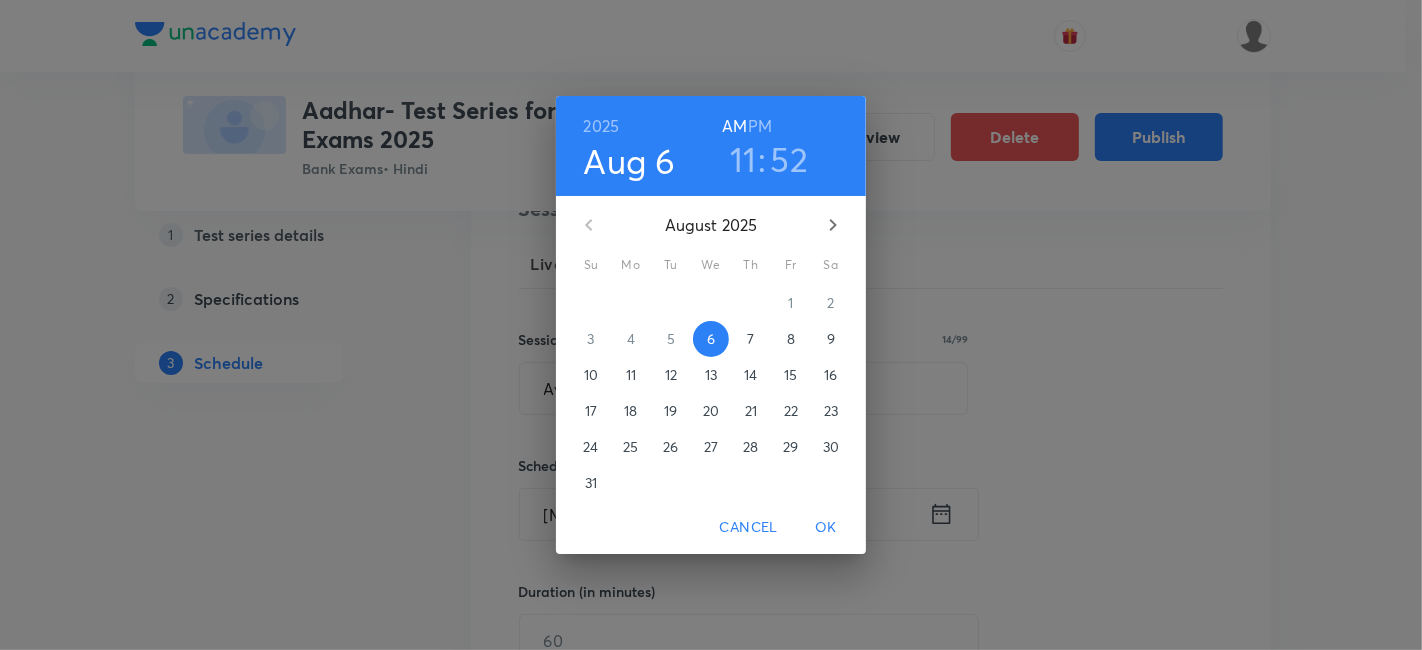 click at bounding box center (833, 225) 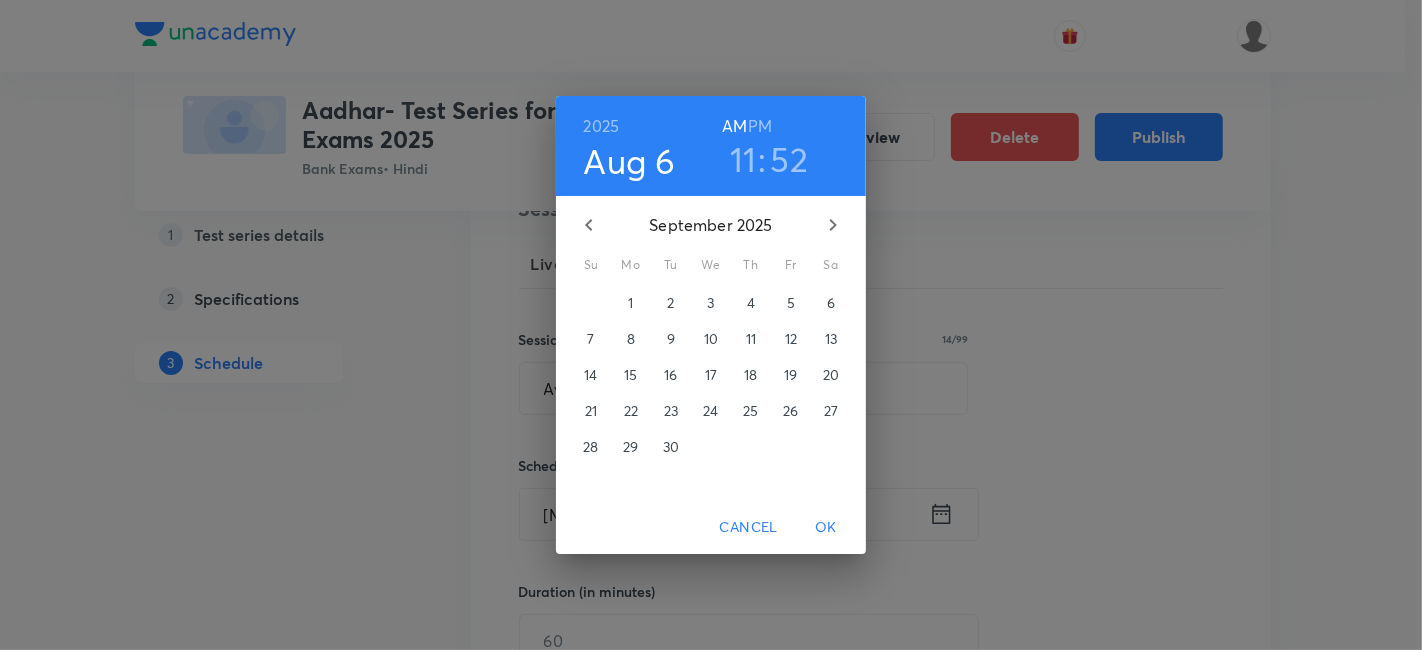 click on "22" at bounding box center (631, 411) 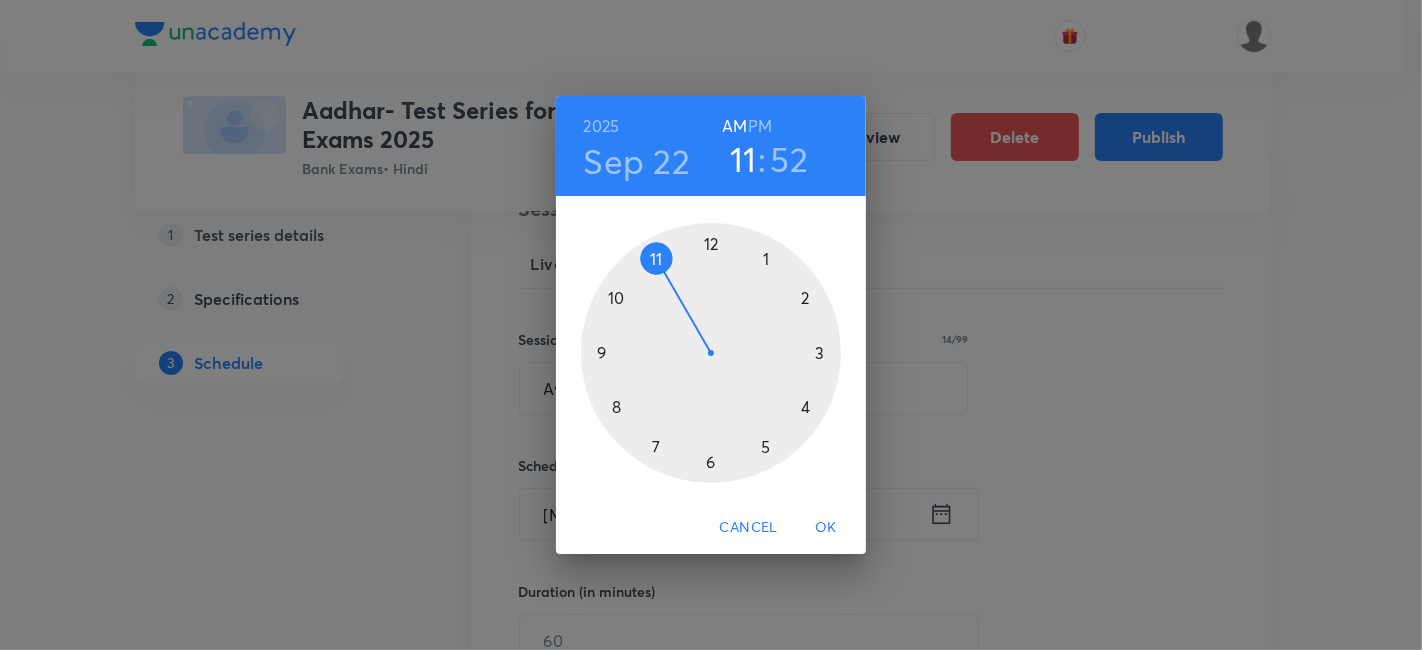 click on "PM" at bounding box center [760, 126] 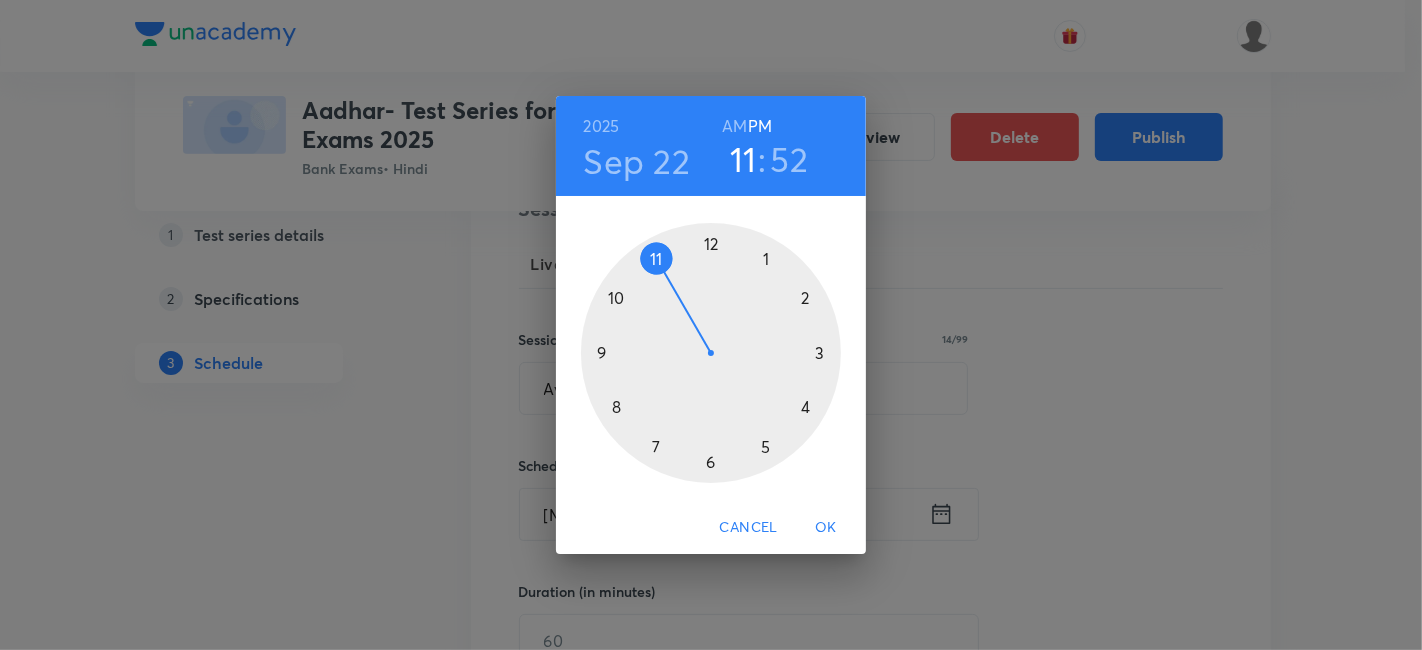 click at bounding box center [711, 353] 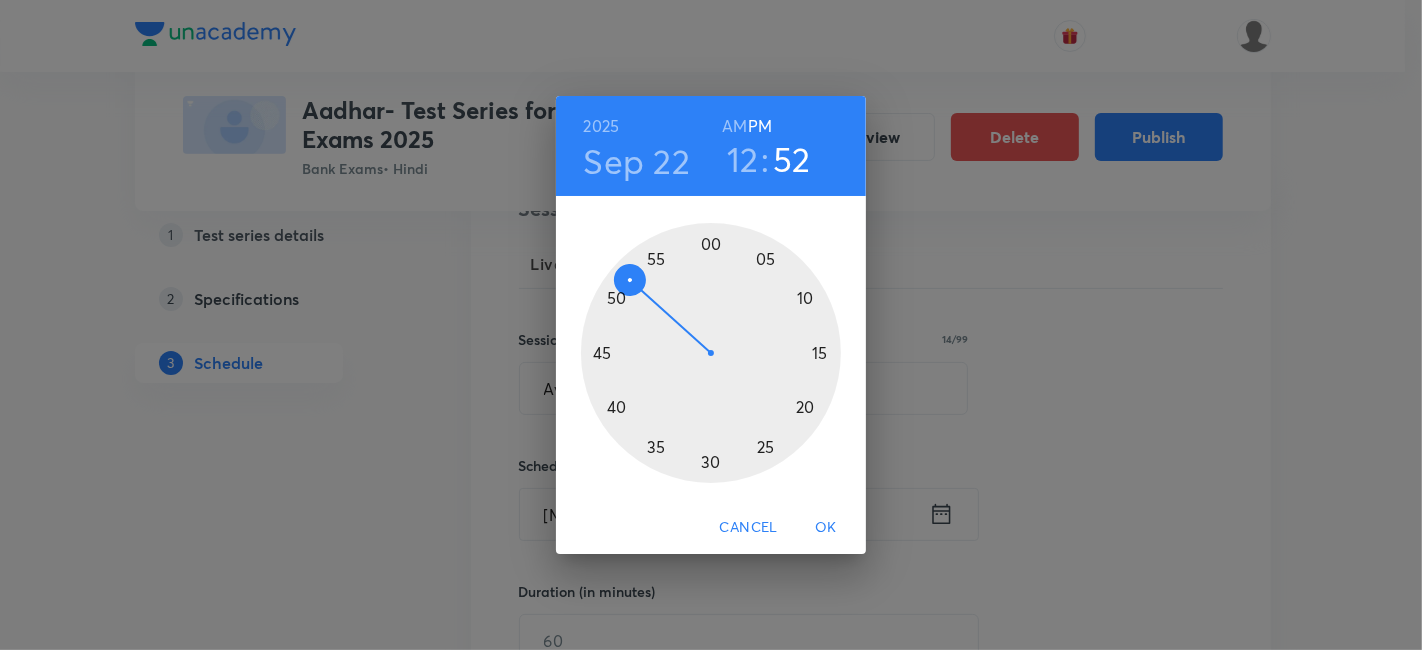 click at bounding box center (711, 353) 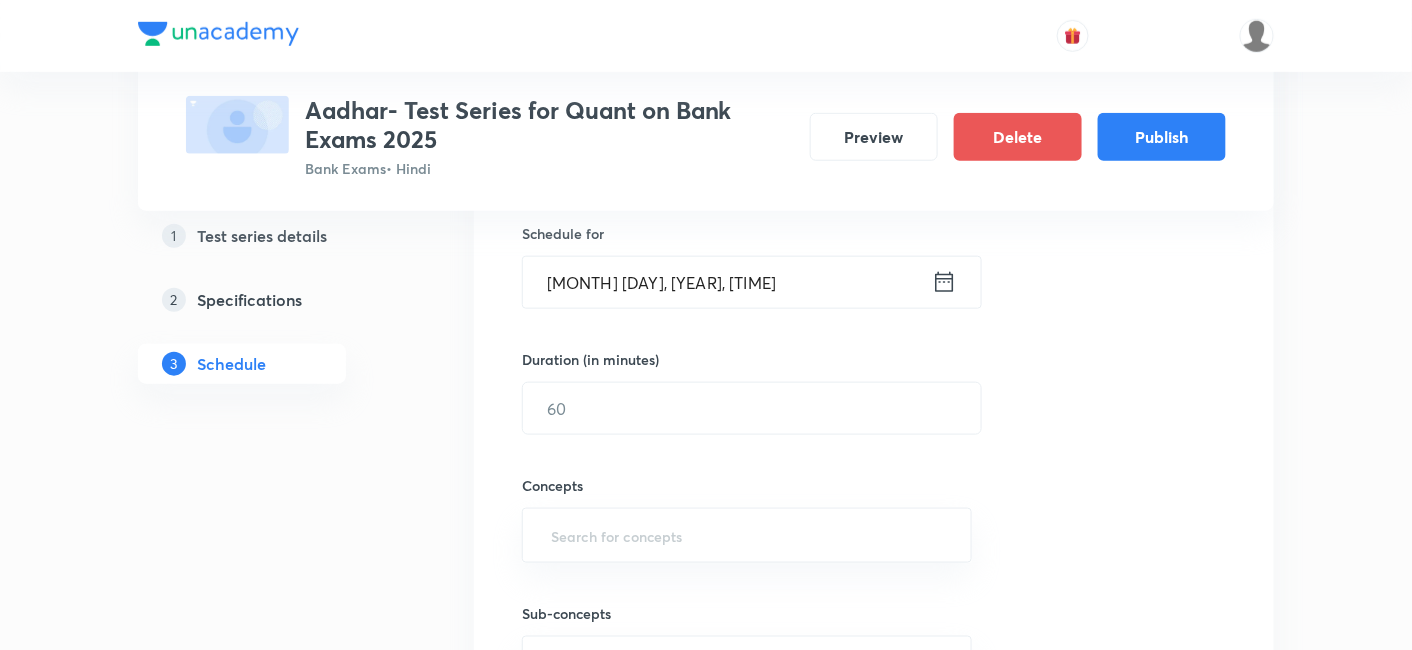 scroll, scrollTop: 537, scrollLeft: 0, axis: vertical 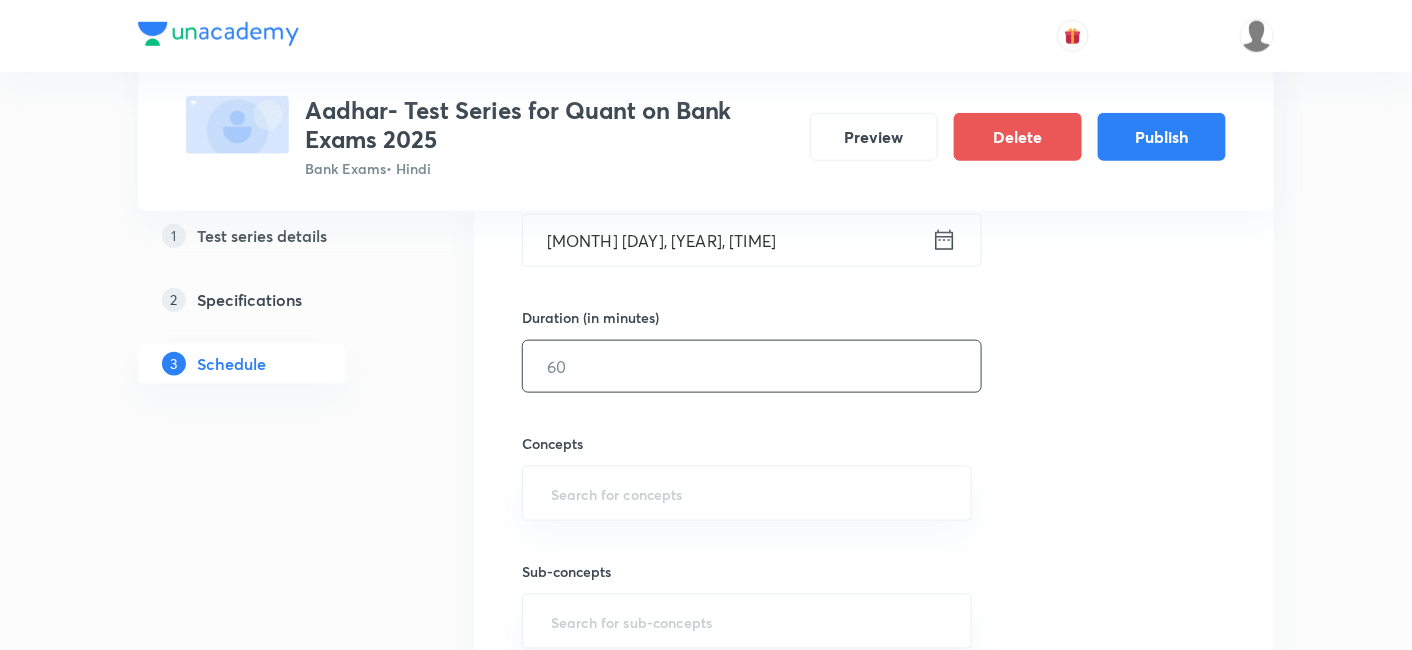 click at bounding box center [752, 366] 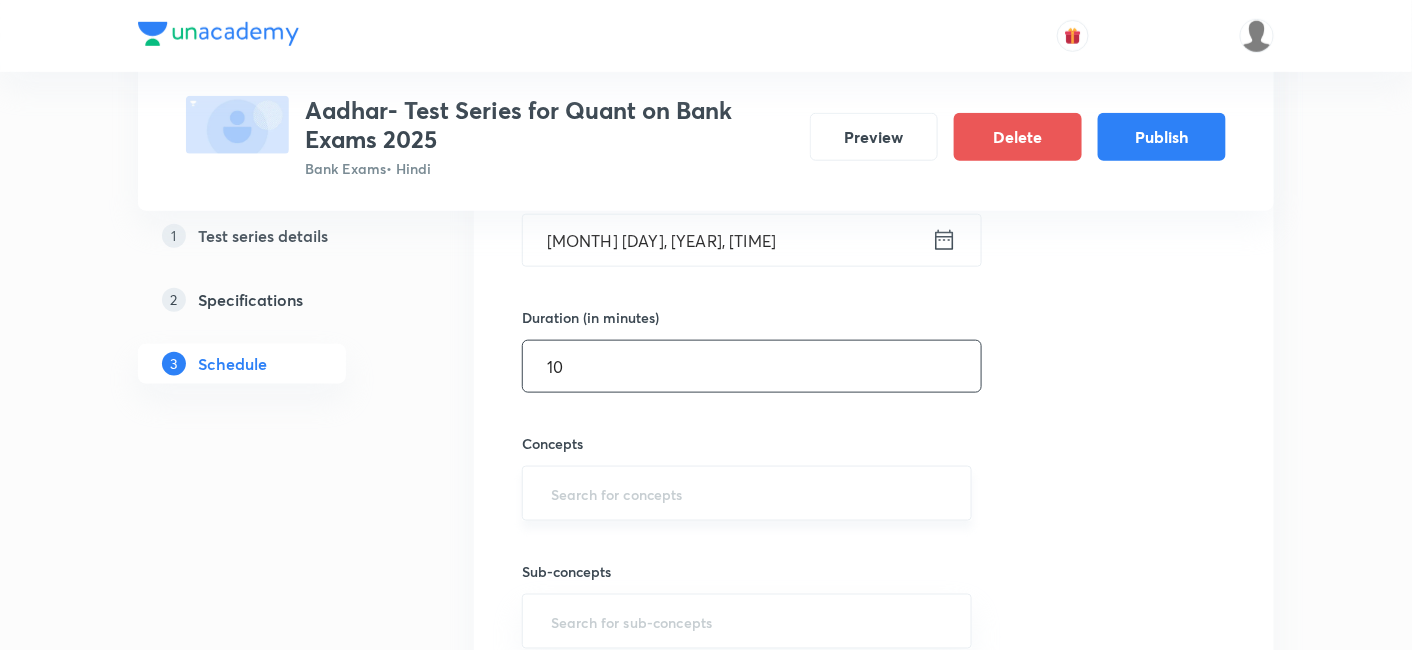 type on "10" 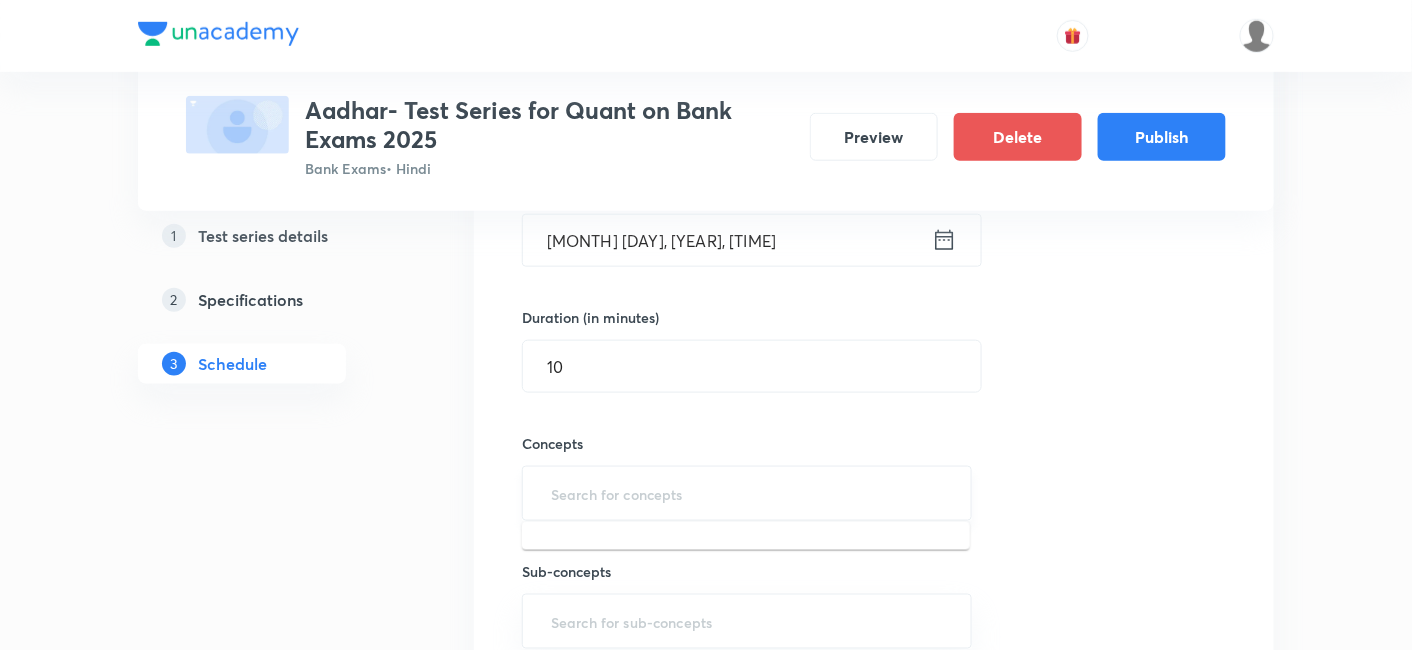 click at bounding box center [747, 493] 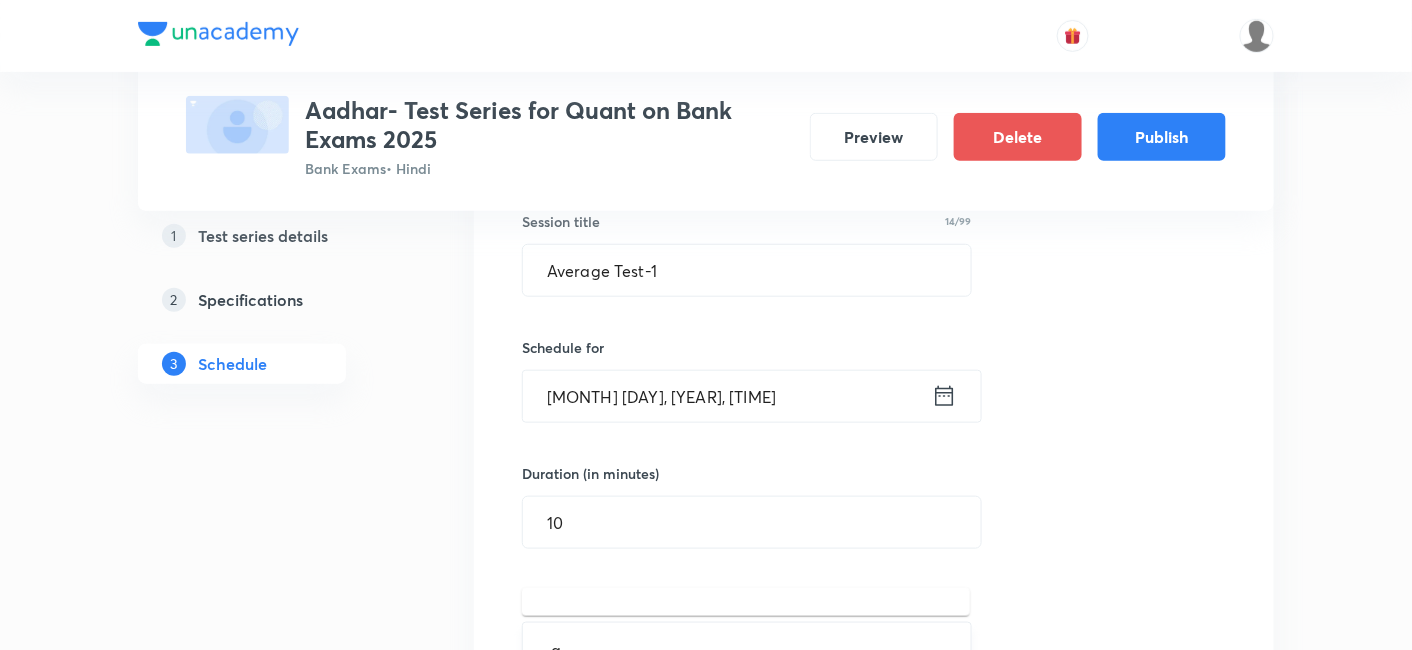 scroll, scrollTop: 387, scrollLeft: 0, axis: vertical 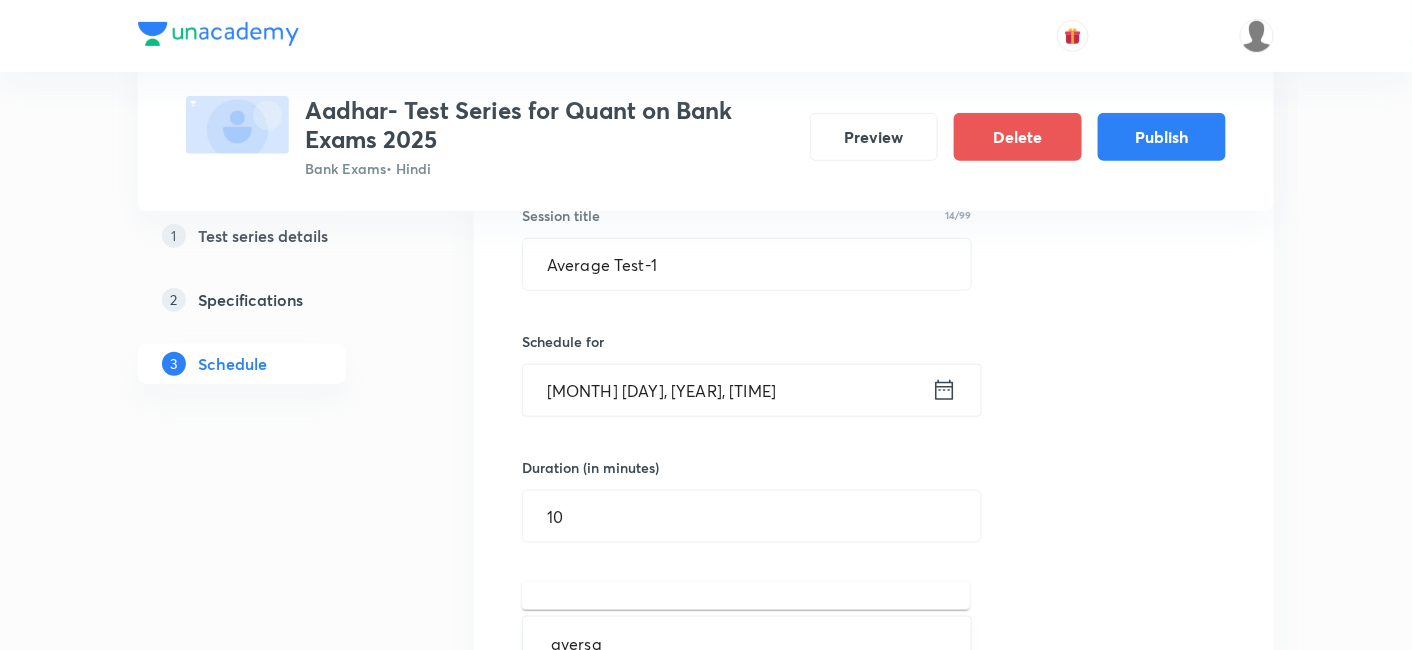 type on "aversg" 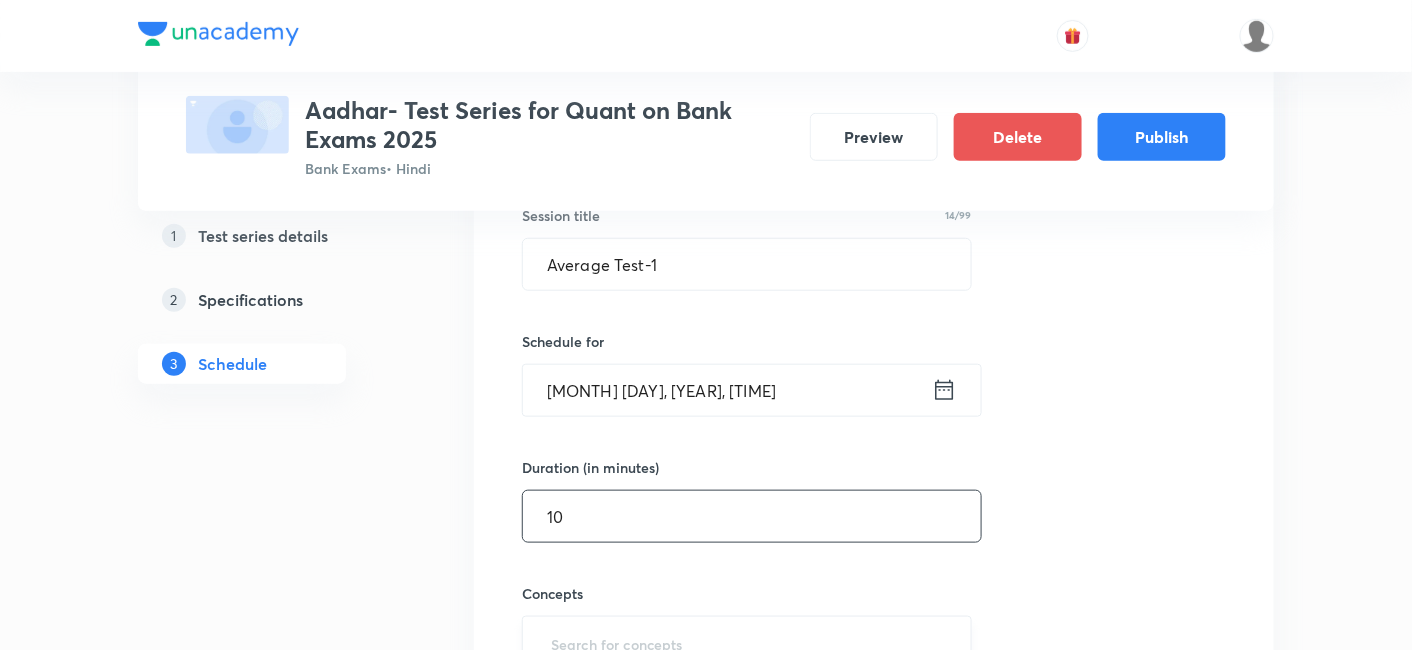click on "10" at bounding box center (752, 516) 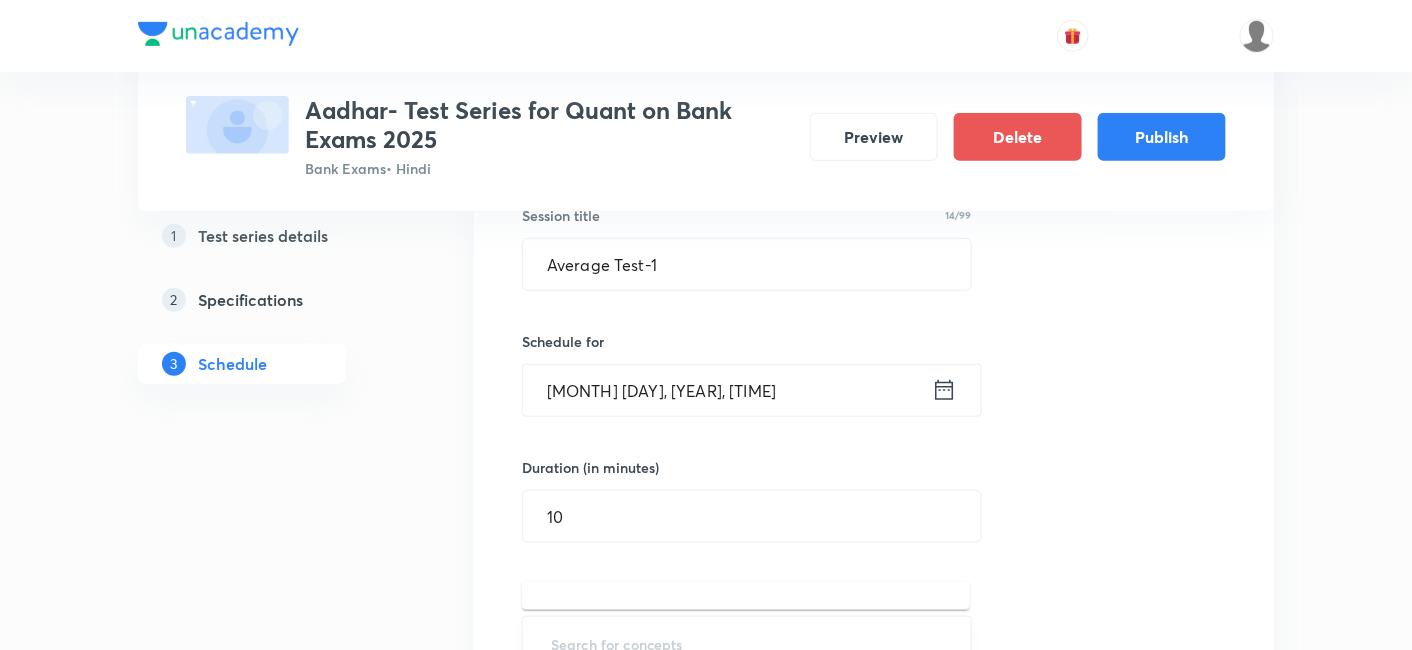 click at bounding box center [747, 643] 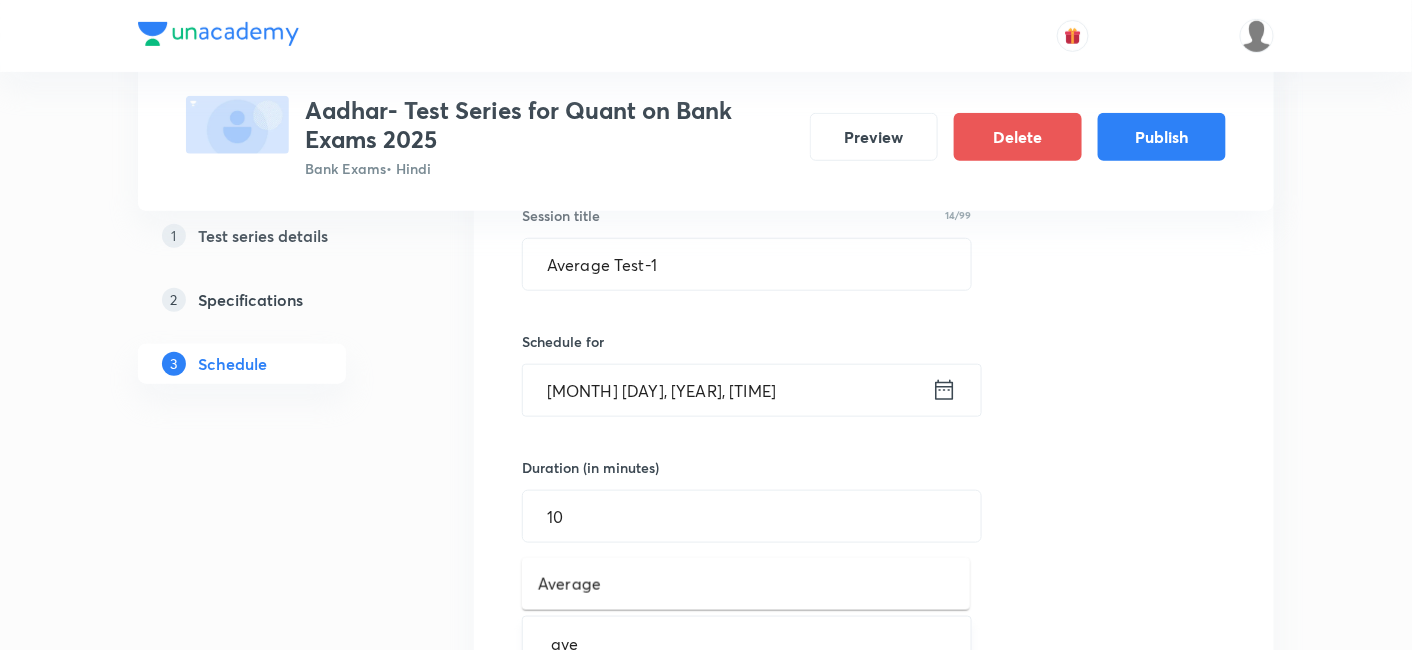 type on "aver" 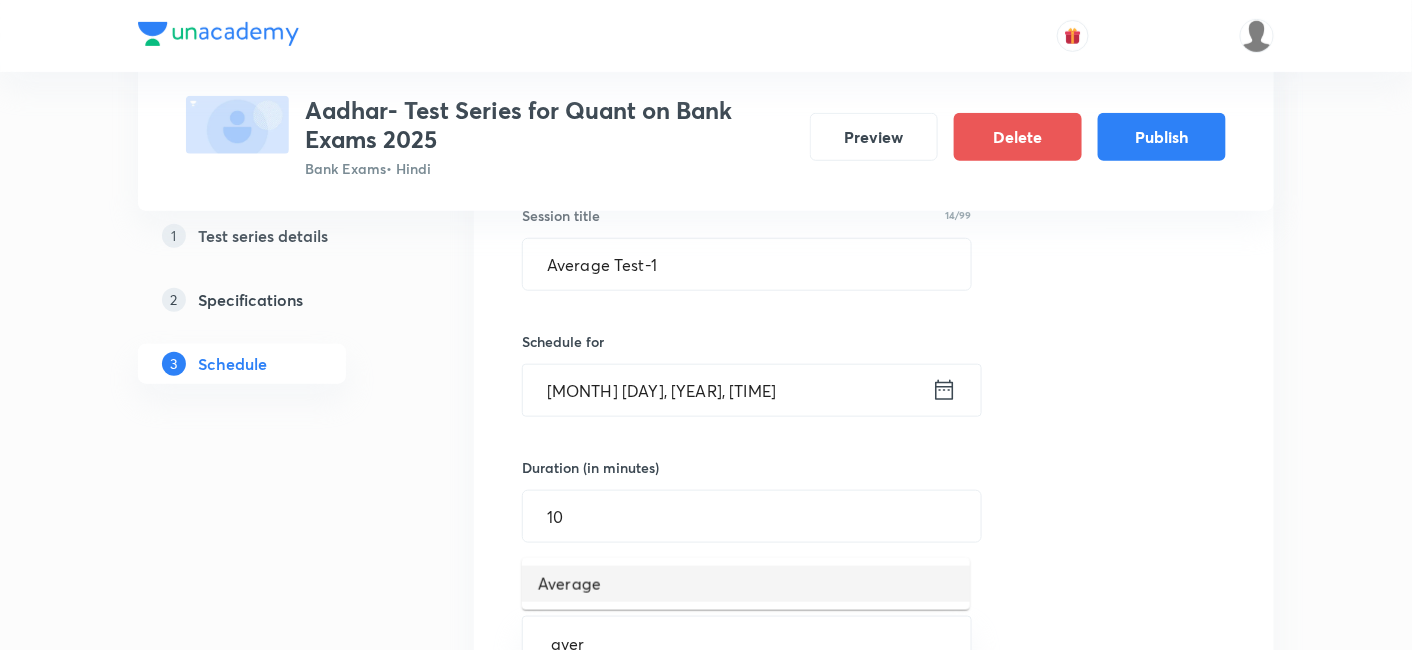 click on "Average" at bounding box center (746, 584) 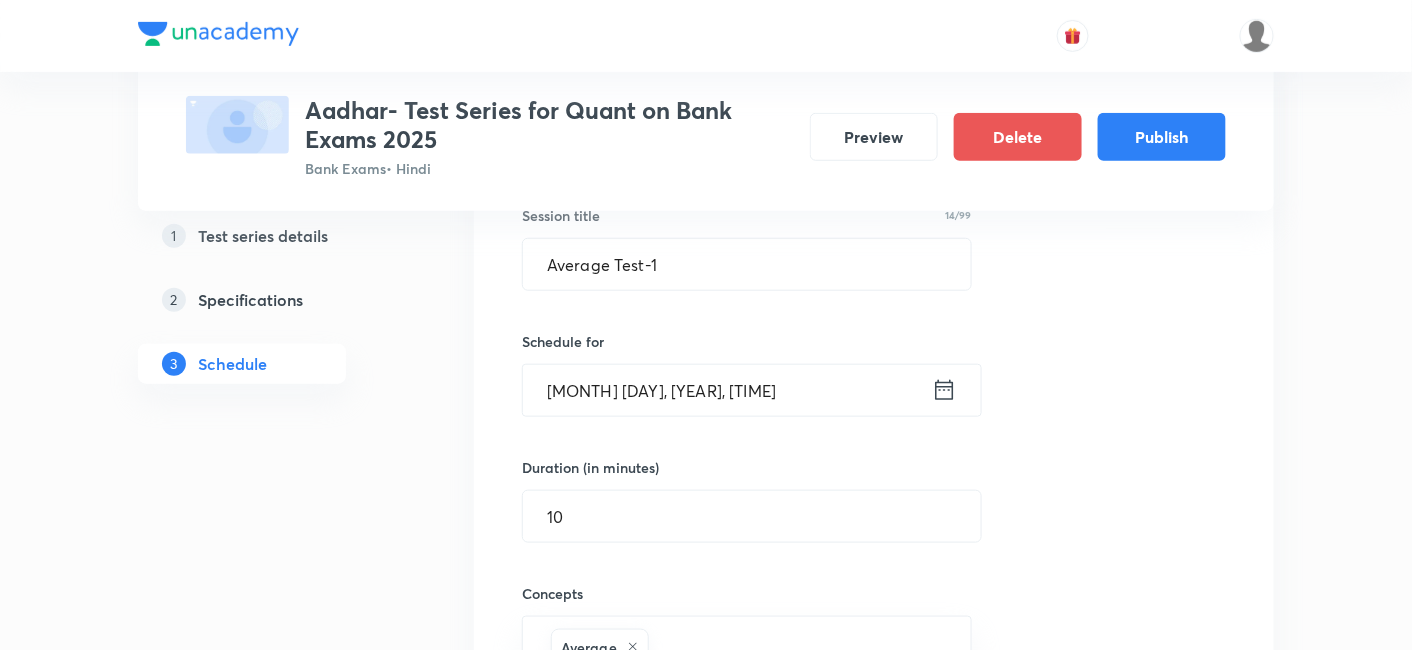 scroll, scrollTop: 614, scrollLeft: 0, axis: vertical 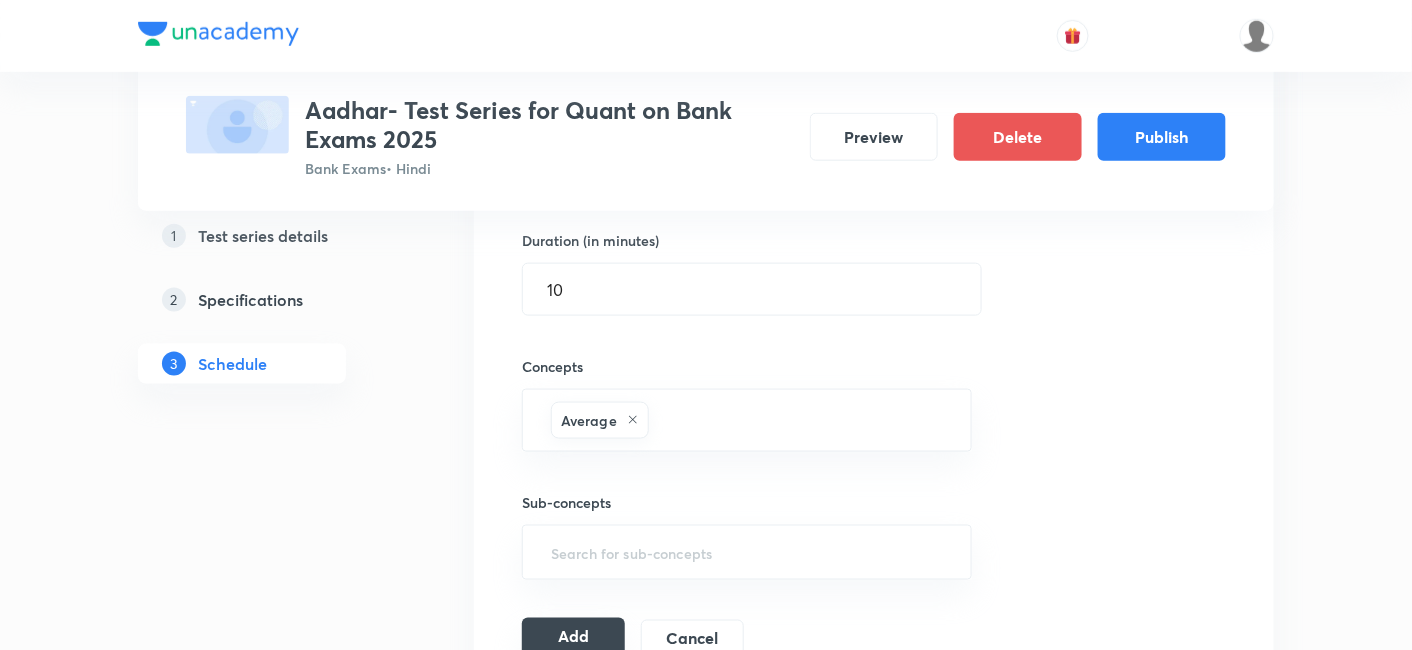 click on "Add" at bounding box center (573, 638) 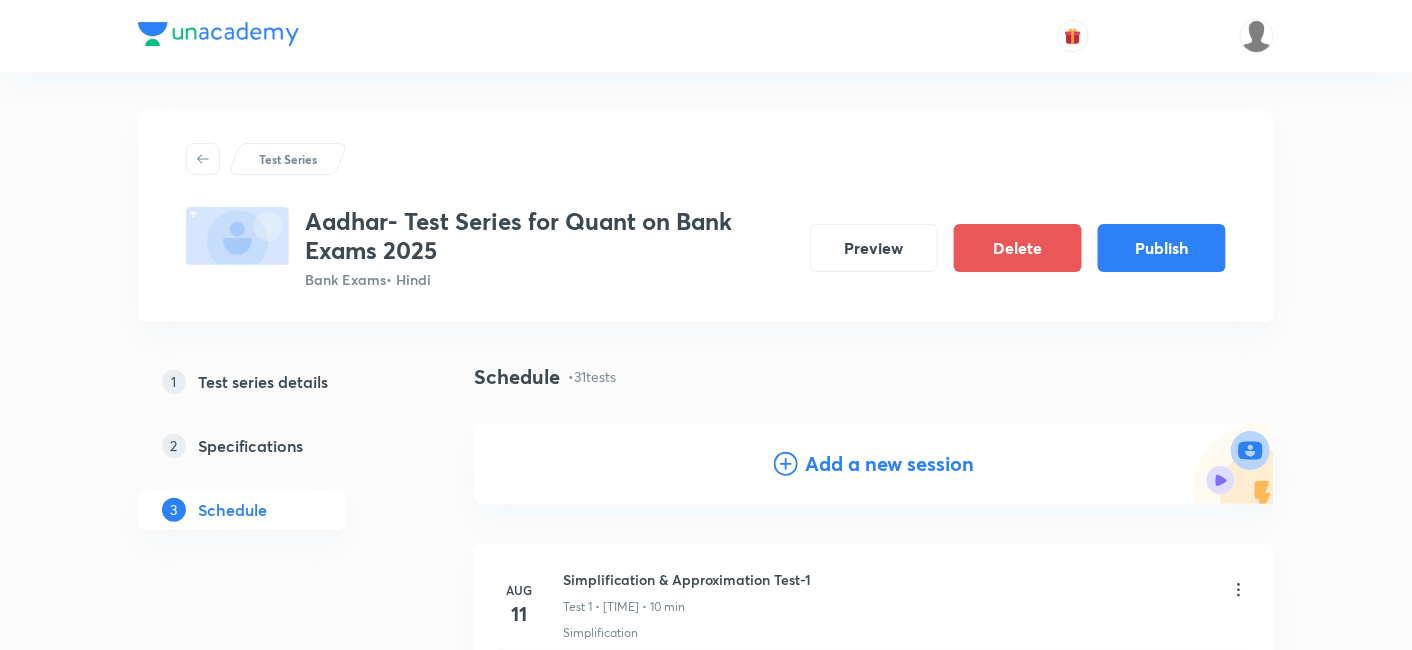scroll, scrollTop: 0, scrollLeft: 0, axis: both 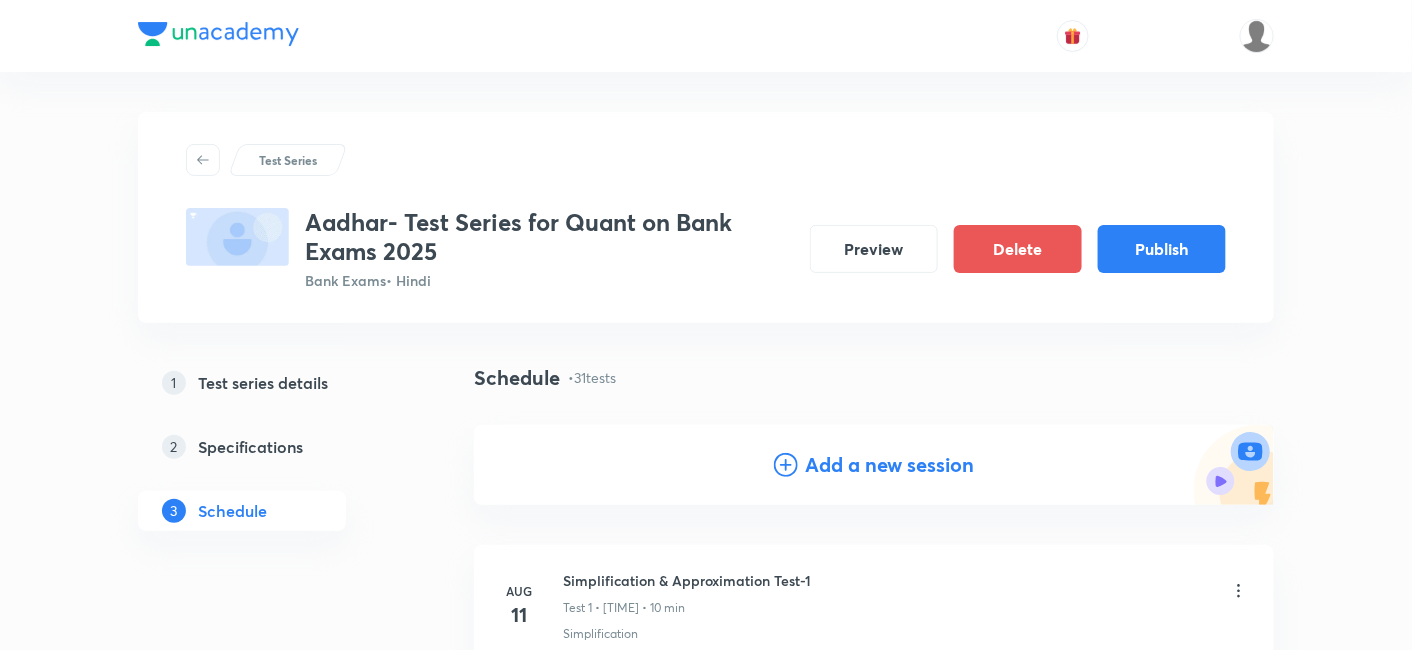 click on "Add a new session" at bounding box center (890, 465) 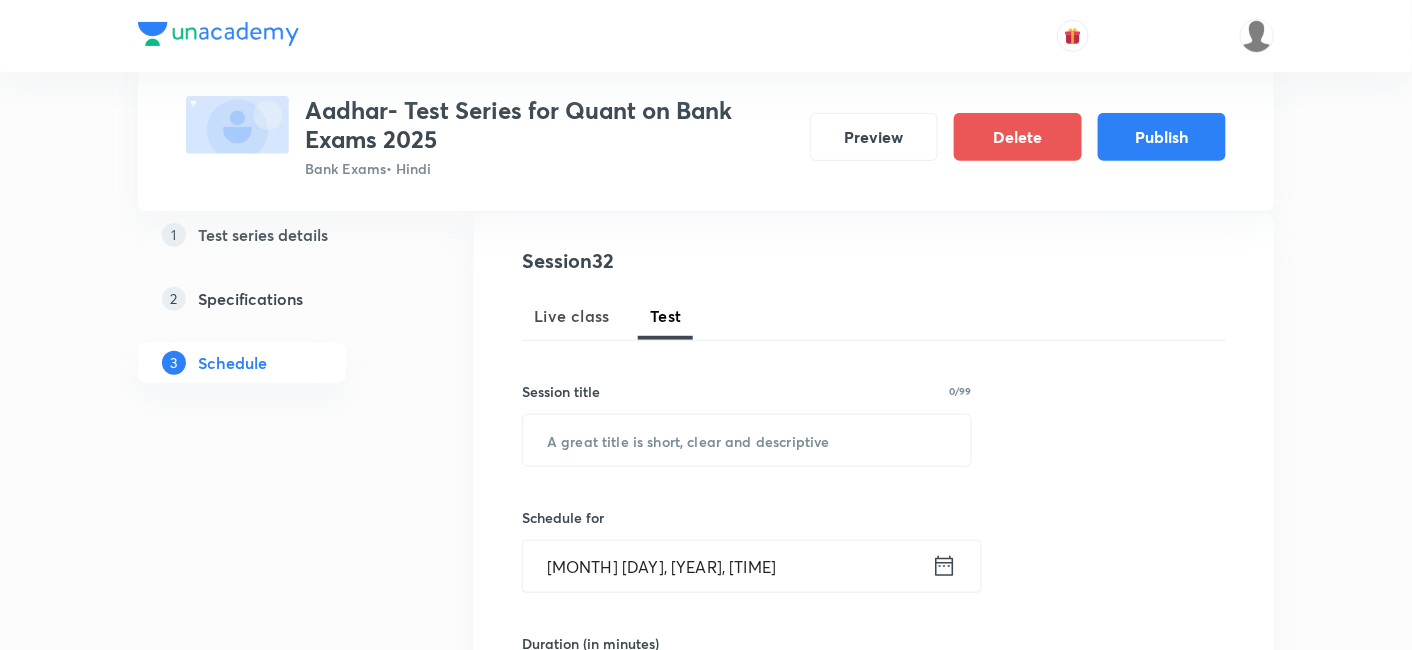 scroll, scrollTop: 284, scrollLeft: 0, axis: vertical 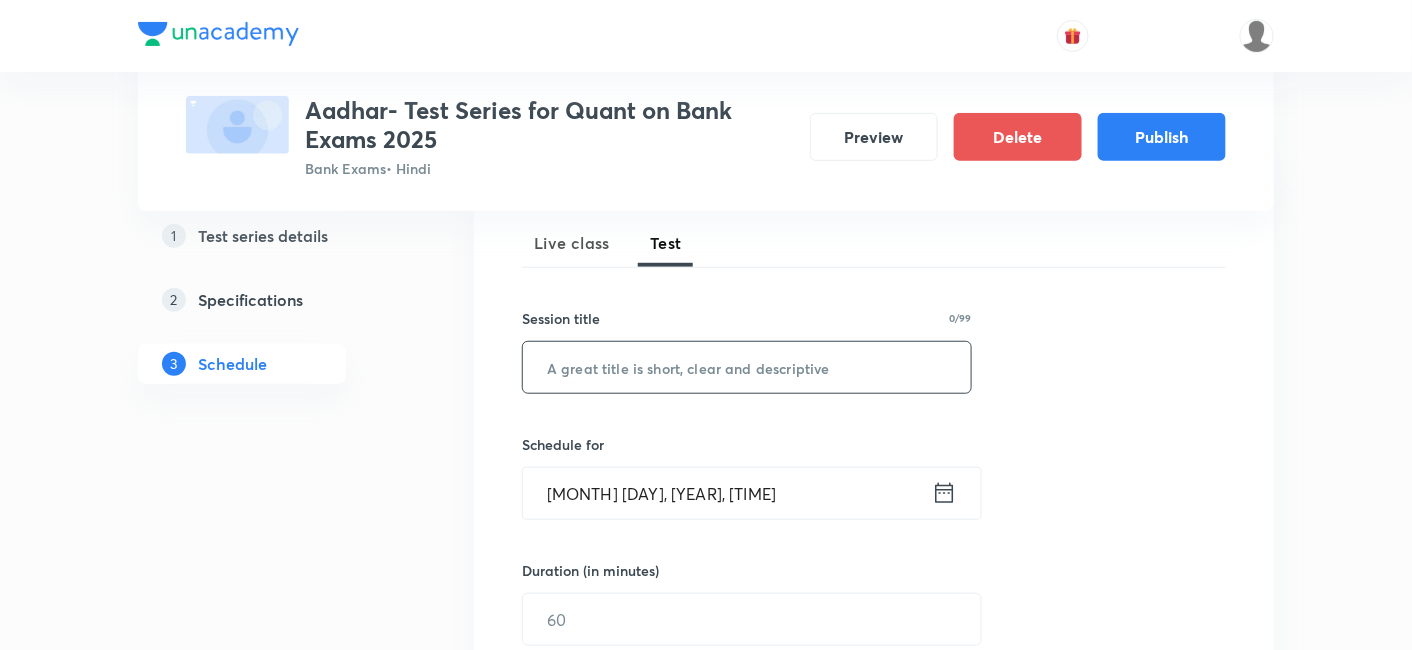 paste on "Average- 2" 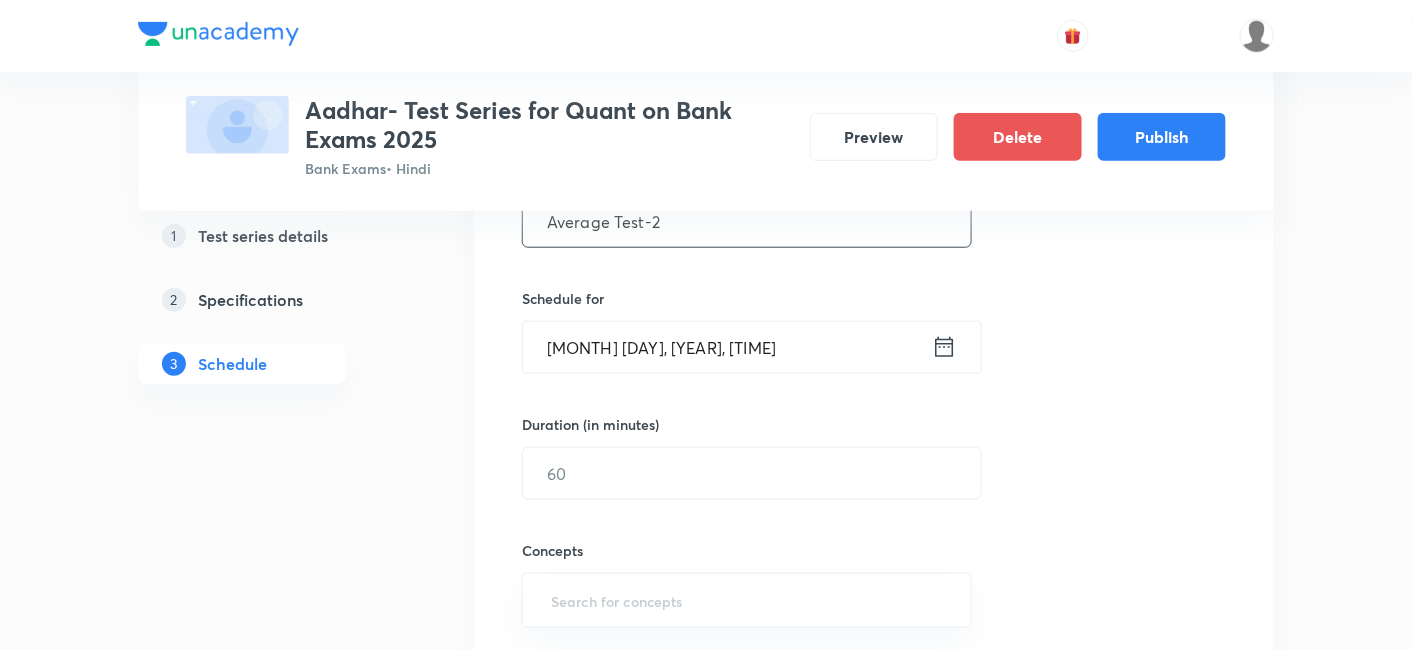 scroll, scrollTop: 431, scrollLeft: 0, axis: vertical 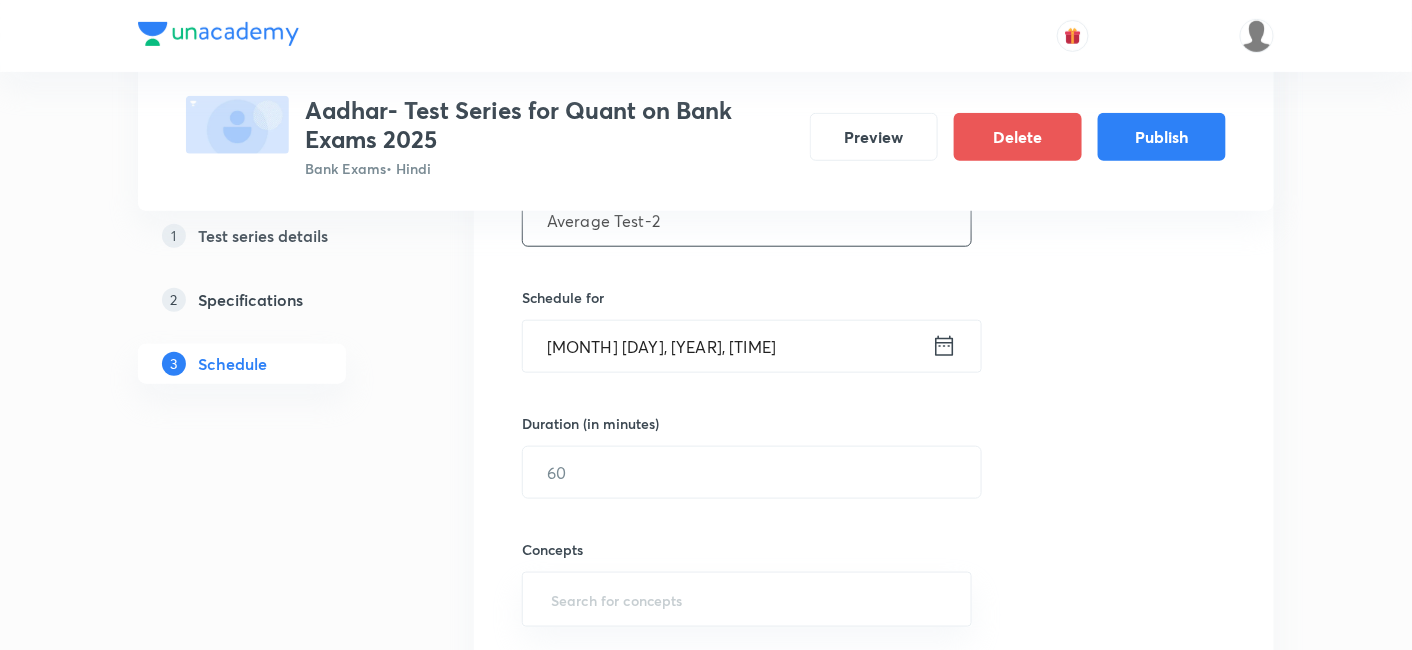 type on "Average Test-2" 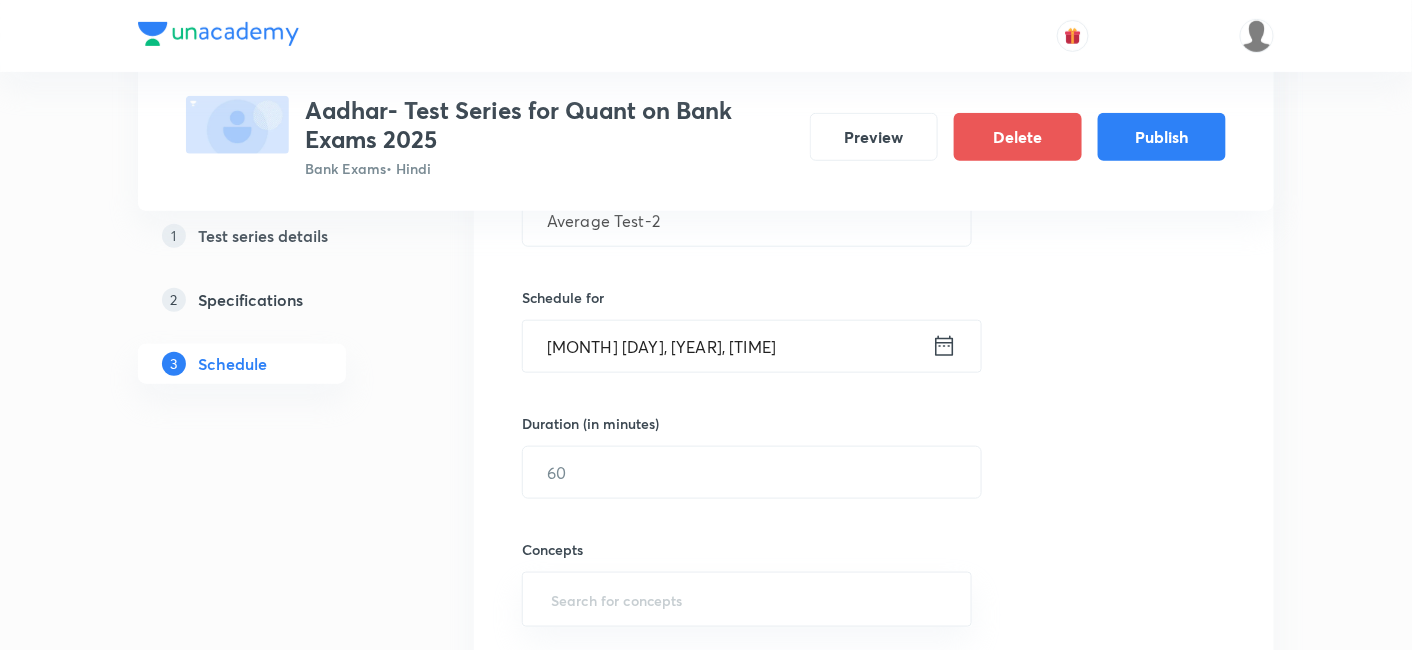 click 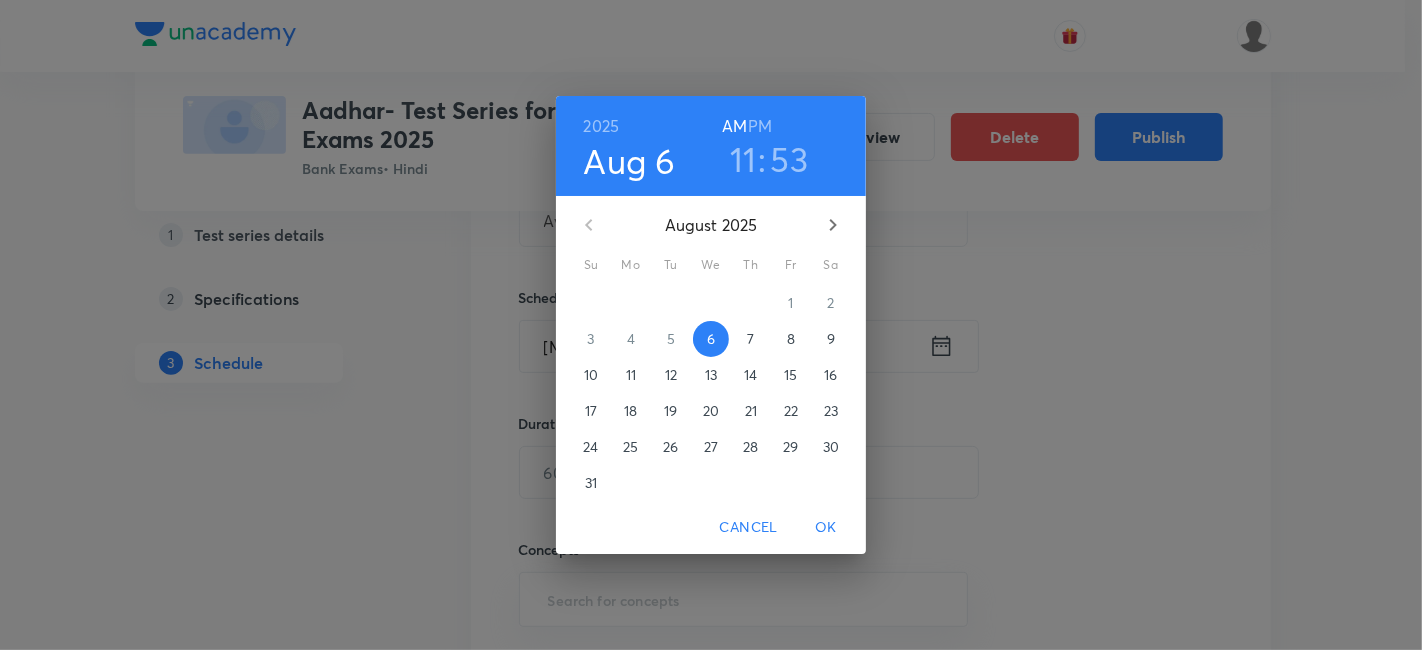 click 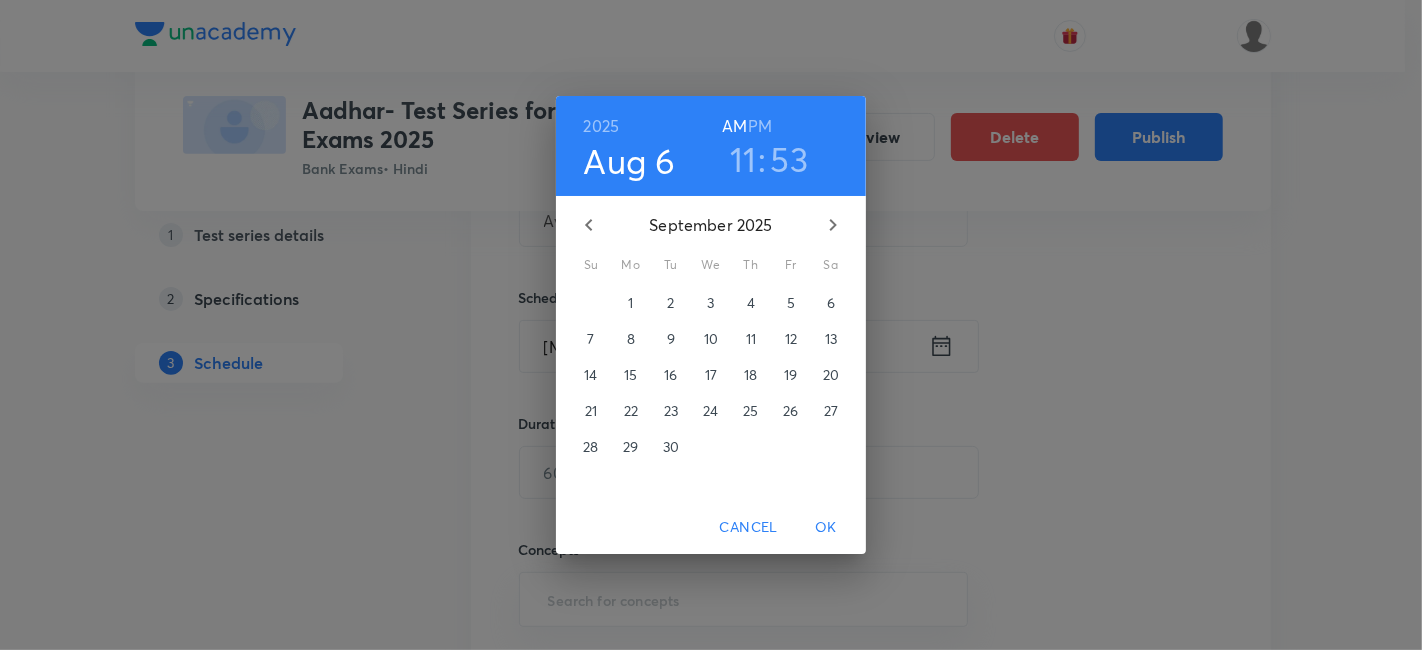click on "23" at bounding box center (671, 411) 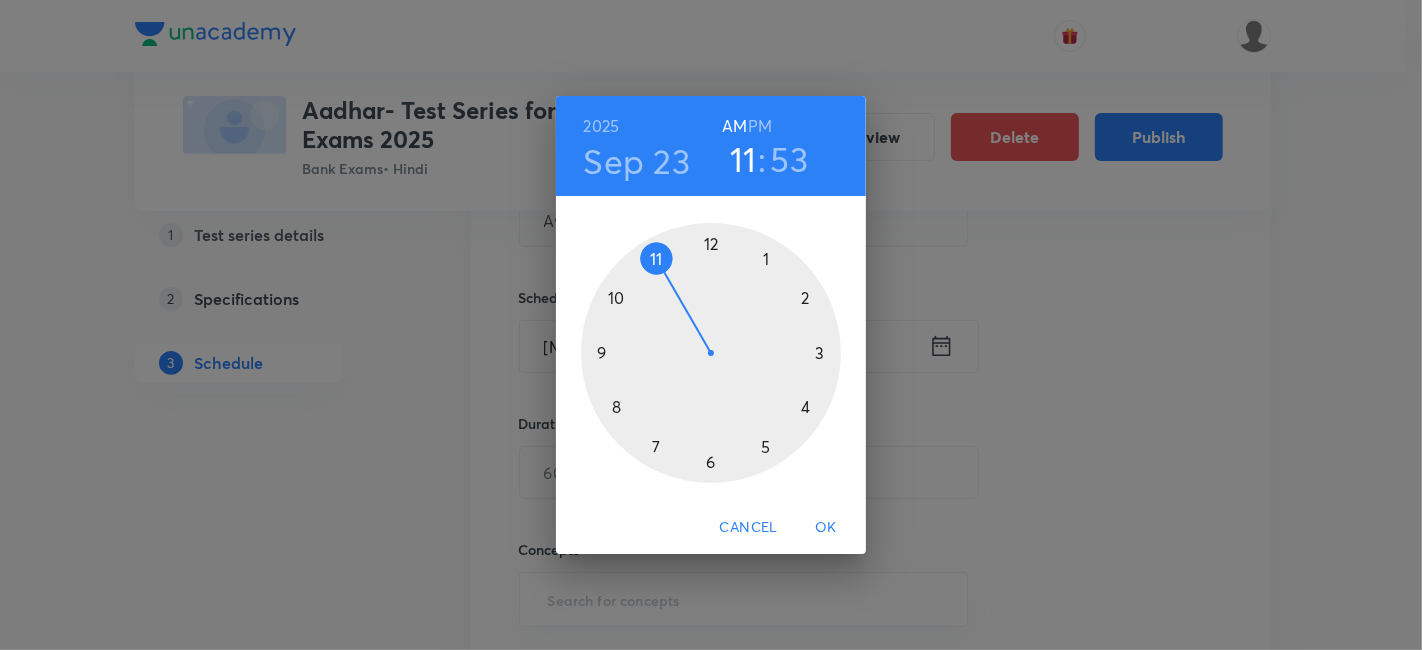 click on "PM" at bounding box center (760, 126) 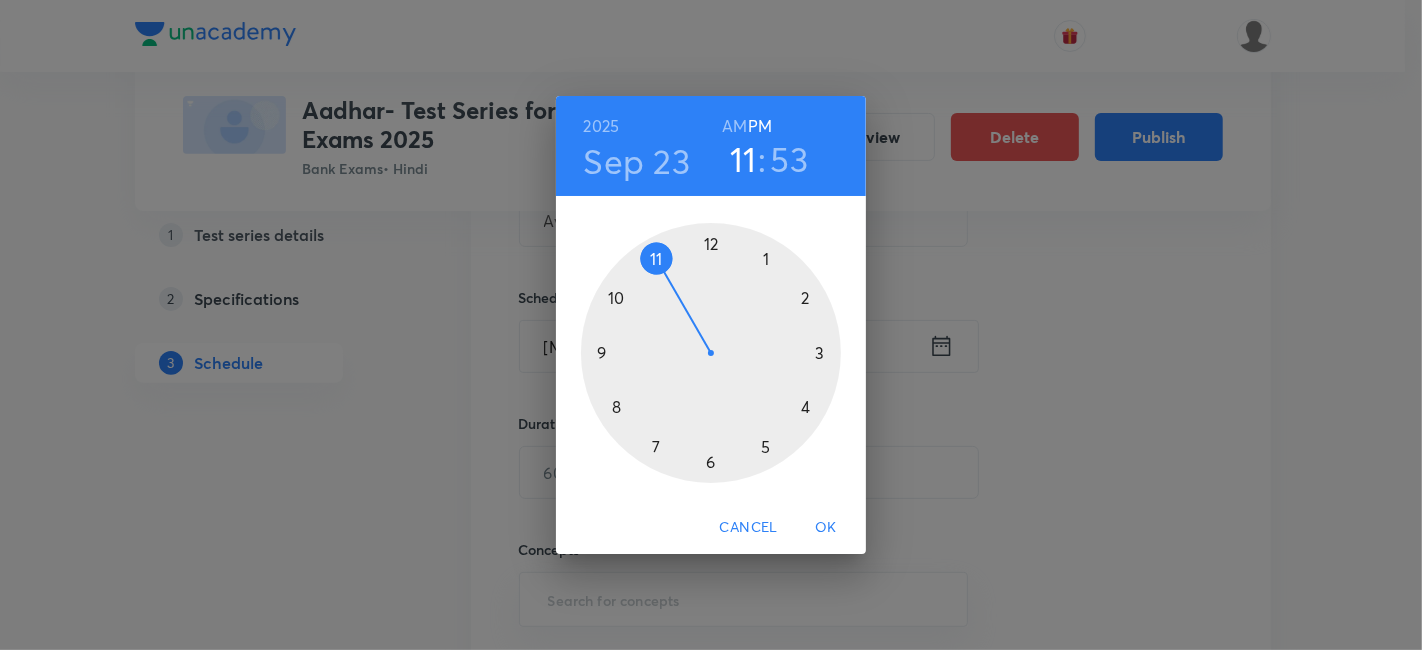 click at bounding box center (711, 353) 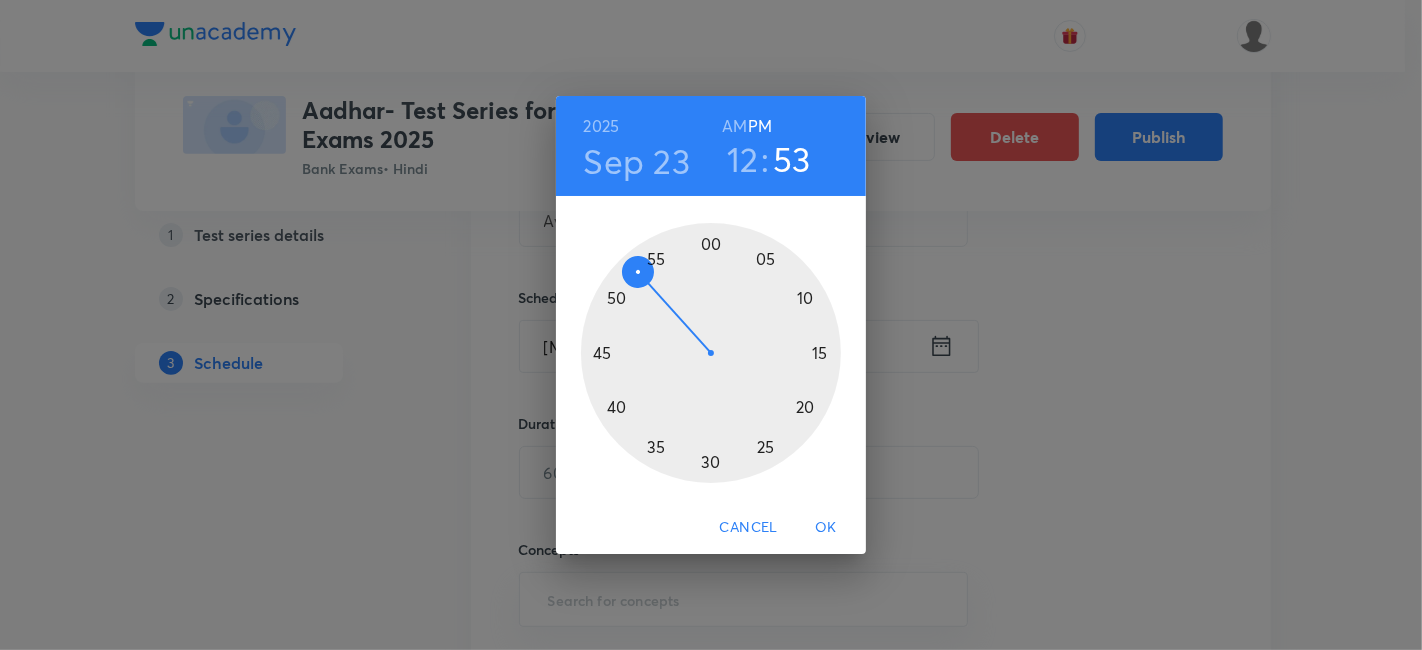 click at bounding box center (711, 353) 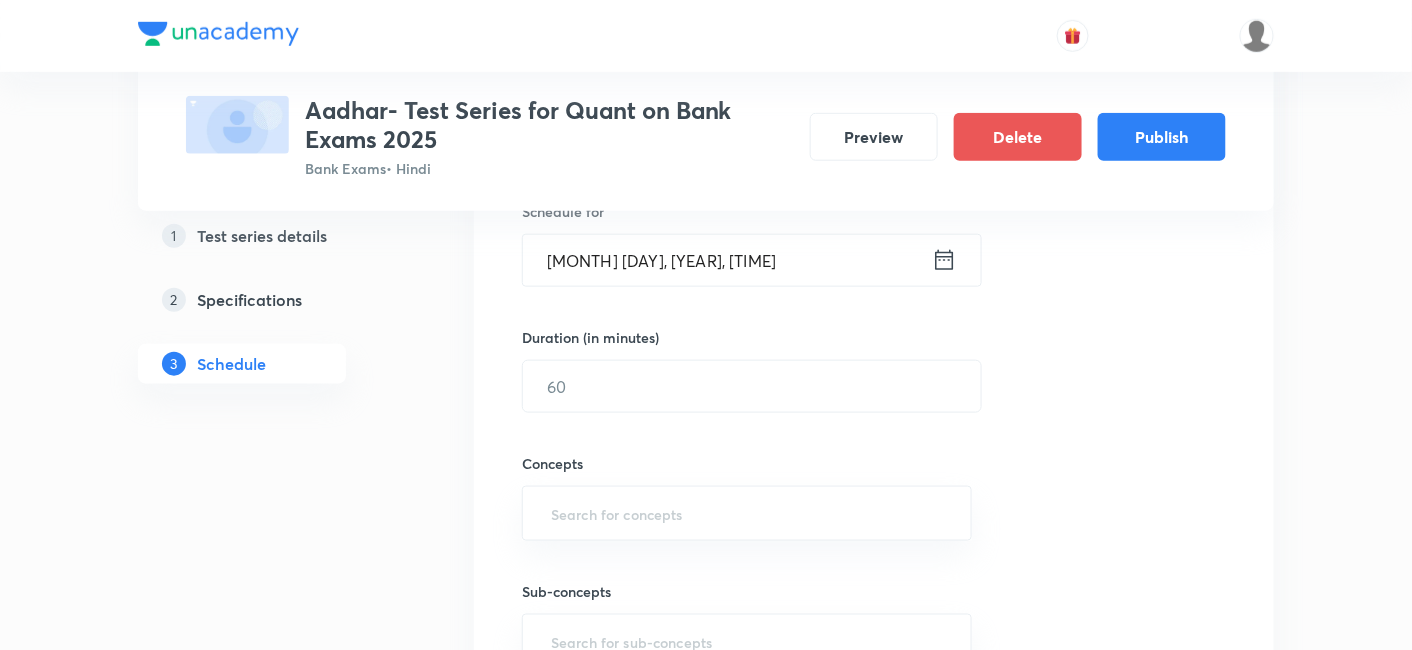scroll, scrollTop: 528, scrollLeft: 0, axis: vertical 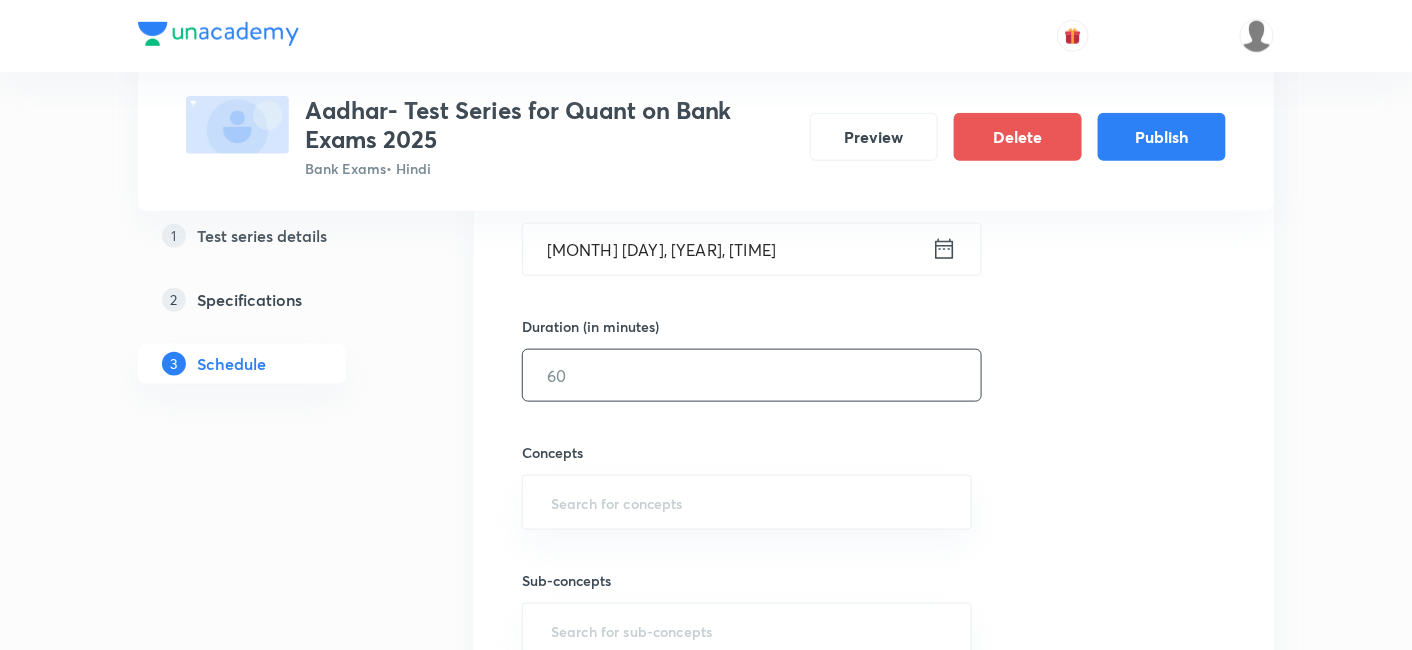 click at bounding box center [752, 375] 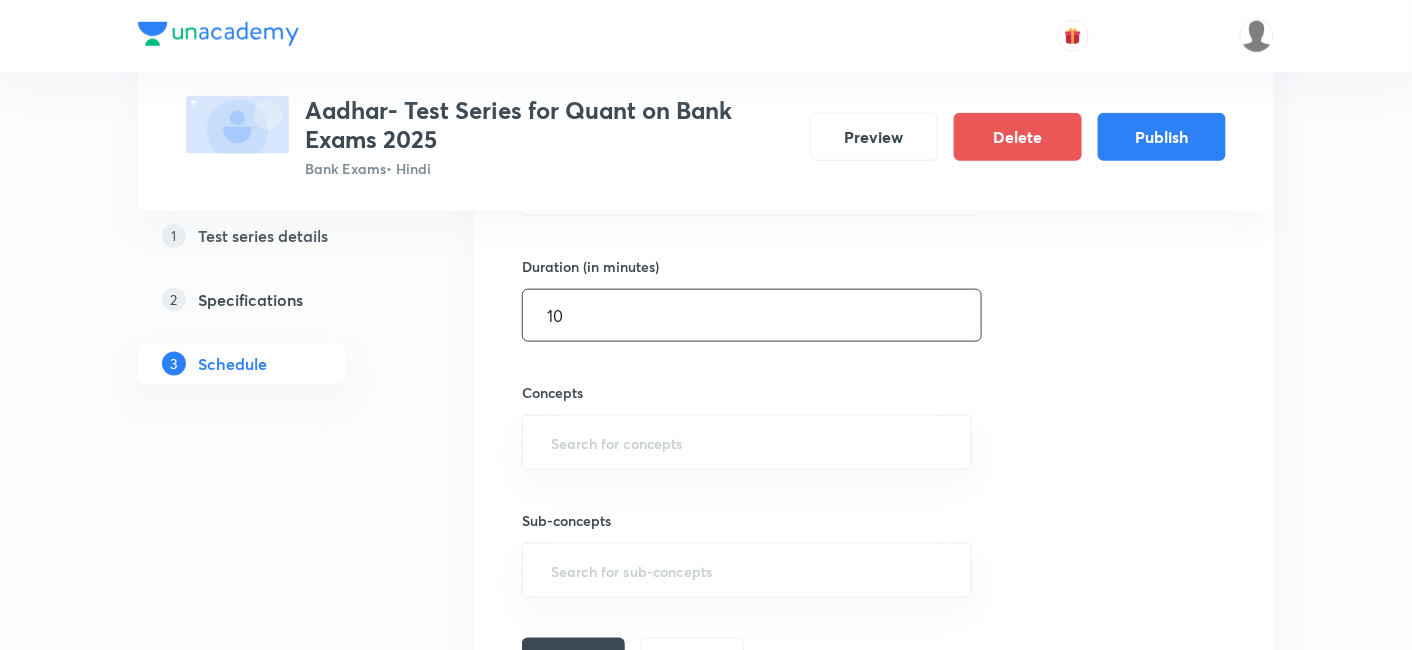scroll, scrollTop: 592, scrollLeft: 0, axis: vertical 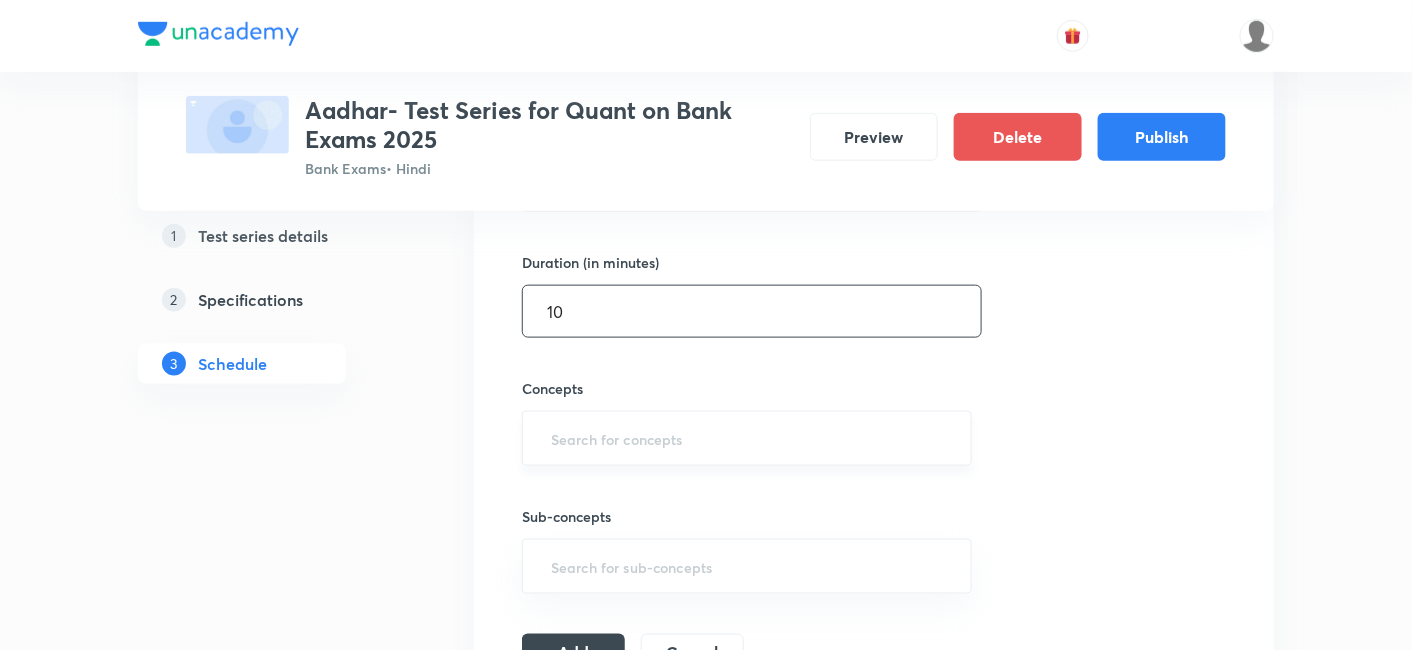 type on "10" 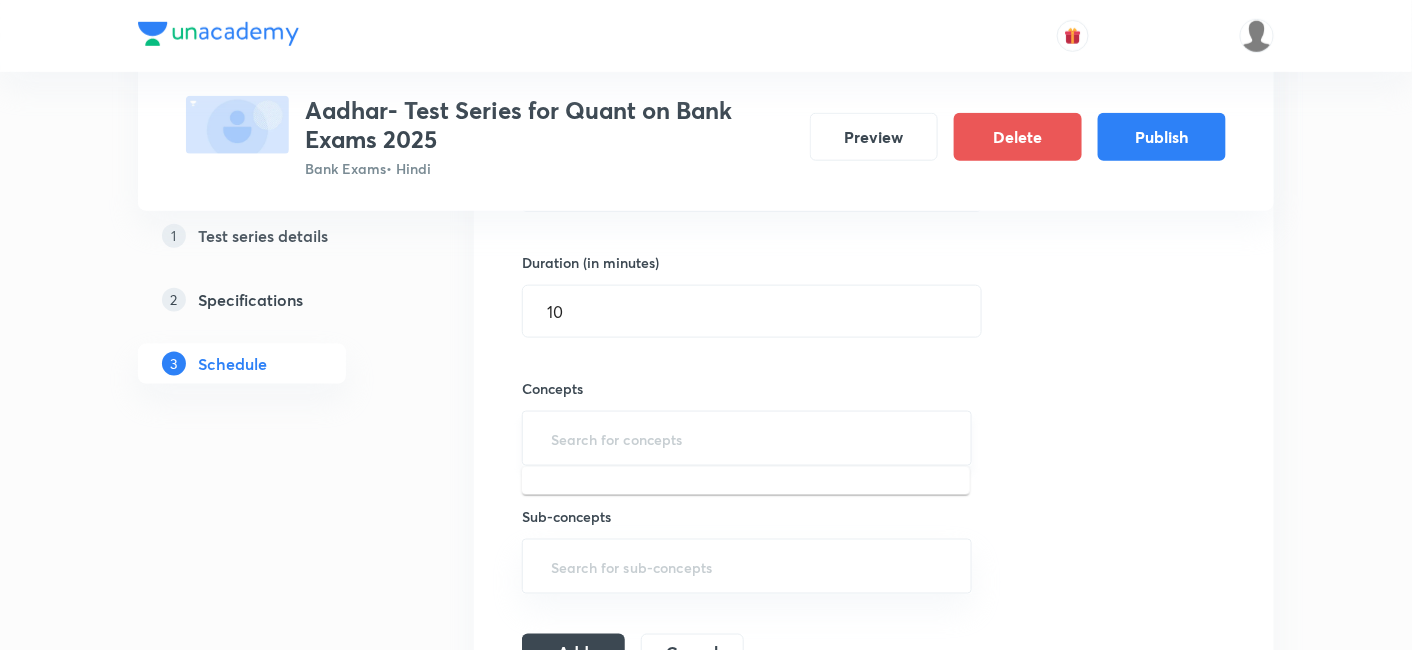 click at bounding box center (747, 438) 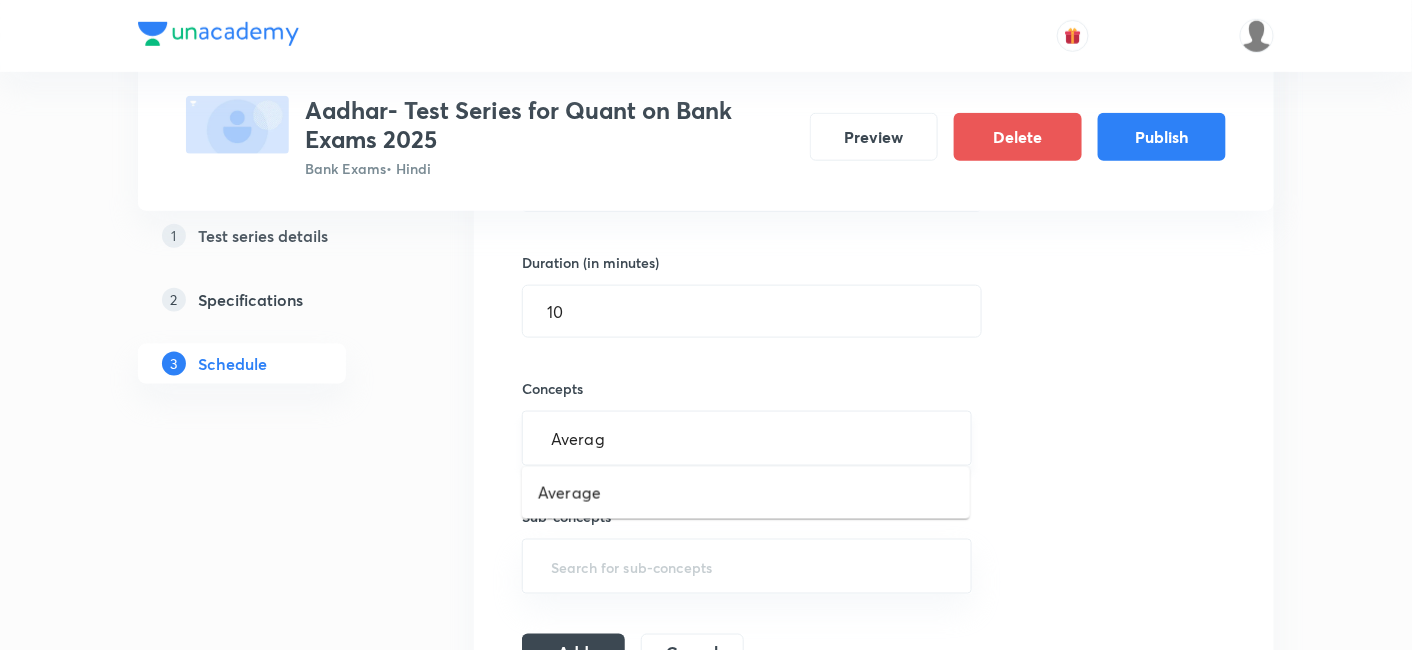 type on "Average" 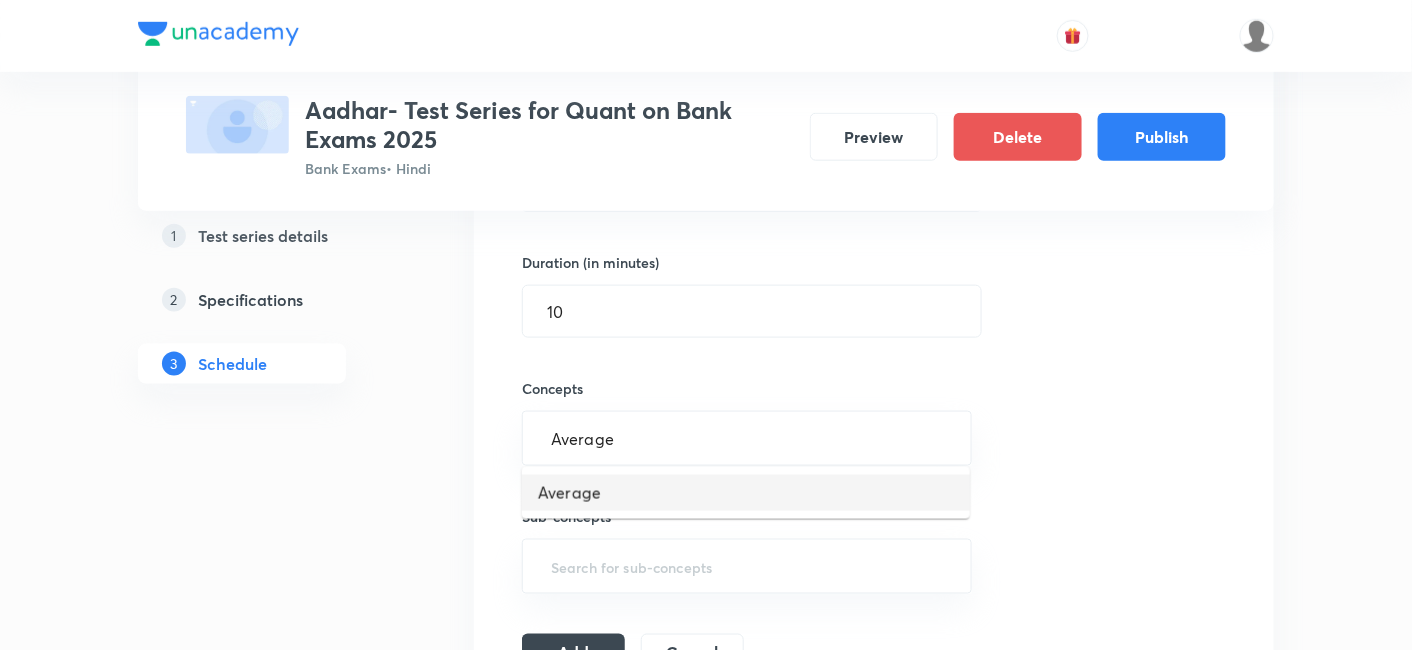 click on "Average" at bounding box center (746, 493) 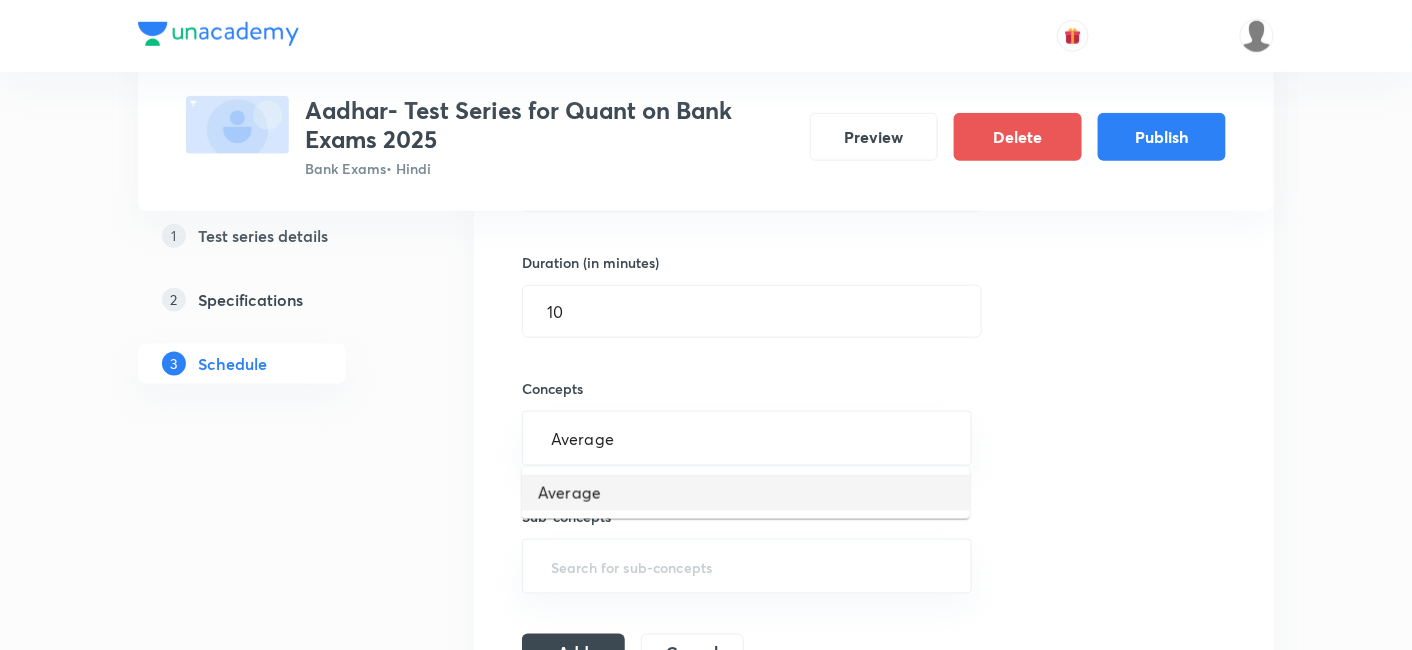 type 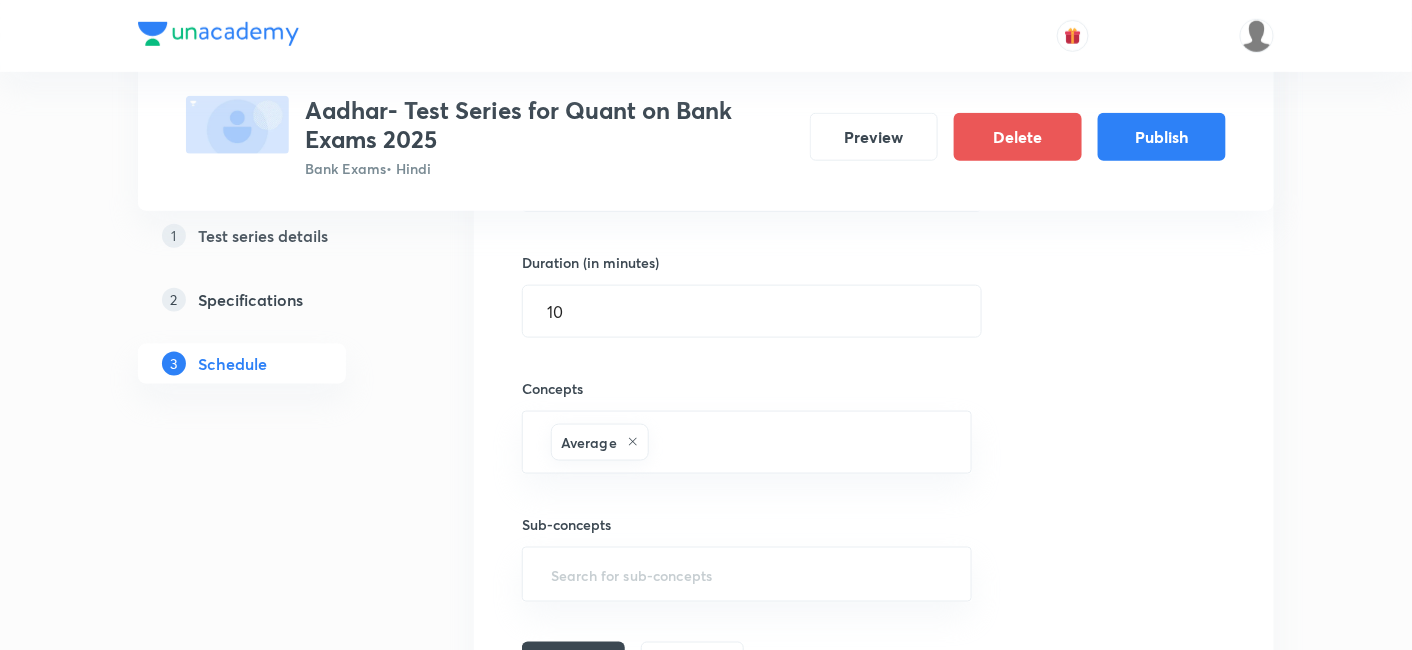 scroll, scrollTop: 814, scrollLeft: 0, axis: vertical 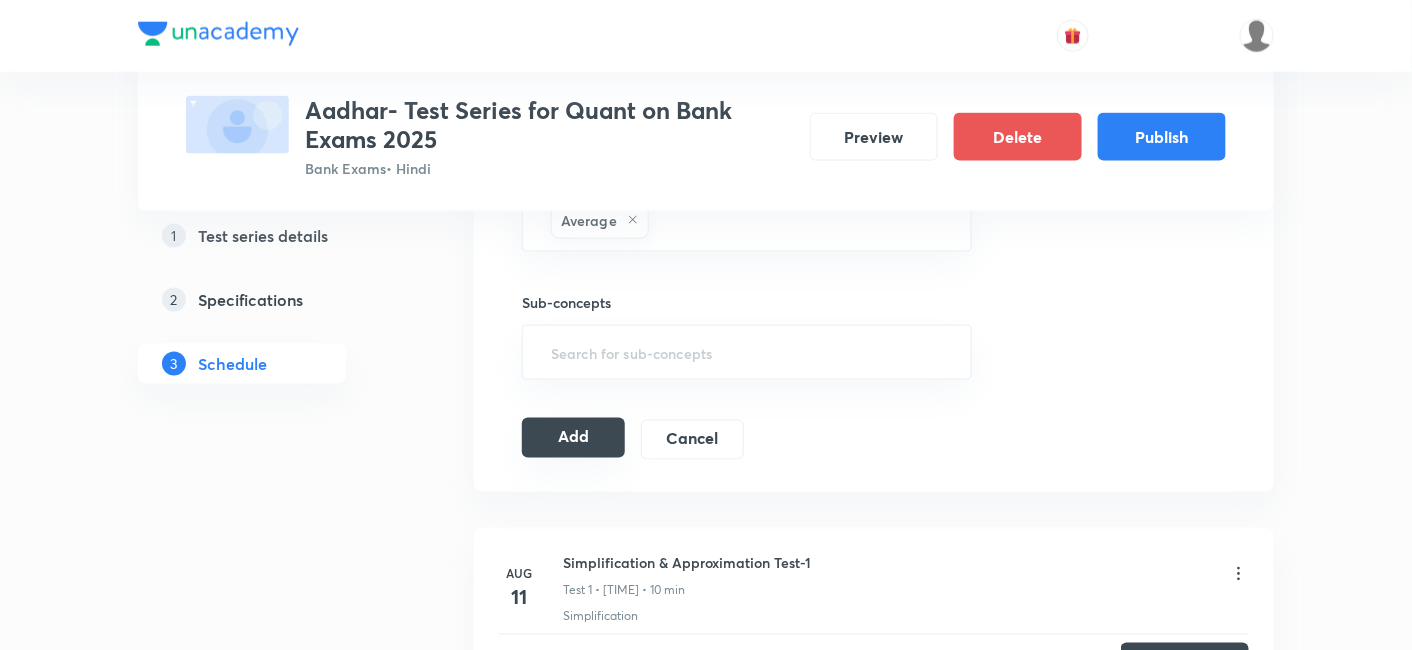 click on "Add" at bounding box center [573, 438] 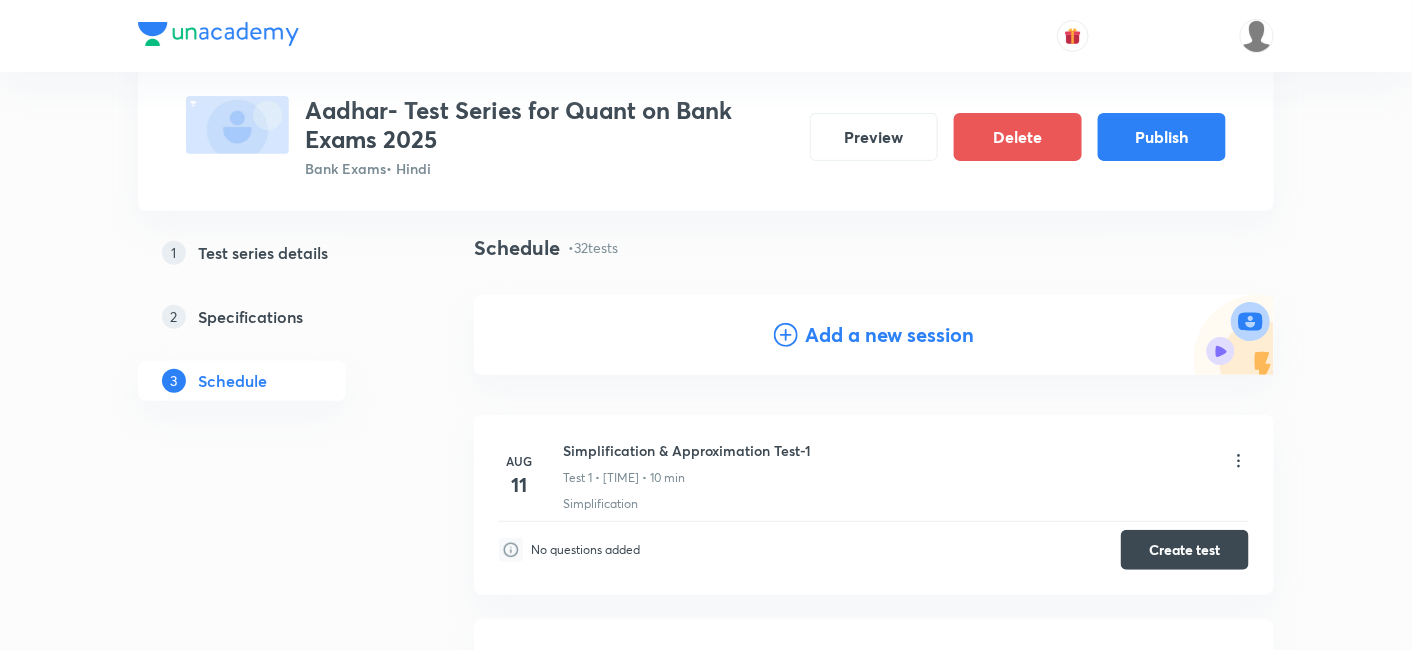 scroll, scrollTop: 0, scrollLeft: 0, axis: both 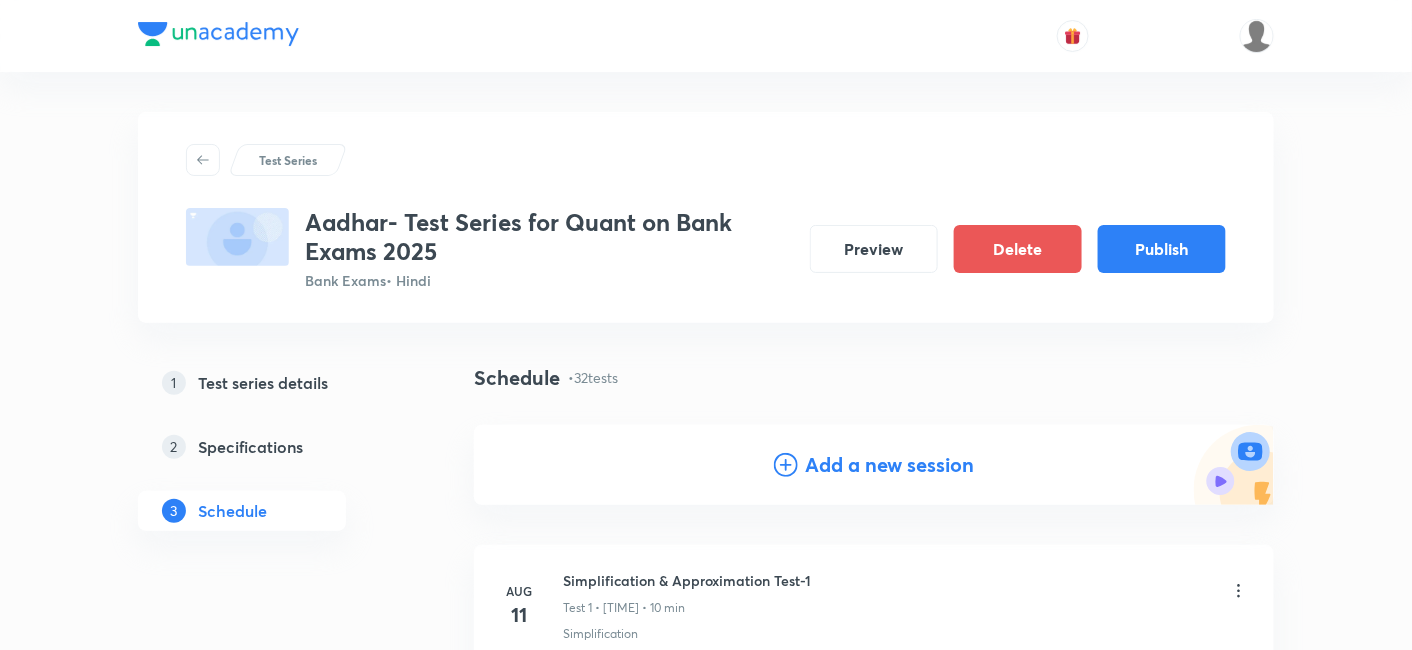 click on "Add a new session" at bounding box center (890, 465) 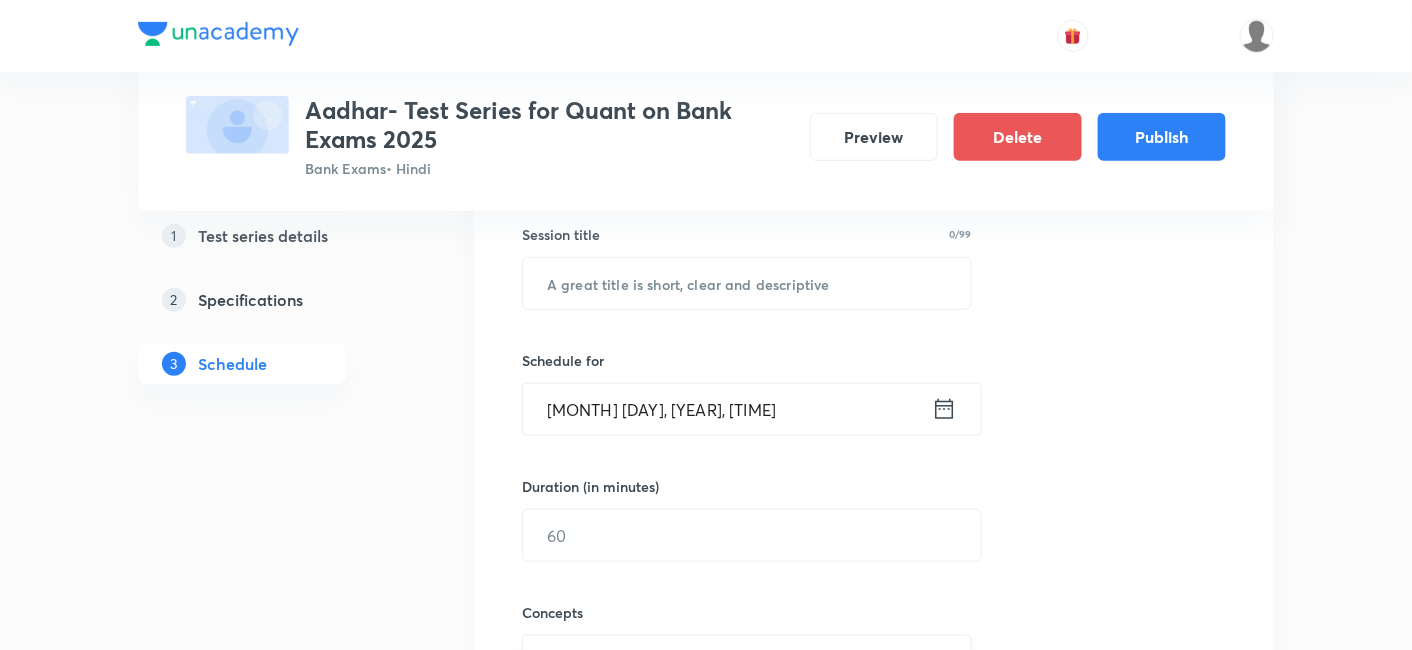 scroll, scrollTop: 368, scrollLeft: 0, axis: vertical 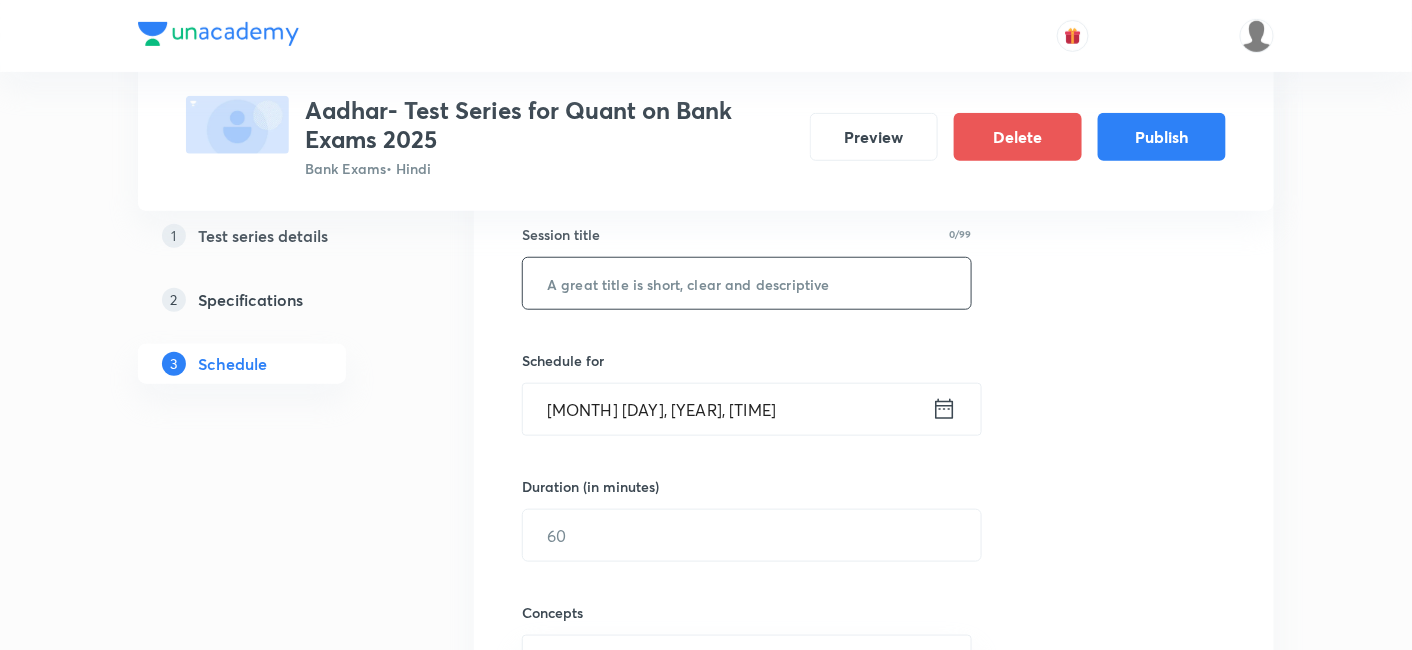 click at bounding box center [747, 283] 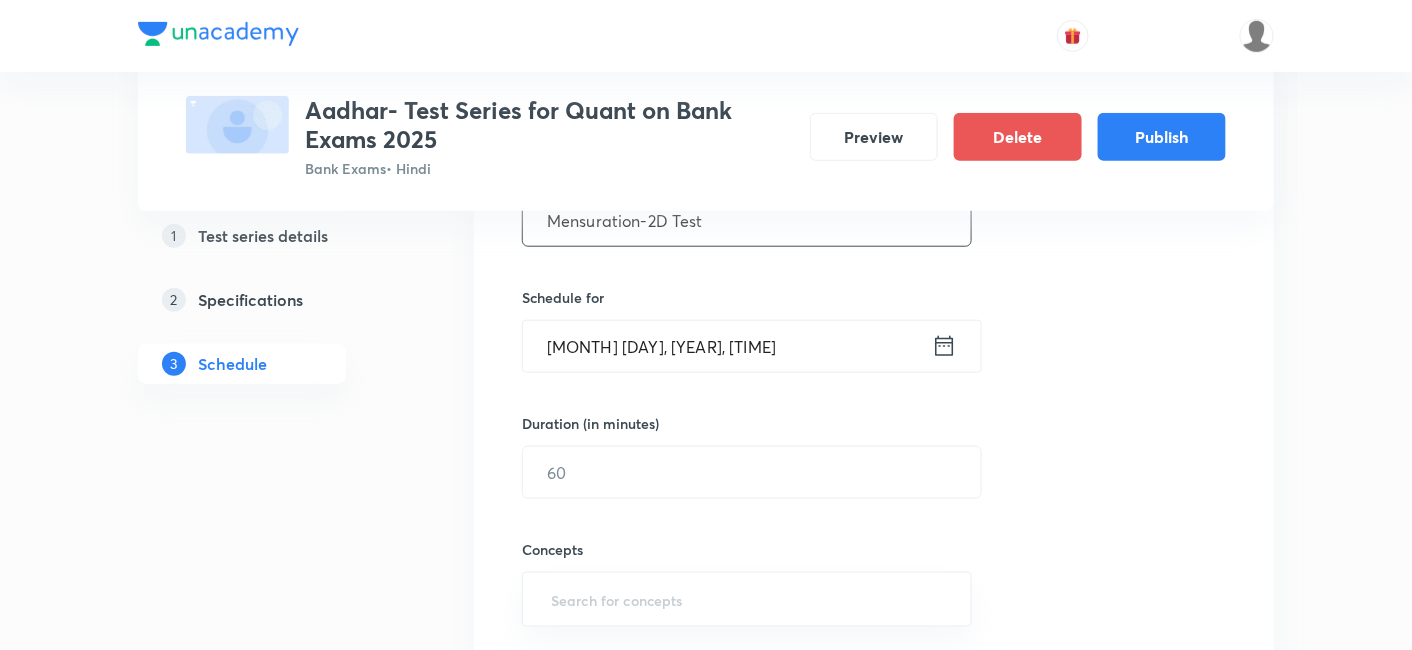 scroll, scrollTop: 441, scrollLeft: 0, axis: vertical 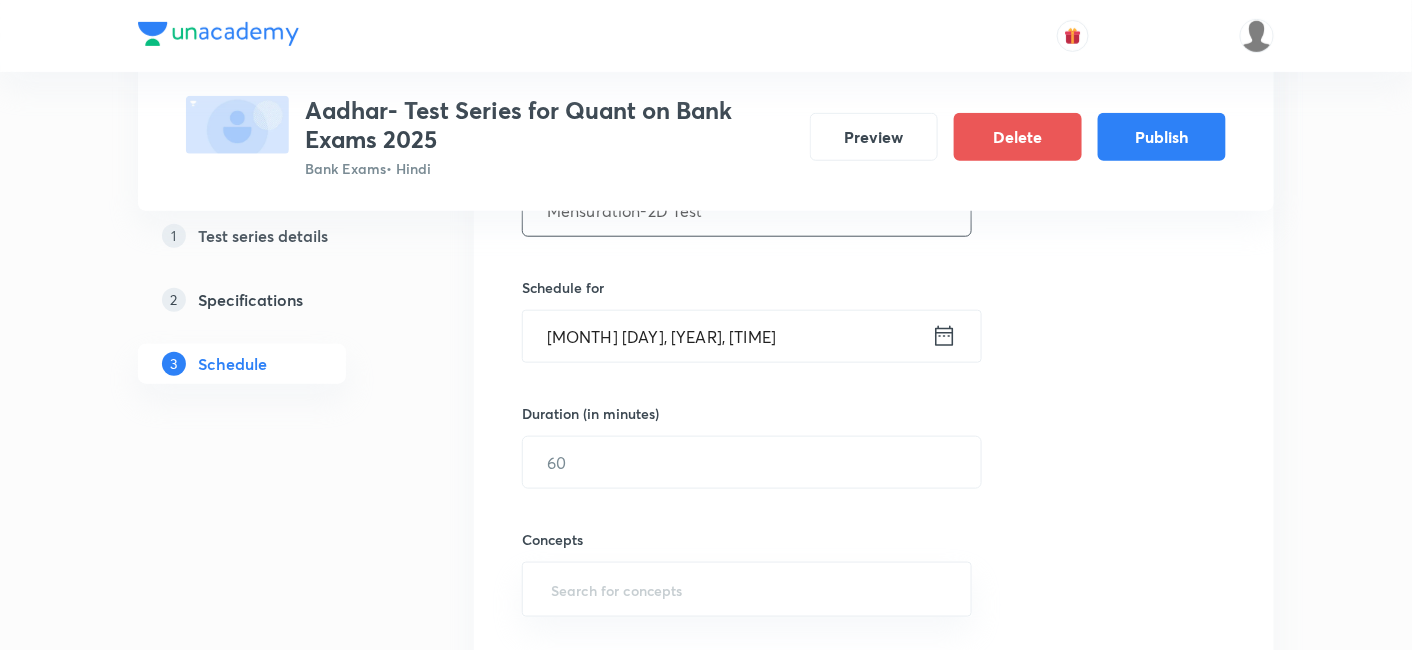 type on "Mensuration-2D Test" 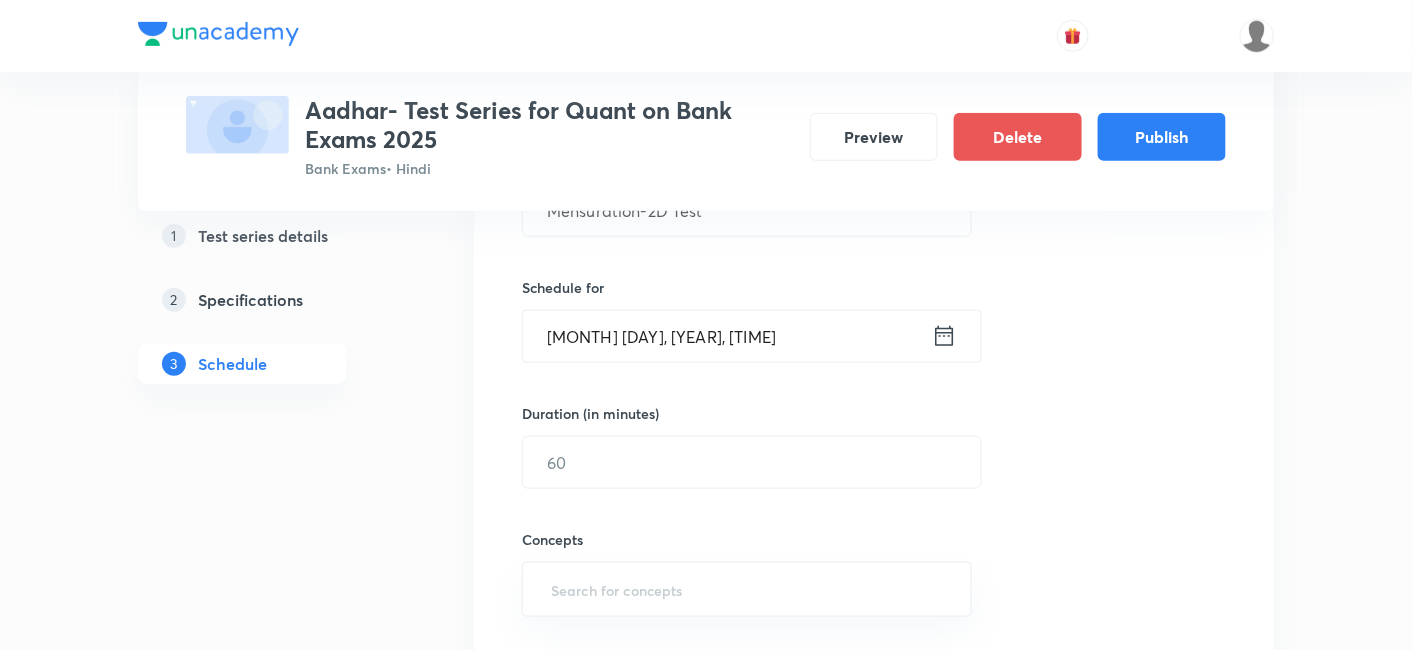 click 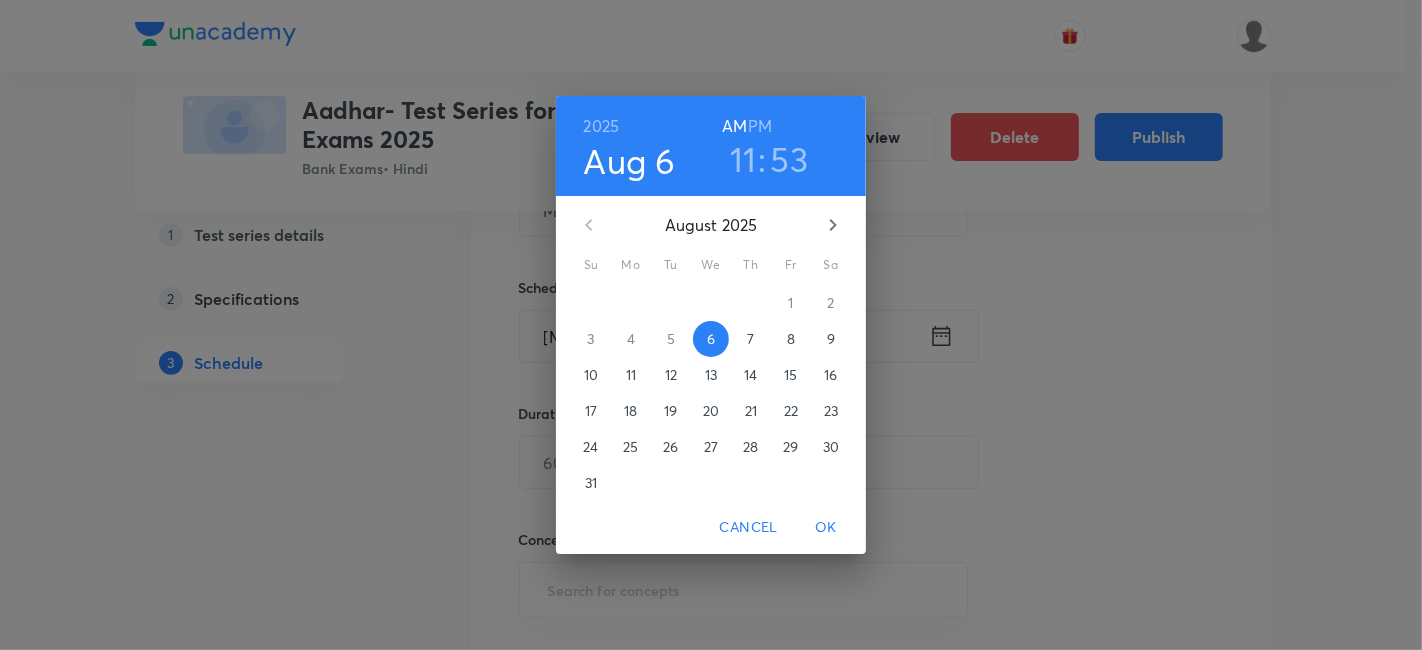 click 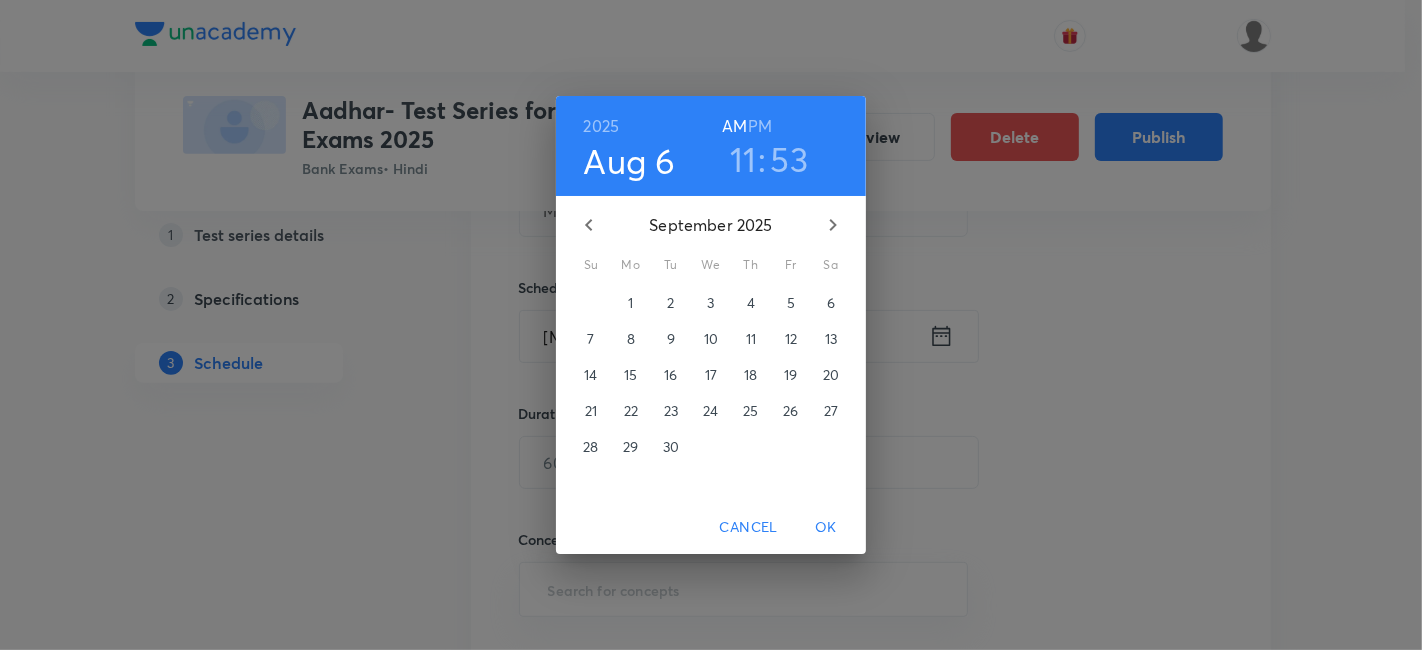 click on "24" at bounding box center [710, 411] 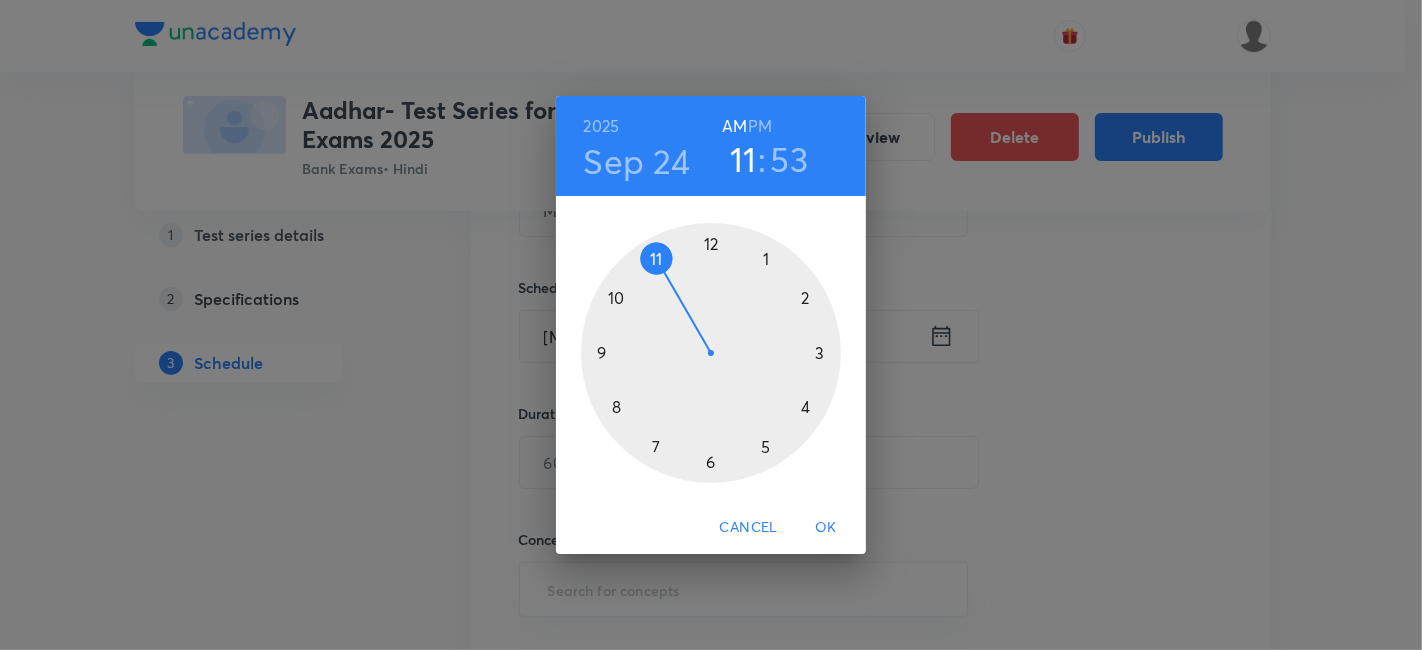 click on "PM" at bounding box center (760, 126) 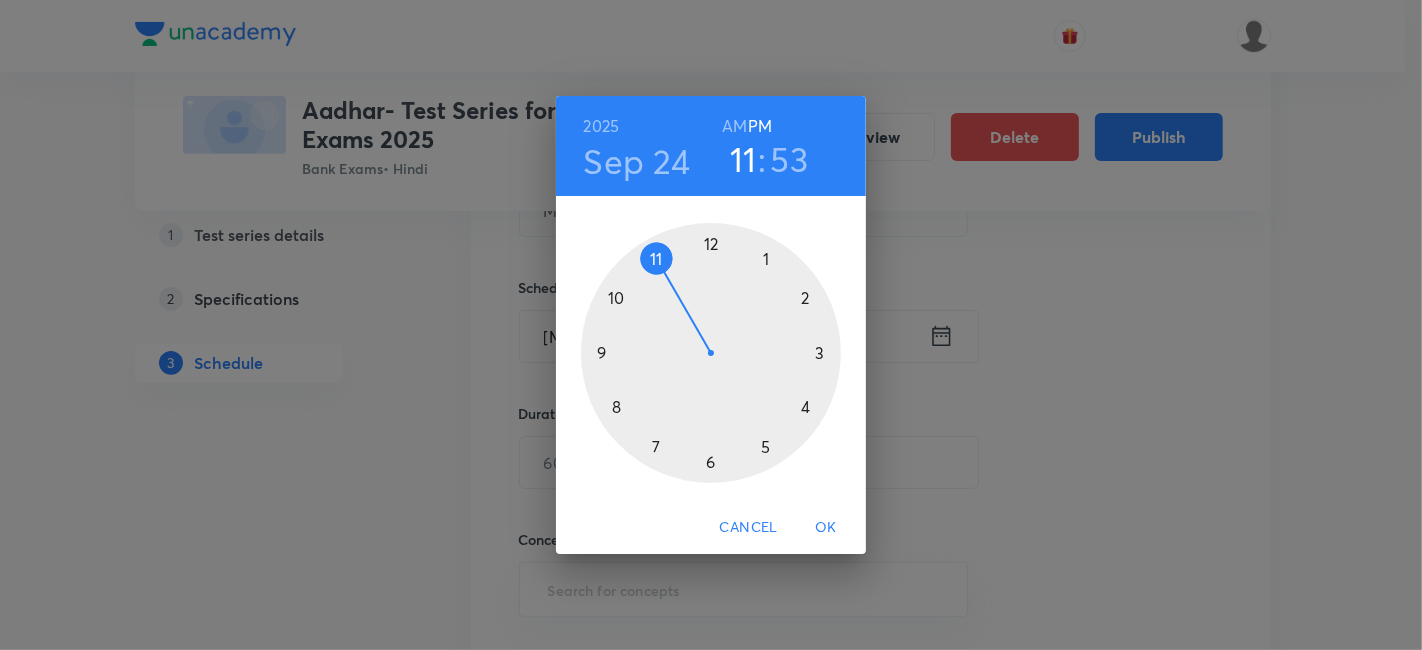 click at bounding box center [711, 353] 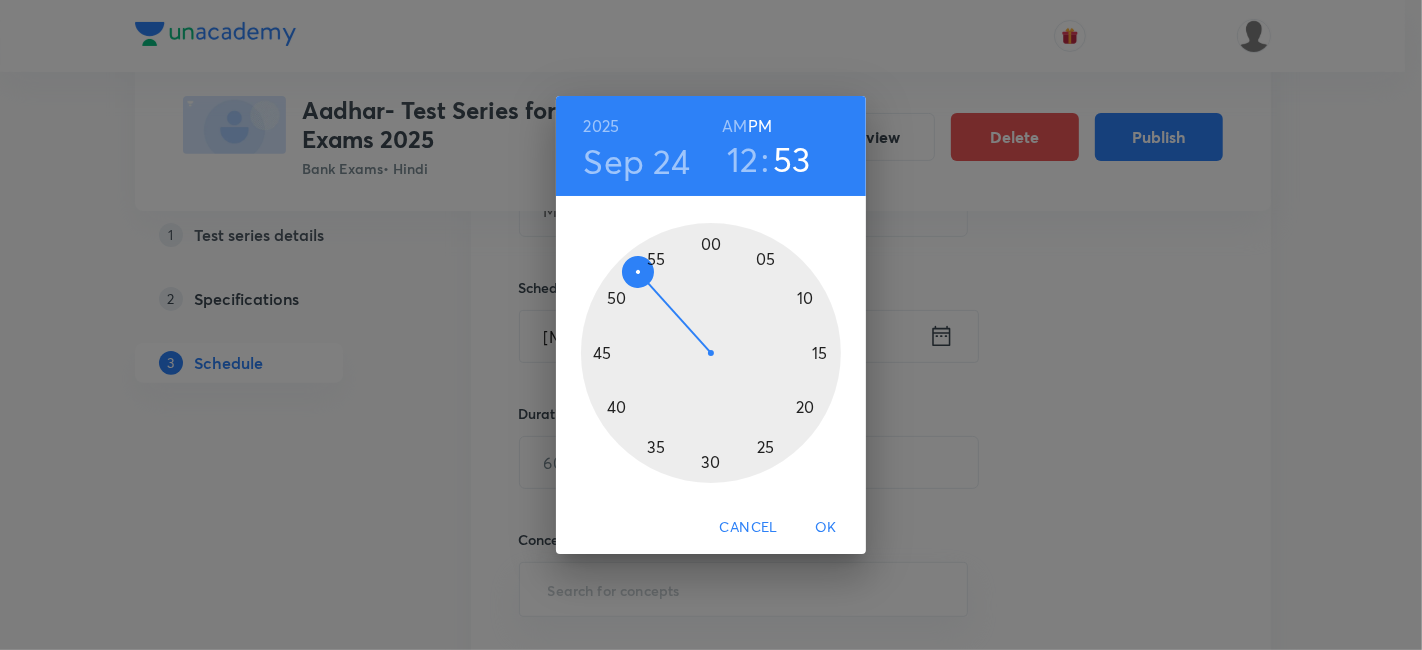 click at bounding box center (711, 353) 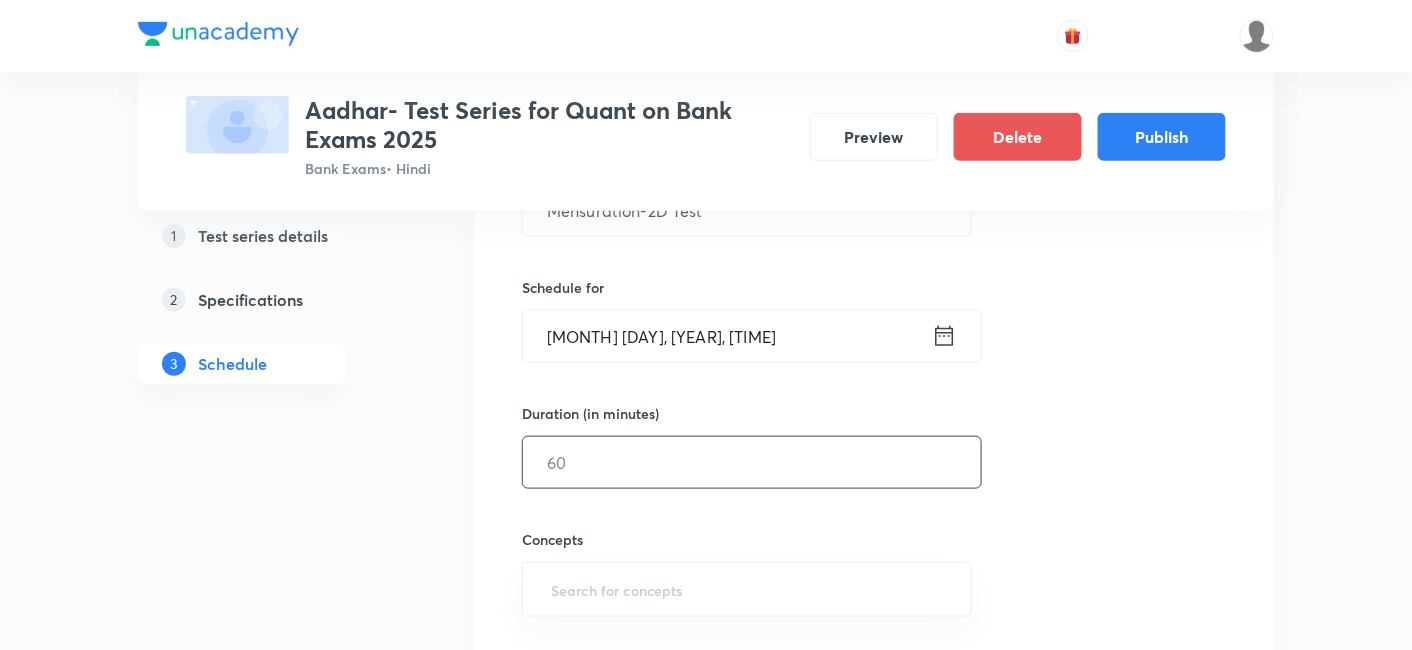 click at bounding box center (752, 462) 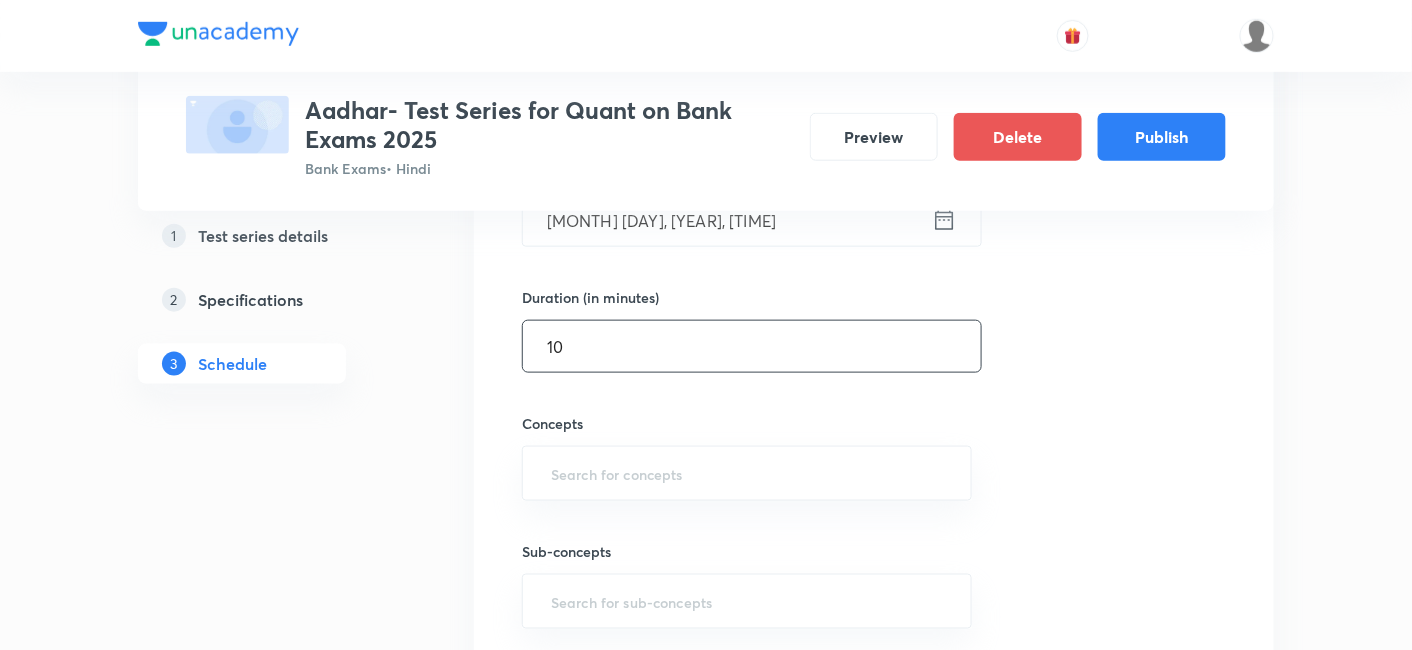 scroll, scrollTop: 570, scrollLeft: 0, axis: vertical 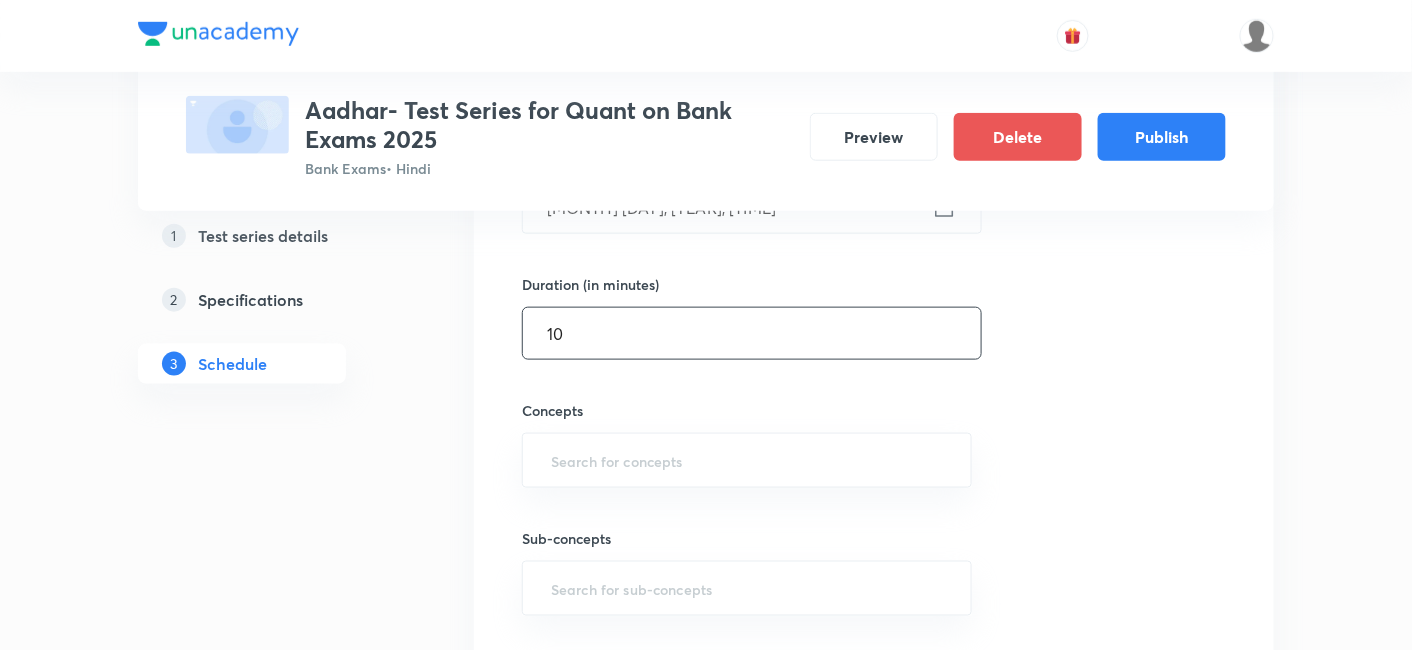 type on "10" 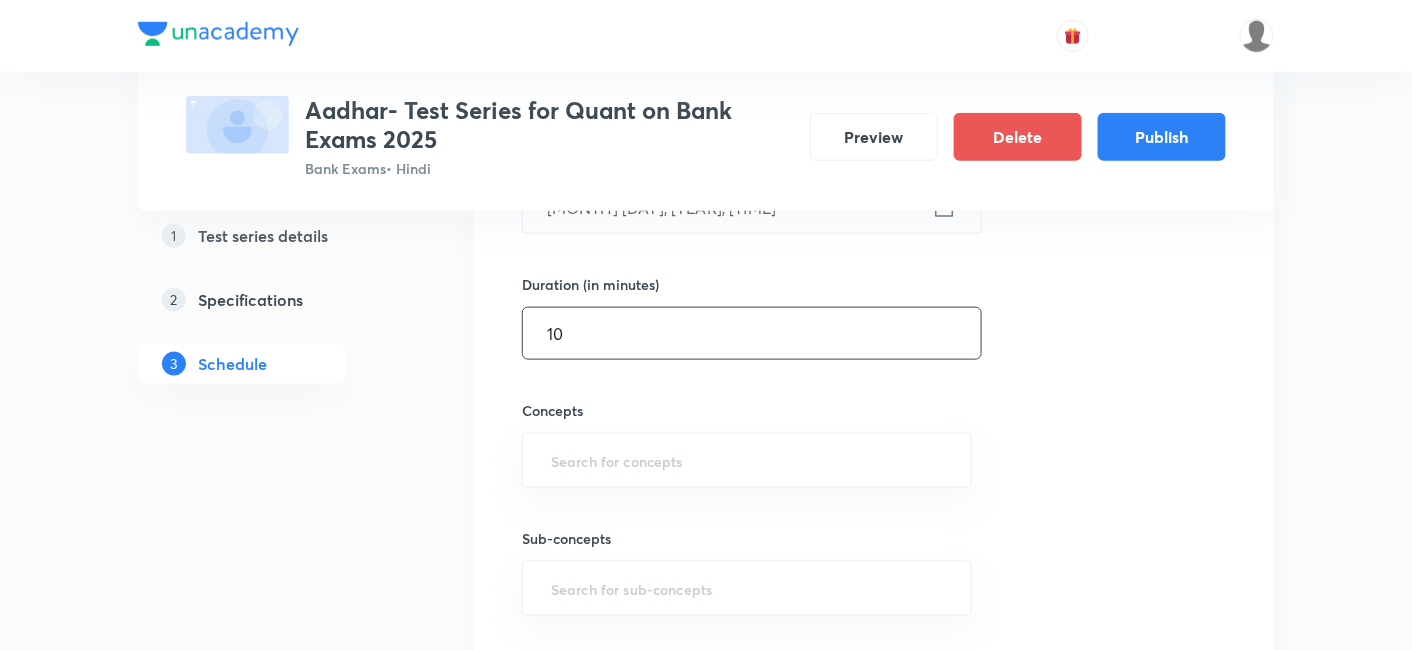 click at bounding box center [747, 460] 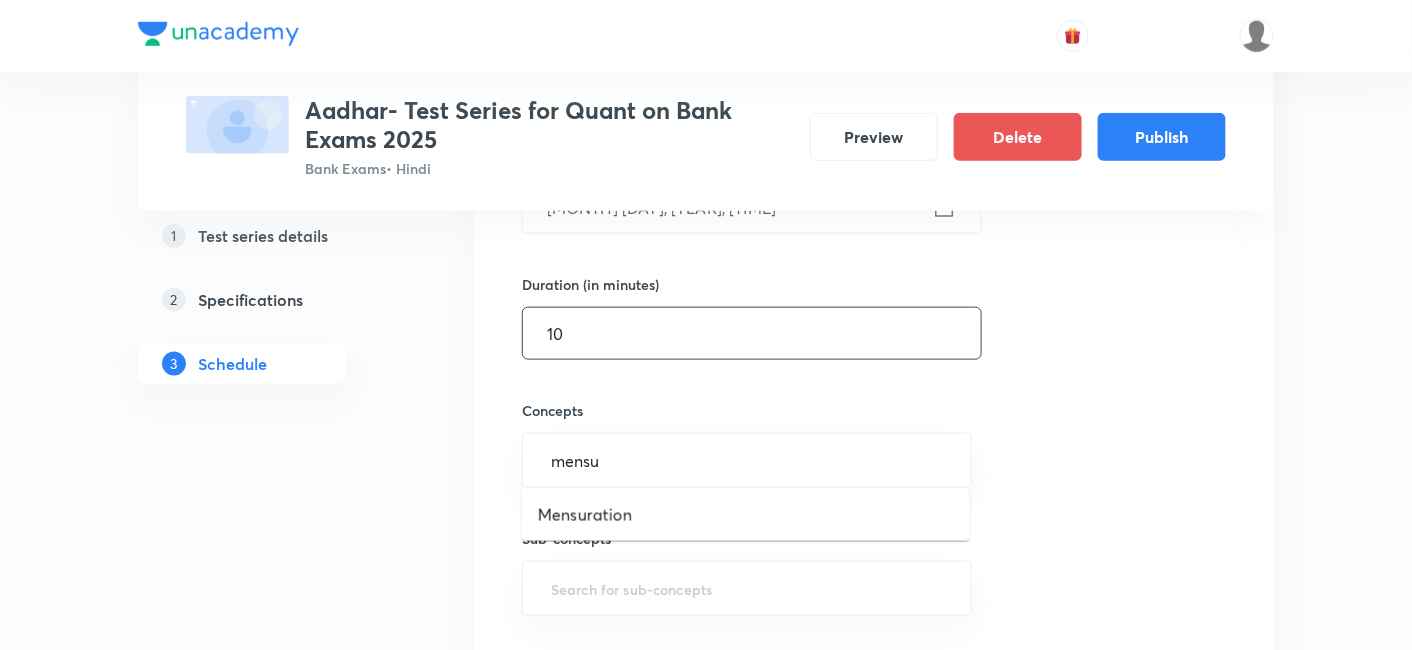 type on "mensur" 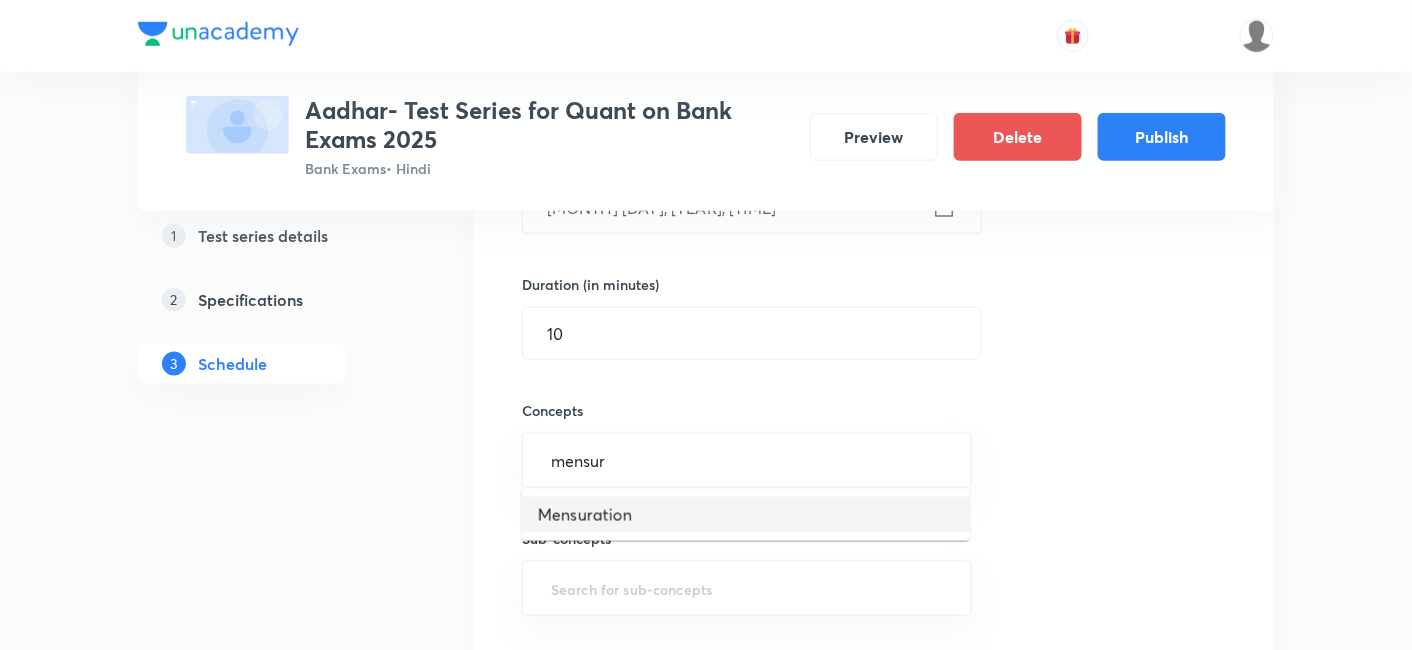 click on "Mensuration" at bounding box center (746, 515) 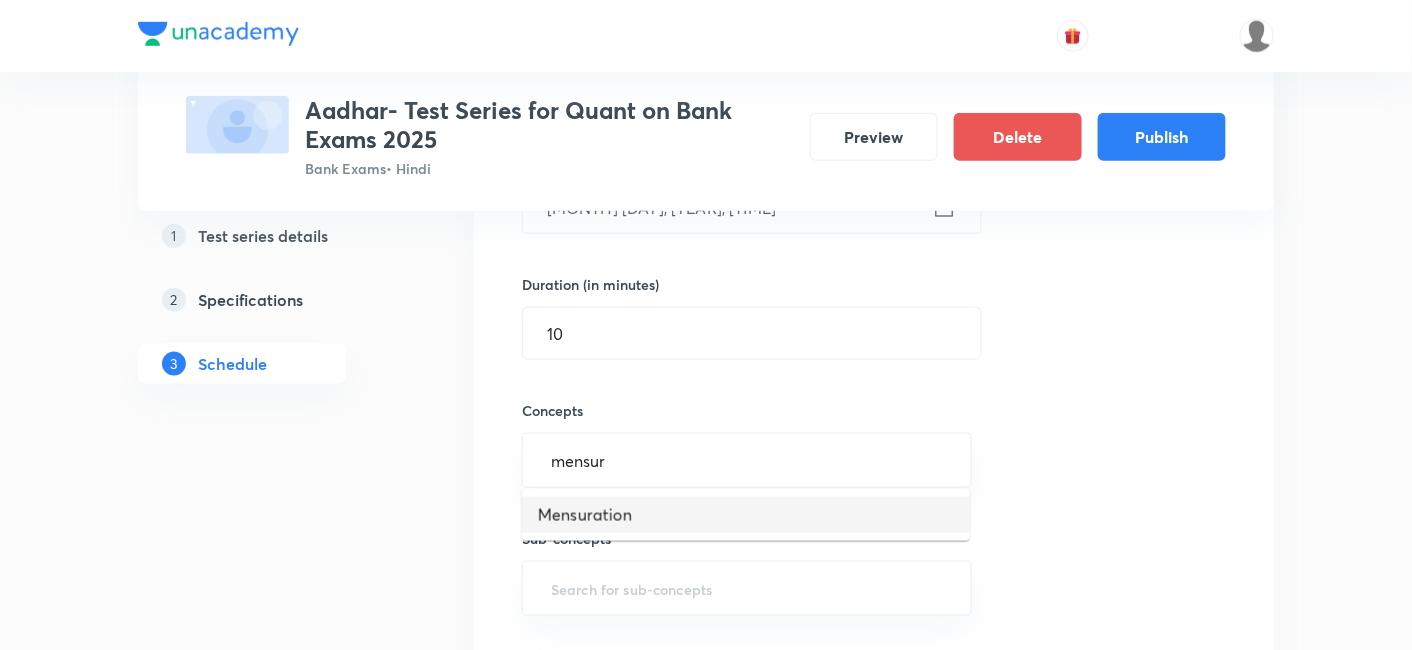 type 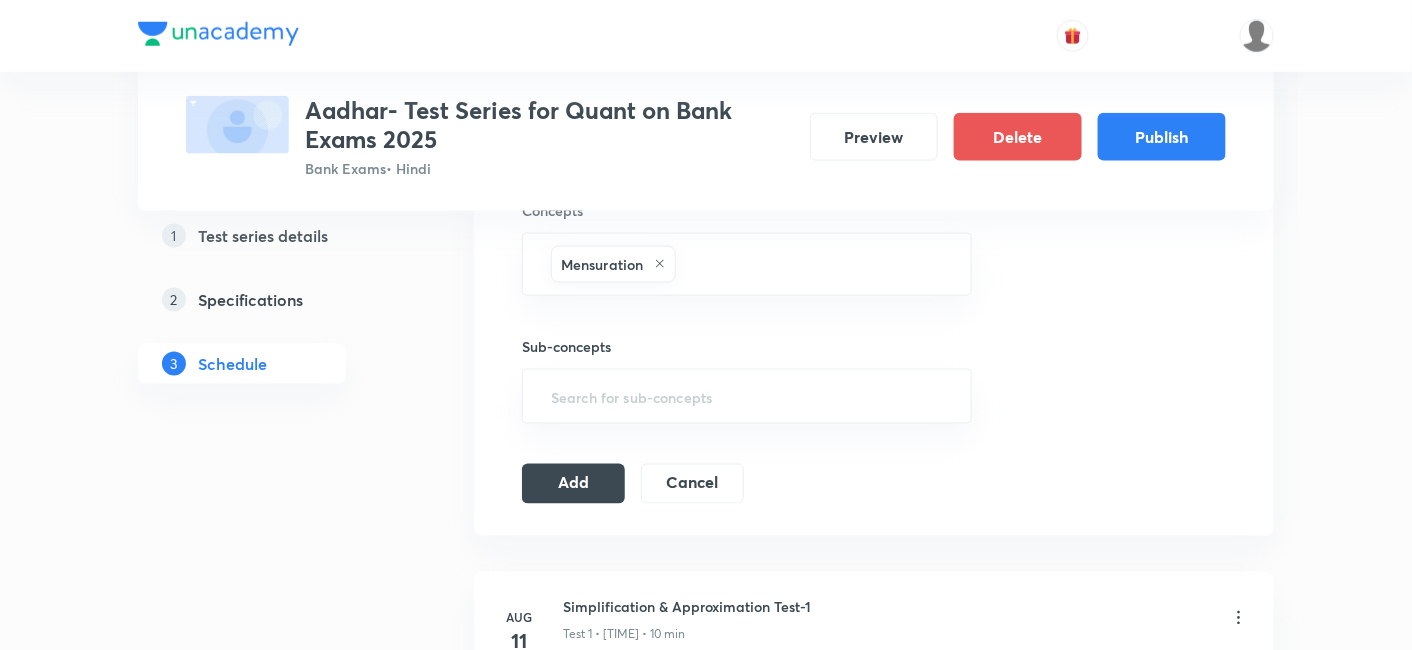 scroll, scrollTop: 784, scrollLeft: 0, axis: vertical 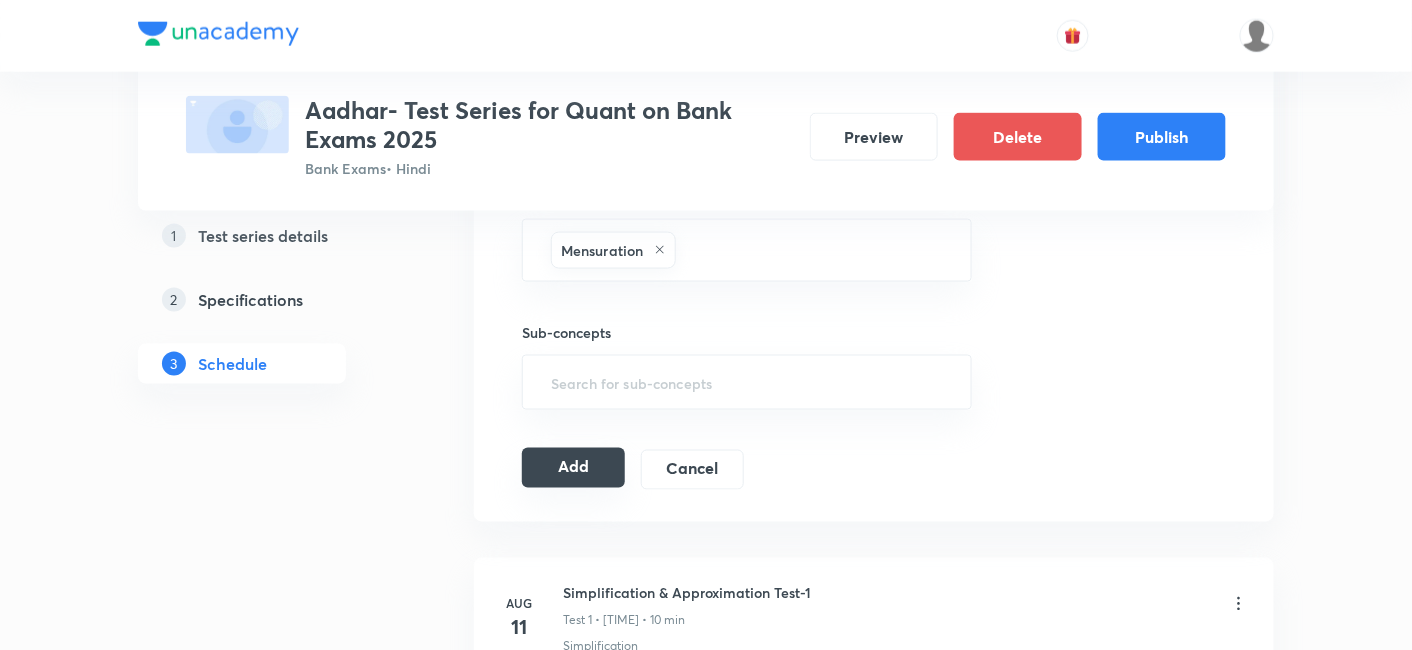 click on "Add" at bounding box center [573, 468] 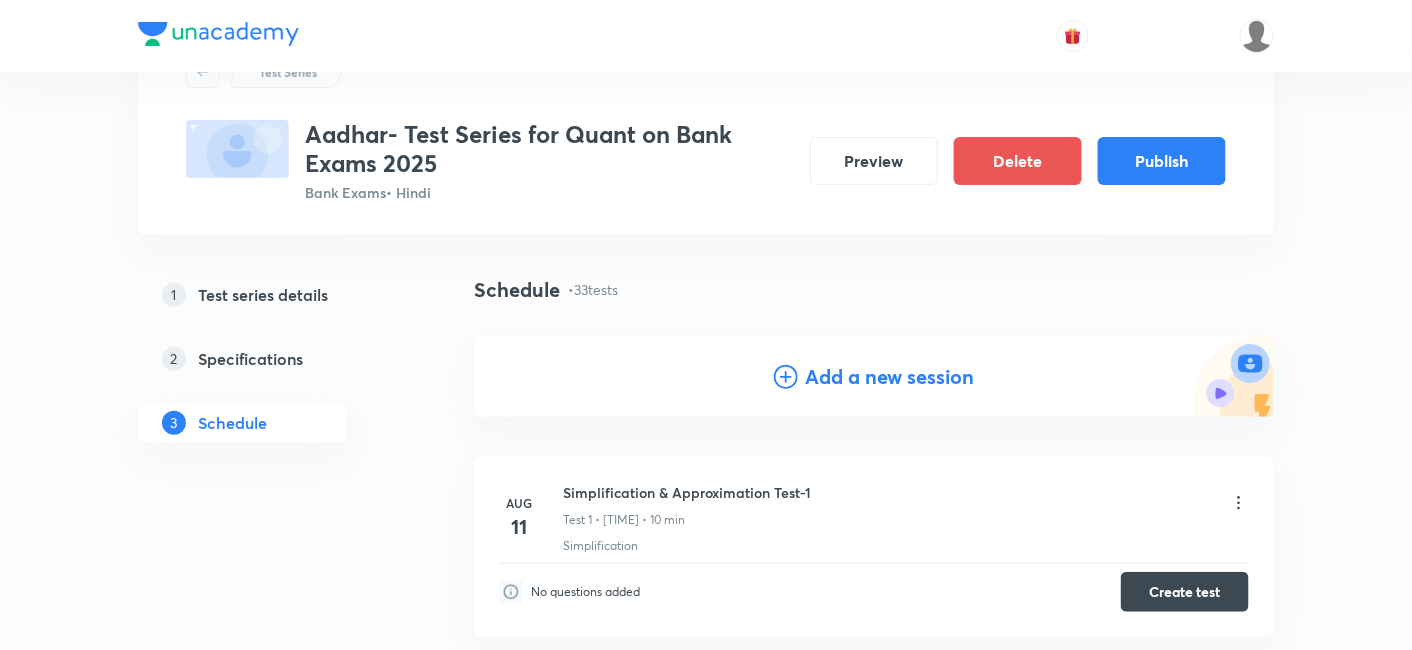 scroll, scrollTop: 0, scrollLeft: 0, axis: both 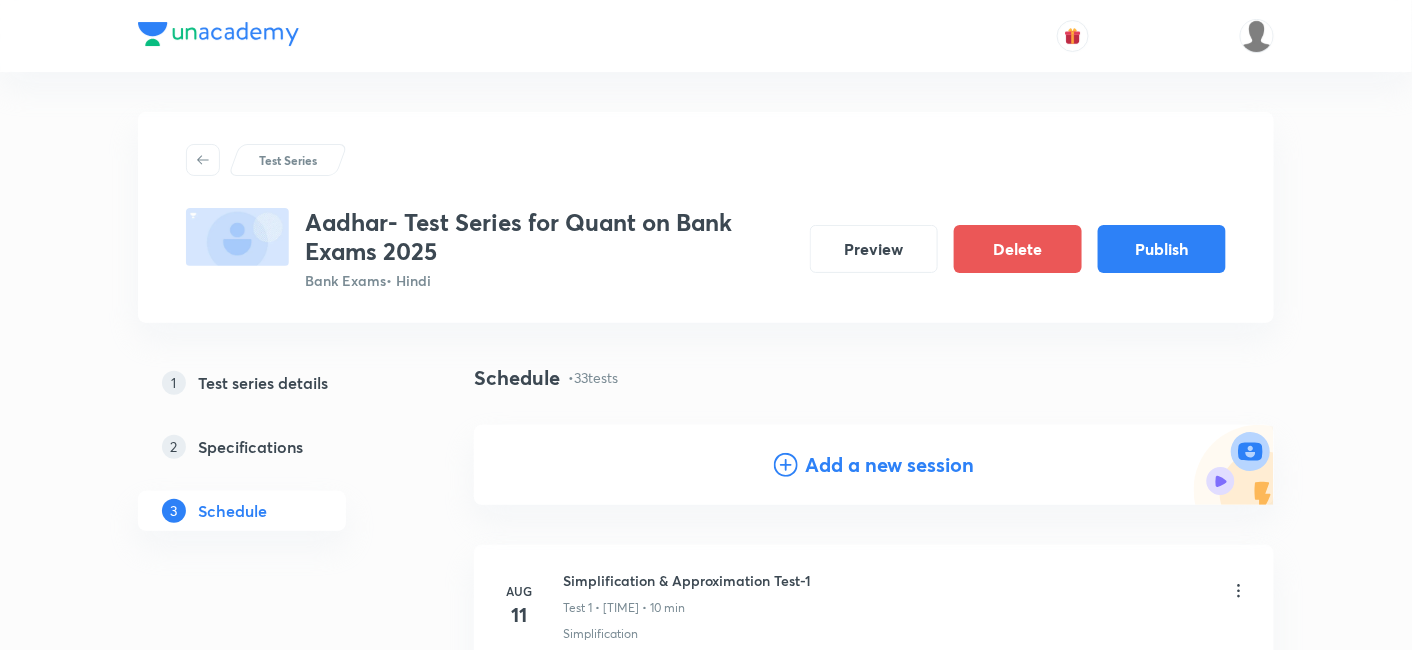 click on "Add a new session" at bounding box center [890, 465] 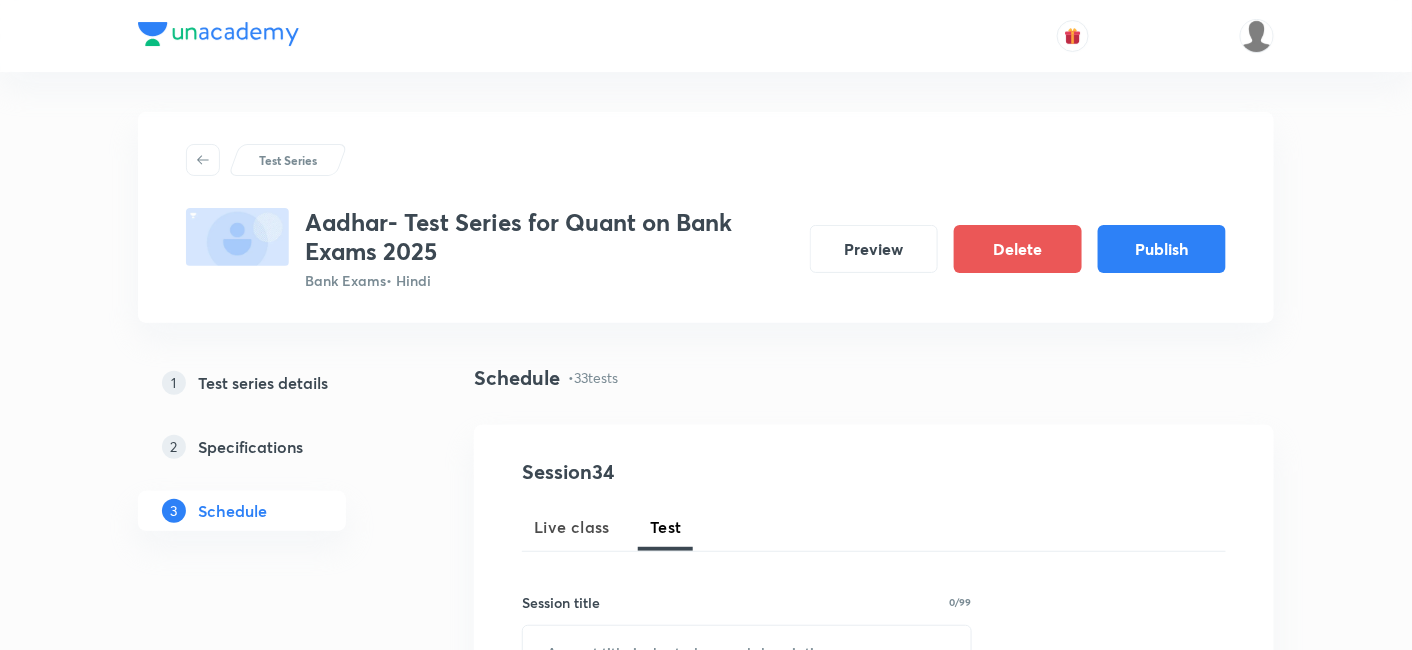 scroll, scrollTop: 202, scrollLeft: 0, axis: vertical 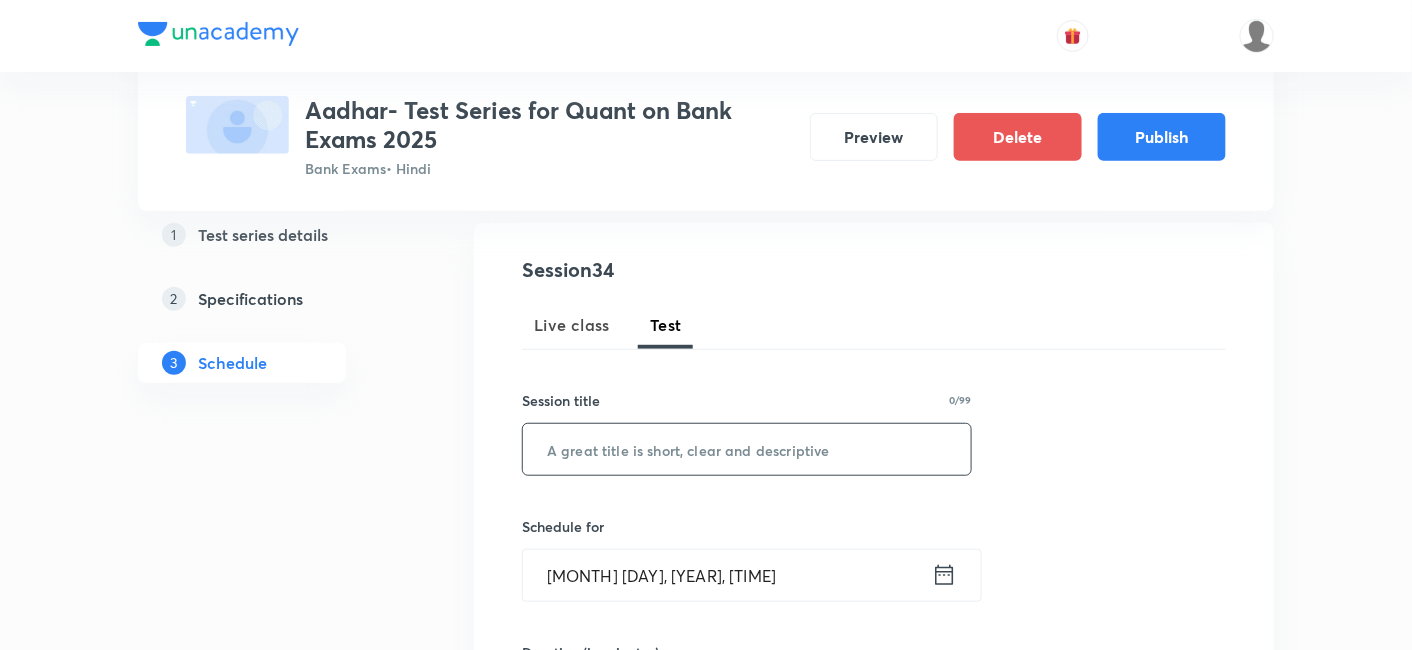 click at bounding box center (747, 449) 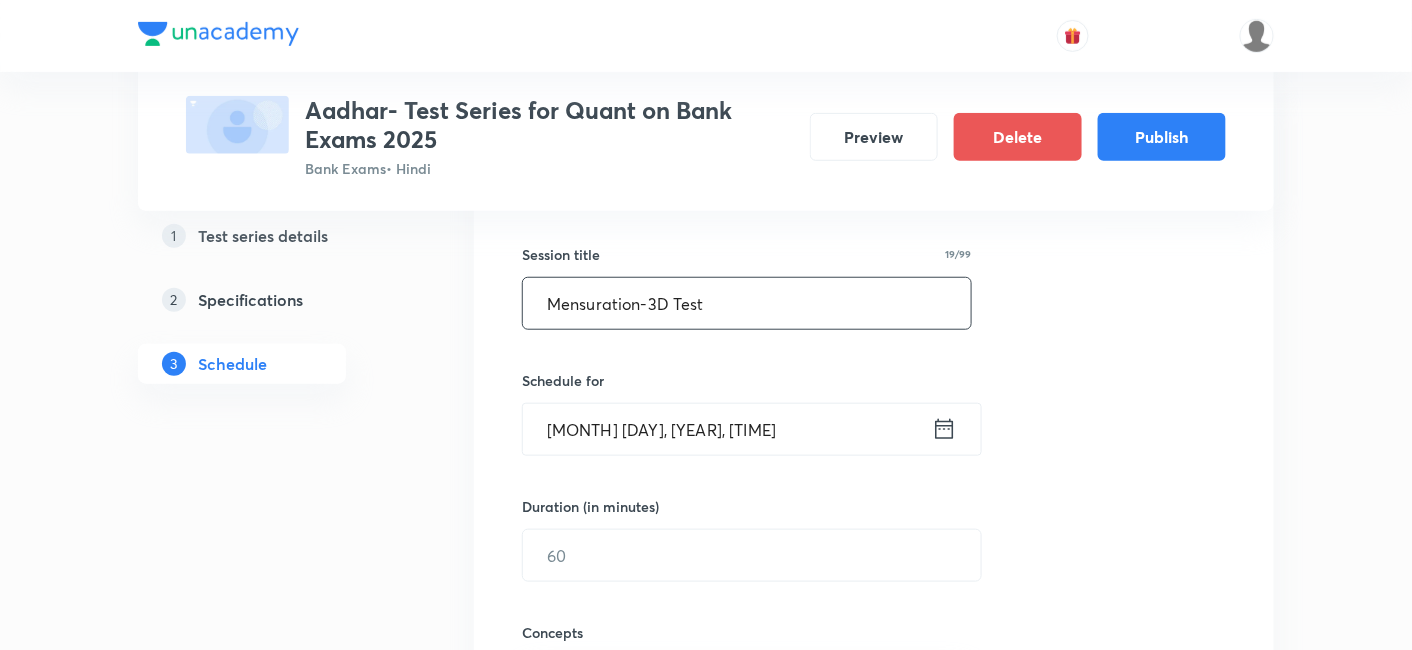 scroll, scrollTop: 357, scrollLeft: 0, axis: vertical 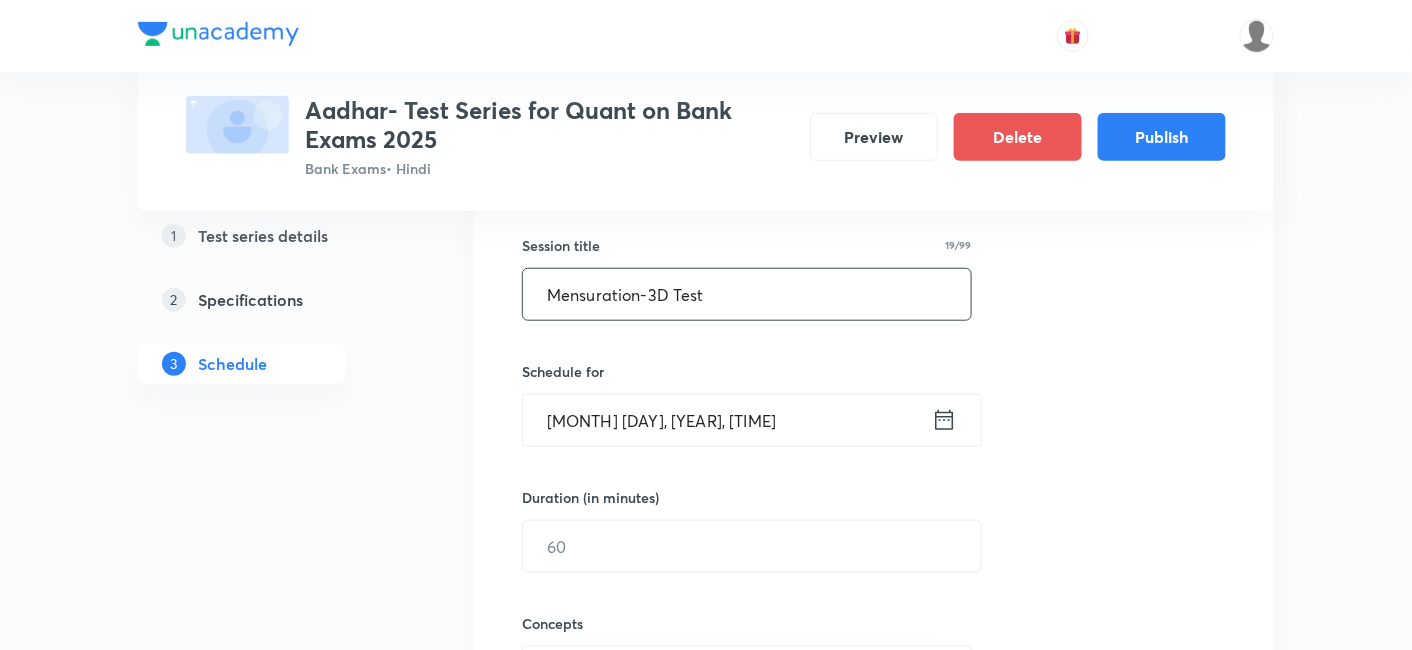 type on "Mensuration-3D Test" 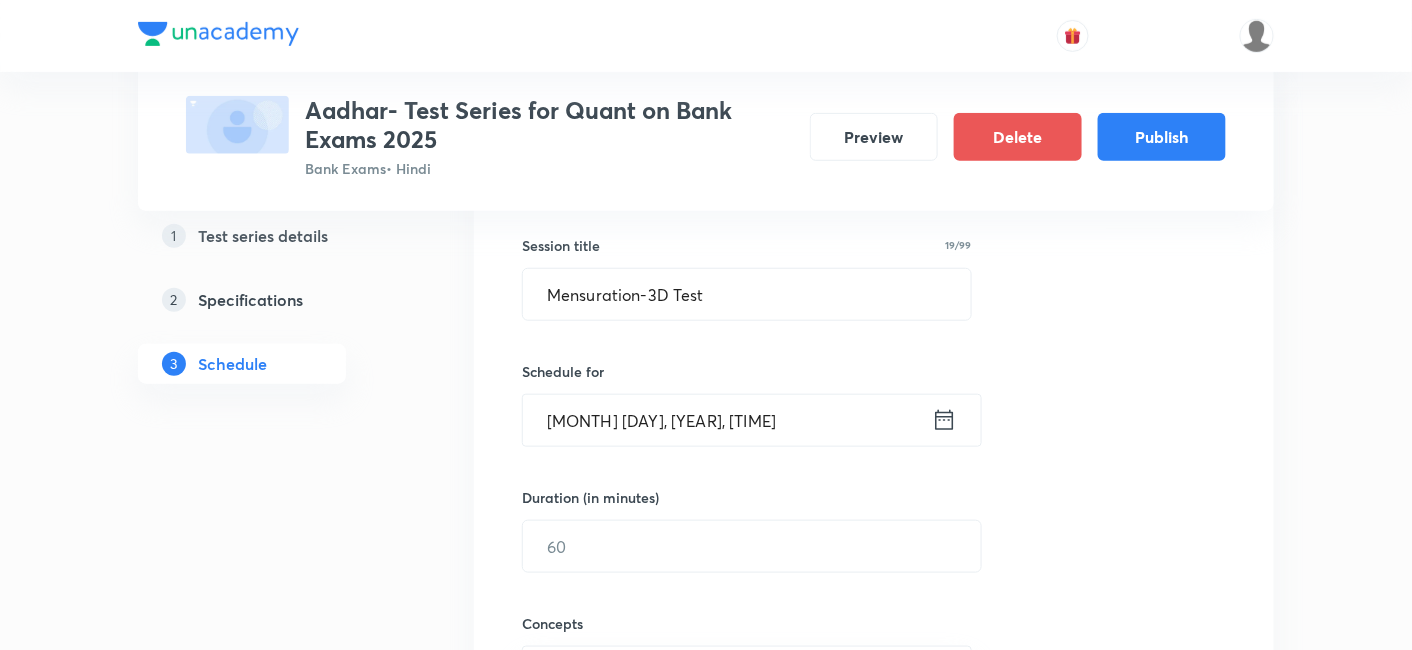 click 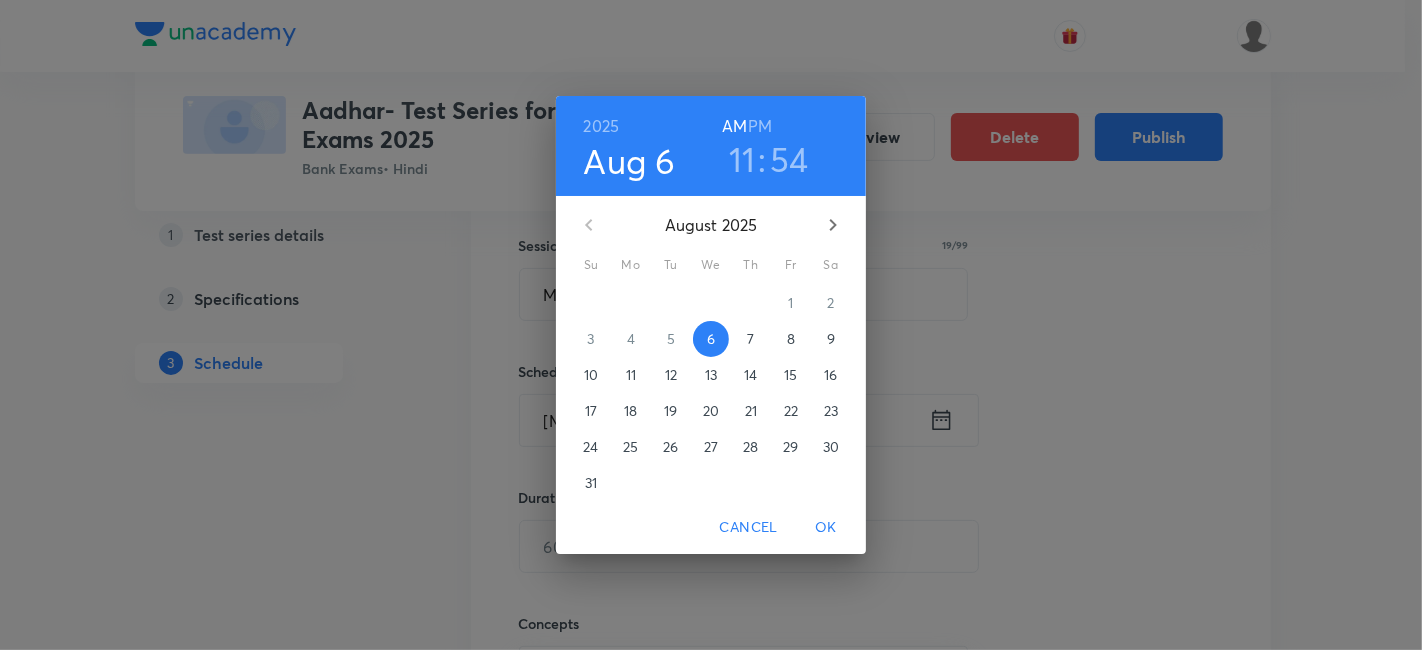 click 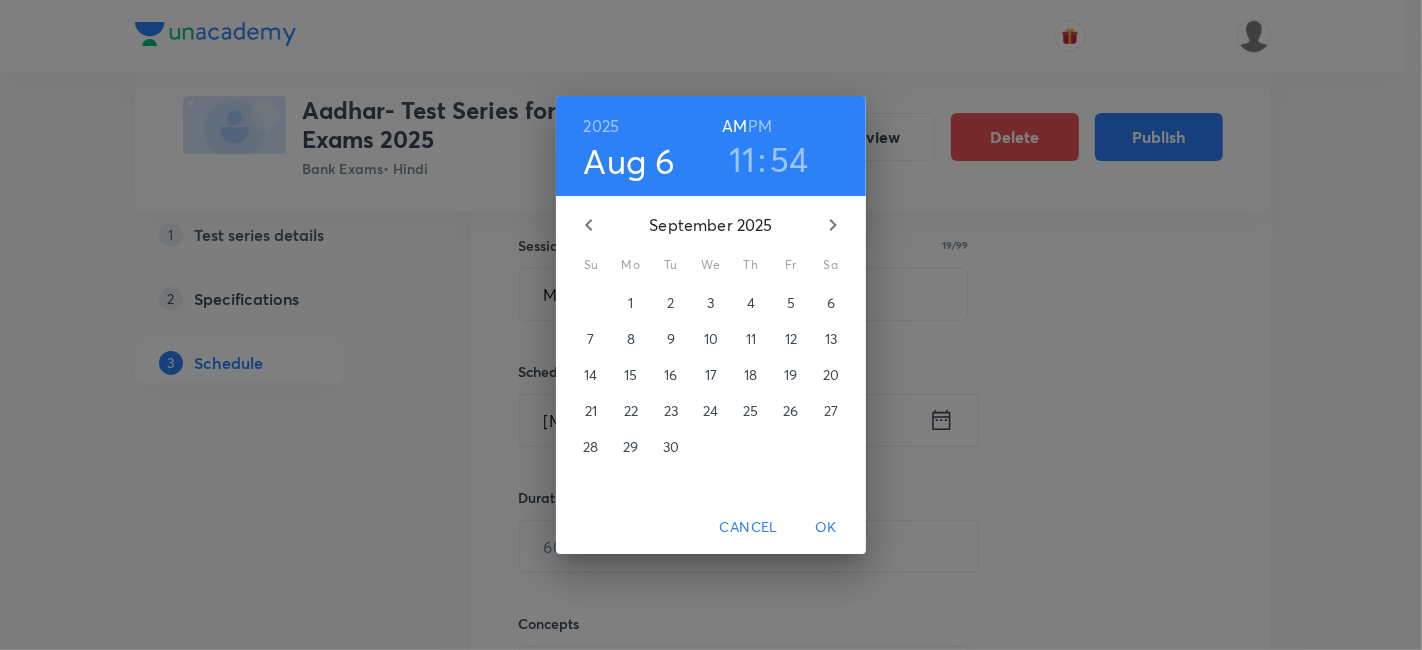 click on "25" at bounding box center [750, 411] 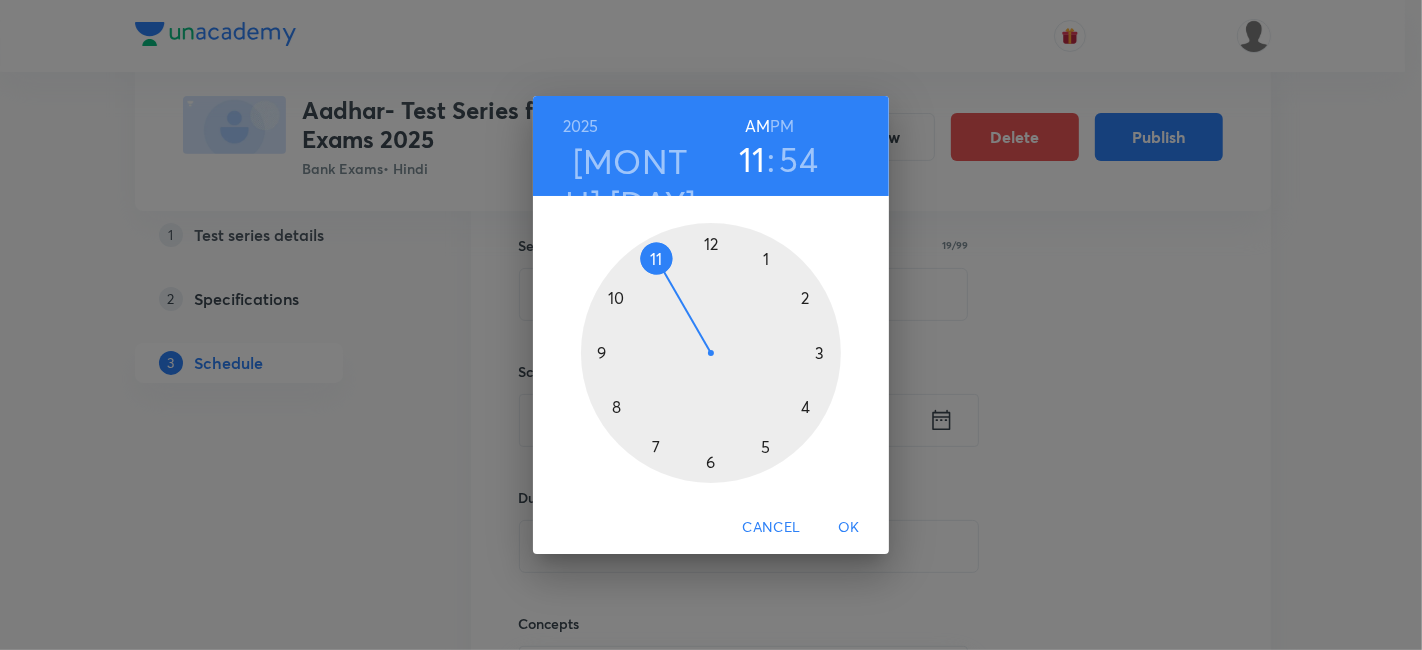 click at bounding box center [711, 353] 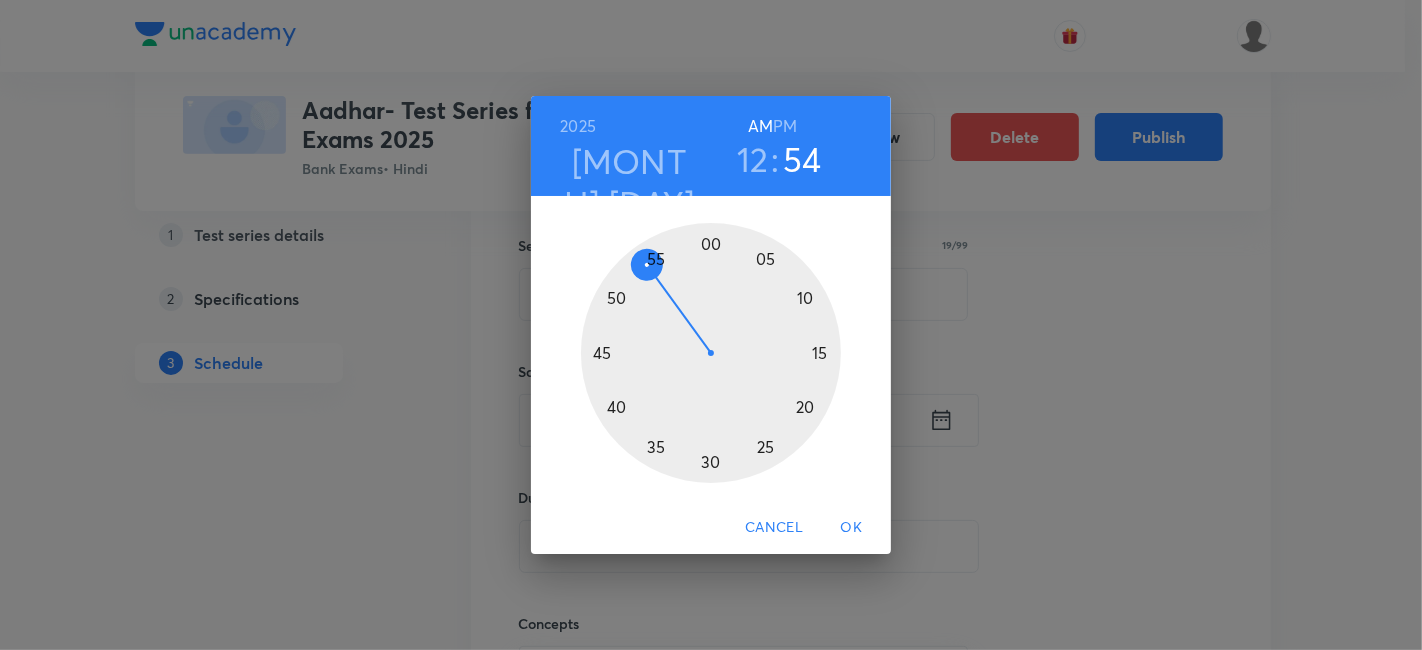click on "PM" at bounding box center [785, 126] 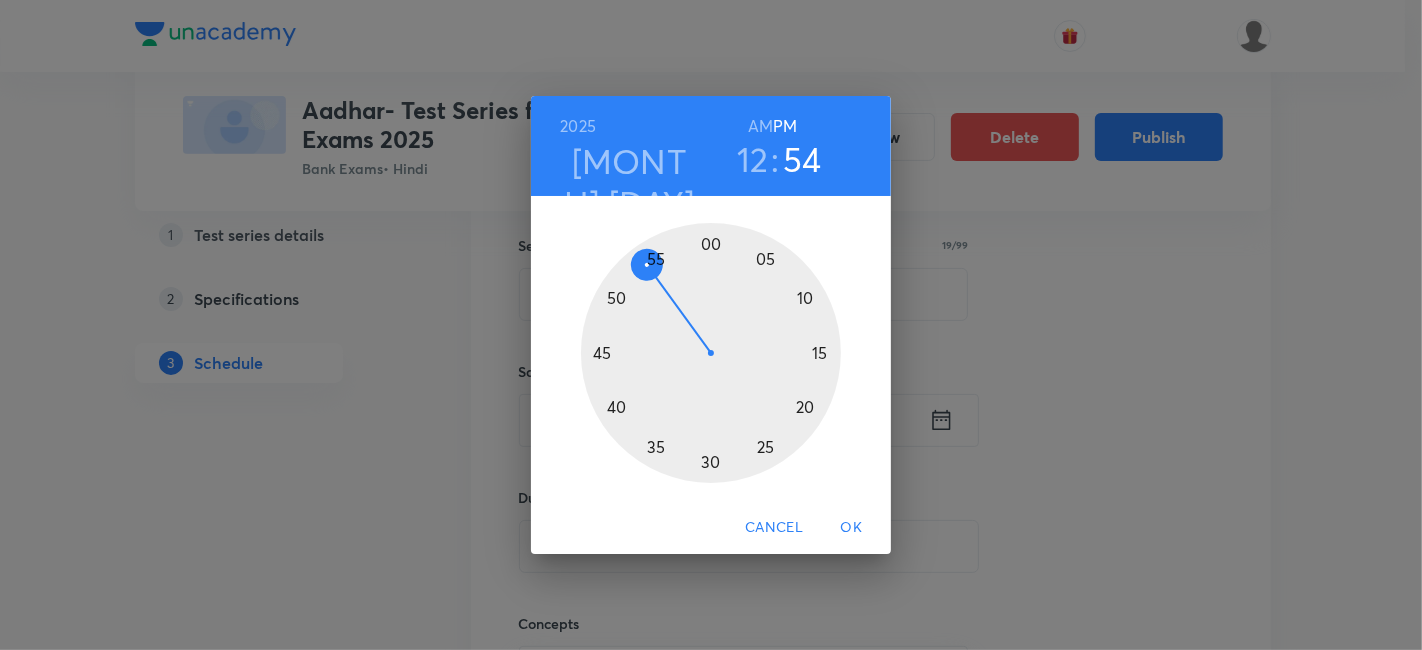 click at bounding box center (711, 353) 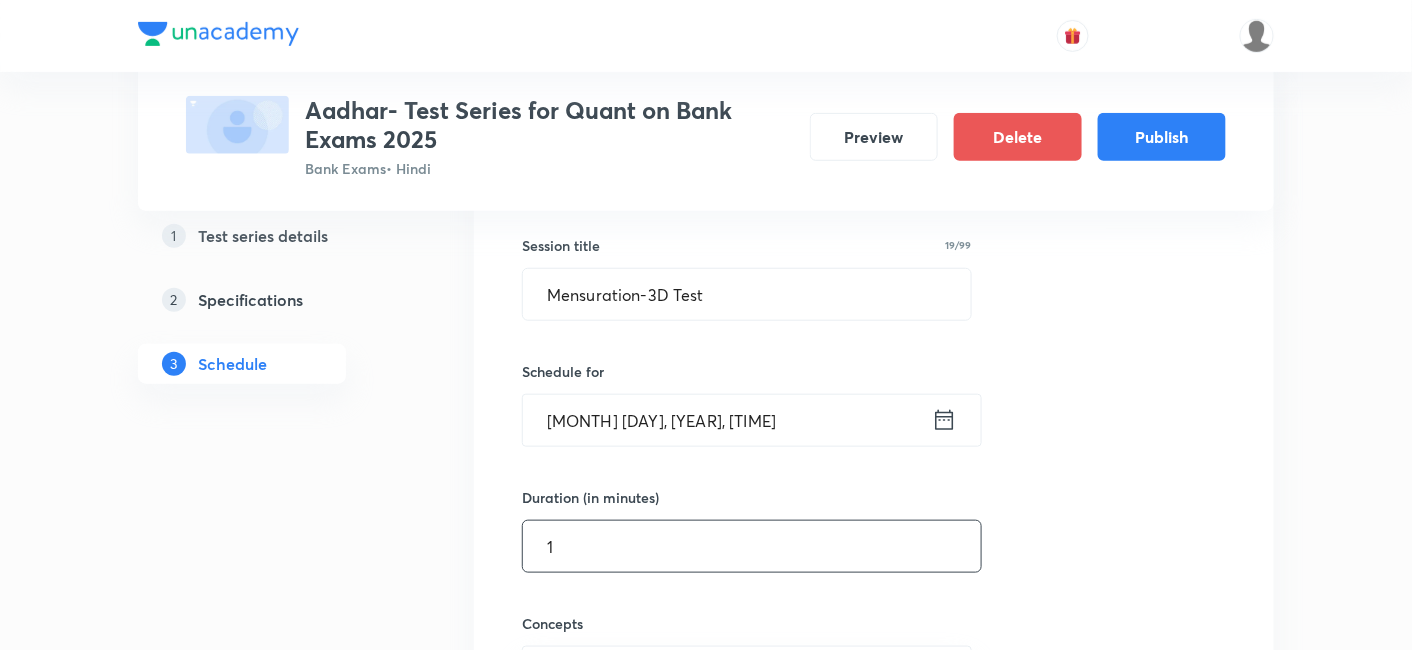 click on "1" at bounding box center (752, 546) 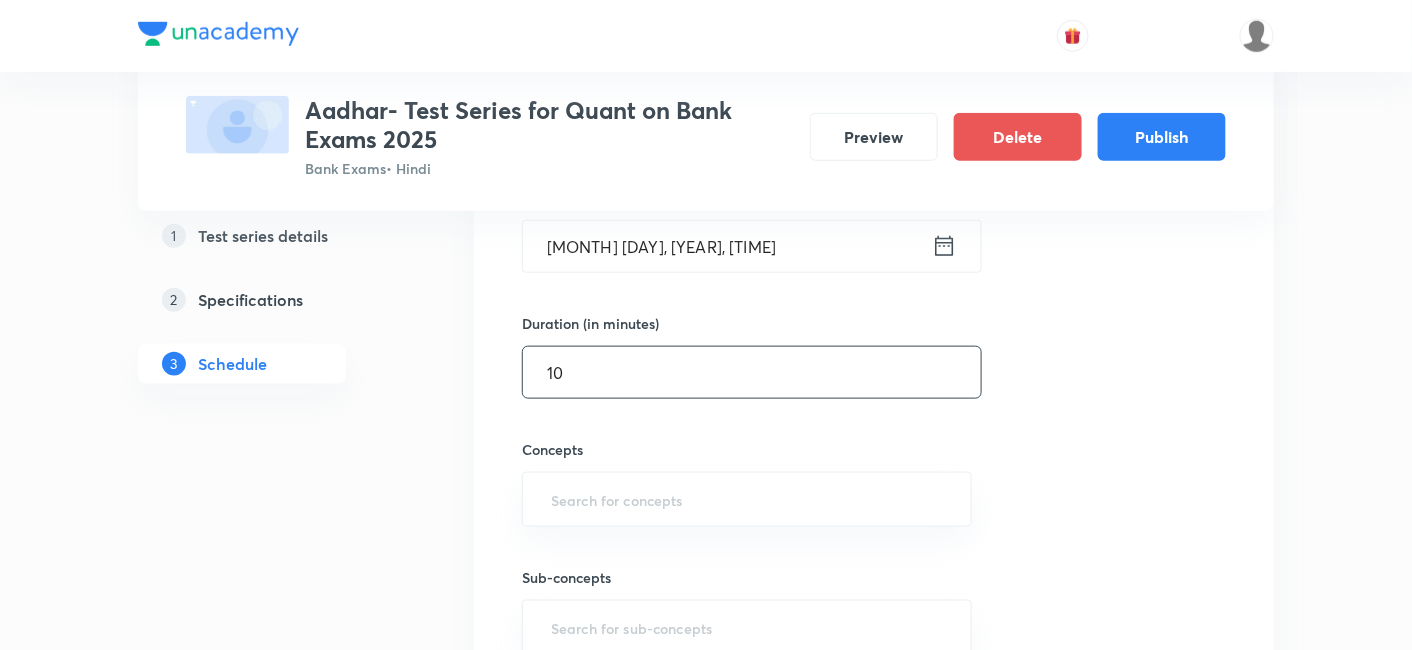 scroll, scrollTop: 532, scrollLeft: 0, axis: vertical 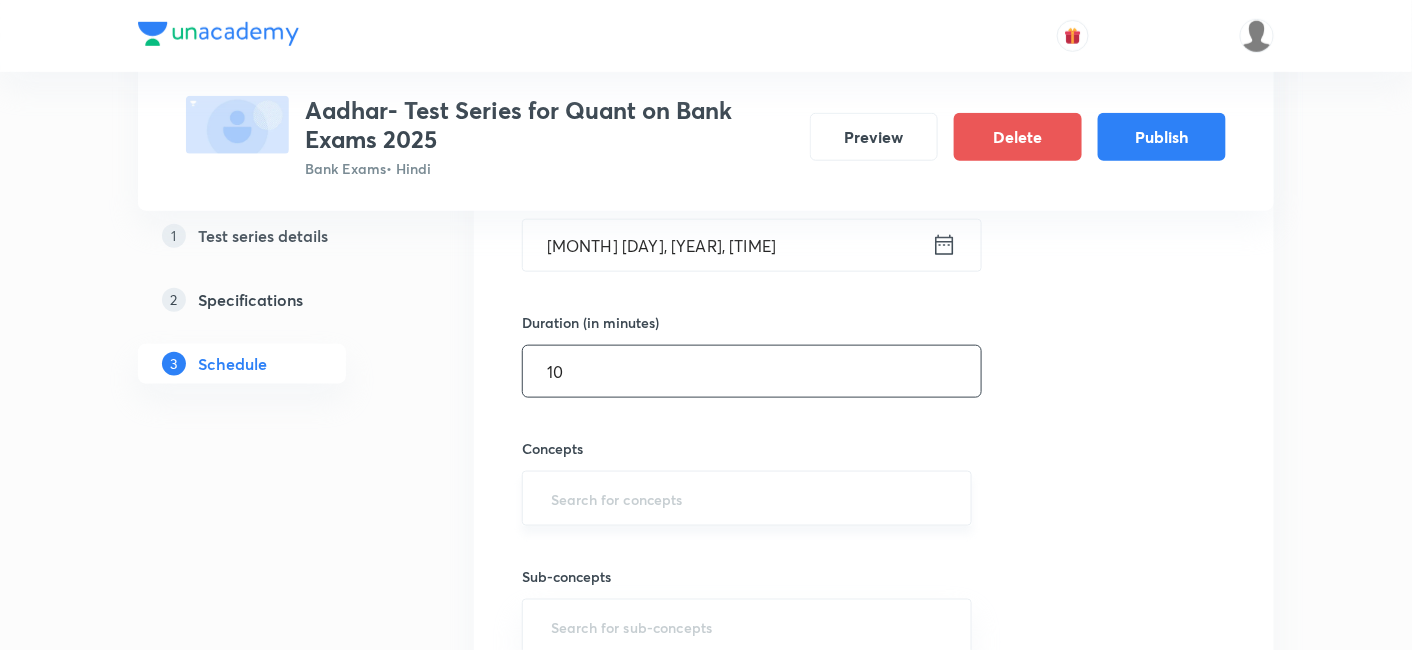 type on "10" 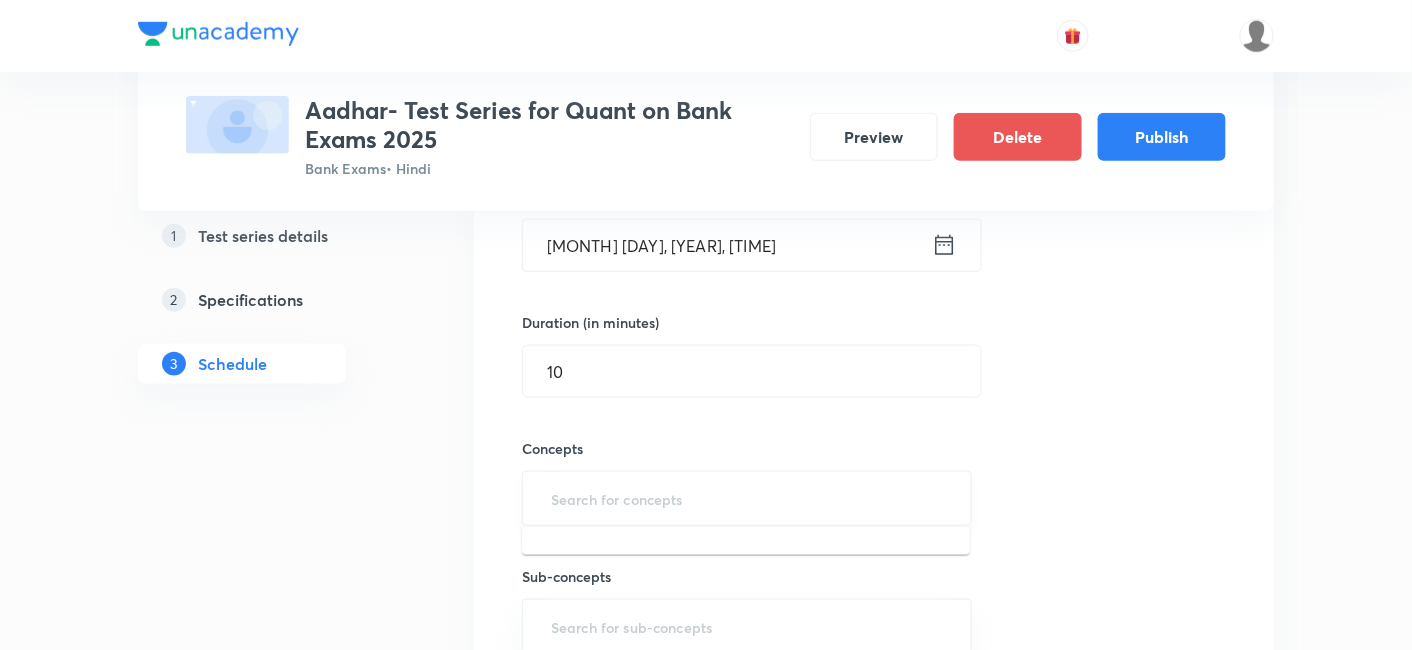 click at bounding box center [747, 498] 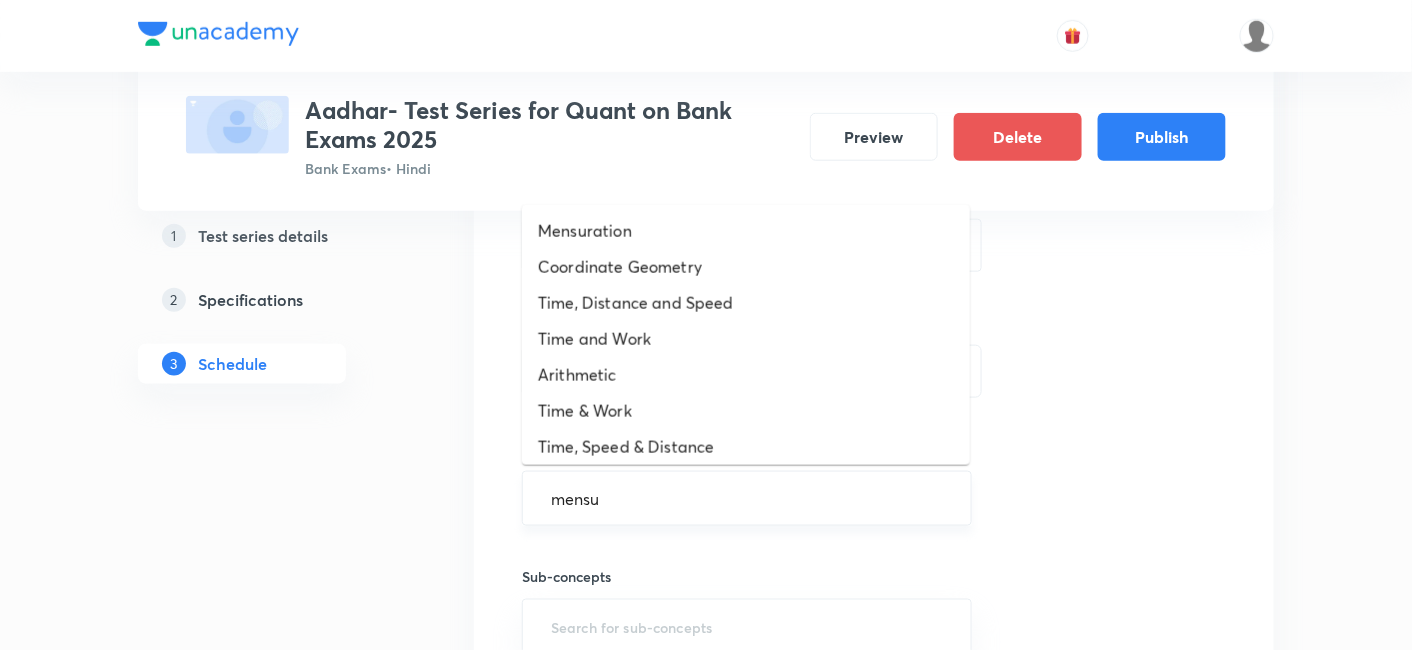 type on "mensur" 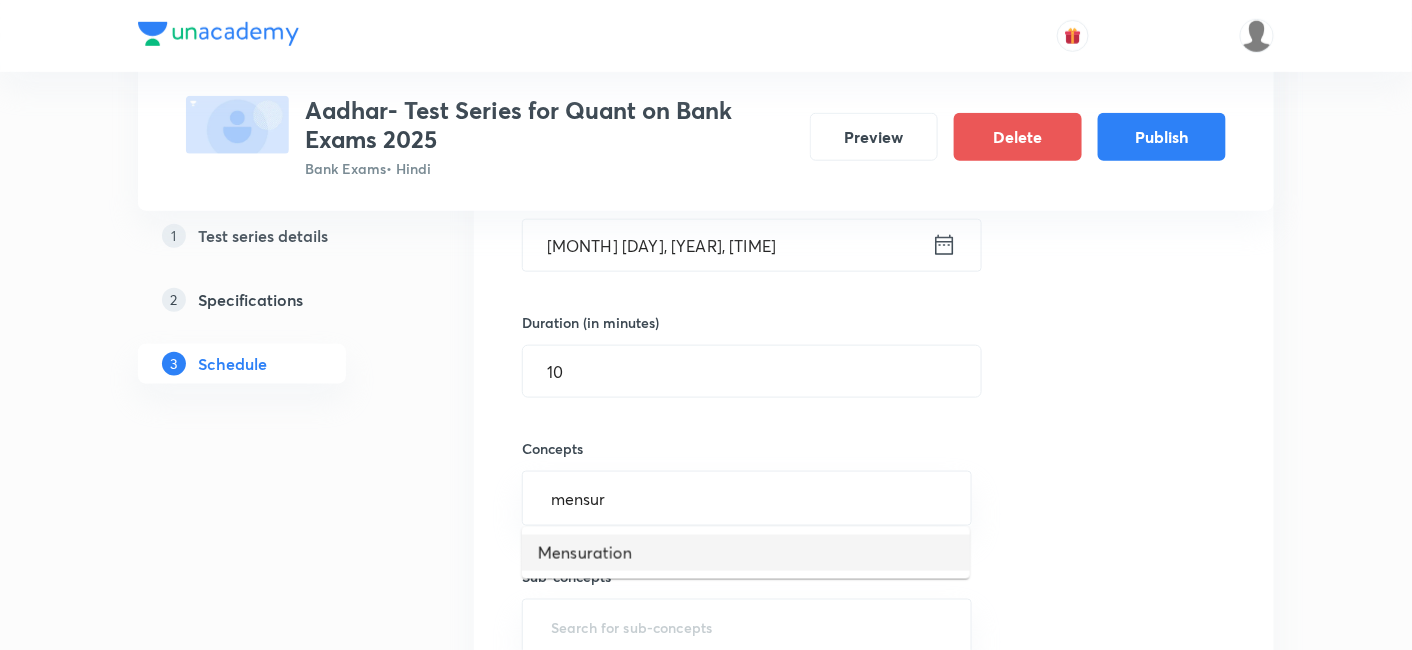 click on "Mensuration" at bounding box center (746, 553) 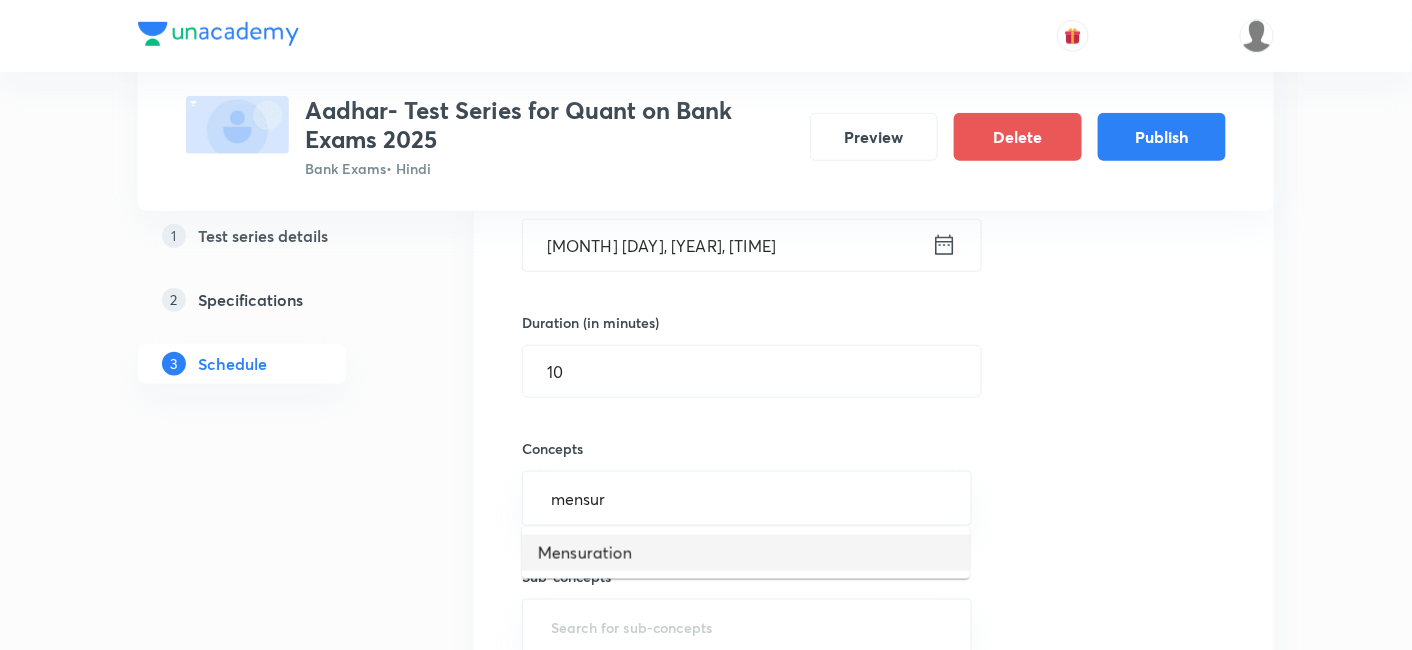 type 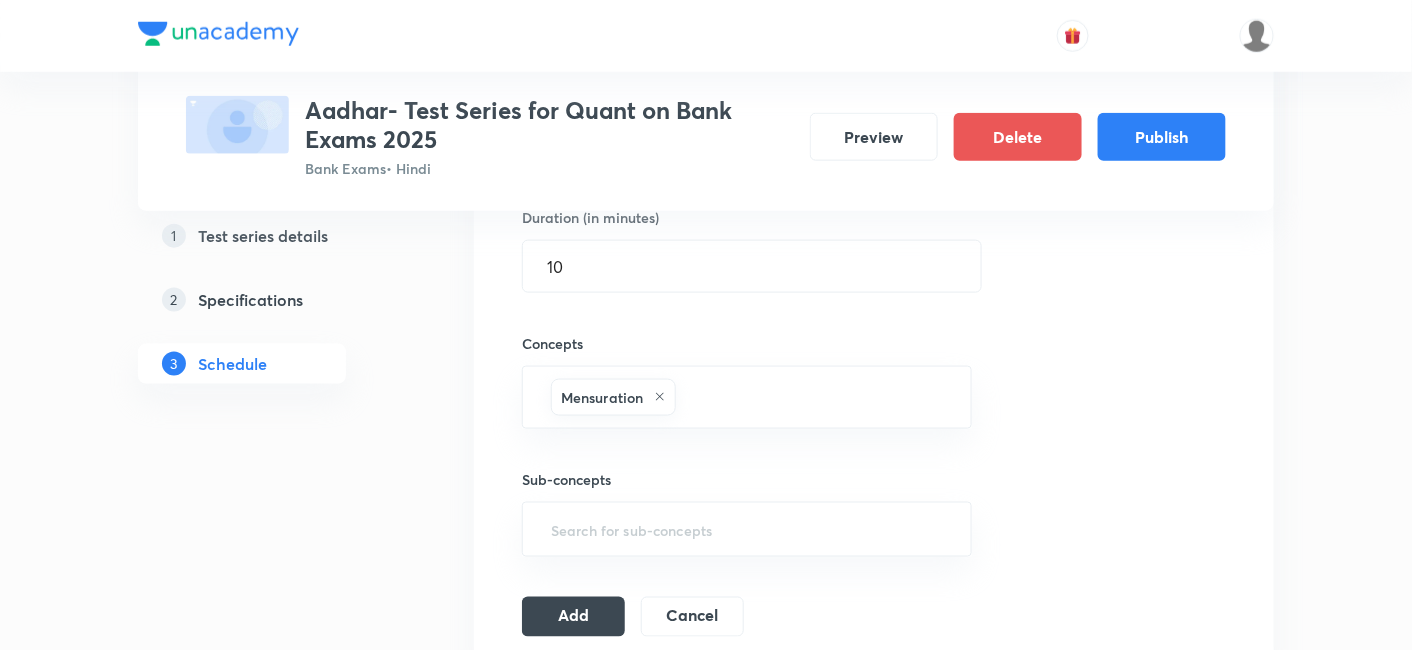 scroll, scrollTop: 639, scrollLeft: 0, axis: vertical 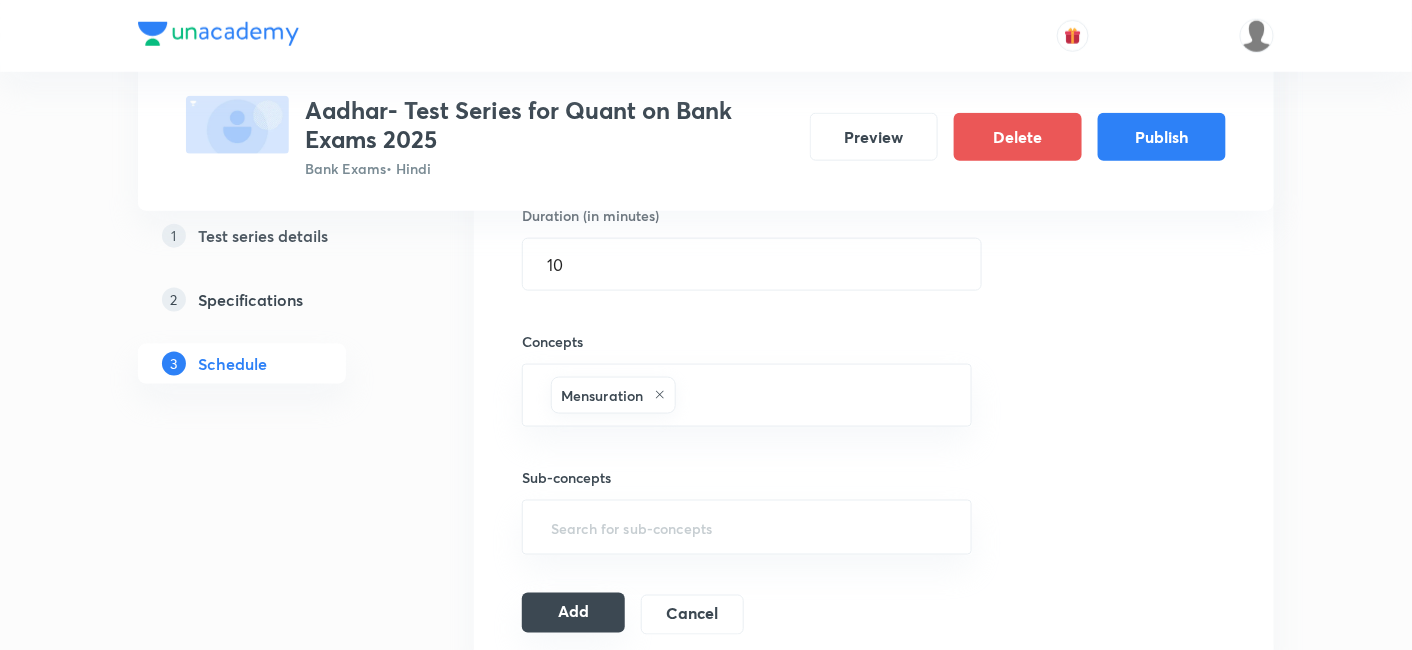 click on "Add" at bounding box center [573, 613] 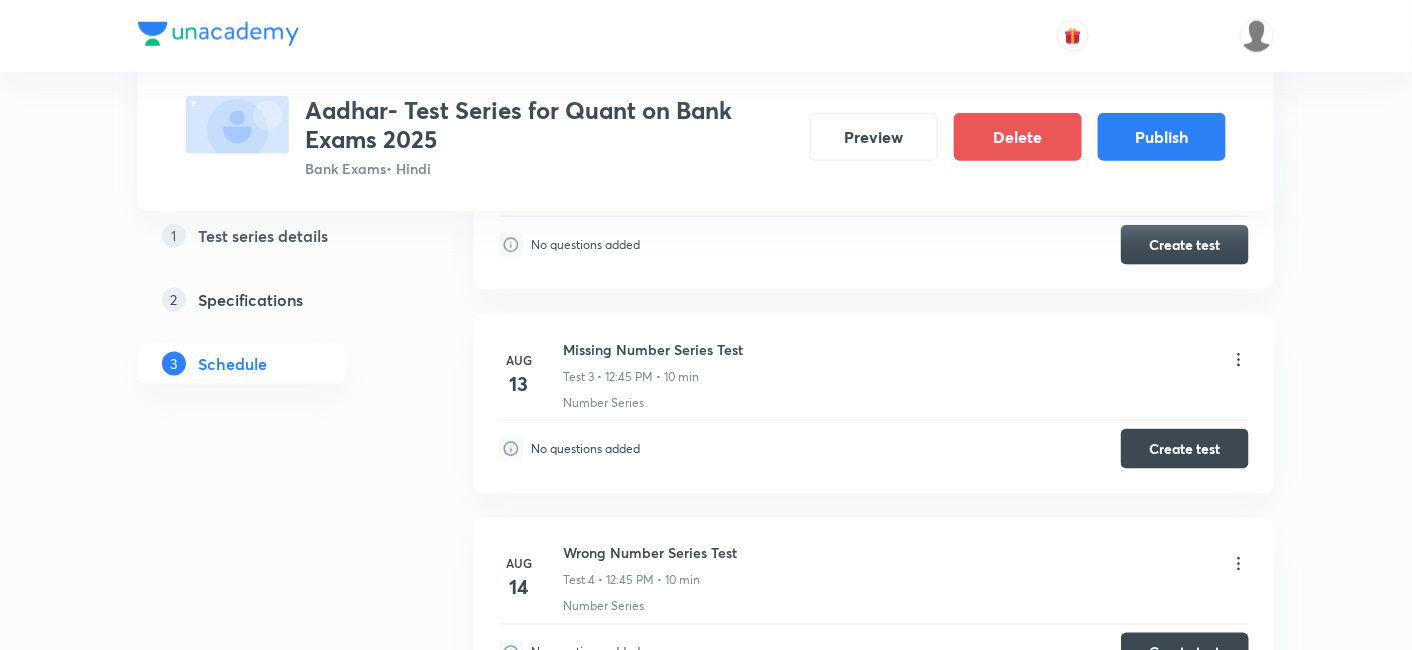 scroll, scrollTop: 0, scrollLeft: 0, axis: both 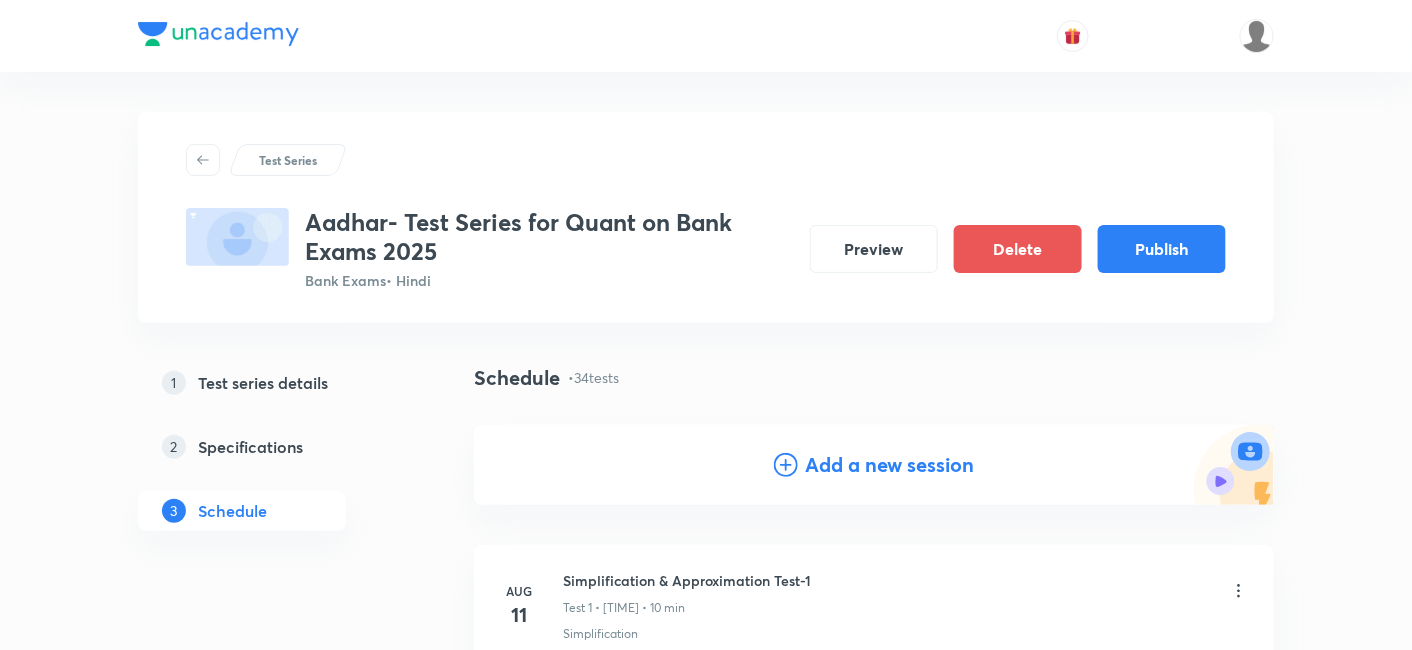 click on "Add a new session" at bounding box center (890, 465) 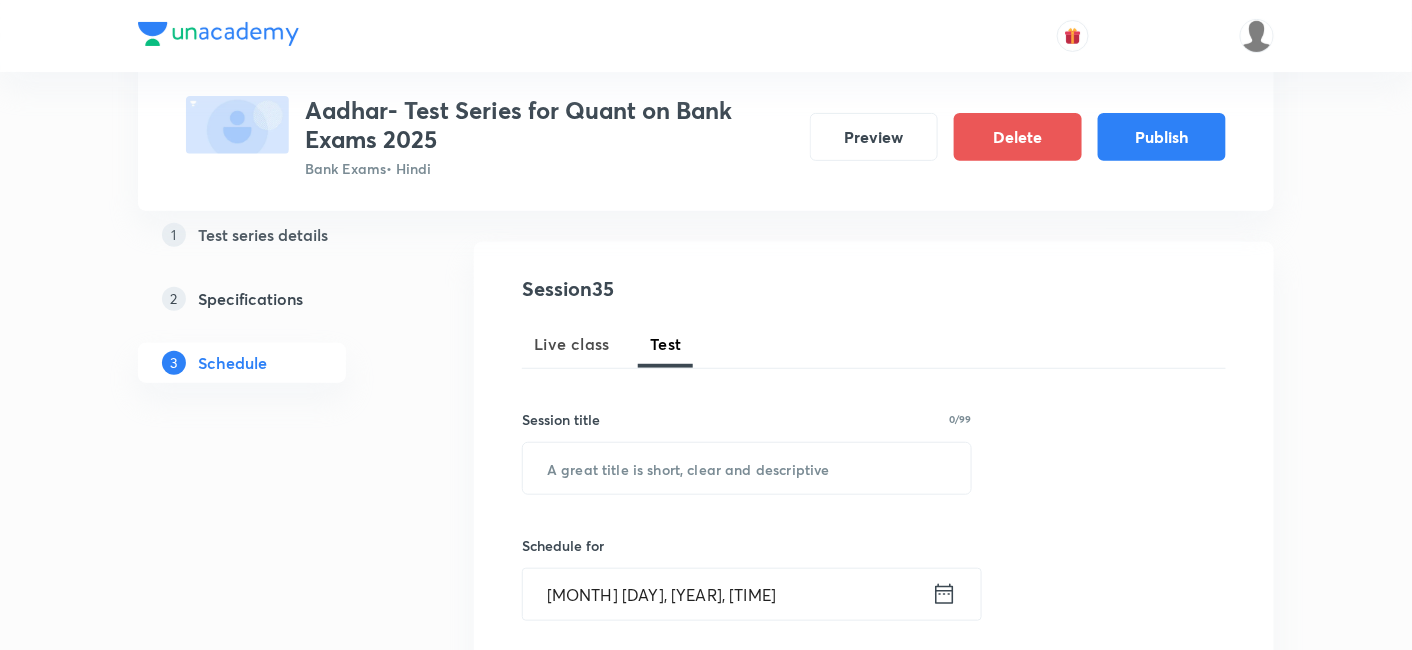 scroll, scrollTop: 184, scrollLeft: 0, axis: vertical 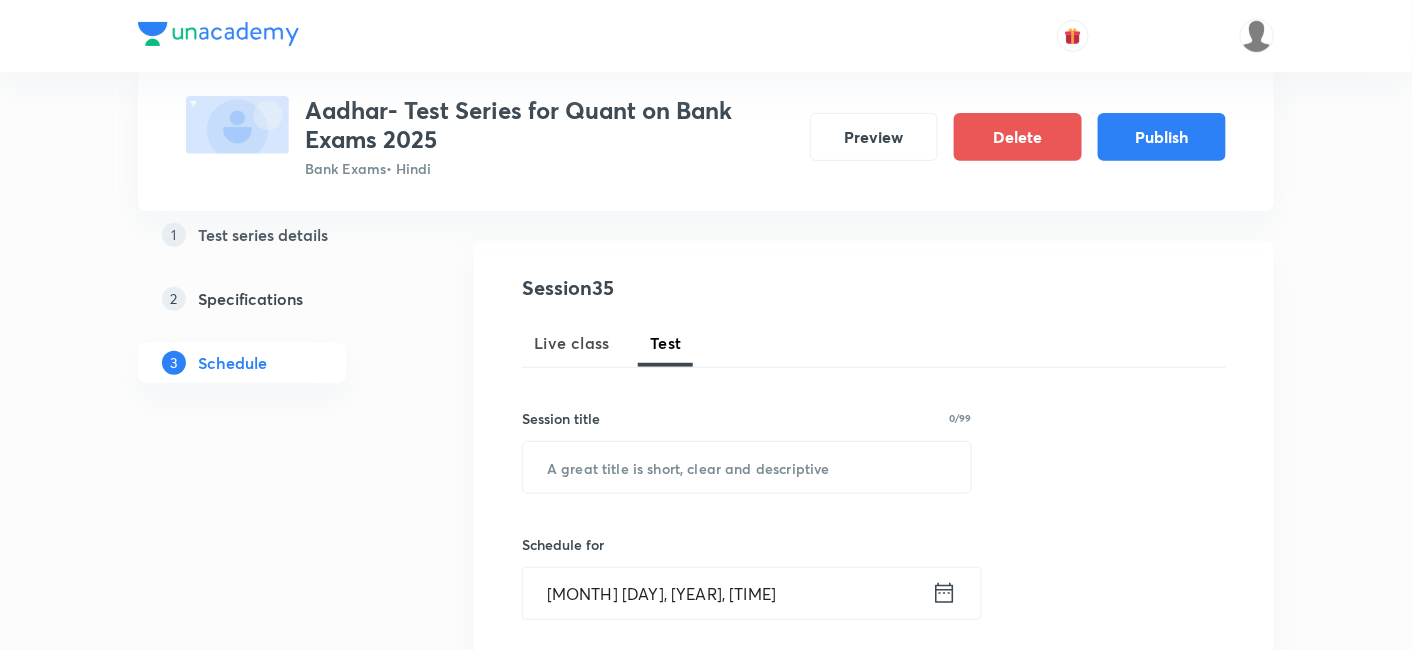 click at bounding box center [747, 467] 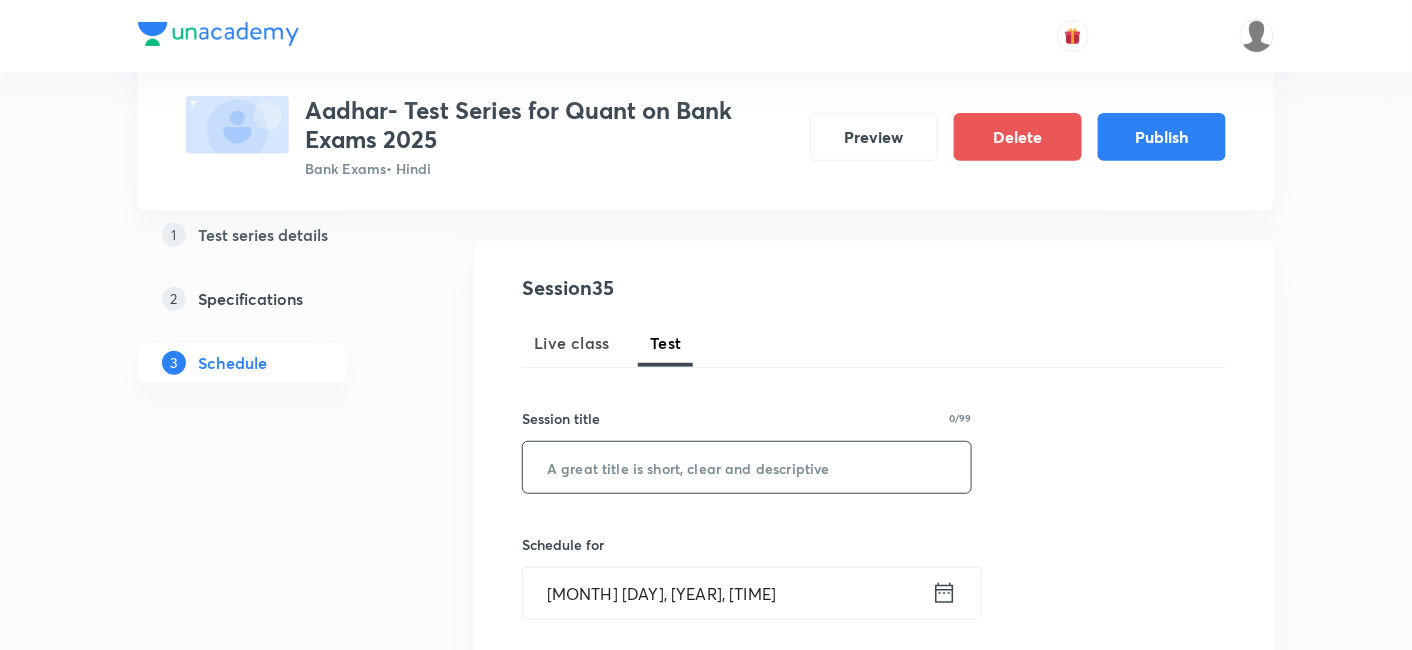 paste on "Permutation & Combination" 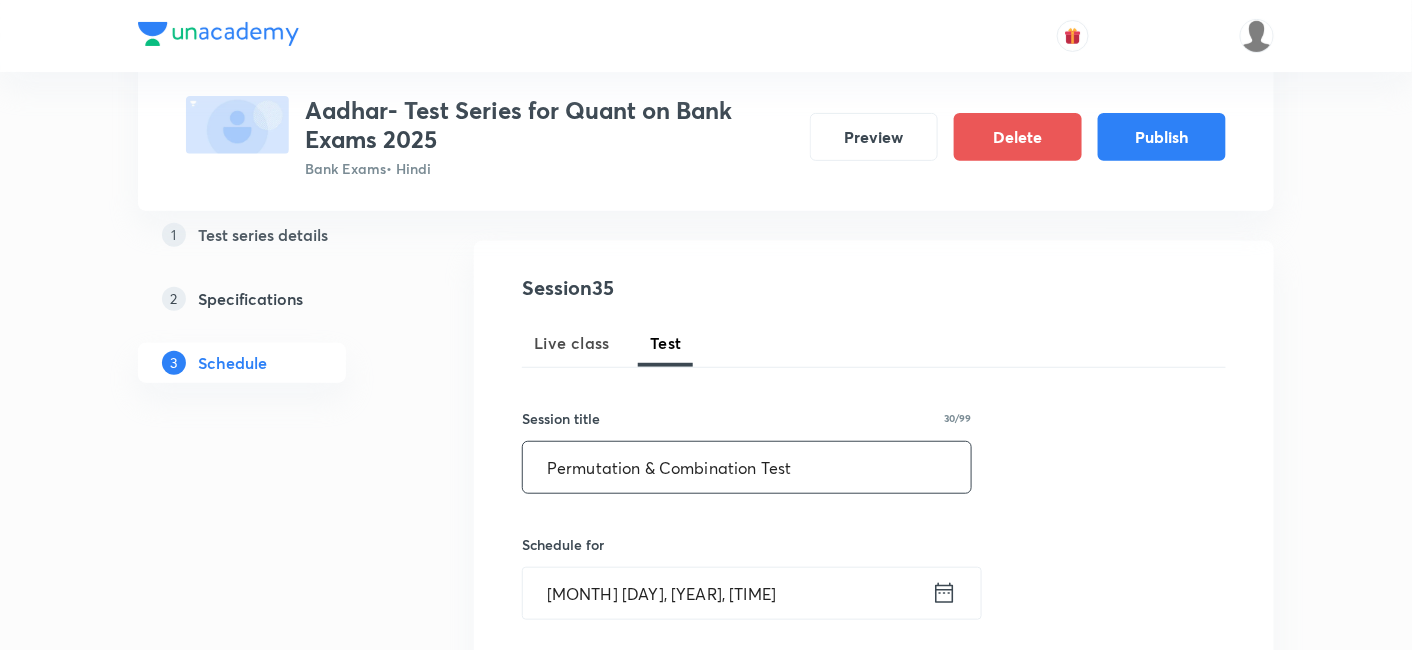 scroll, scrollTop: 388, scrollLeft: 0, axis: vertical 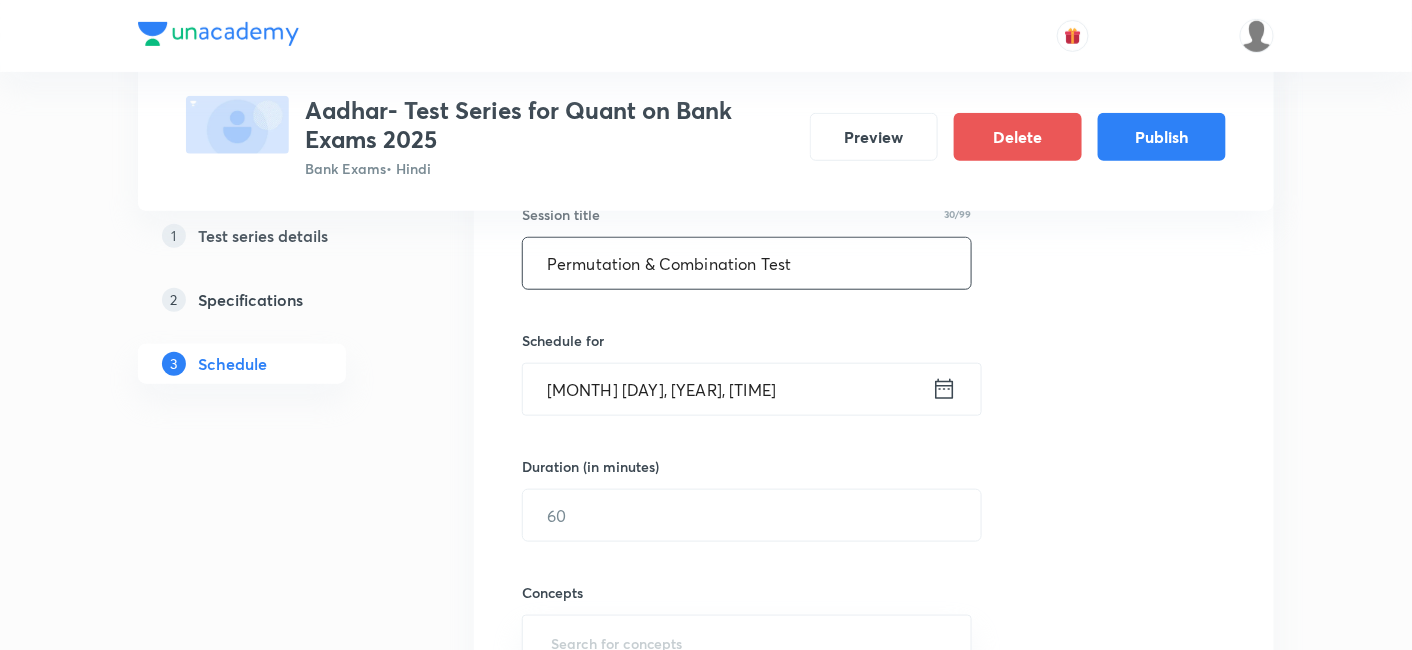 type on "Permutation & Combination Test" 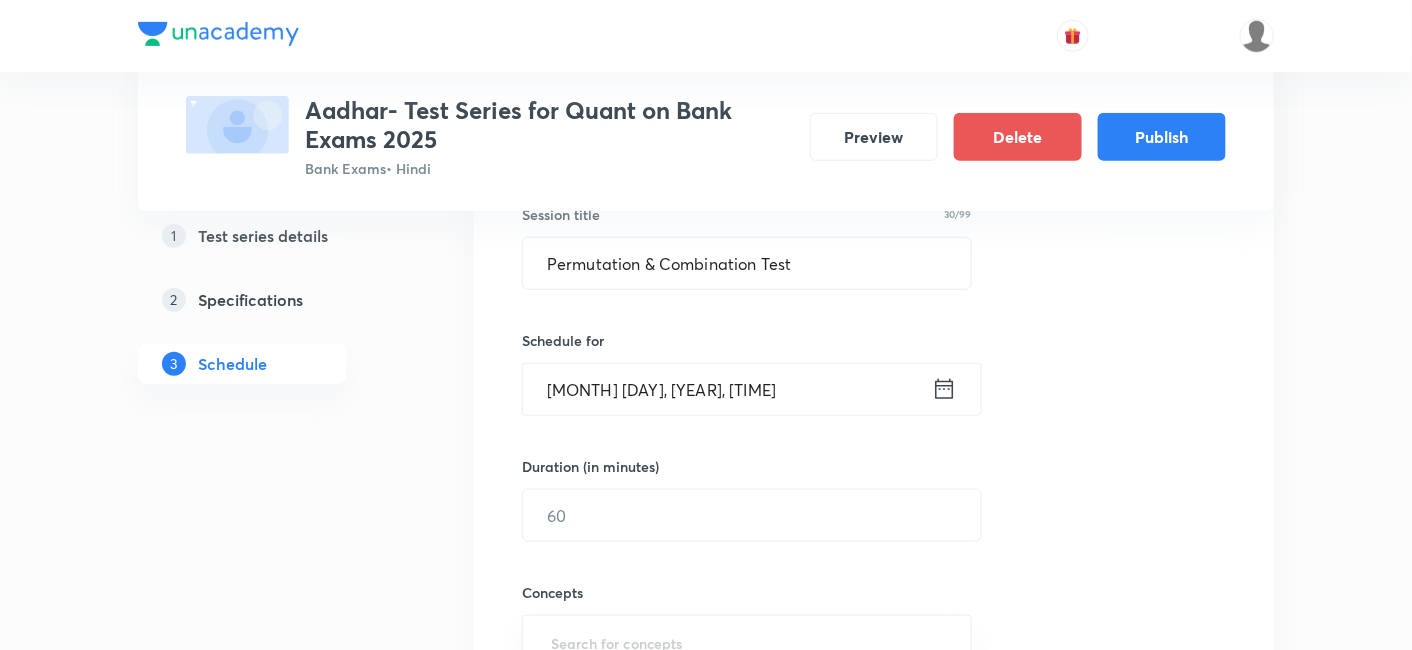 click 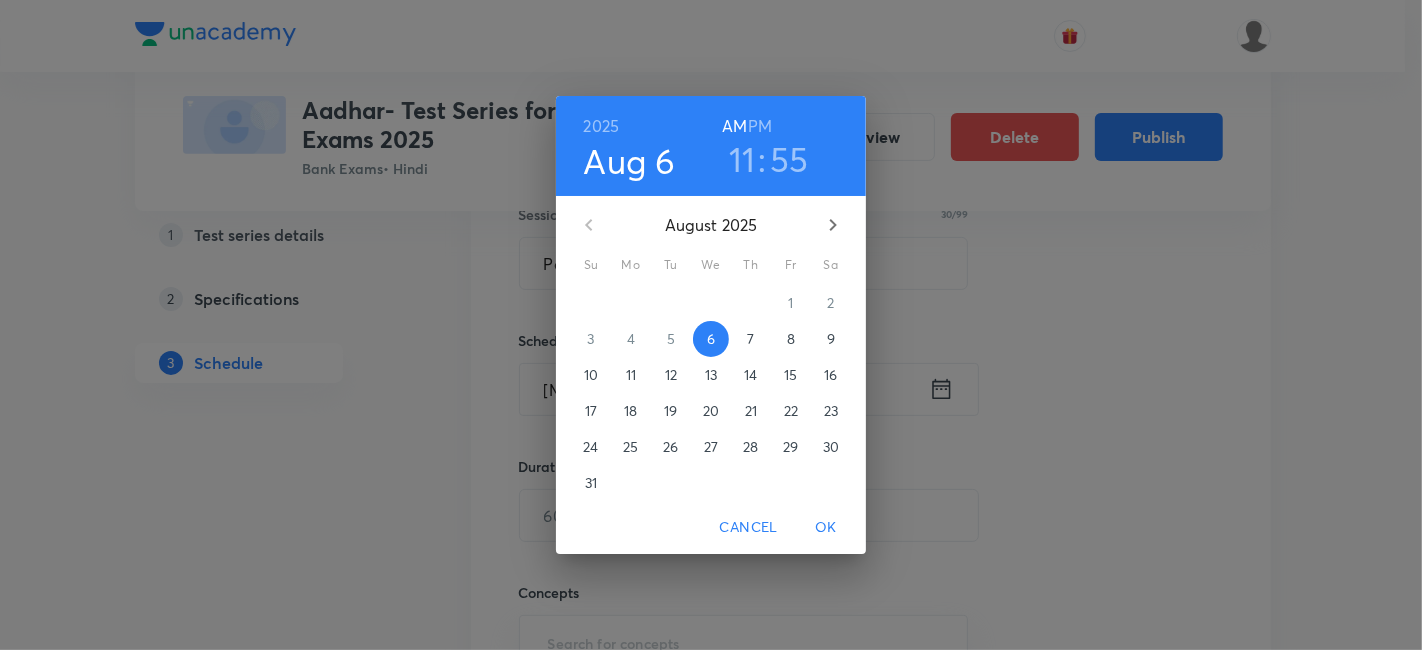 click 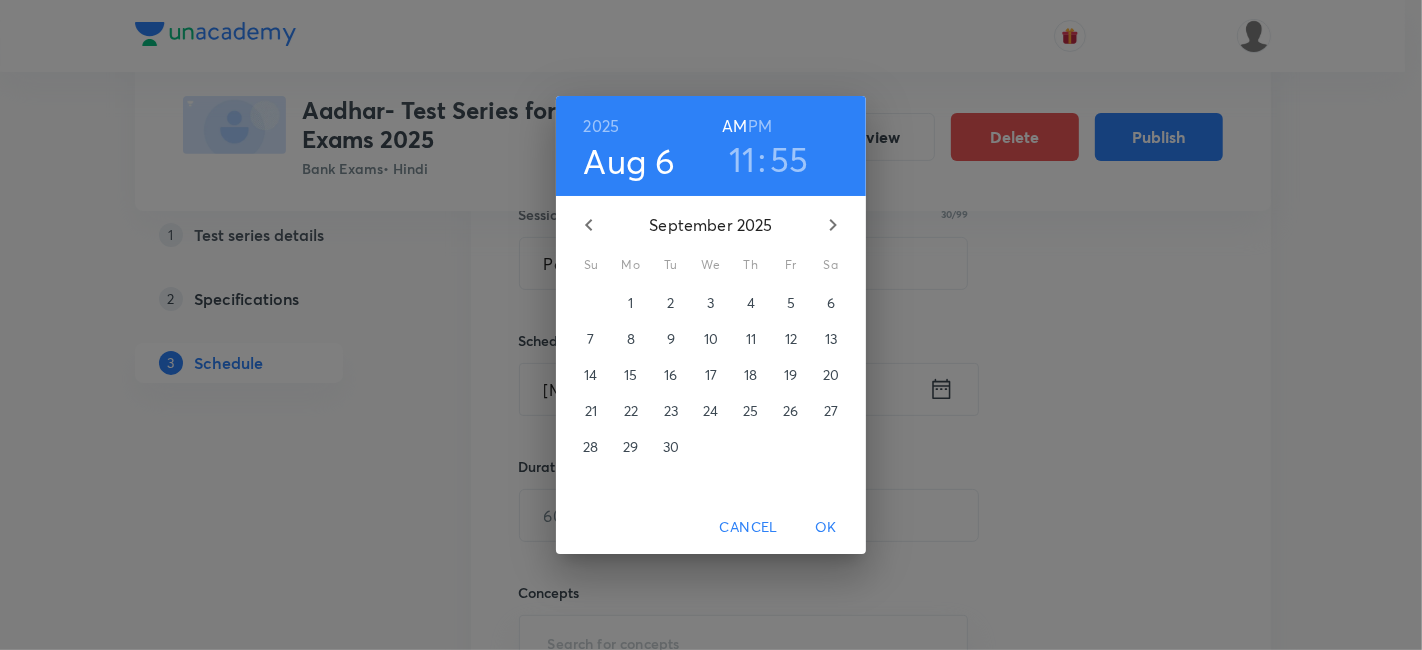 click on "26" at bounding box center [791, 411] 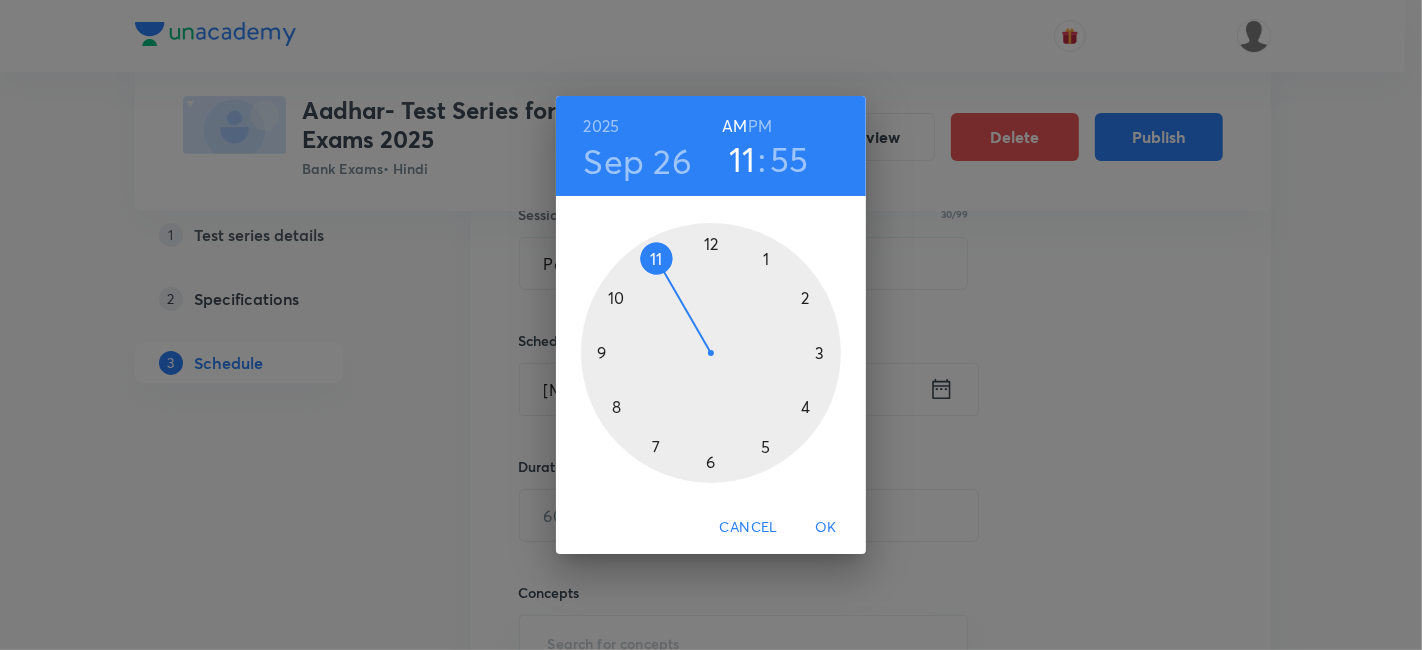 click on "PM" at bounding box center [760, 126] 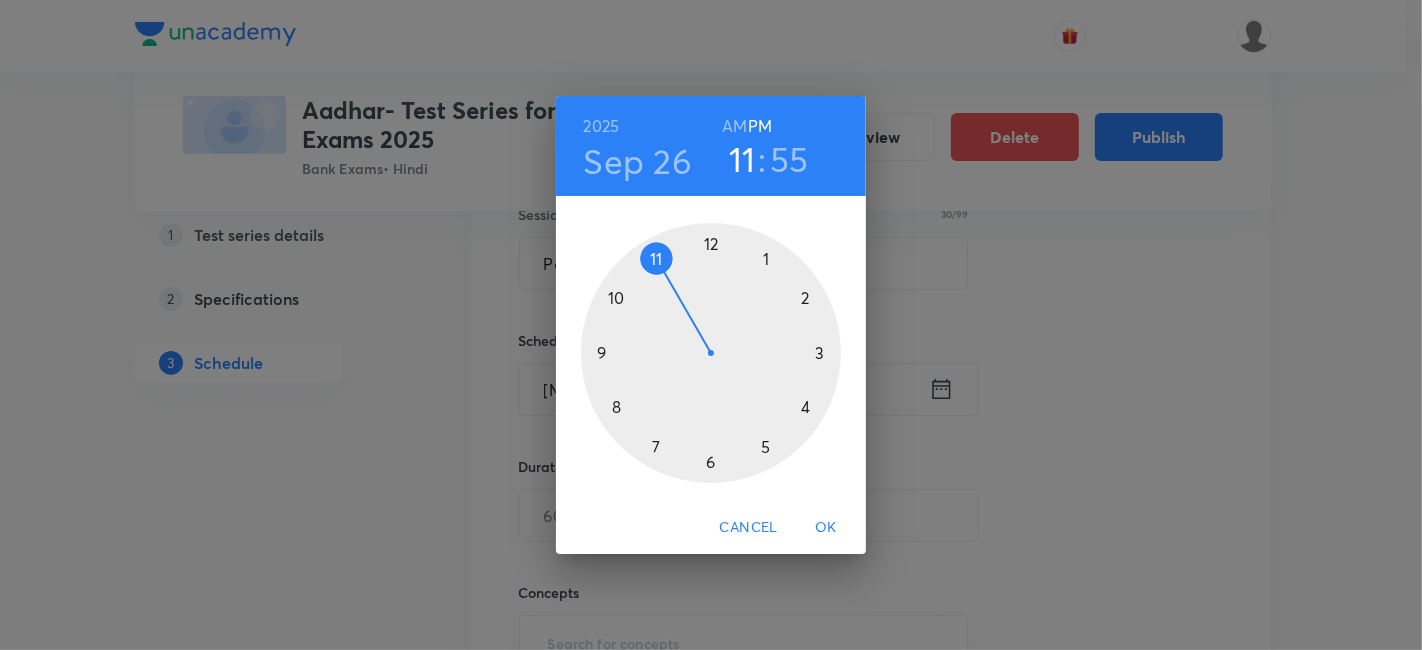 click at bounding box center [711, 353] 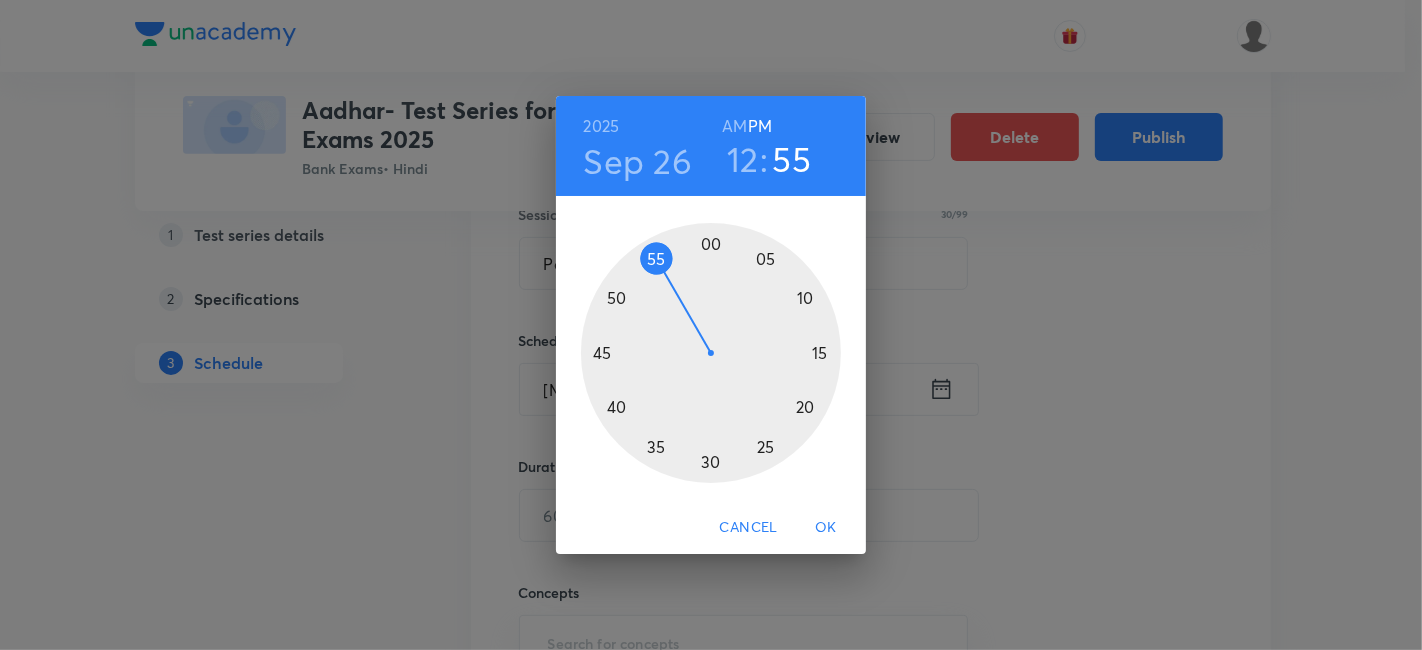 click at bounding box center (711, 353) 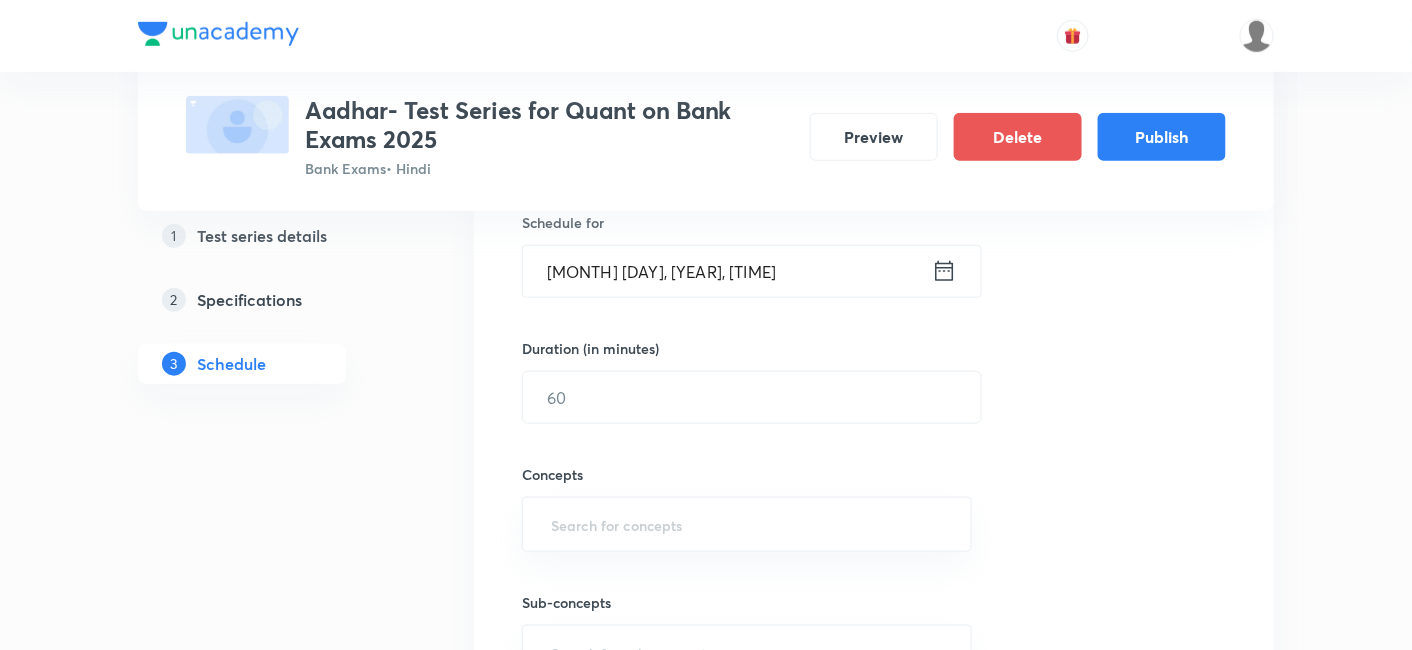 scroll, scrollTop: 508, scrollLeft: 0, axis: vertical 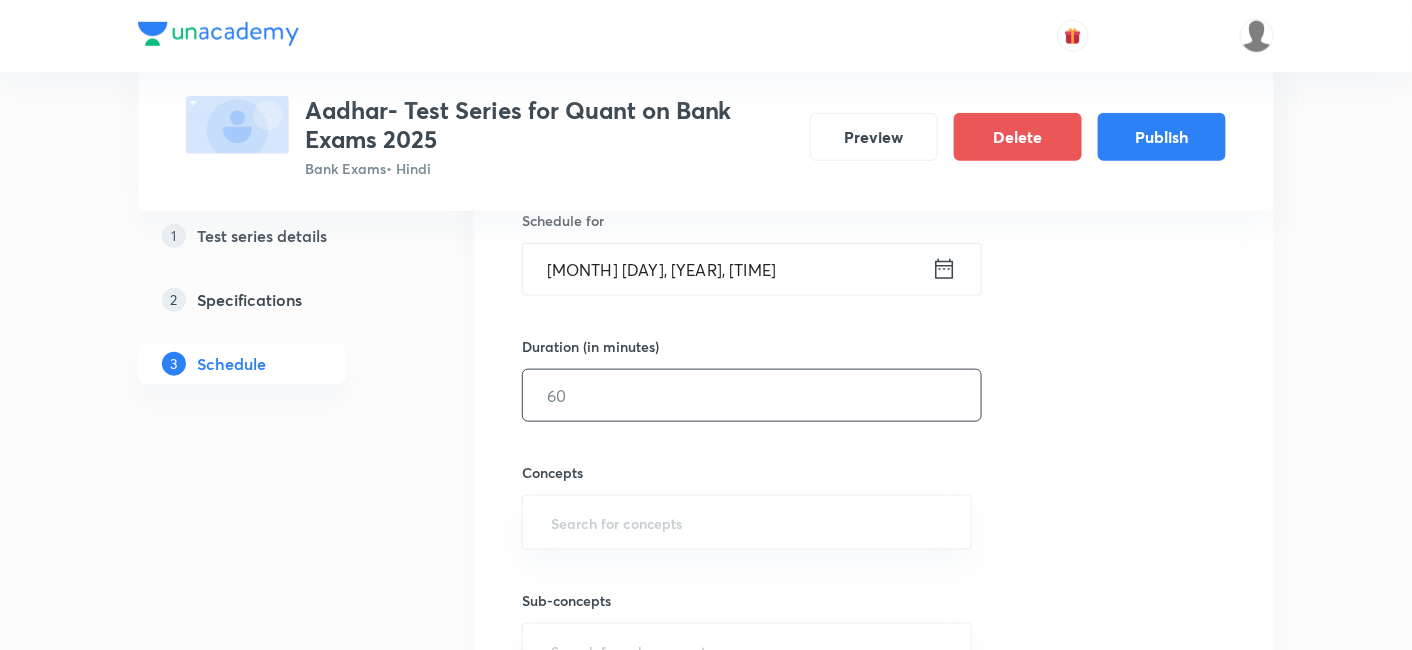 click at bounding box center (752, 395) 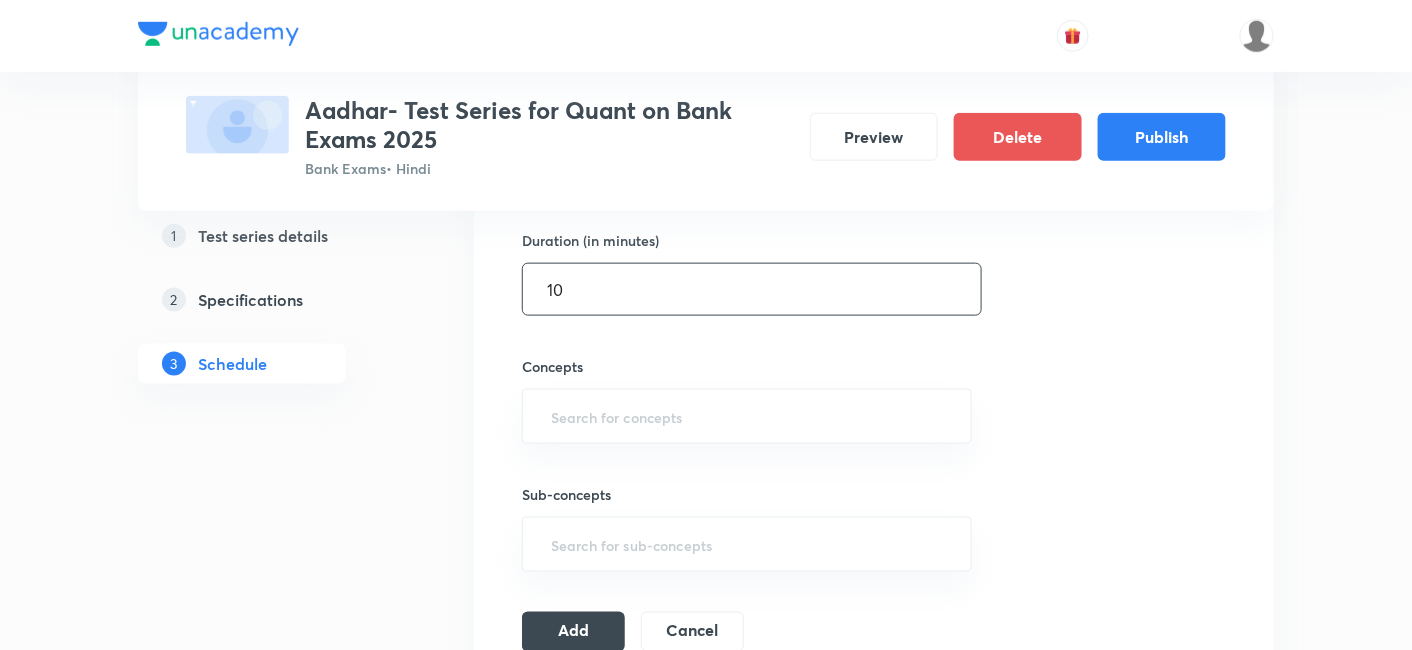scroll, scrollTop: 624, scrollLeft: 0, axis: vertical 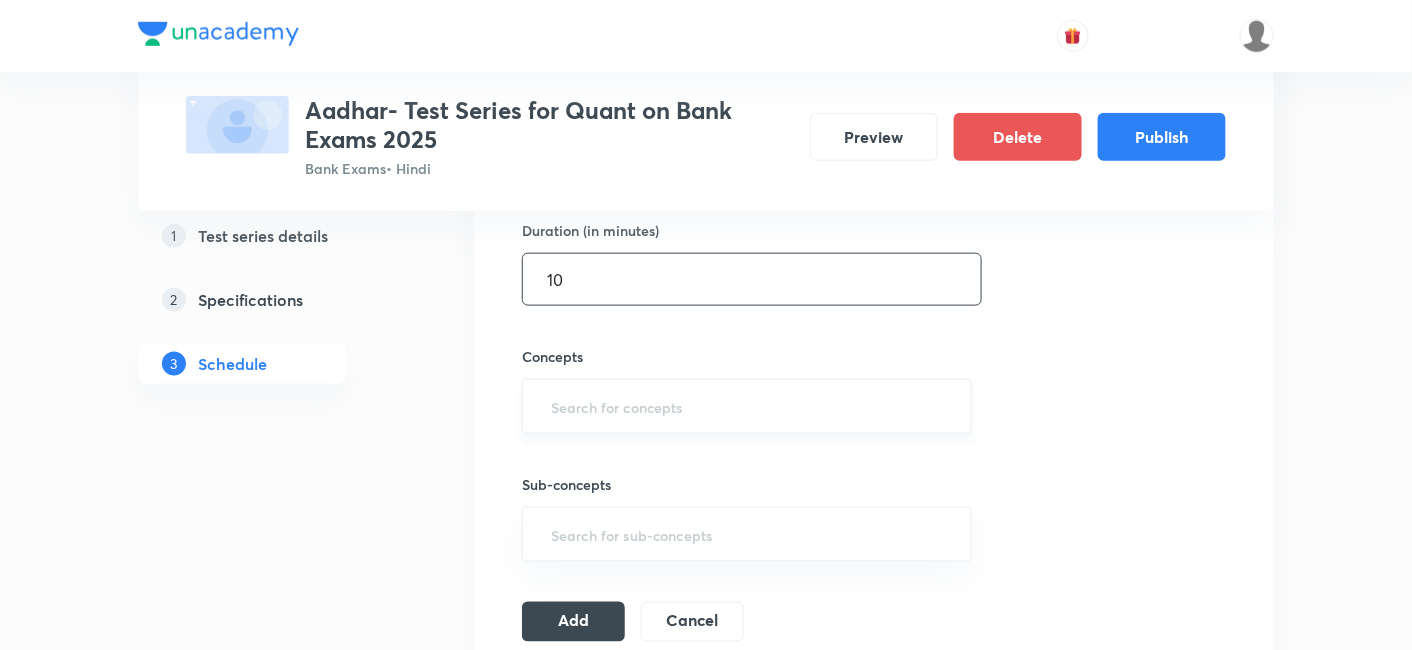 type on "10" 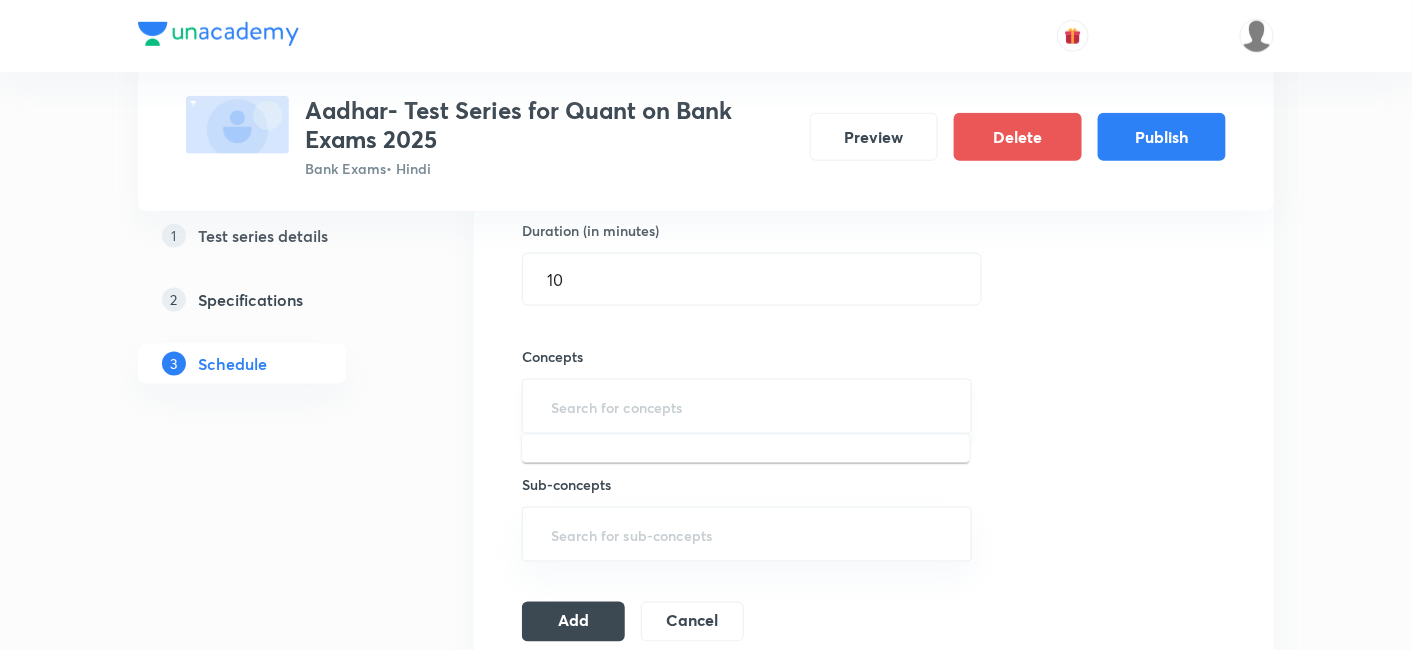 click at bounding box center [747, 406] 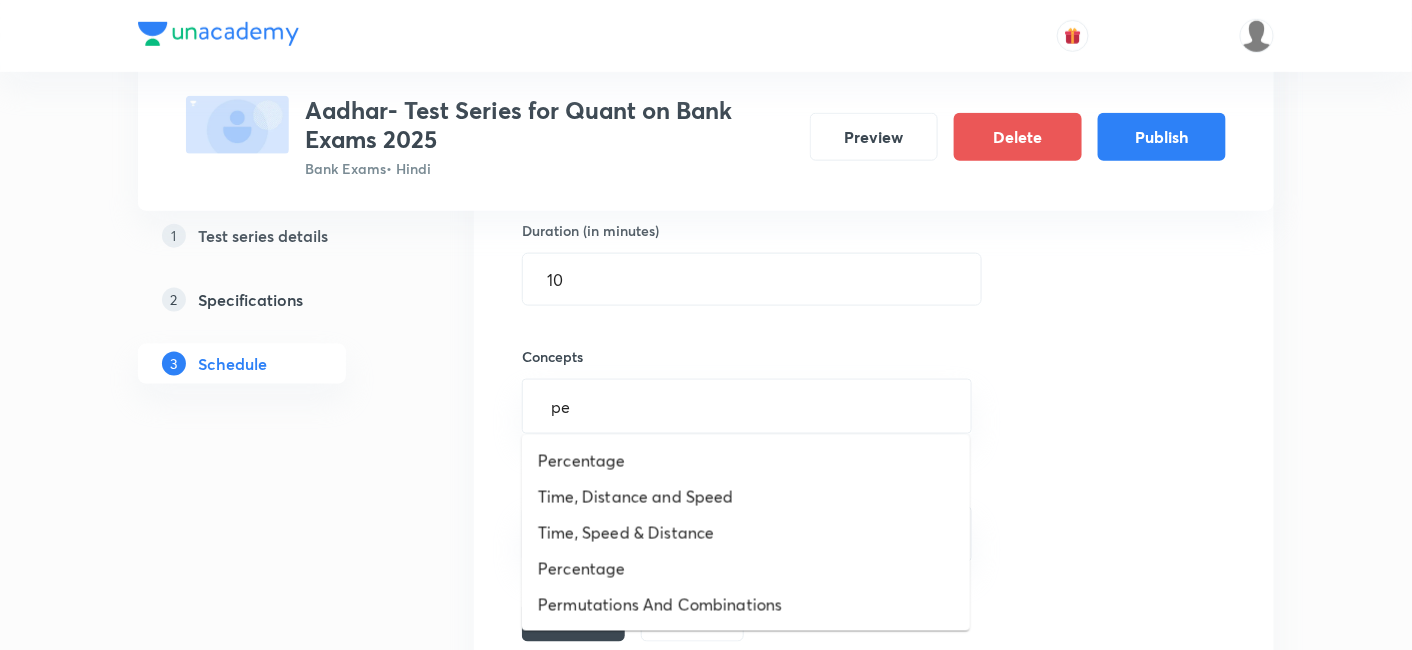 type on "p" 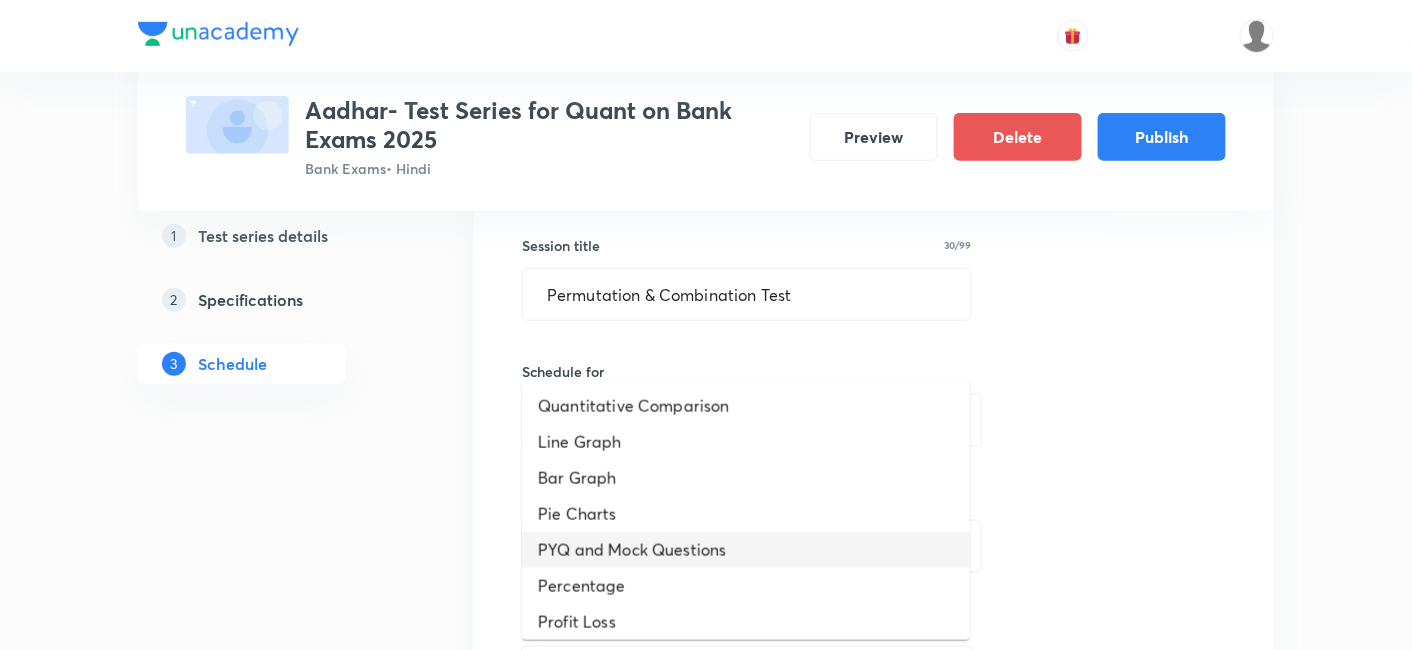 scroll, scrollTop: 533, scrollLeft: 0, axis: vertical 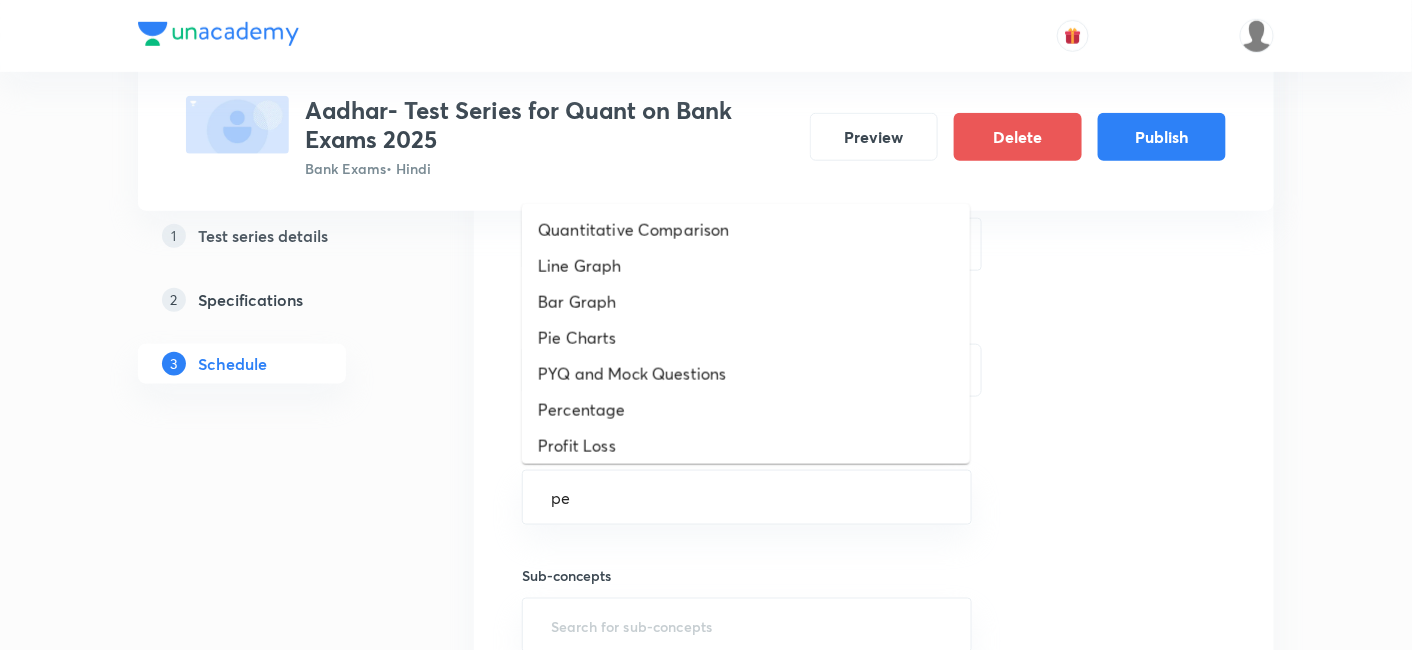 type on "per" 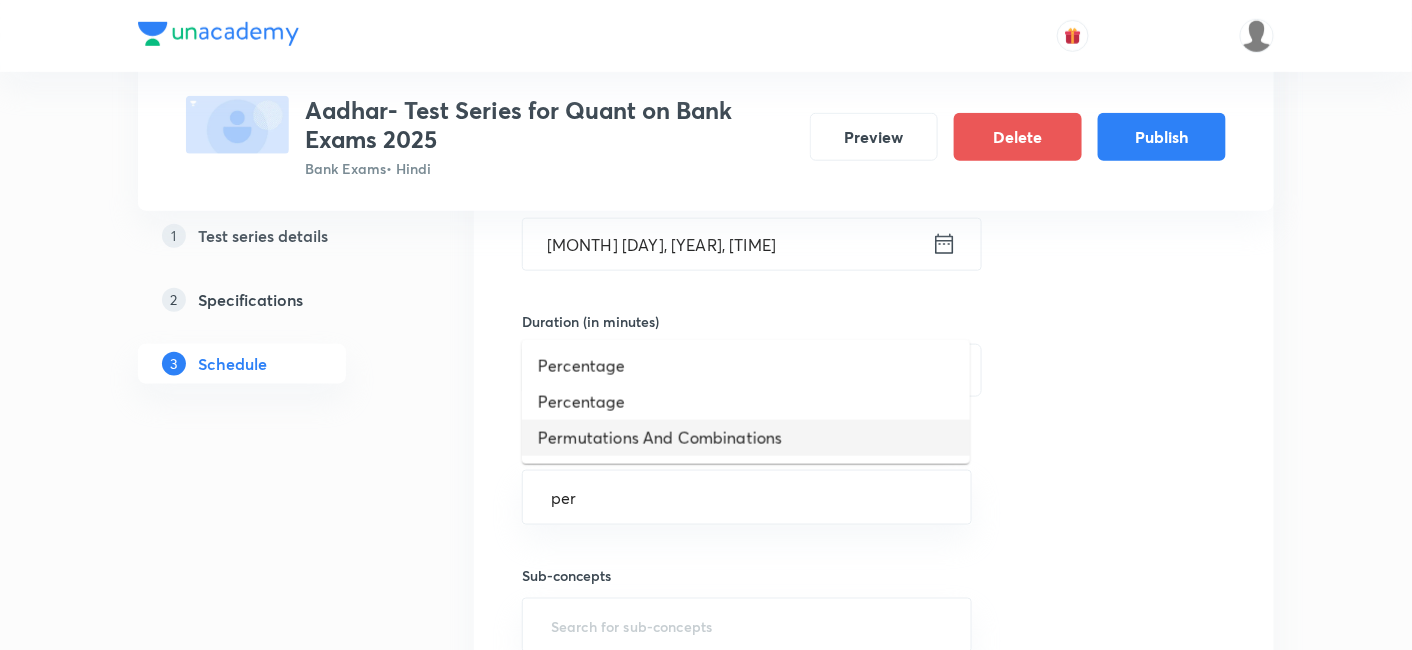click on "Permutations And Combinations" at bounding box center (746, 438) 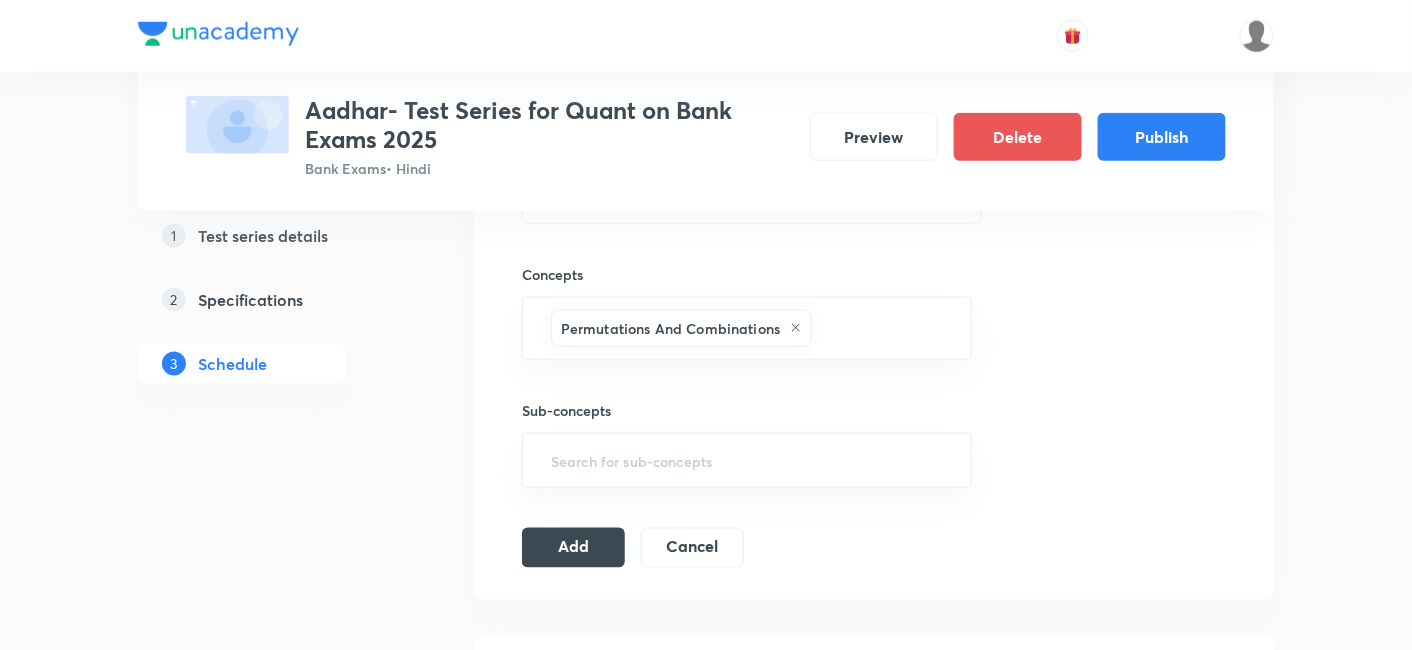 scroll, scrollTop: 777, scrollLeft: 0, axis: vertical 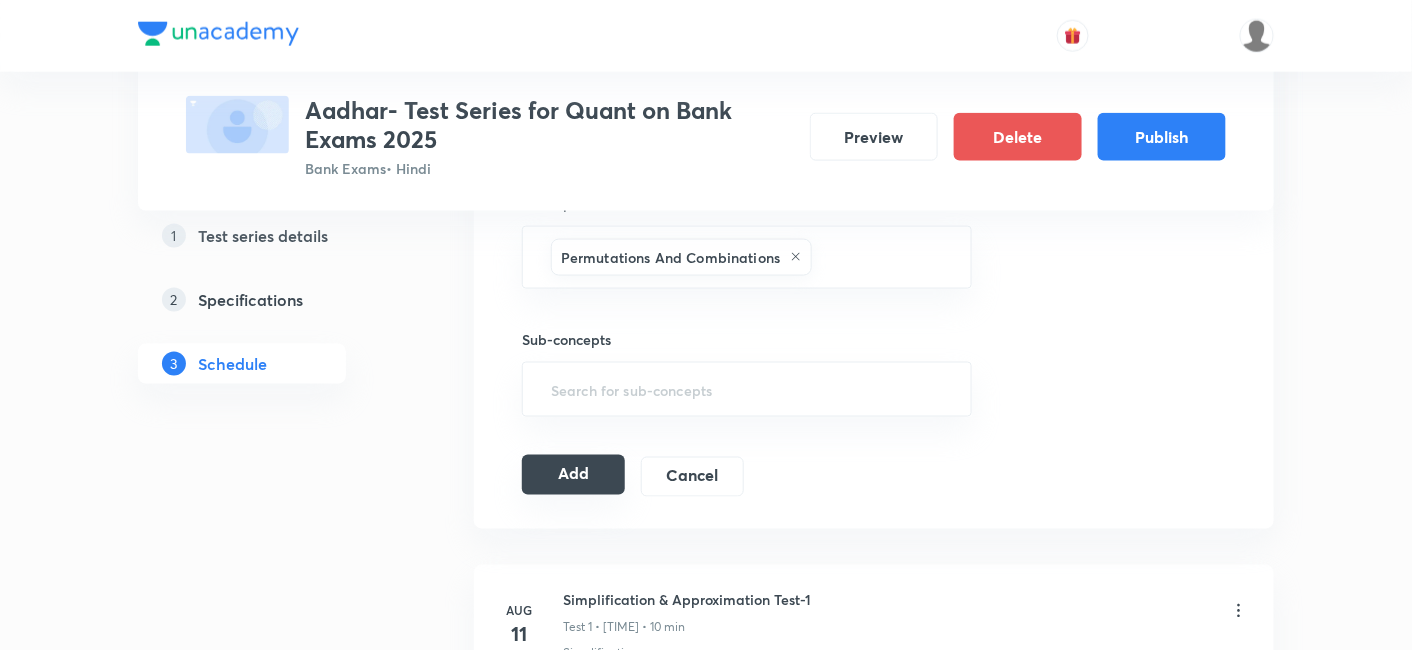 click on "Add" at bounding box center (573, 475) 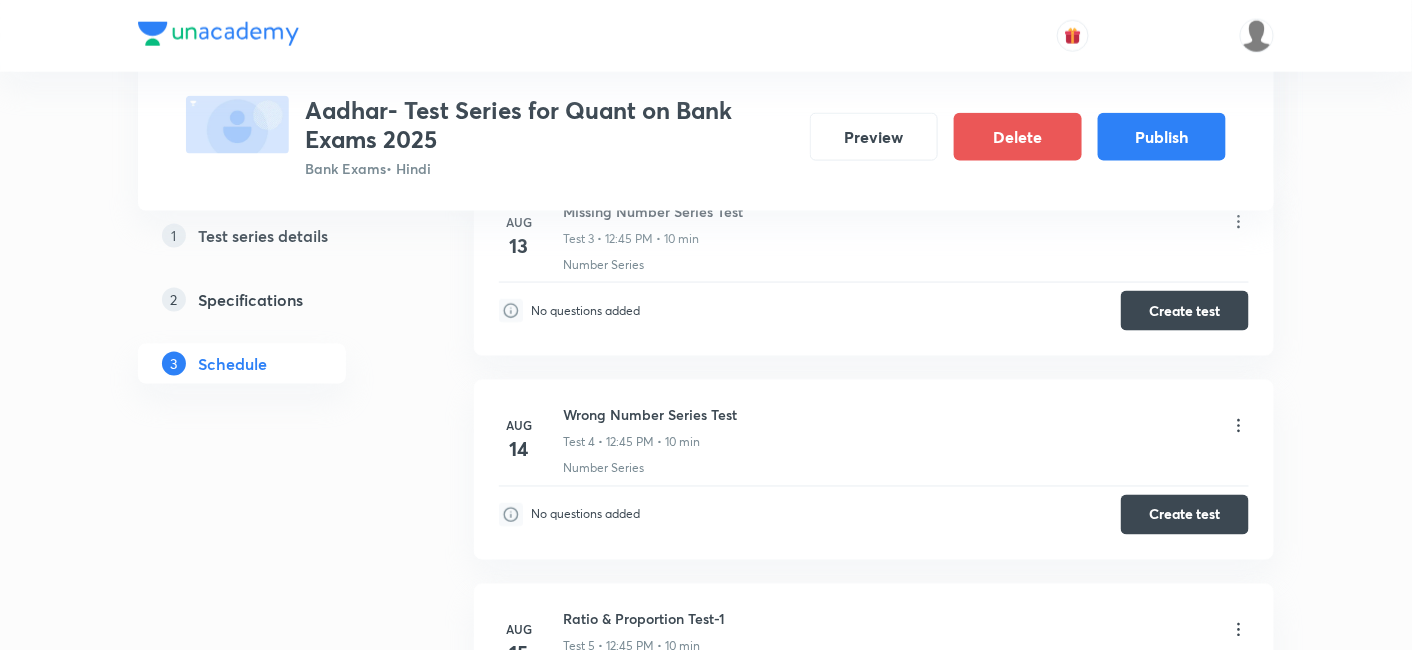 scroll, scrollTop: 0, scrollLeft: 0, axis: both 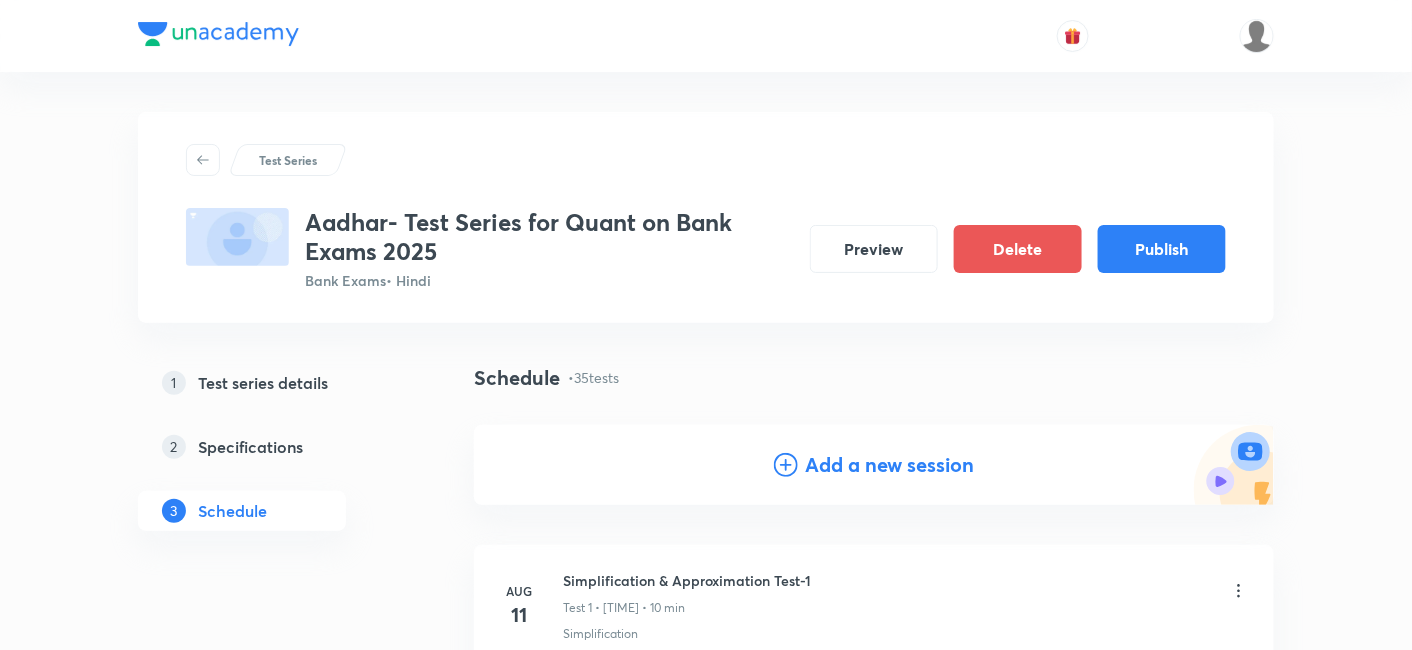 click on "Add a new session" at bounding box center [890, 465] 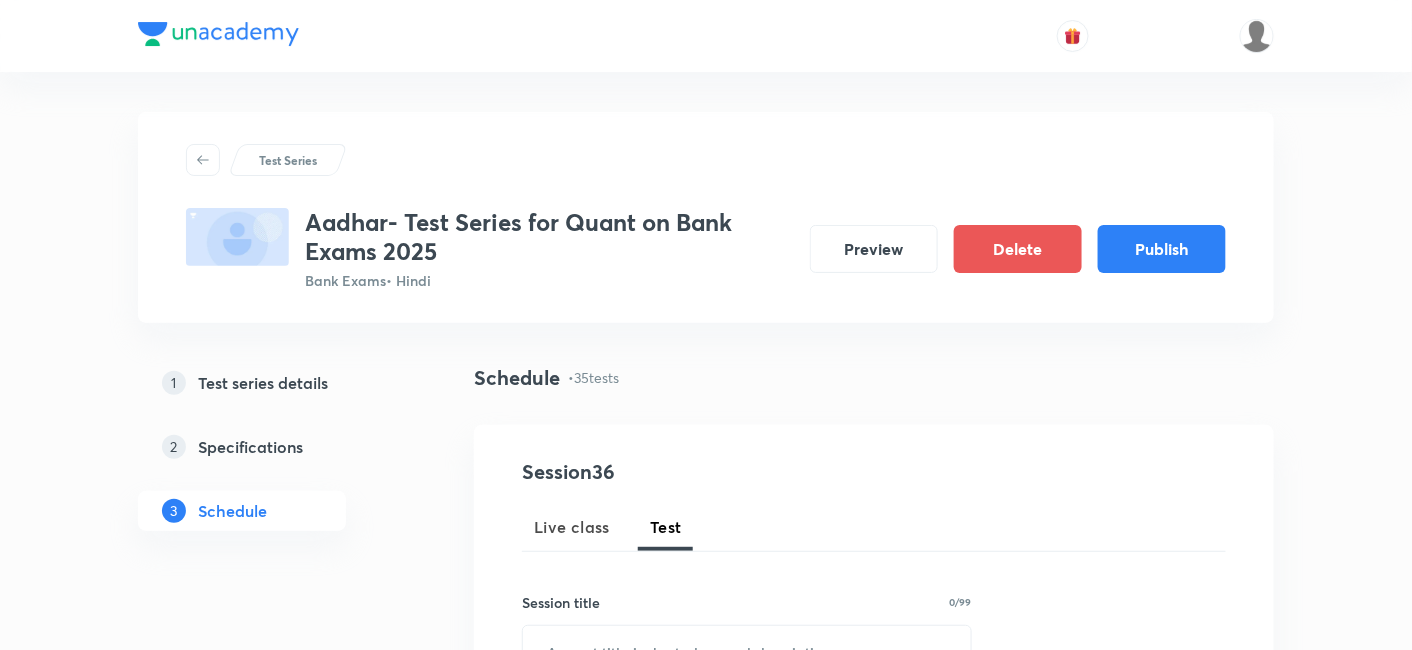 scroll, scrollTop: 183, scrollLeft: 0, axis: vertical 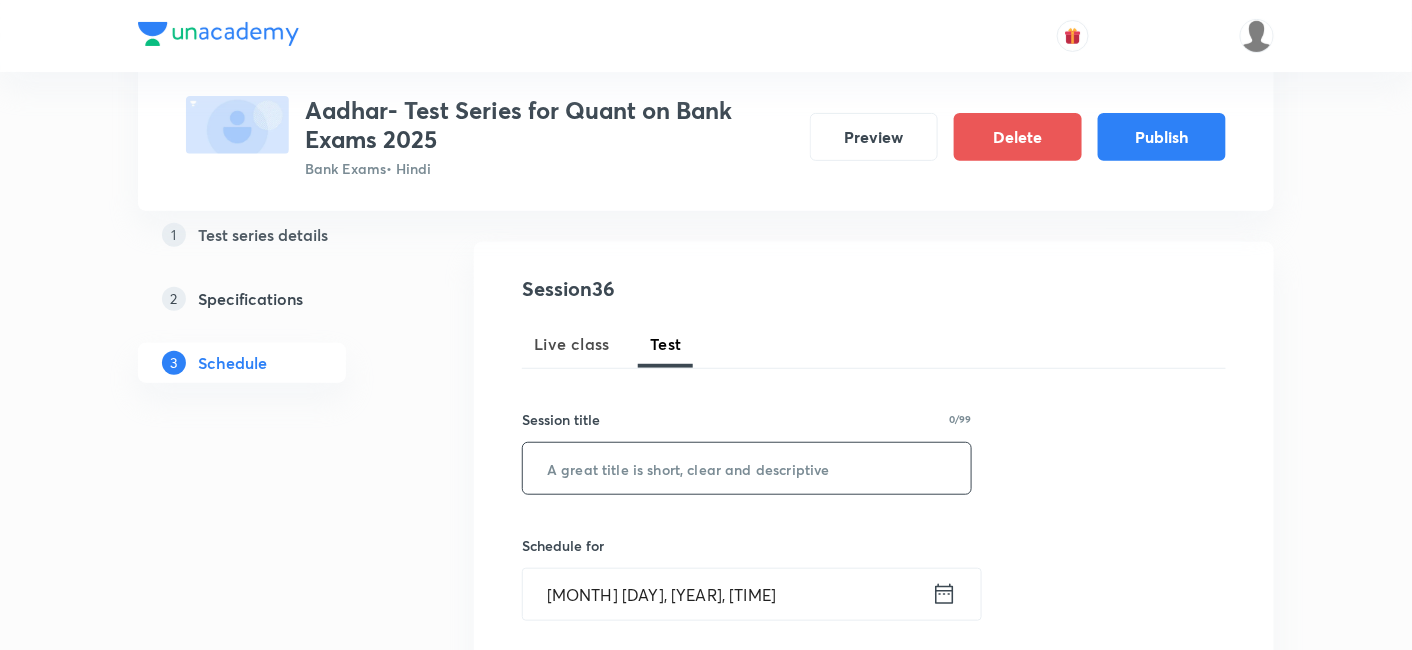 click at bounding box center (747, 468) 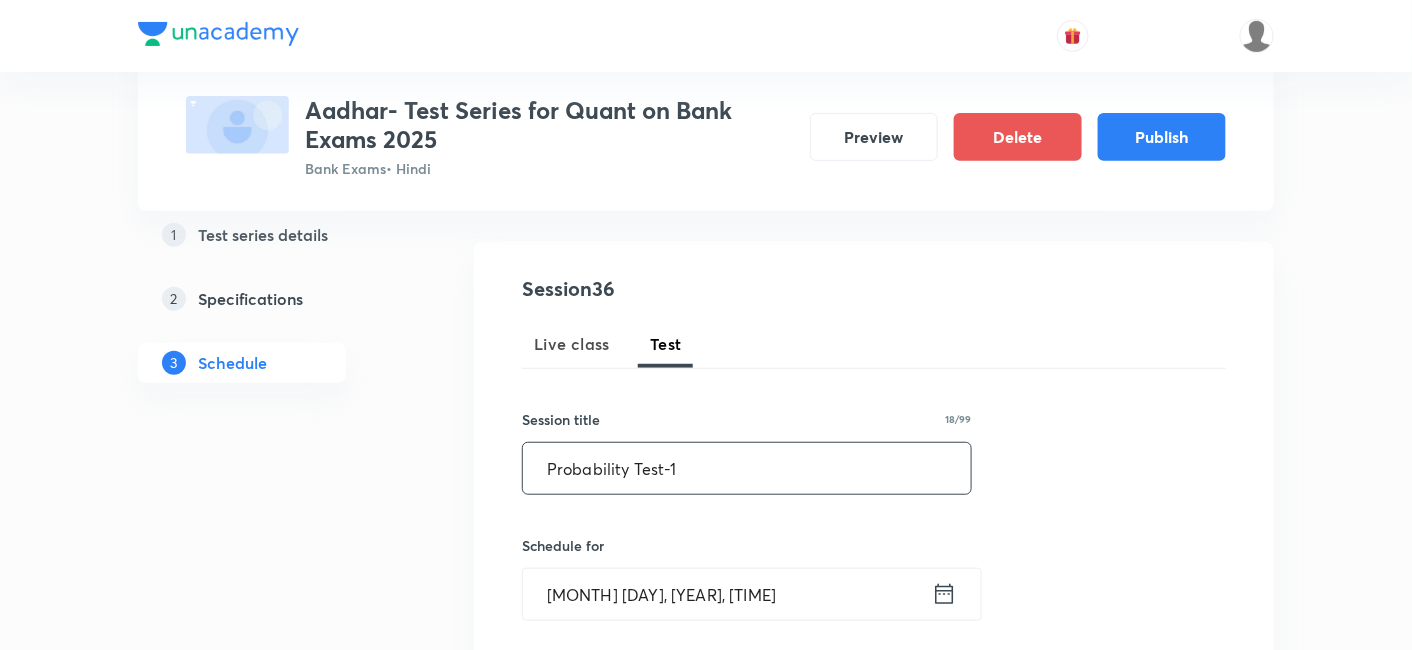 type on "Probability Test-1" 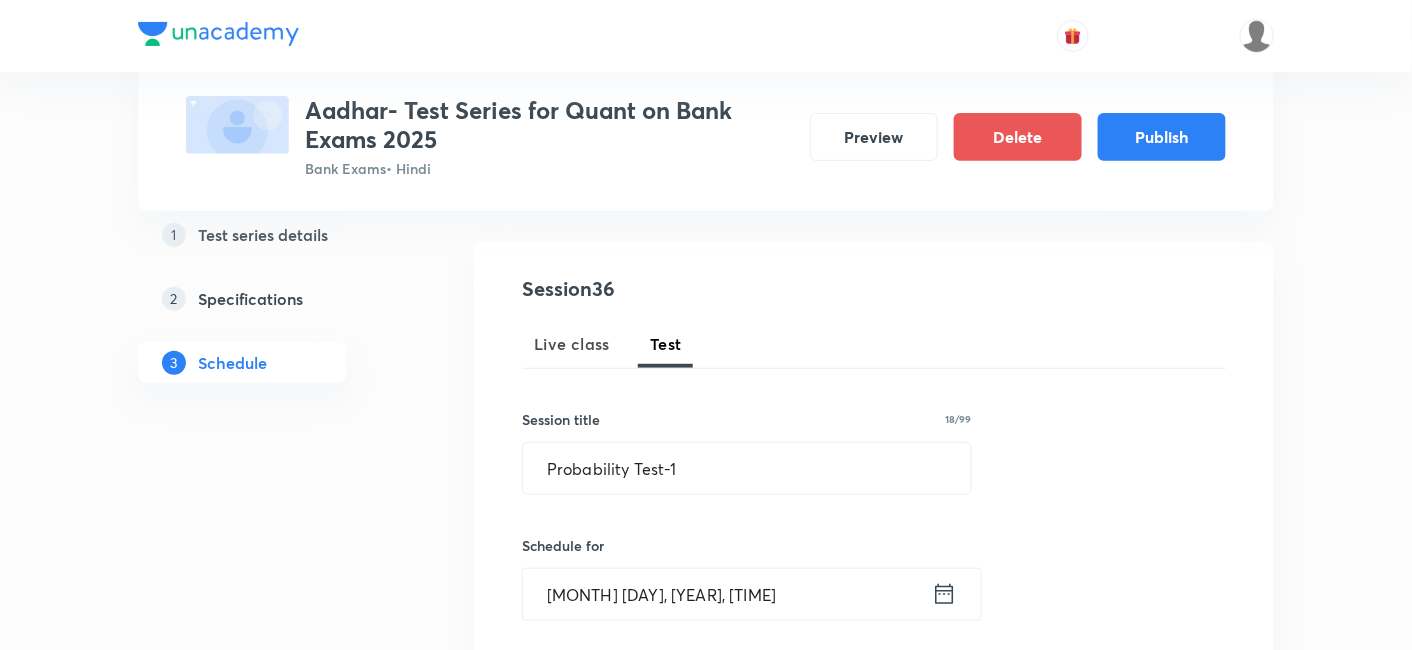 click 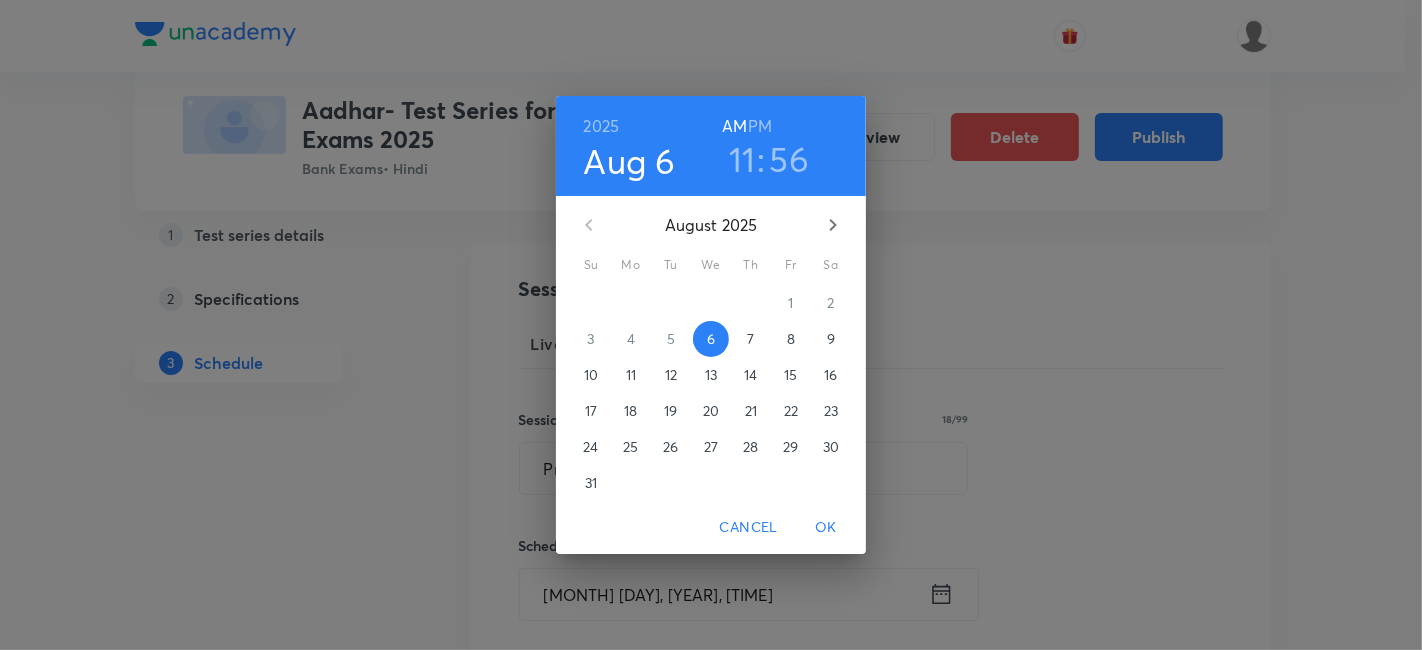 click 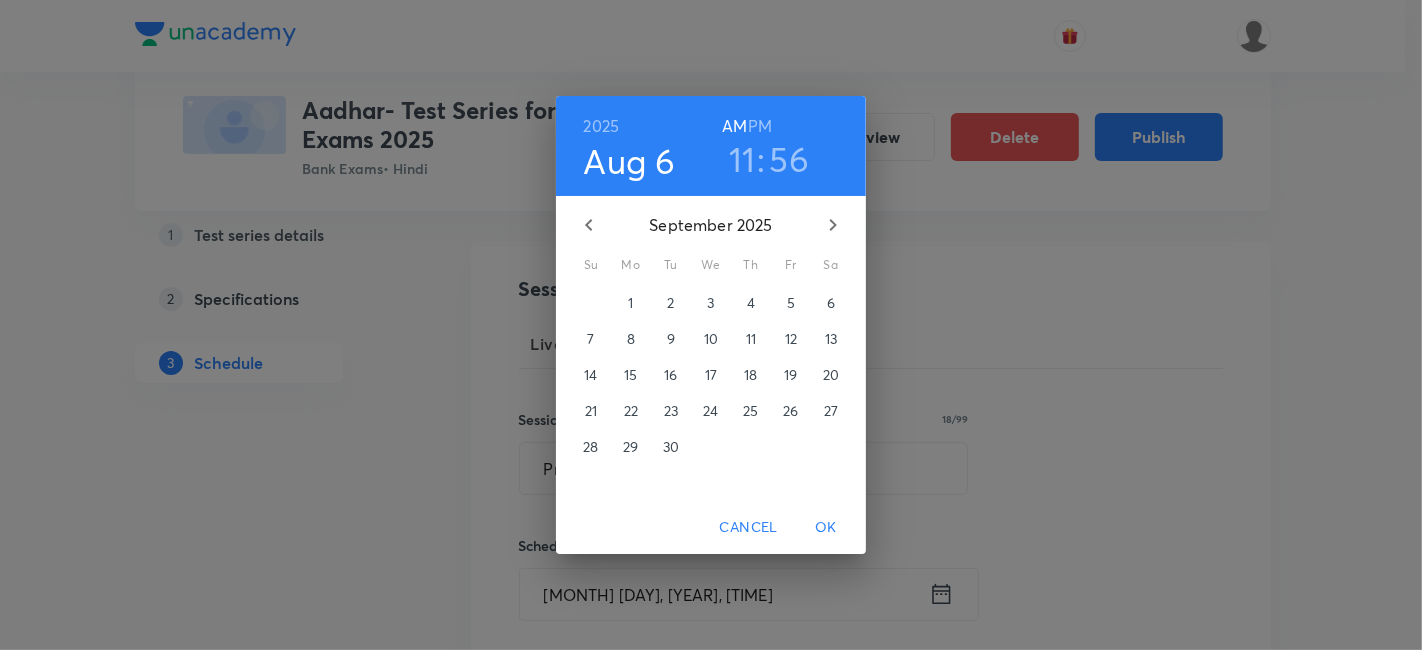 click on "29" at bounding box center [630, 447] 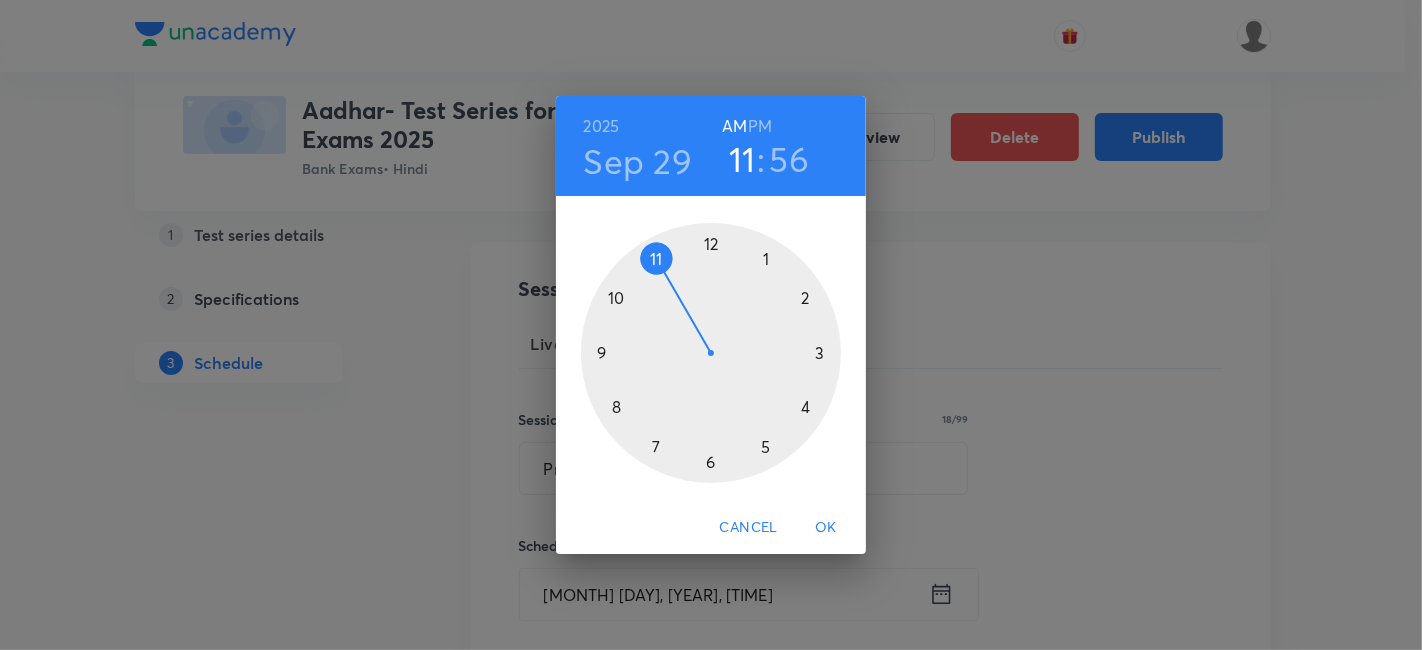 click on "PM" at bounding box center [760, 126] 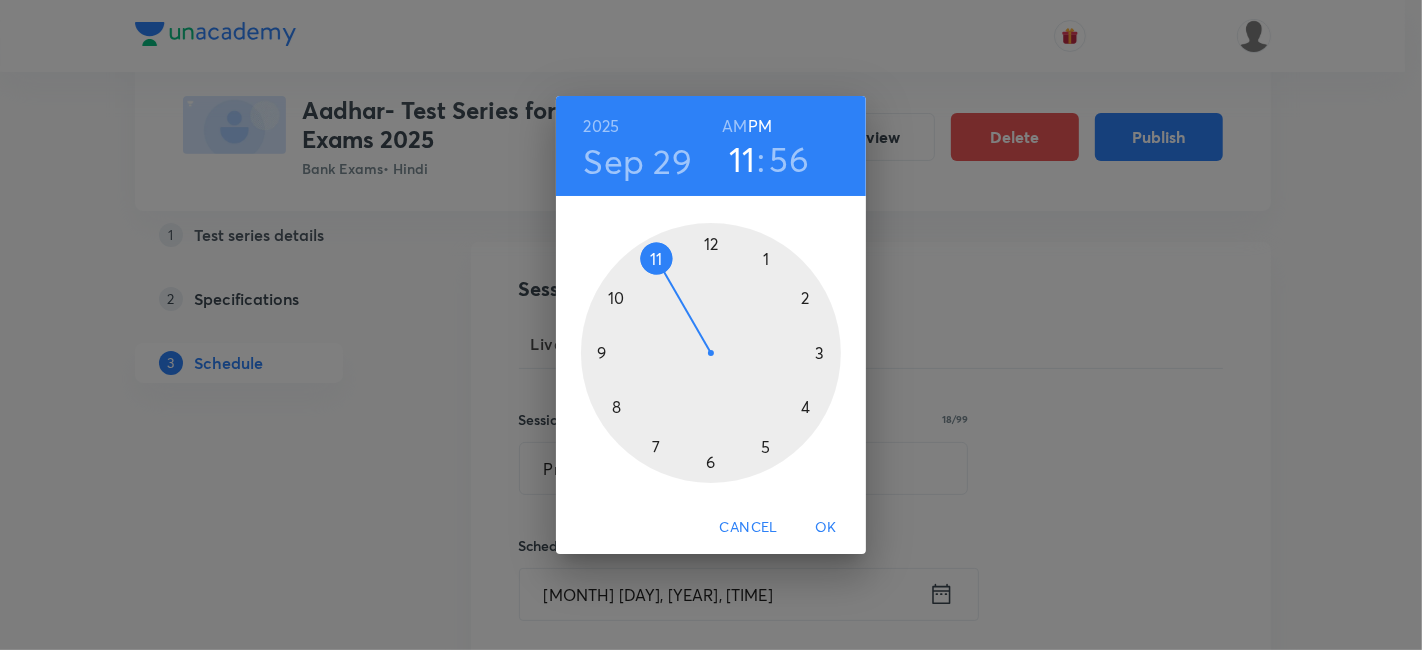 click at bounding box center [711, 353] 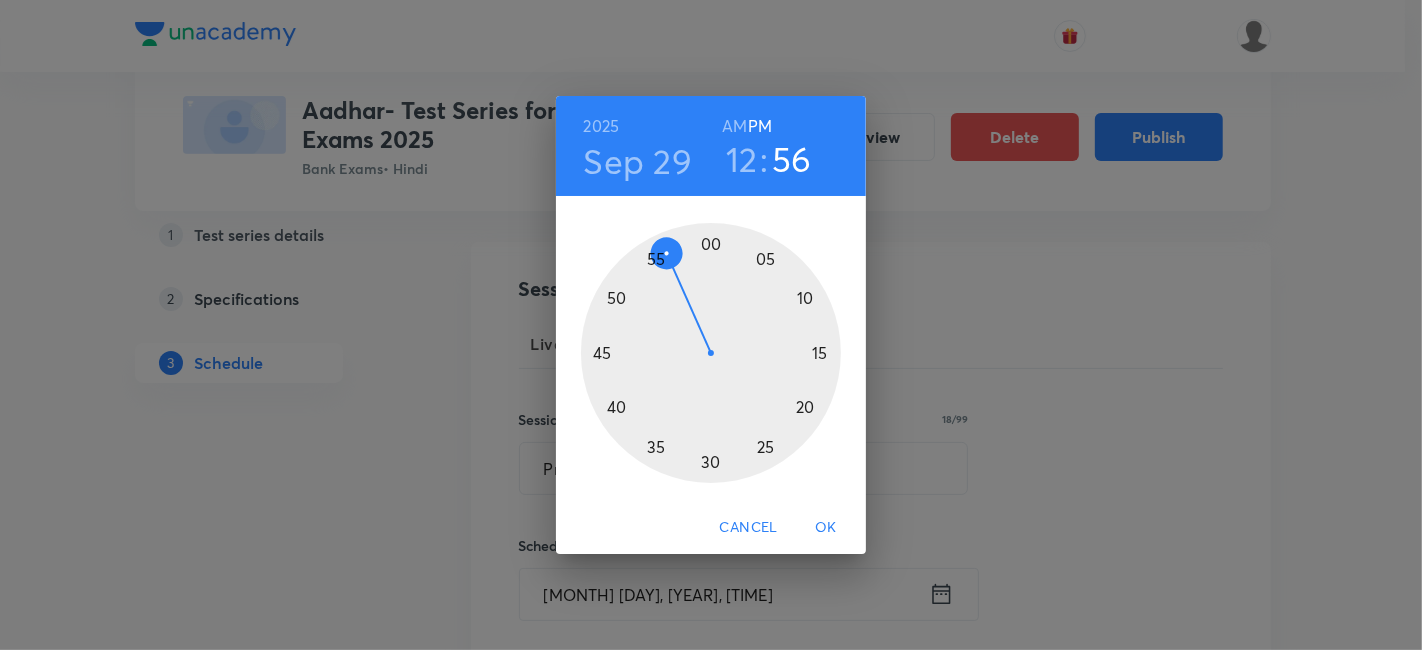click at bounding box center [711, 353] 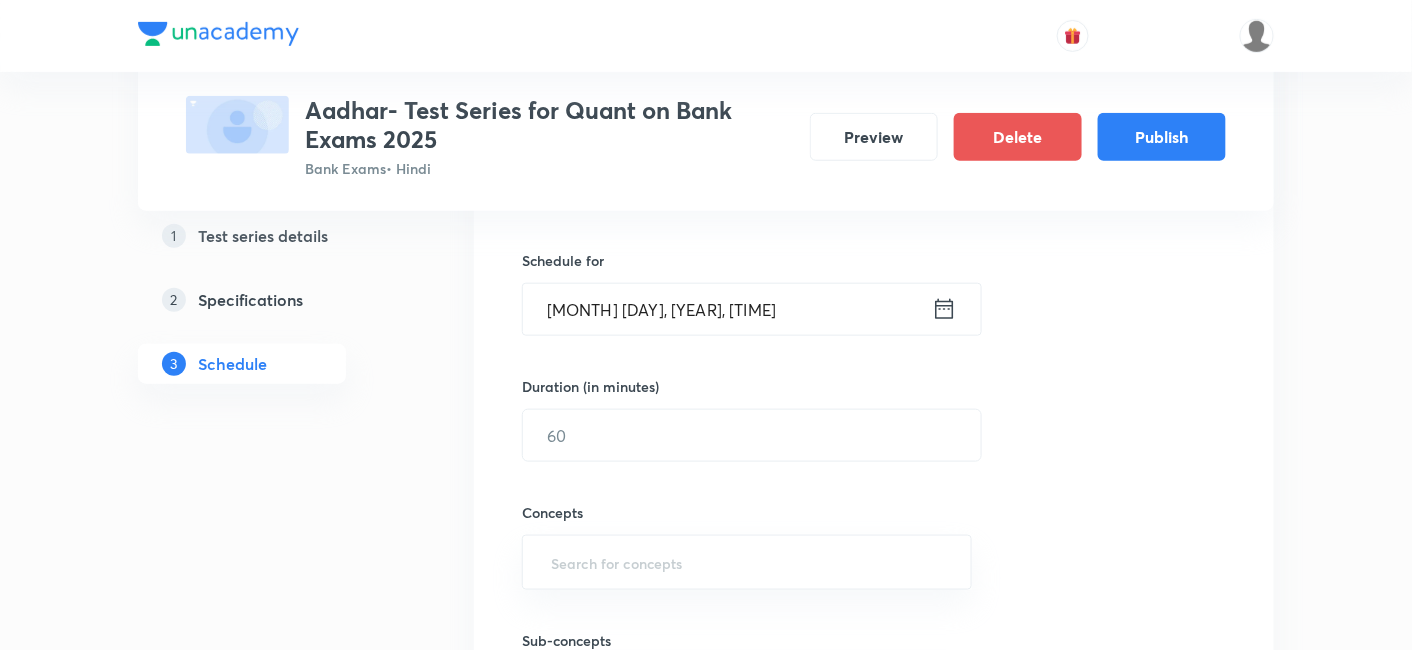 scroll, scrollTop: 470, scrollLeft: 0, axis: vertical 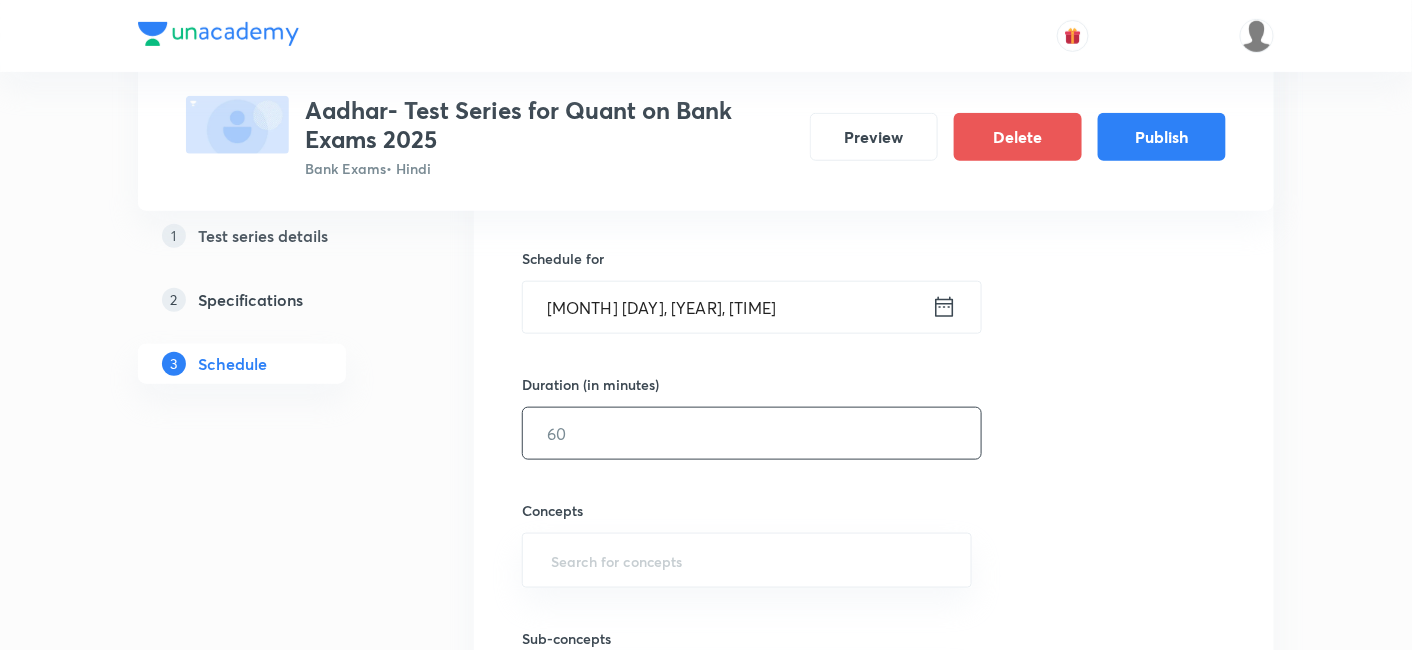click at bounding box center [752, 433] 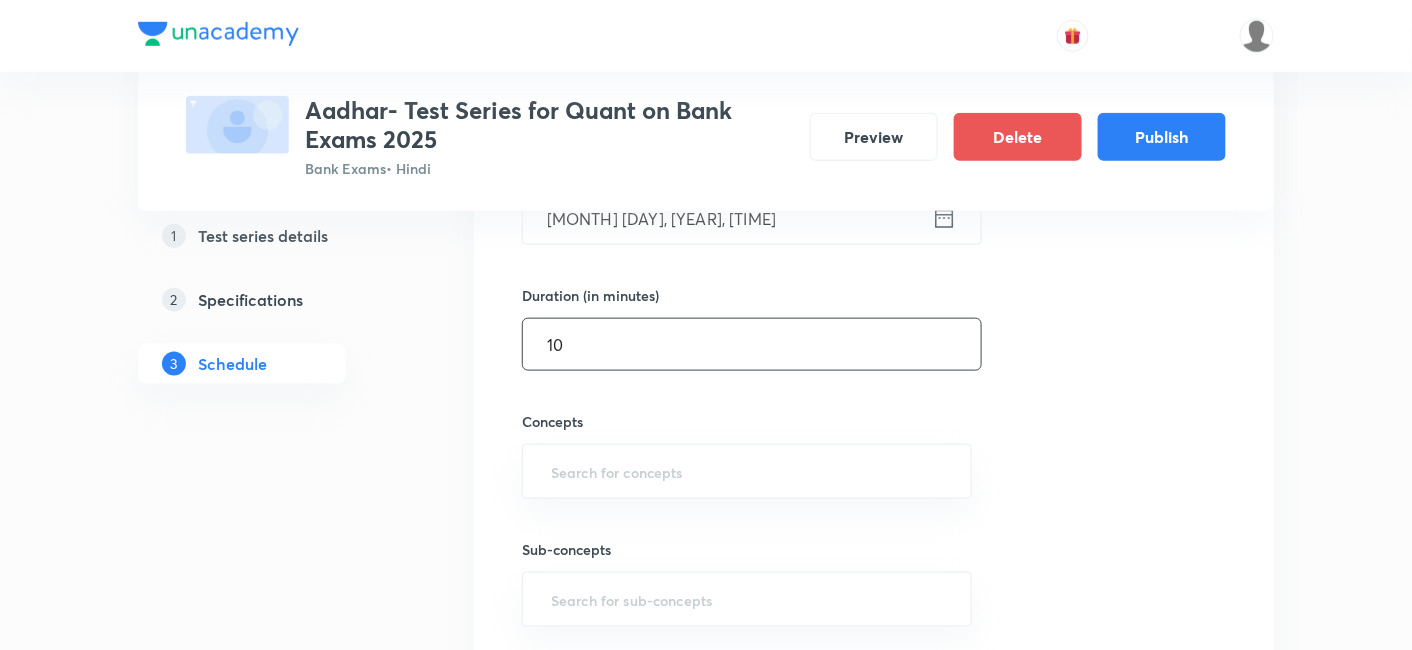 scroll, scrollTop: 561, scrollLeft: 0, axis: vertical 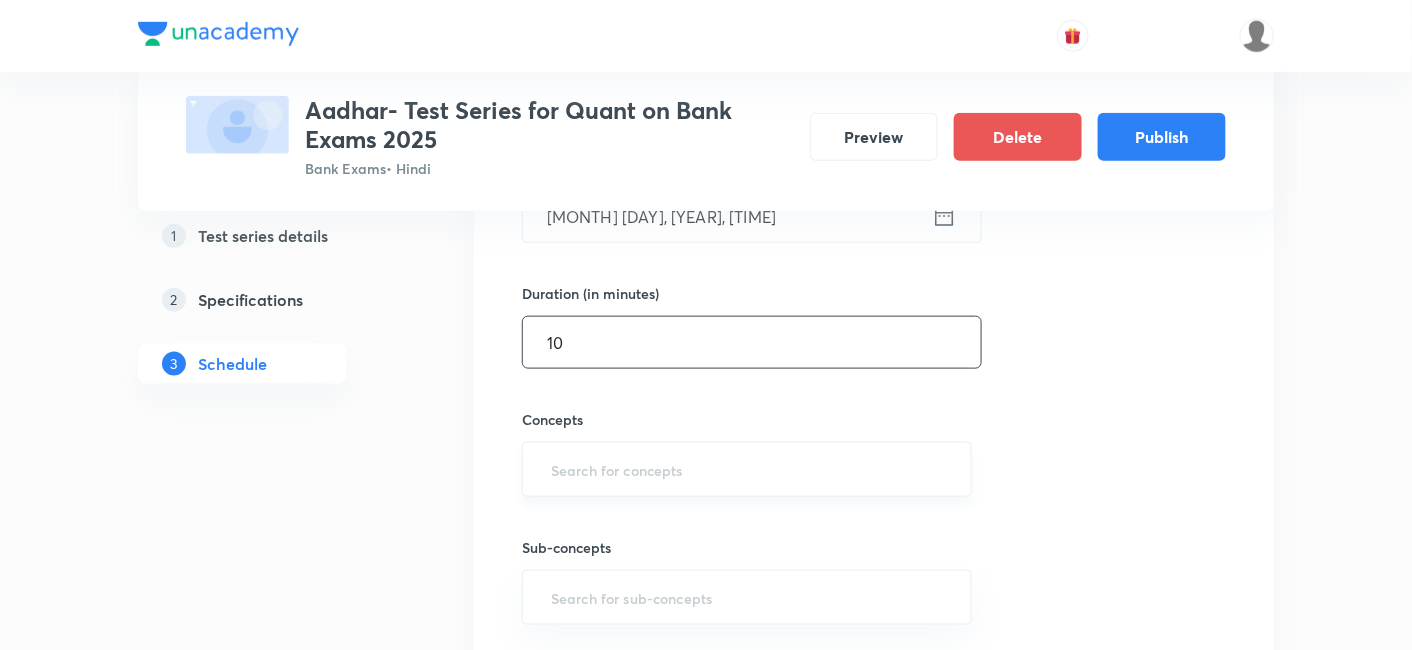 type on "10" 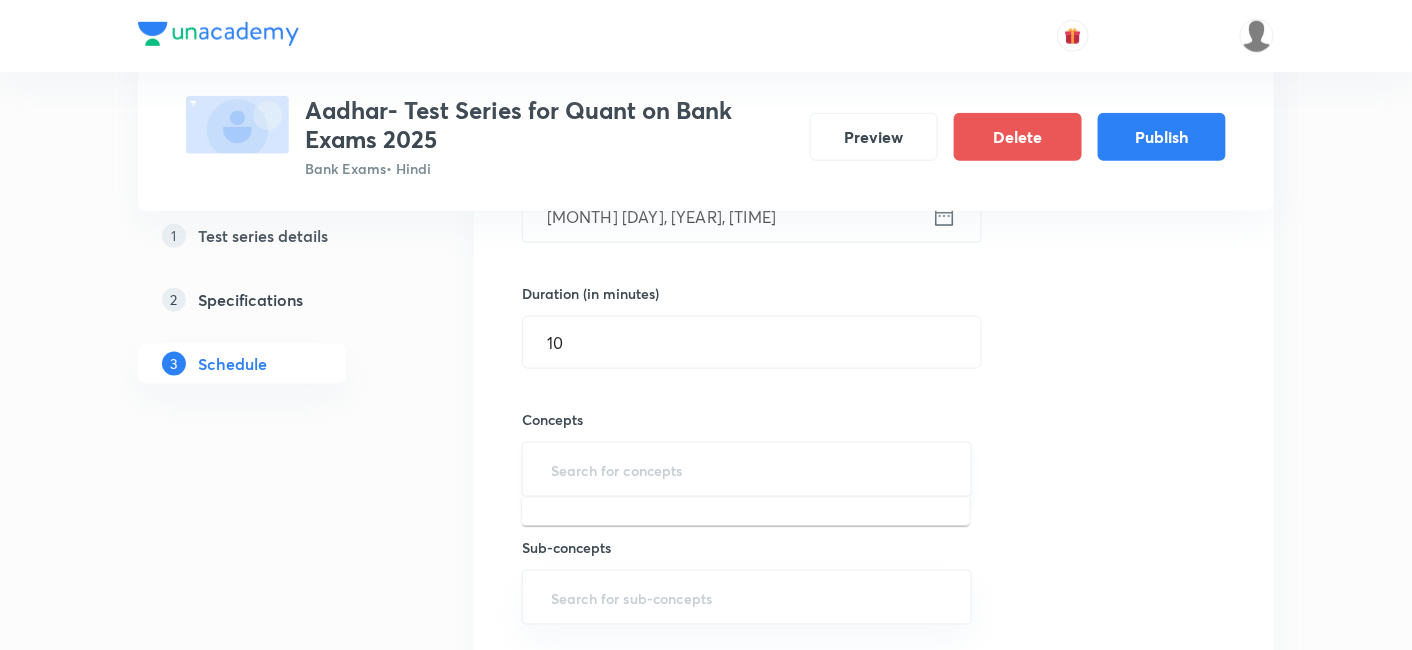 click at bounding box center (747, 469) 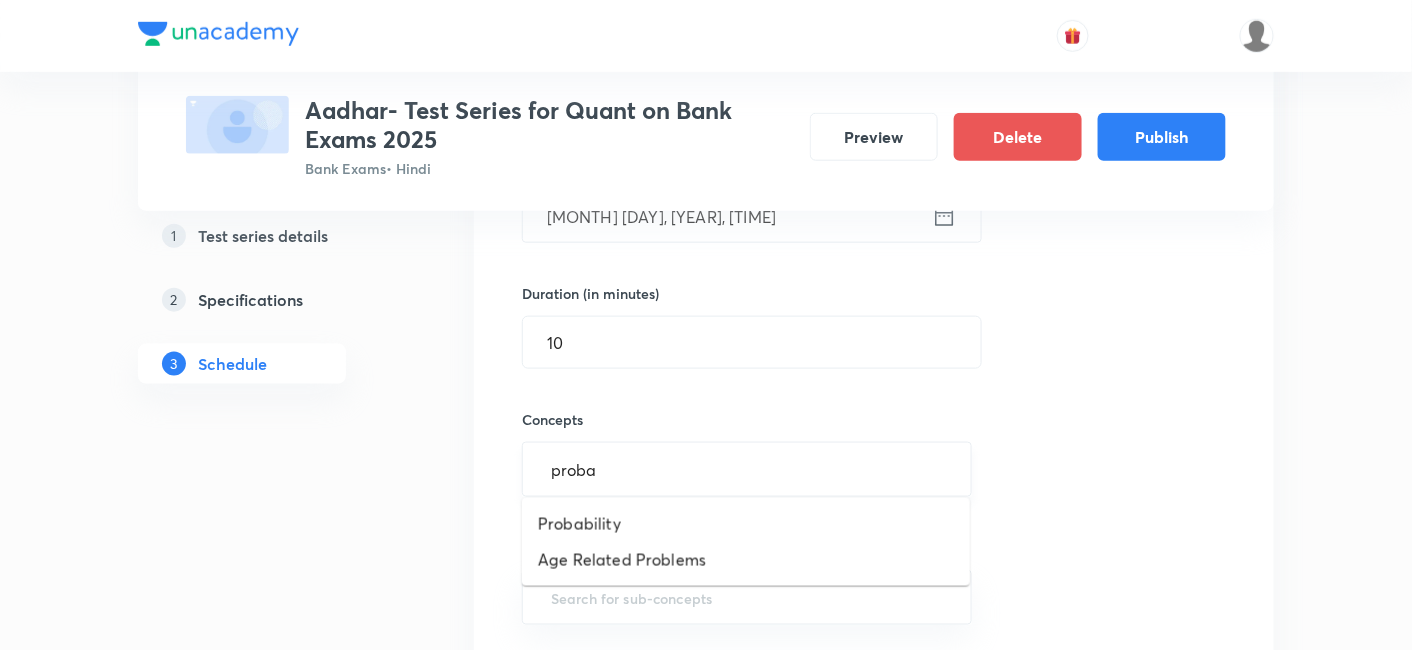 type on "probab" 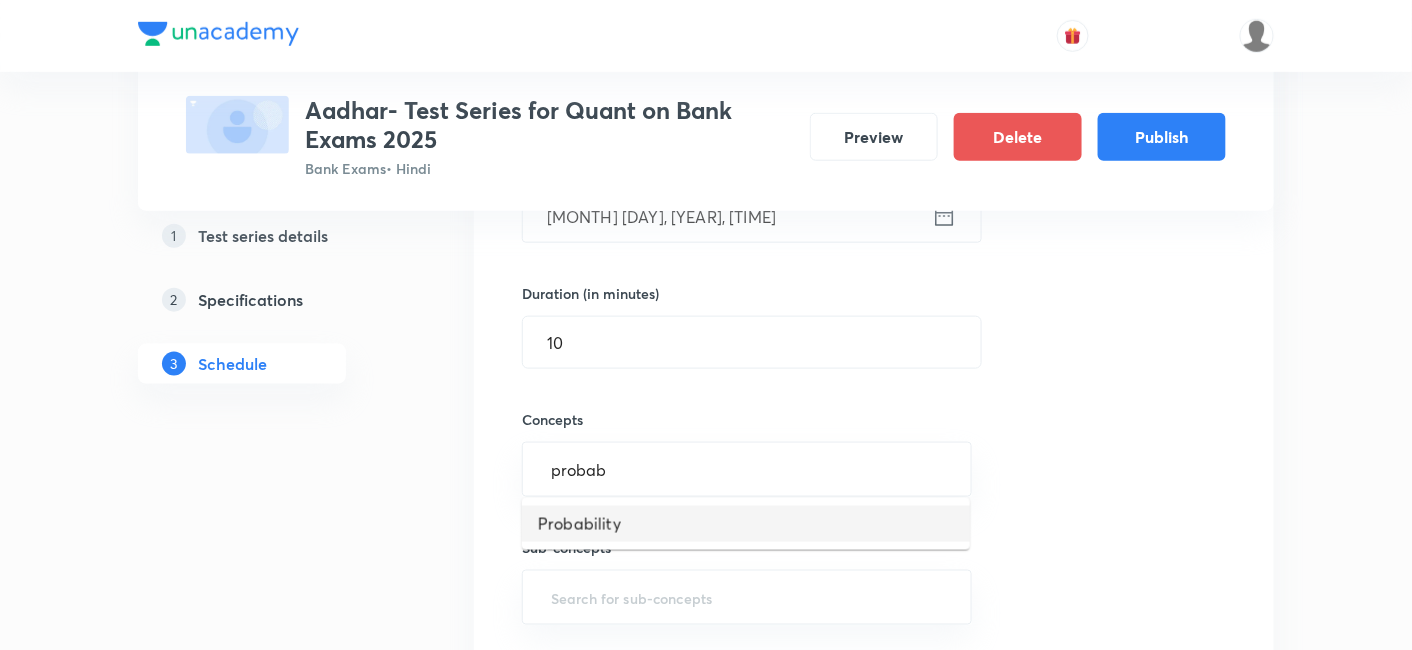 click on "Probability" at bounding box center (746, 524) 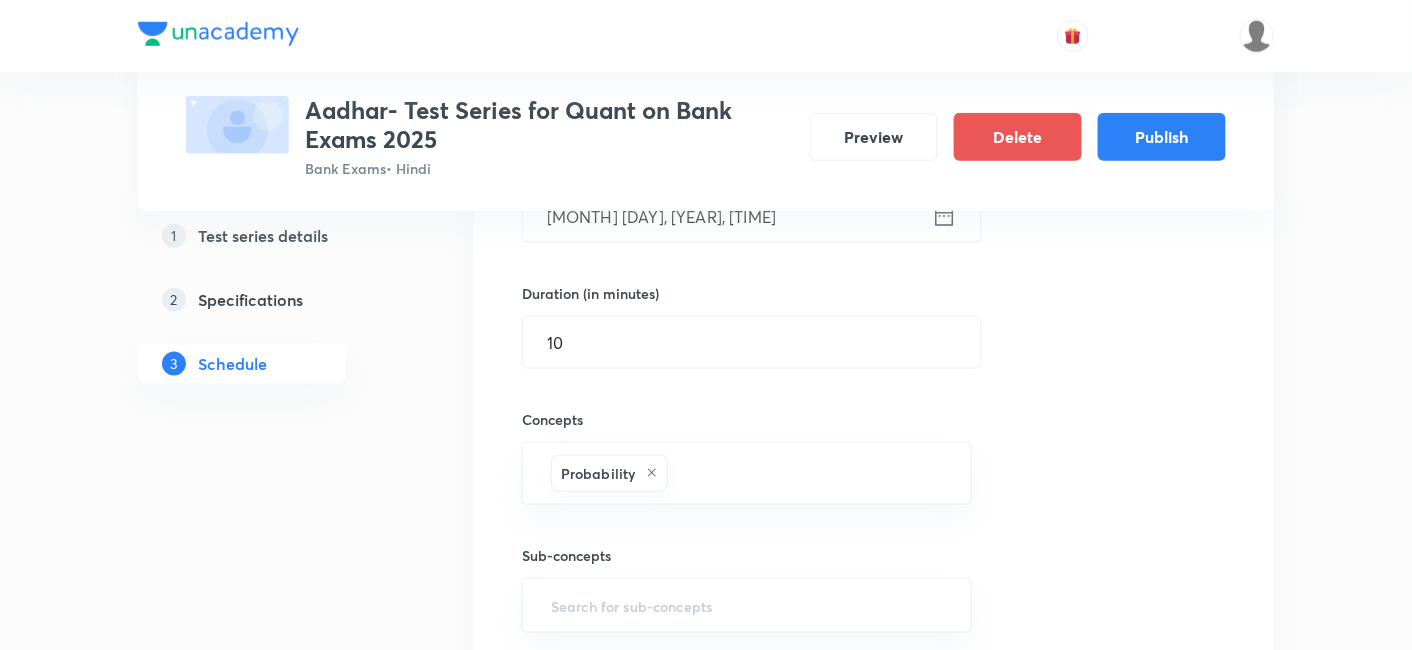 scroll, scrollTop: 725, scrollLeft: 0, axis: vertical 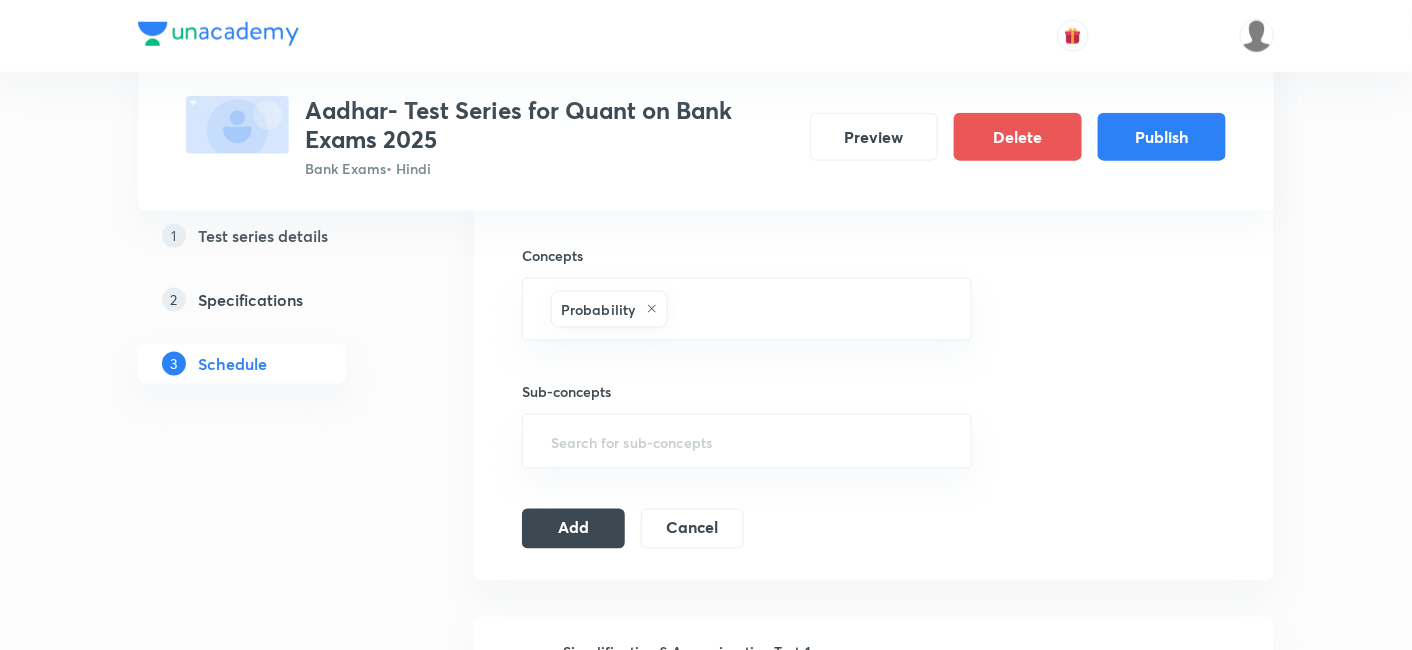 click on "Add" at bounding box center [573, 529] 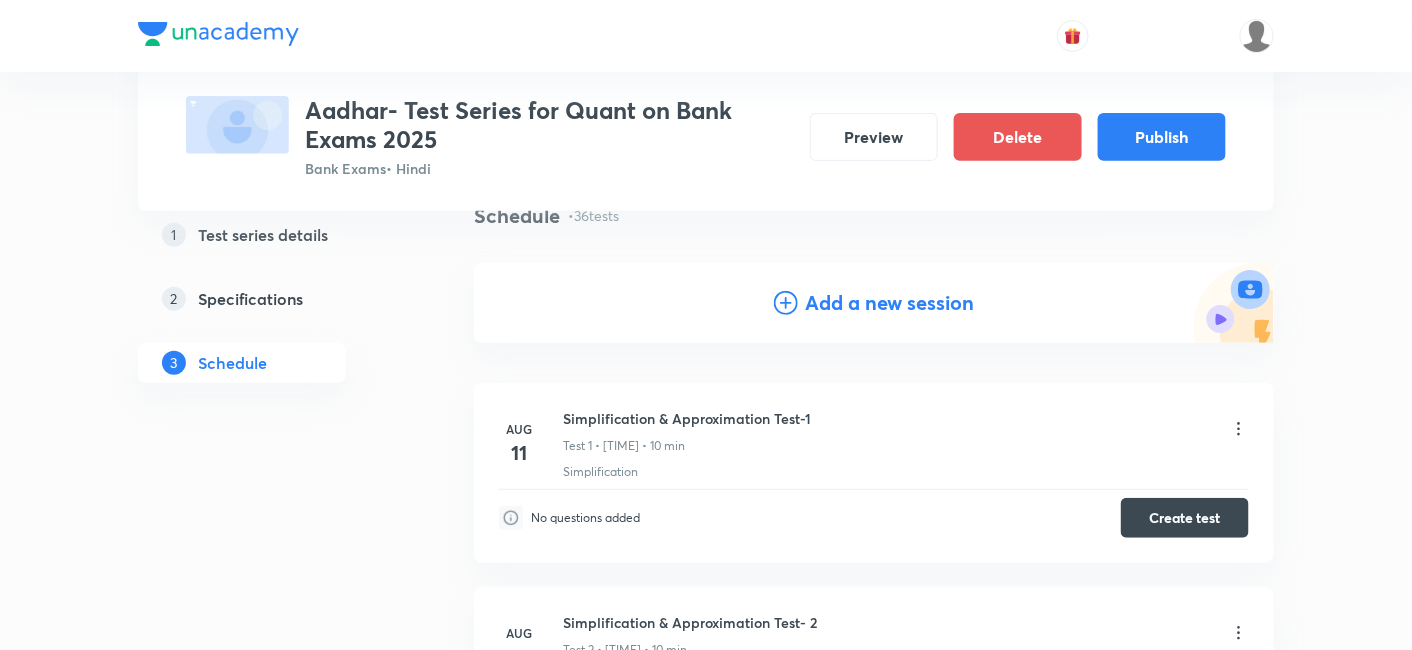 scroll, scrollTop: 0, scrollLeft: 0, axis: both 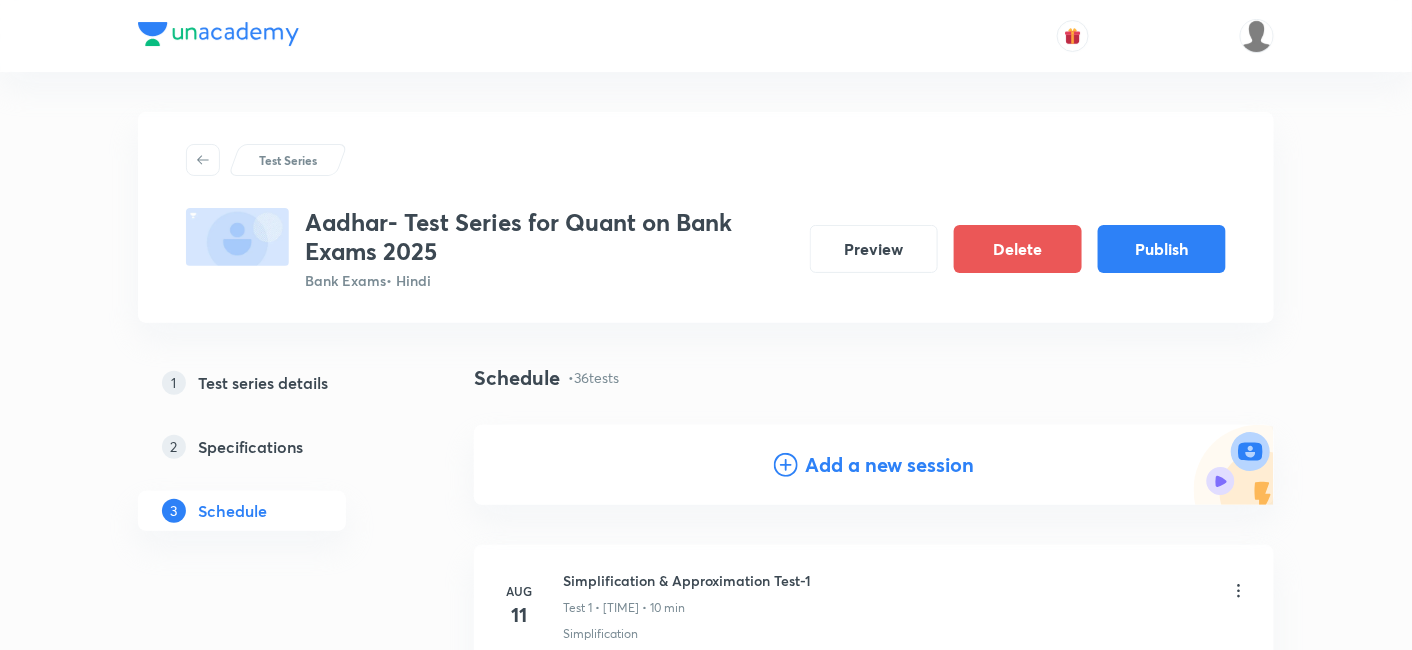 click on "Add a new session" at bounding box center [890, 465] 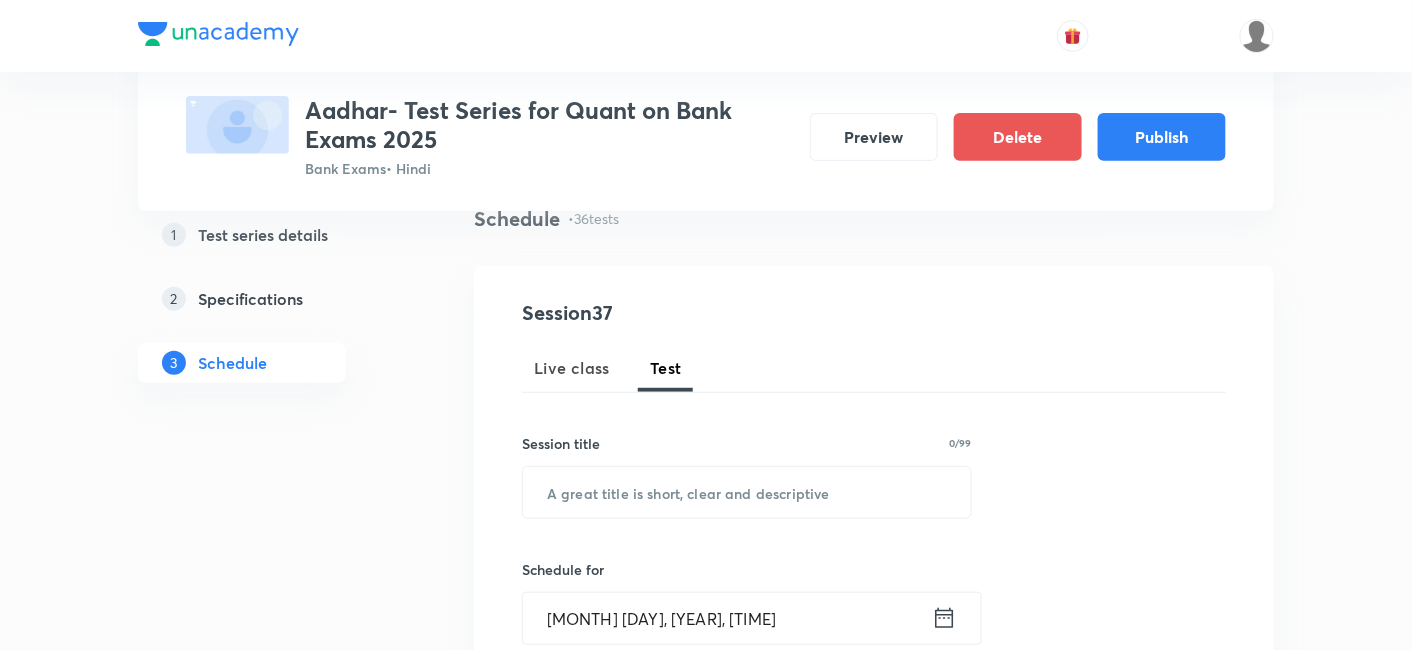 scroll, scrollTop: 177, scrollLeft: 0, axis: vertical 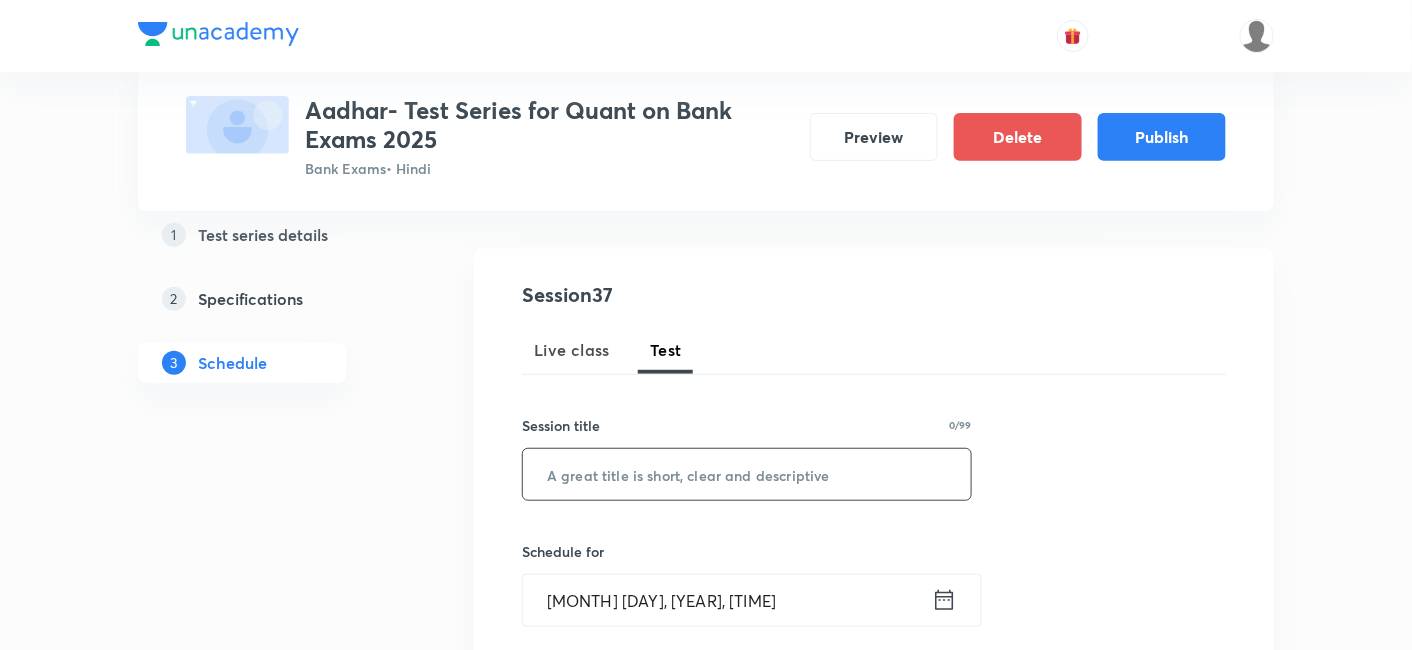 click at bounding box center [747, 474] 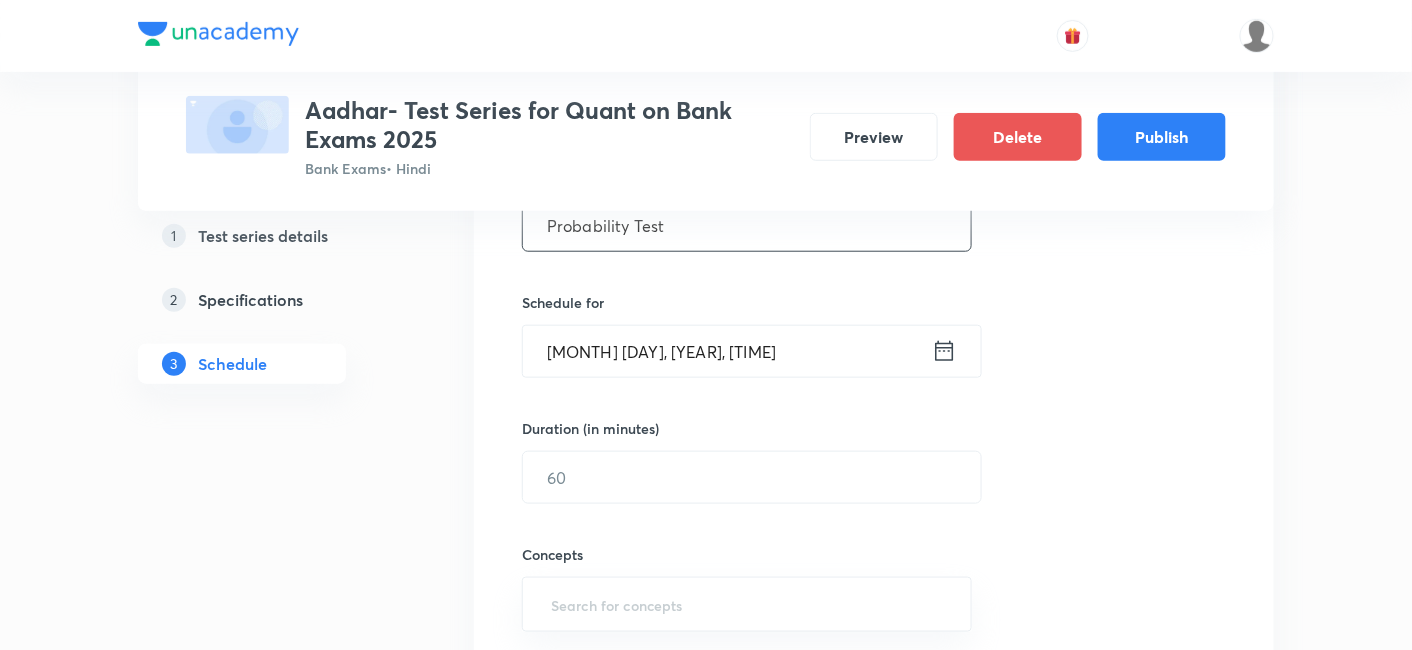 scroll, scrollTop: 432, scrollLeft: 0, axis: vertical 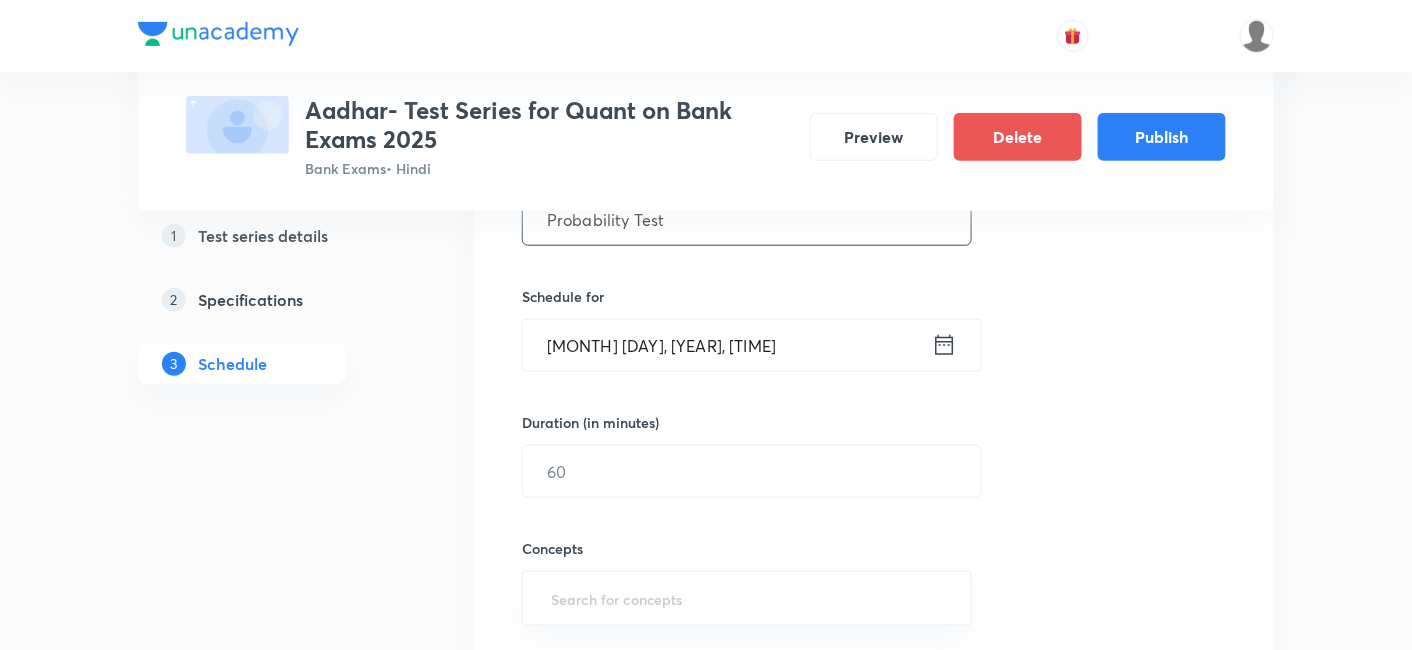 type on "Probability Test" 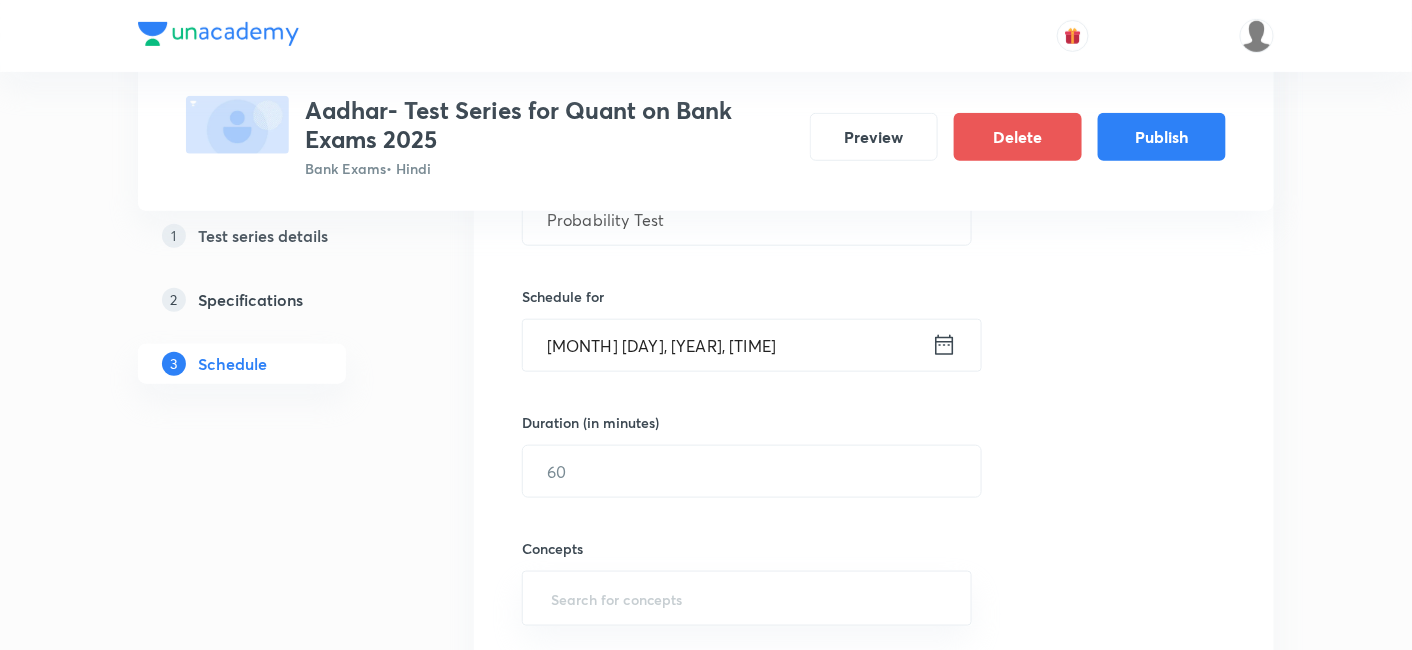 click 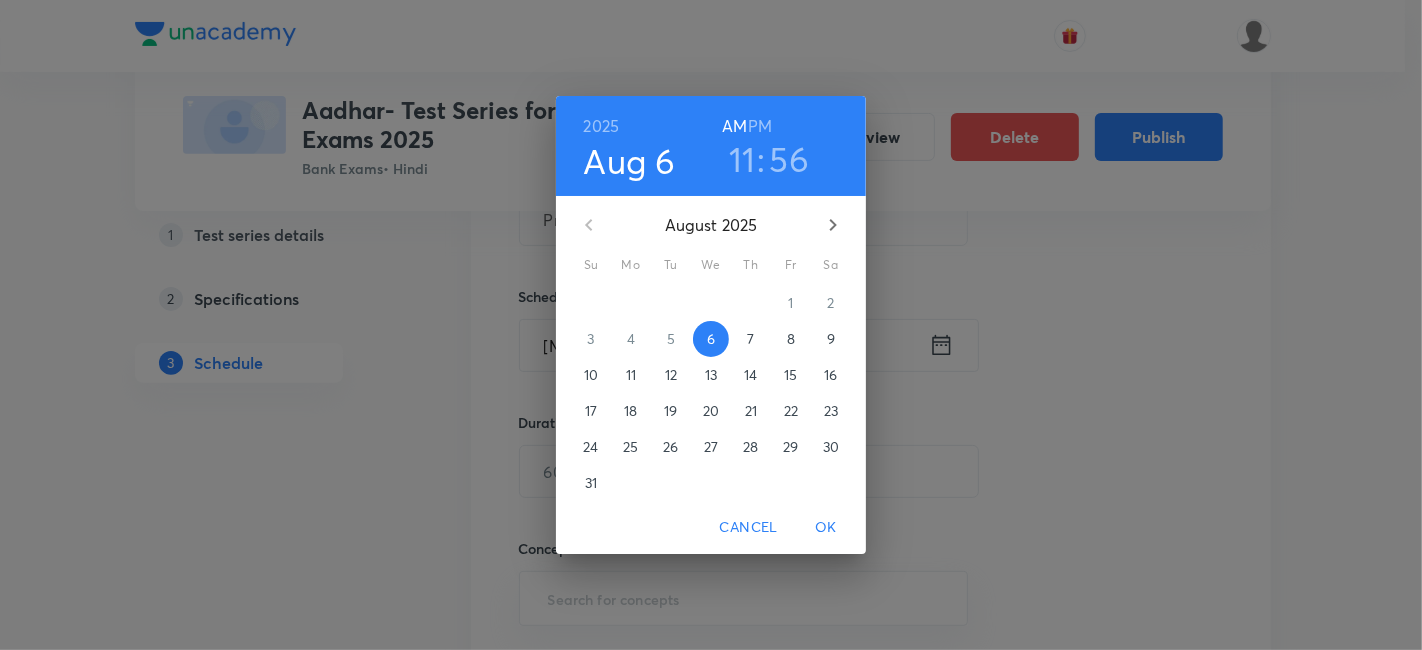 click 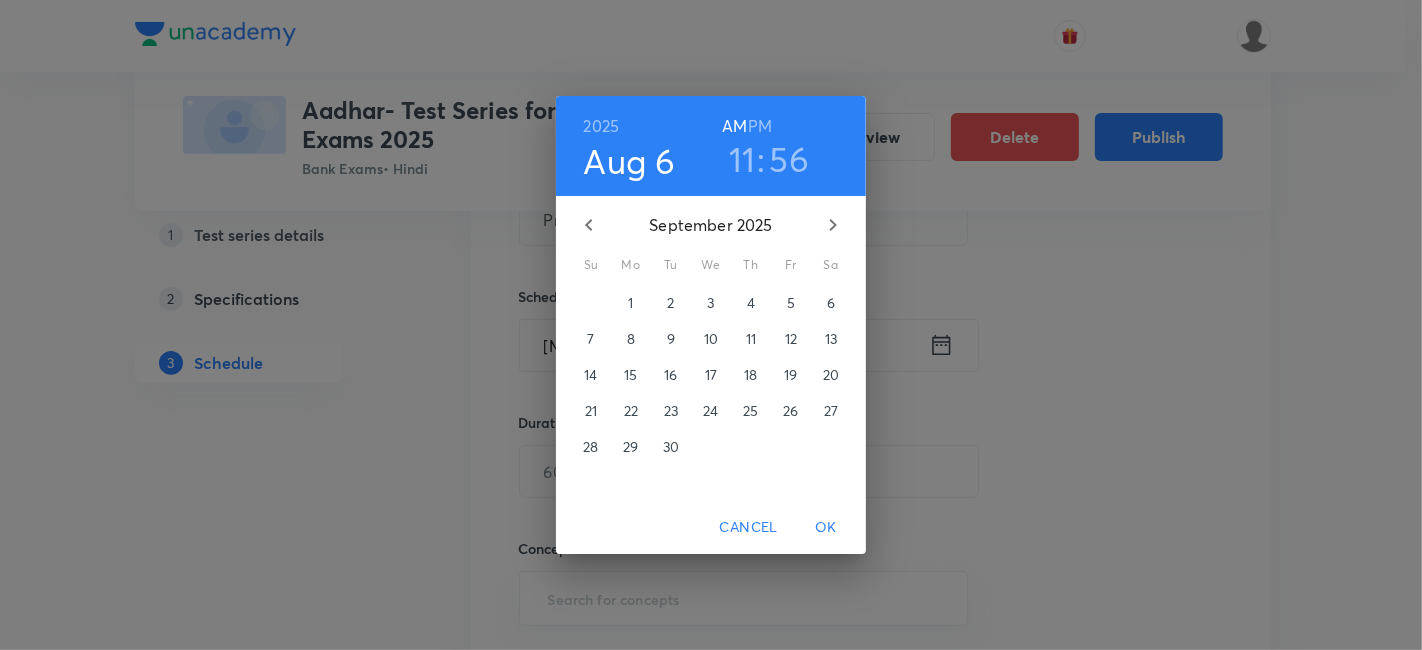 click on "30" at bounding box center (671, 447) 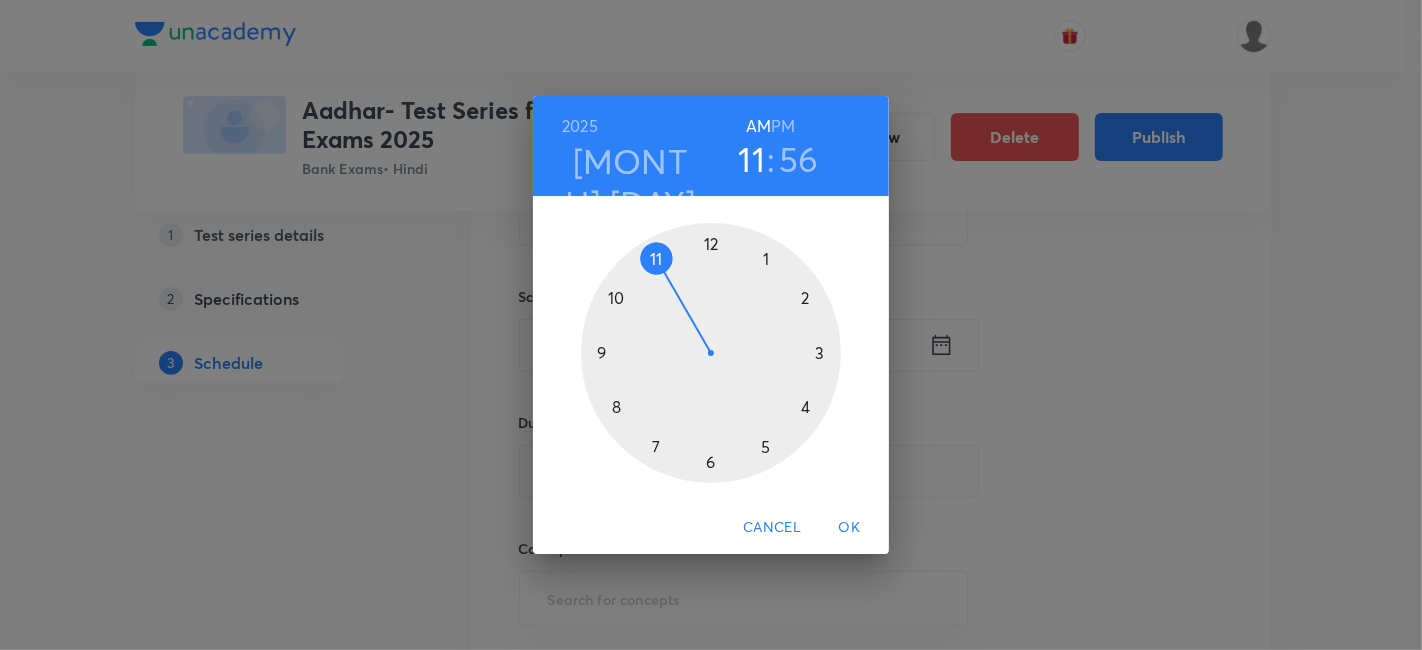 click at bounding box center [711, 353] 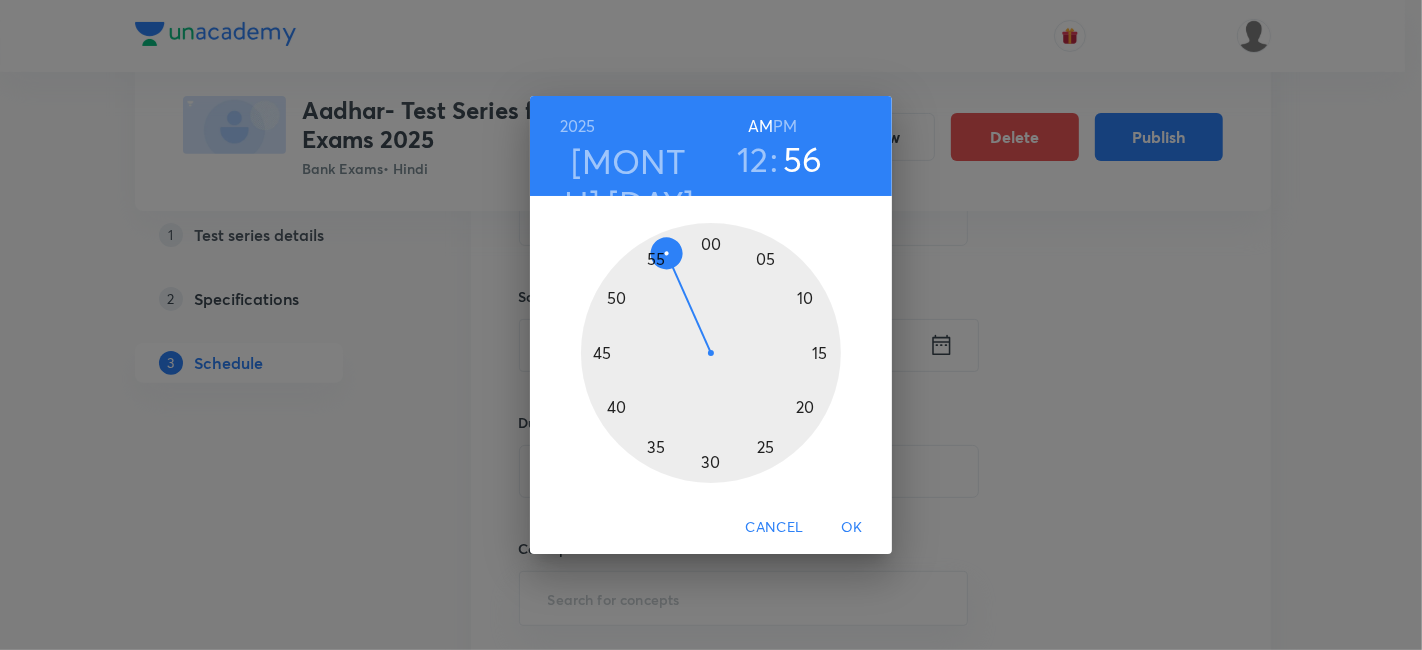 click on "PM" at bounding box center (785, 126) 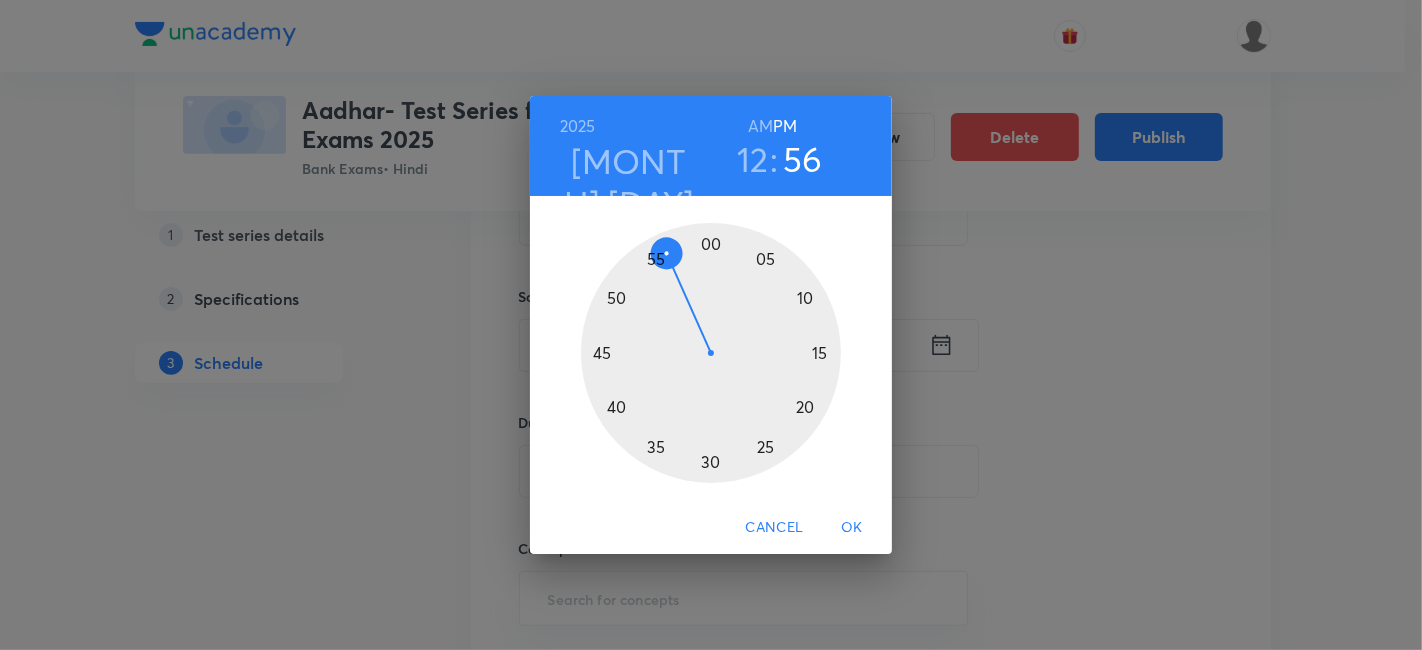 click at bounding box center (711, 353) 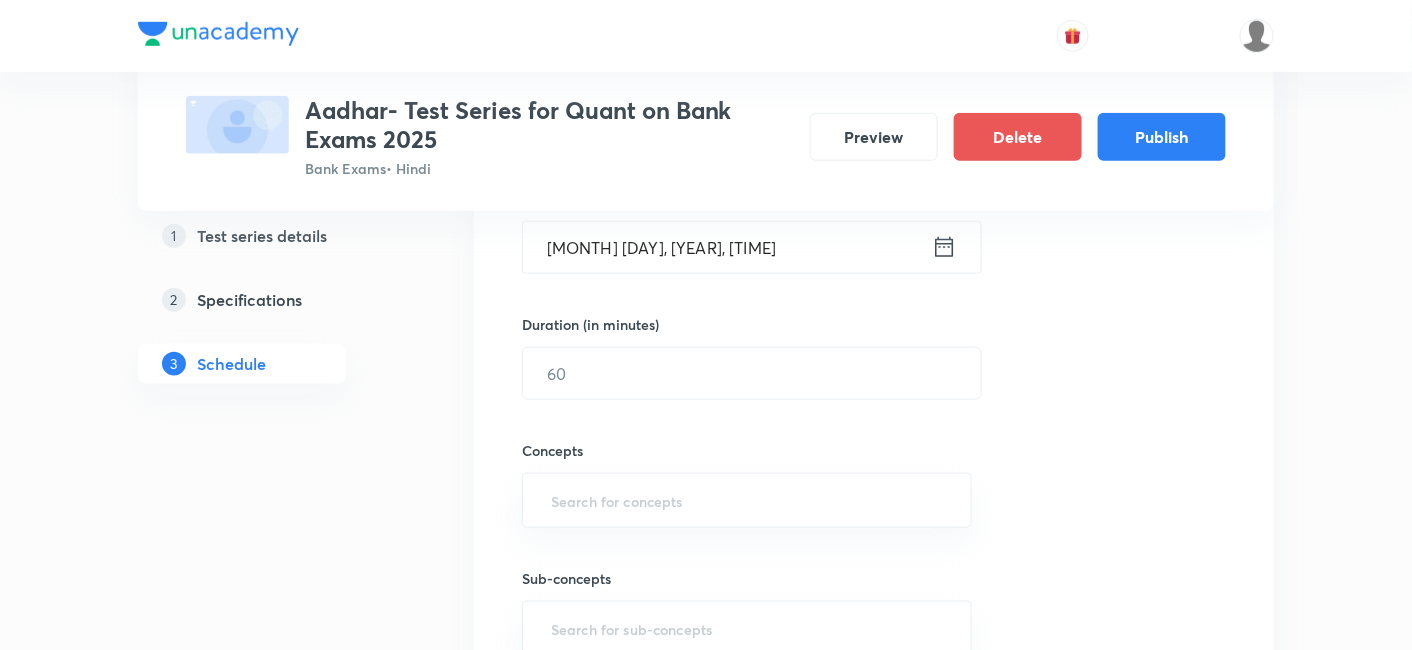 scroll, scrollTop: 555, scrollLeft: 0, axis: vertical 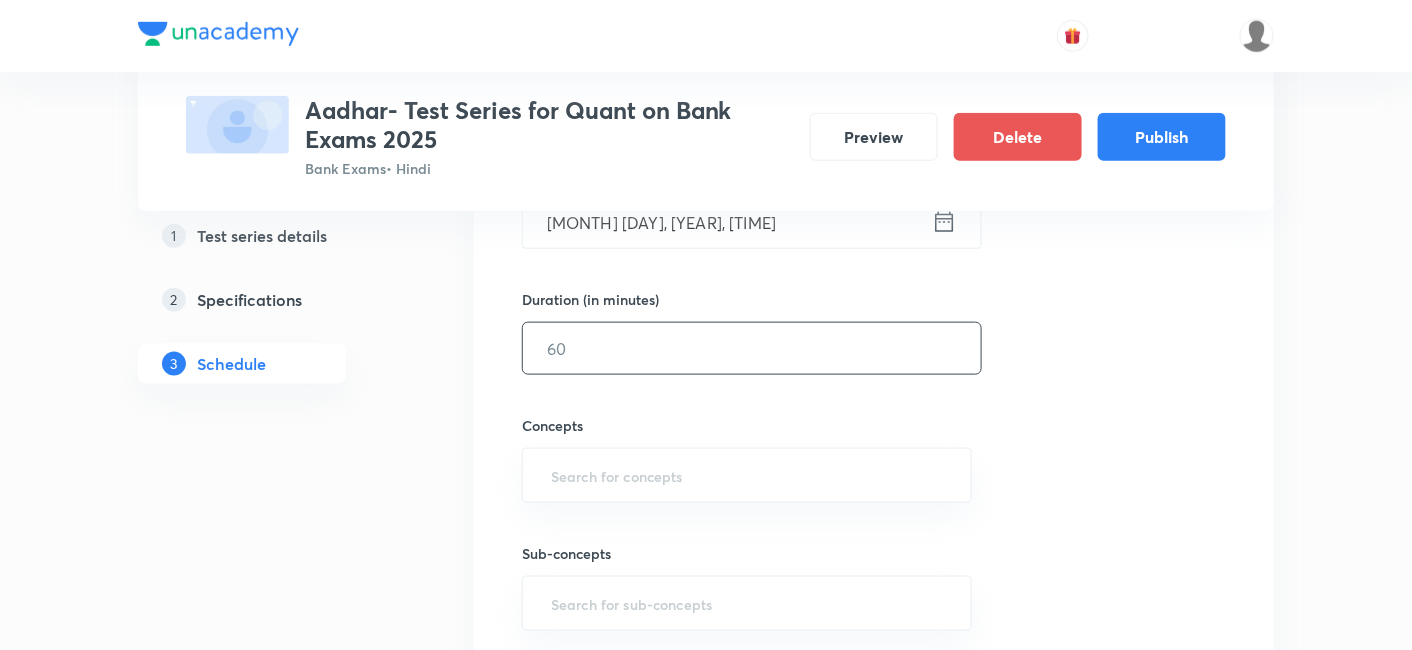 click at bounding box center [752, 348] 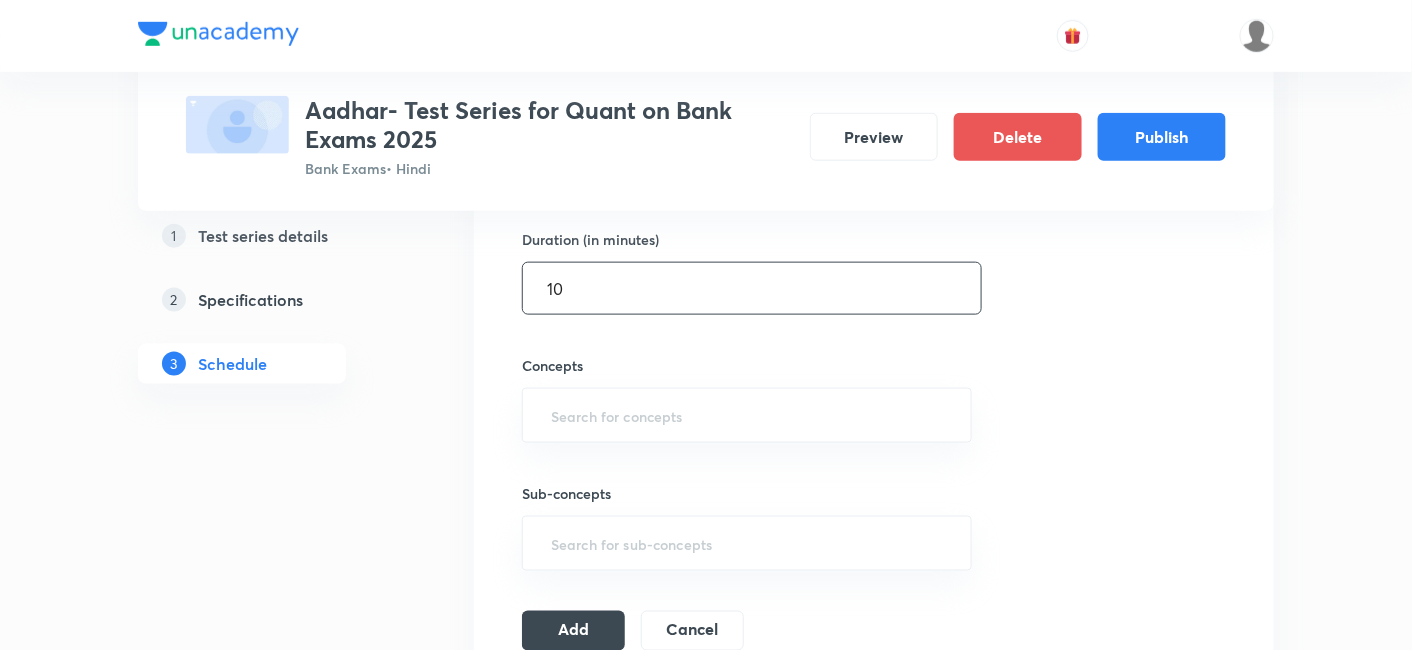 scroll, scrollTop: 640, scrollLeft: 0, axis: vertical 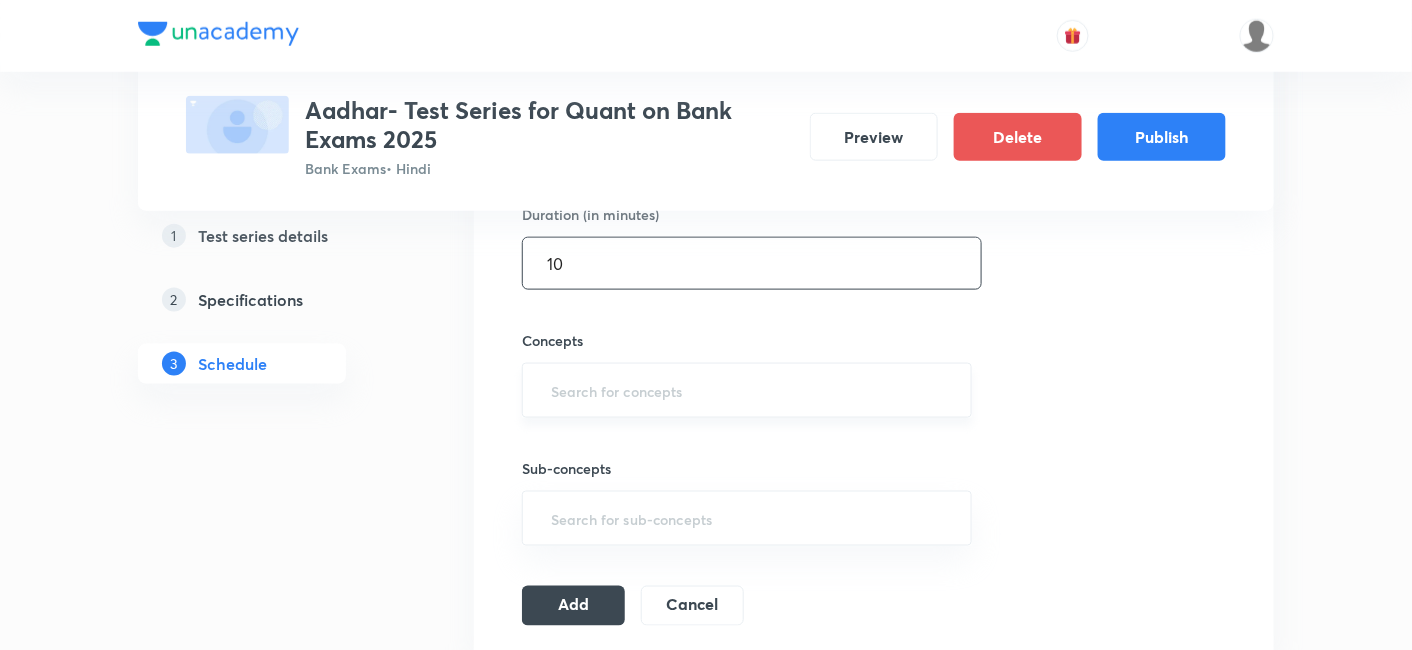 type on "10" 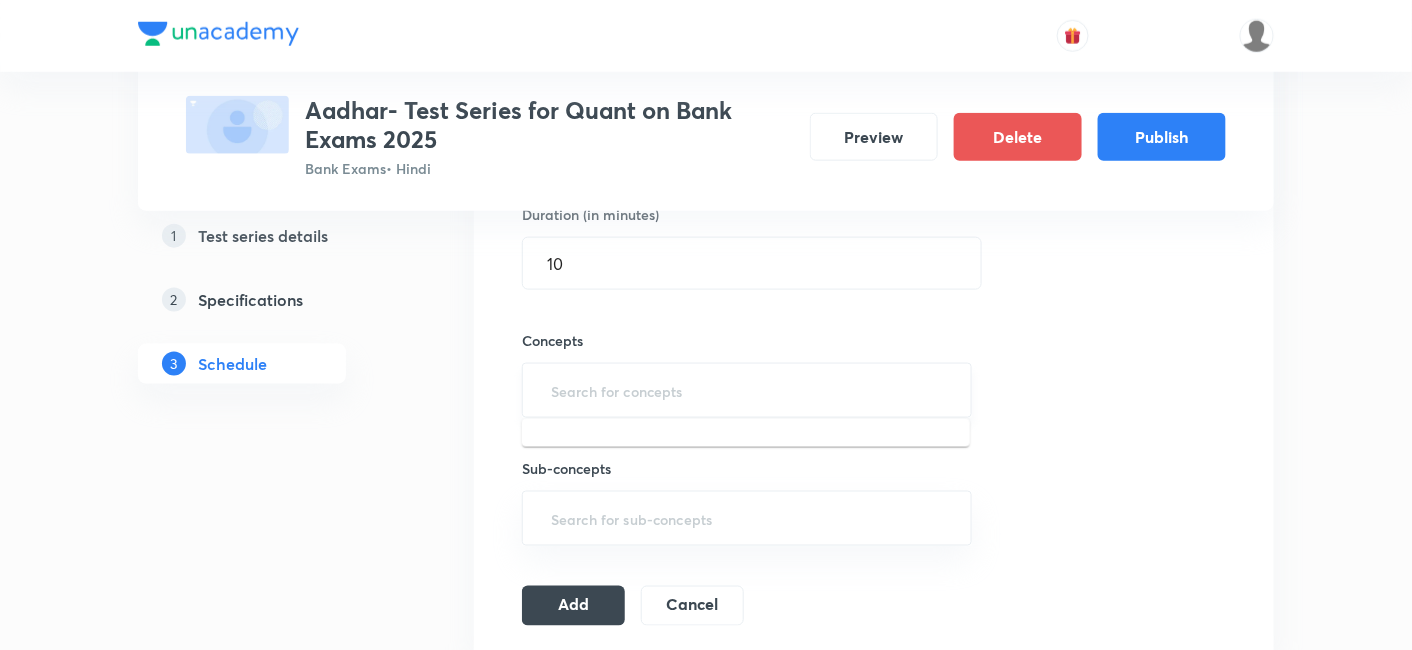 click at bounding box center (747, 390) 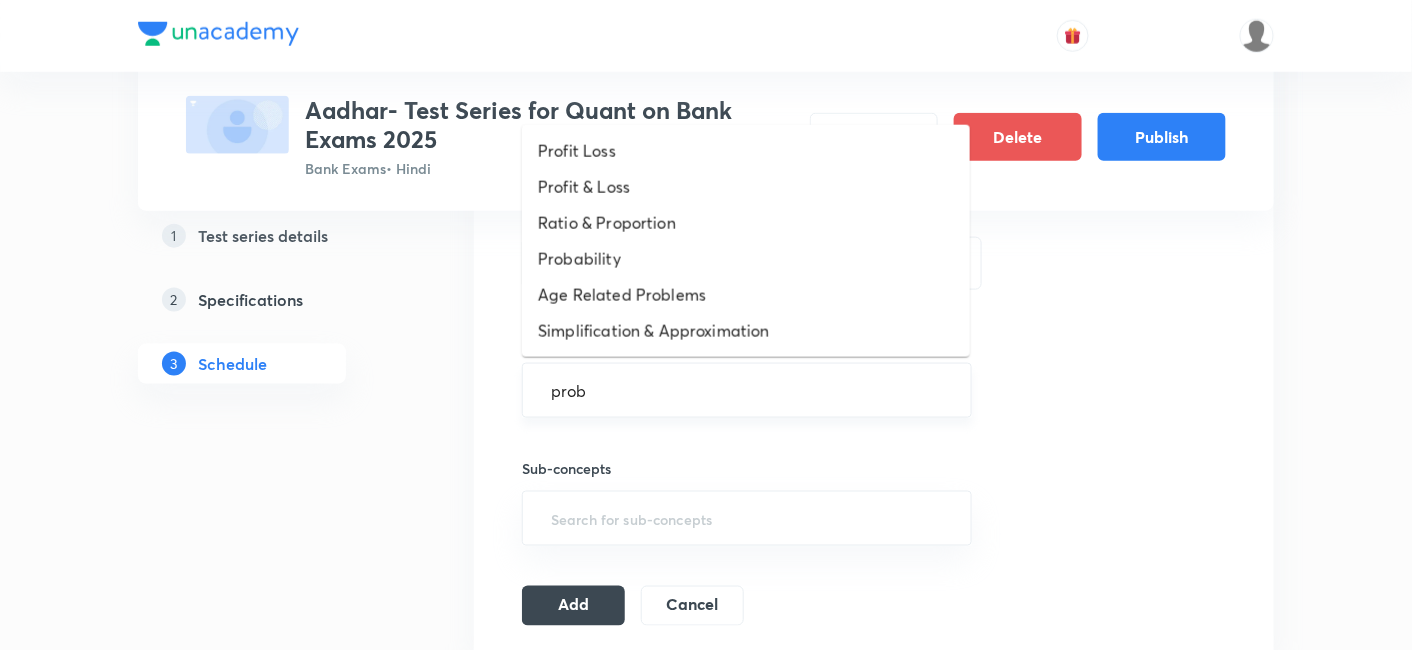 type on "proba" 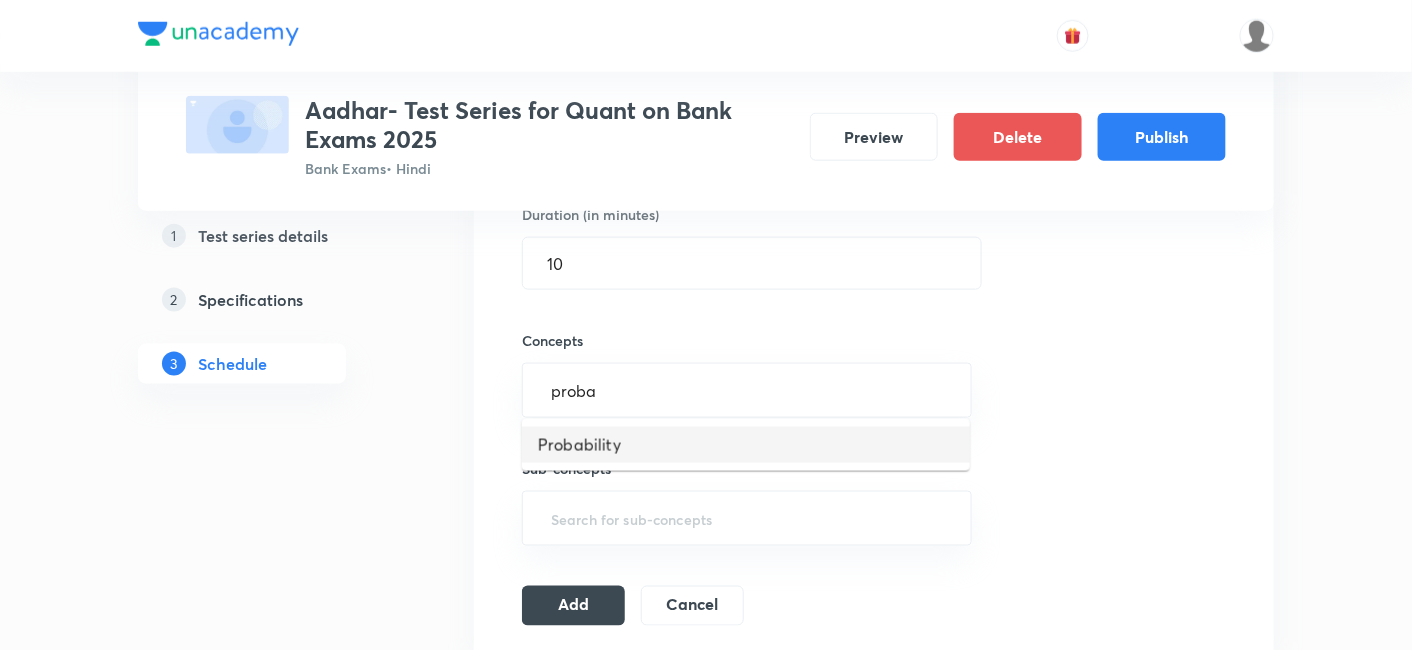 click on "Probability" at bounding box center (746, 445) 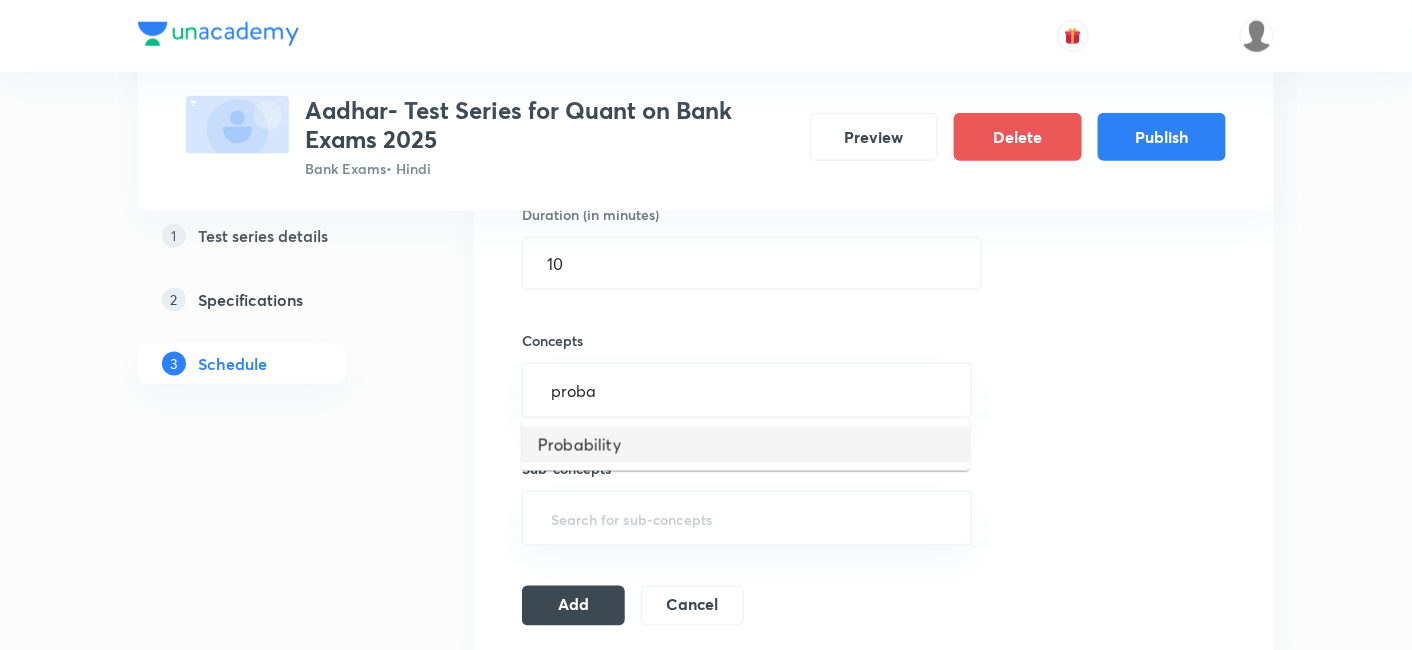 type 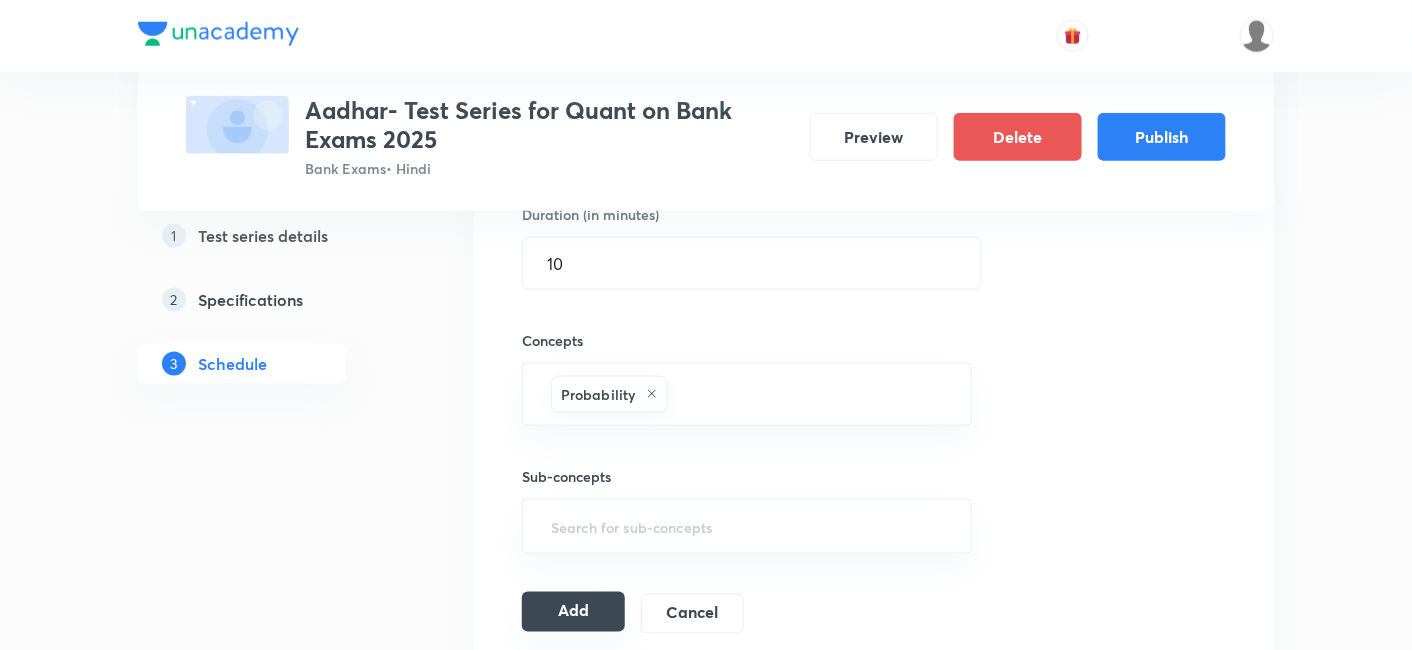 click on "Add" at bounding box center [573, 612] 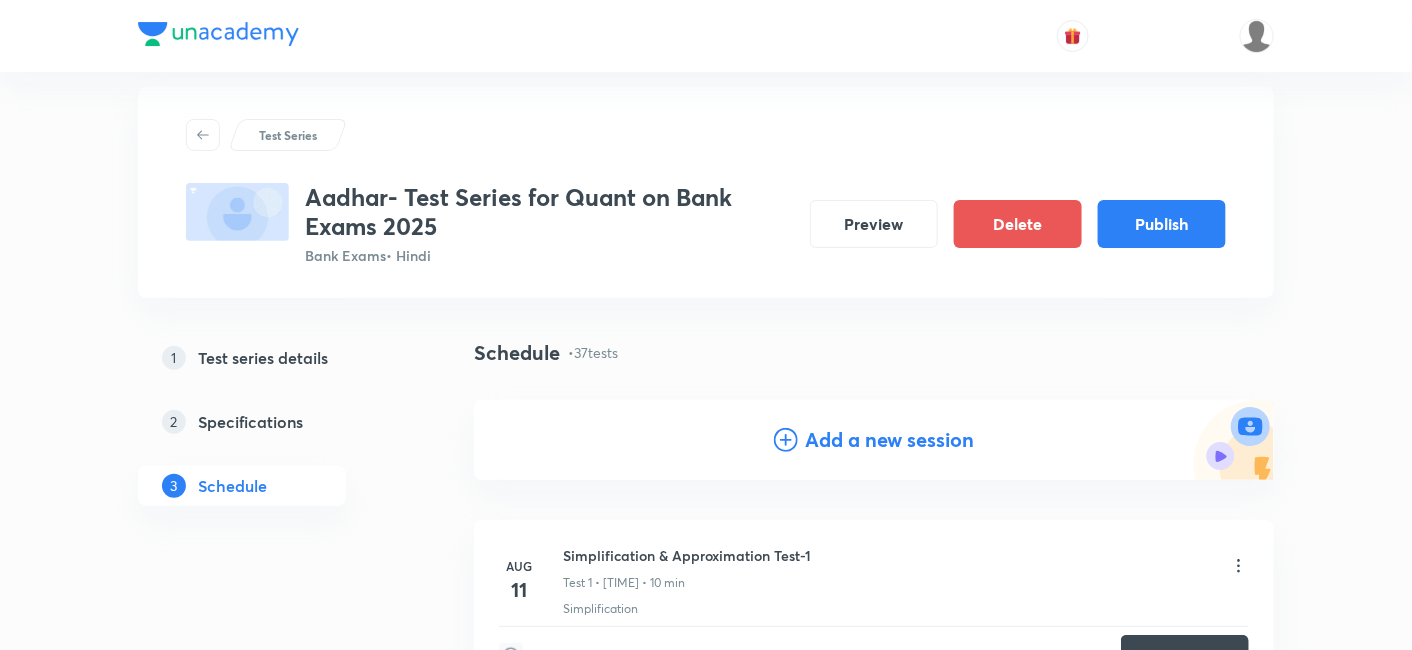 scroll, scrollTop: 0, scrollLeft: 0, axis: both 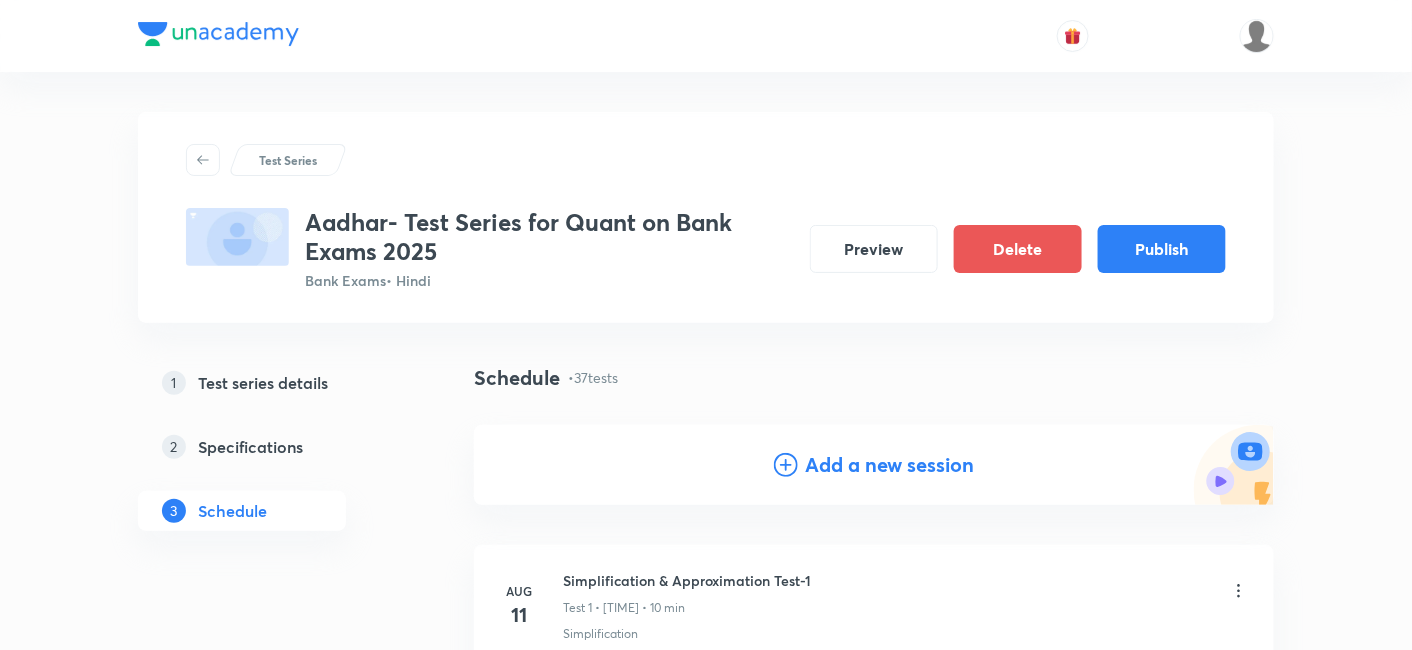 click on "Add a new session" at bounding box center (890, 465) 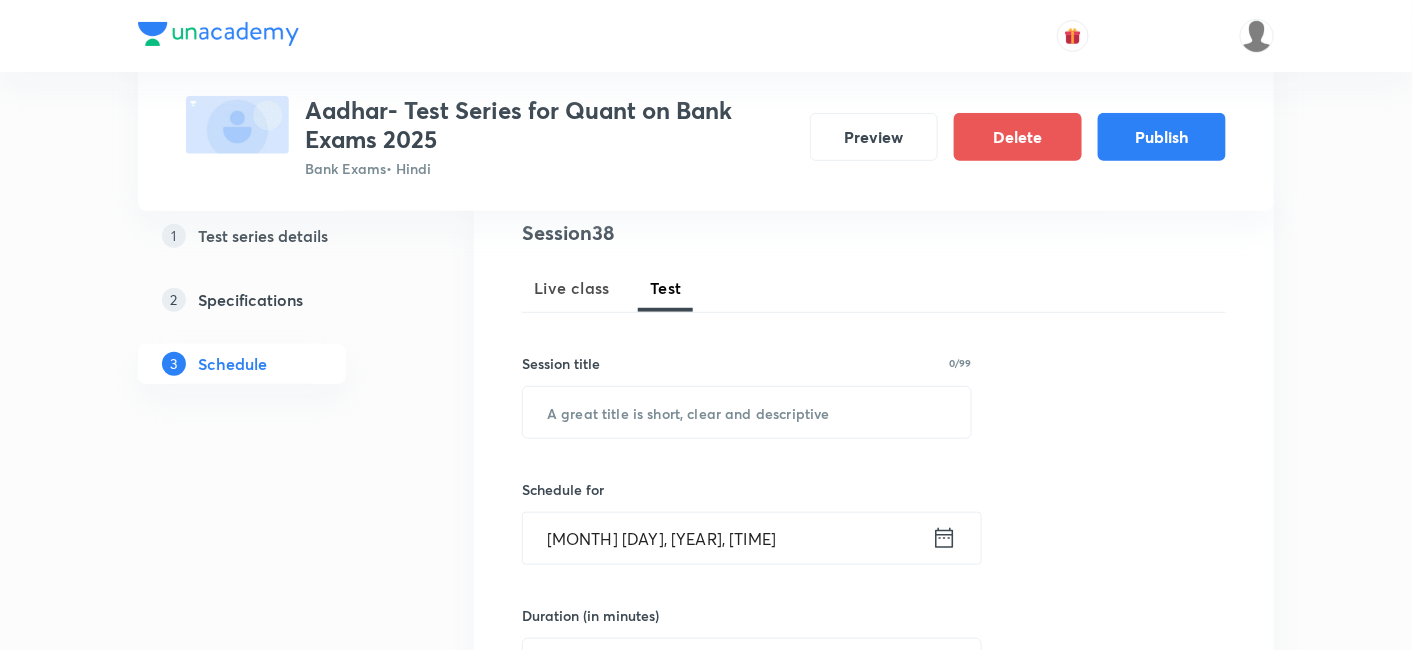 scroll, scrollTop: 242, scrollLeft: 0, axis: vertical 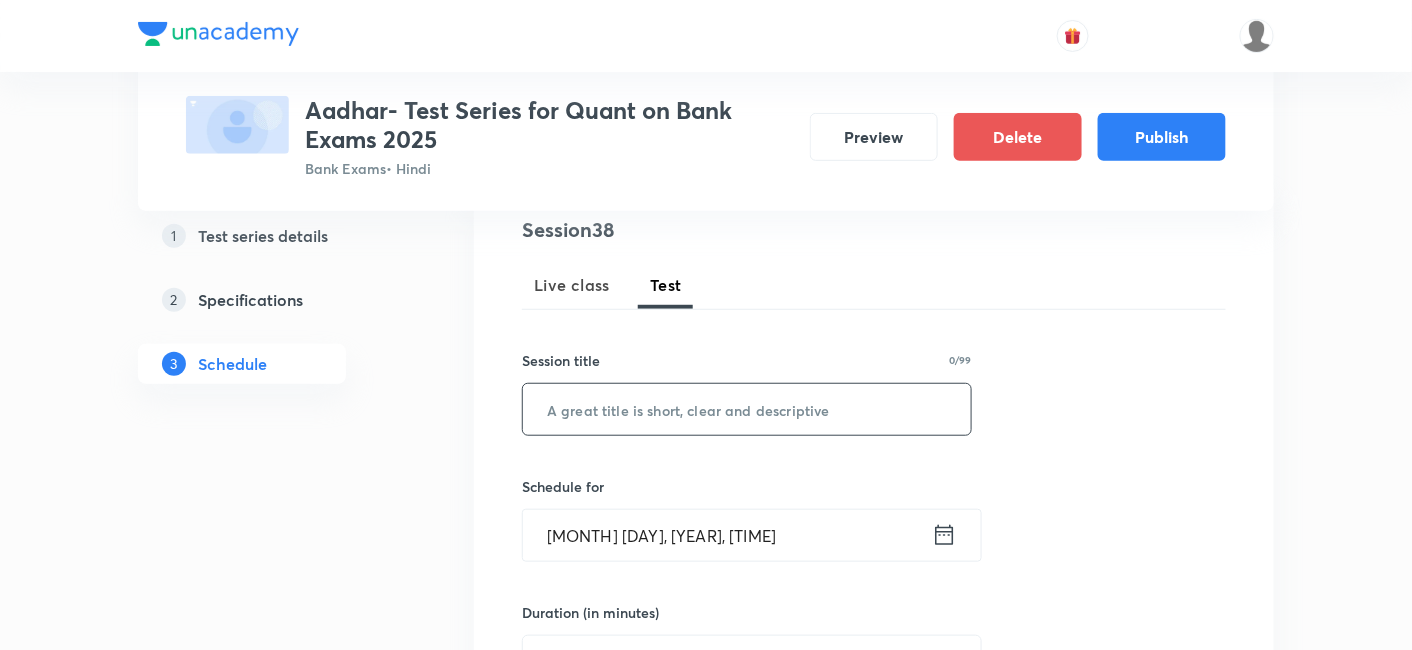 click at bounding box center (747, 409) 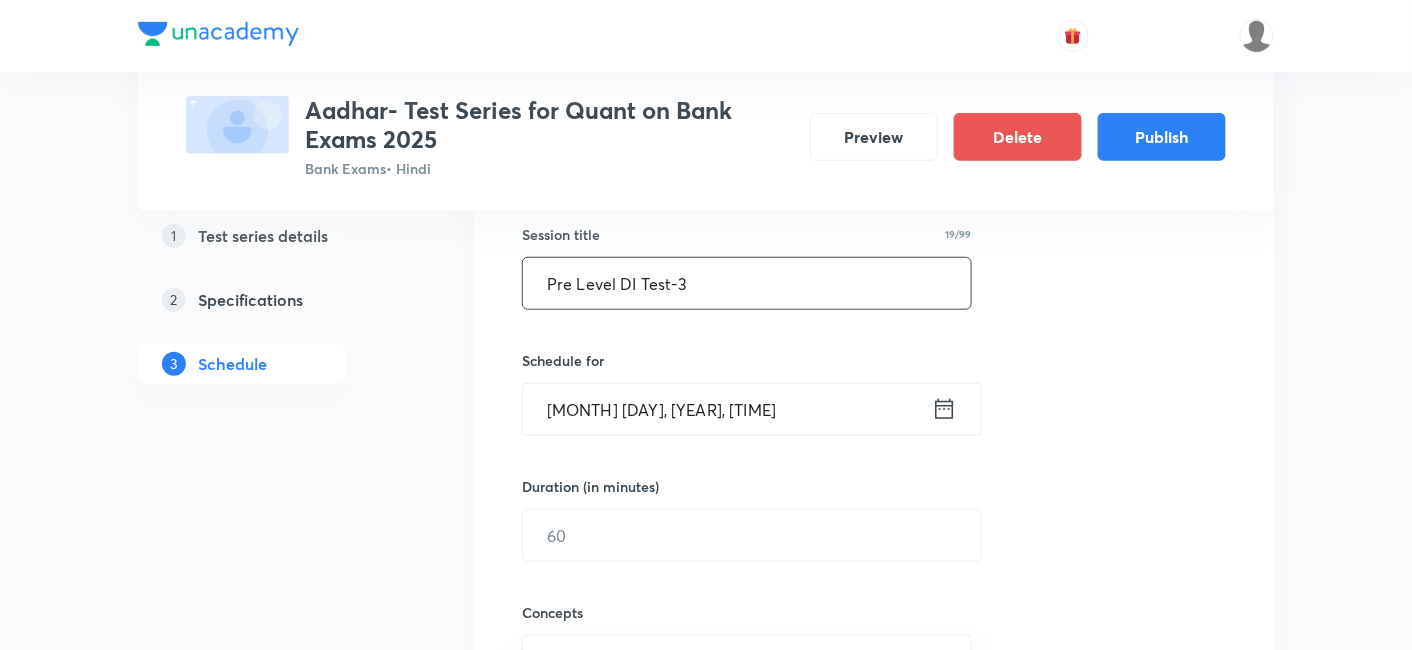 scroll, scrollTop: 377, scrollLeft: 0, axis: vertical 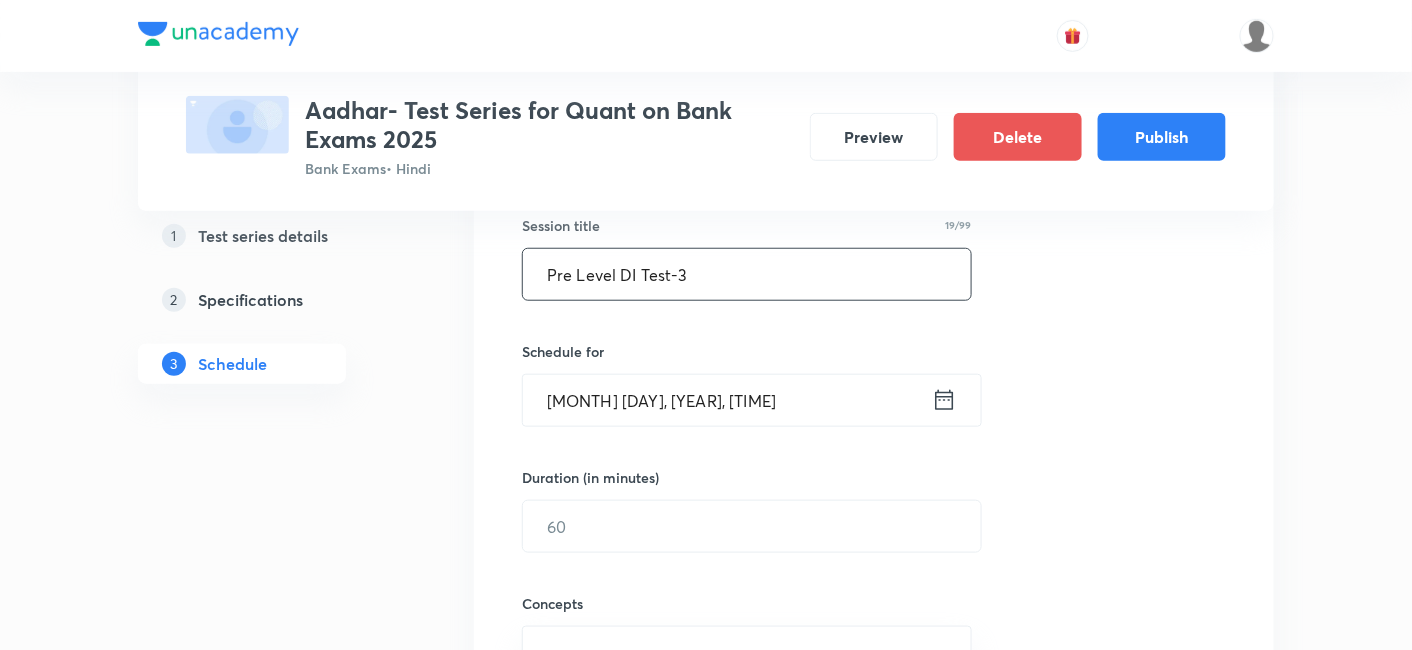 type on "Pre Level DI Test-3" 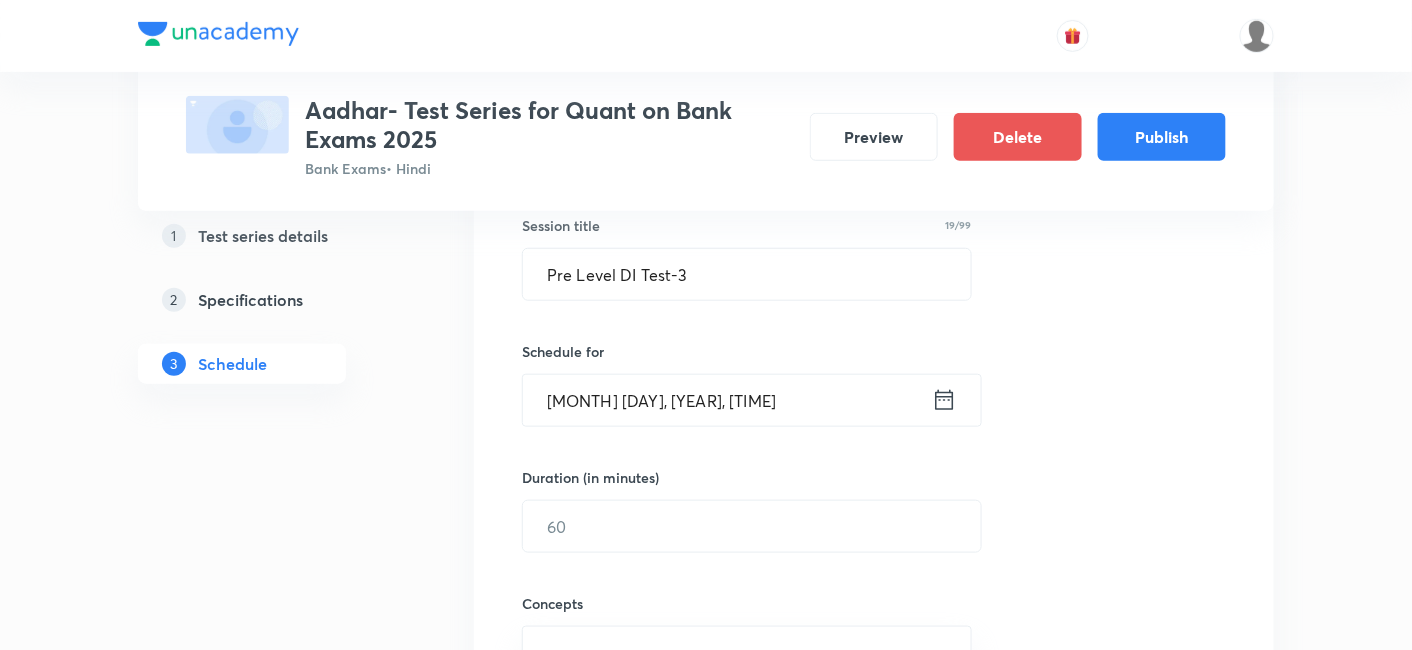click 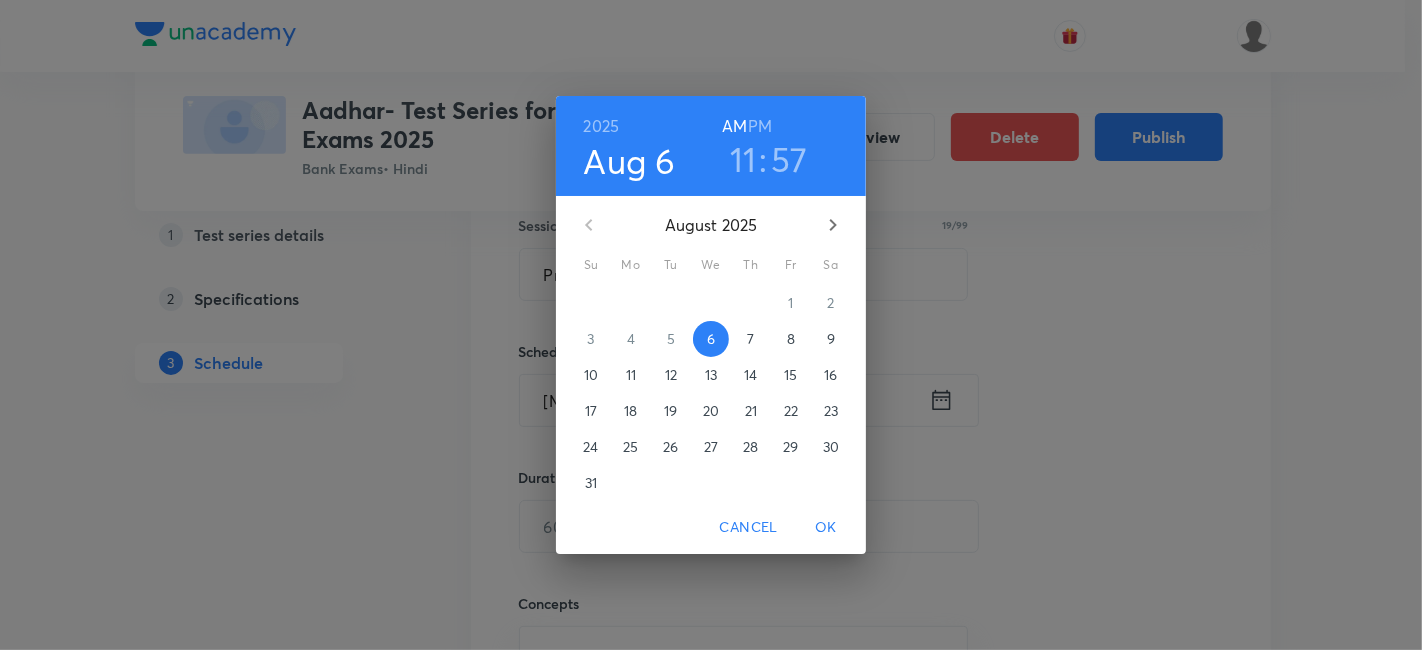 click 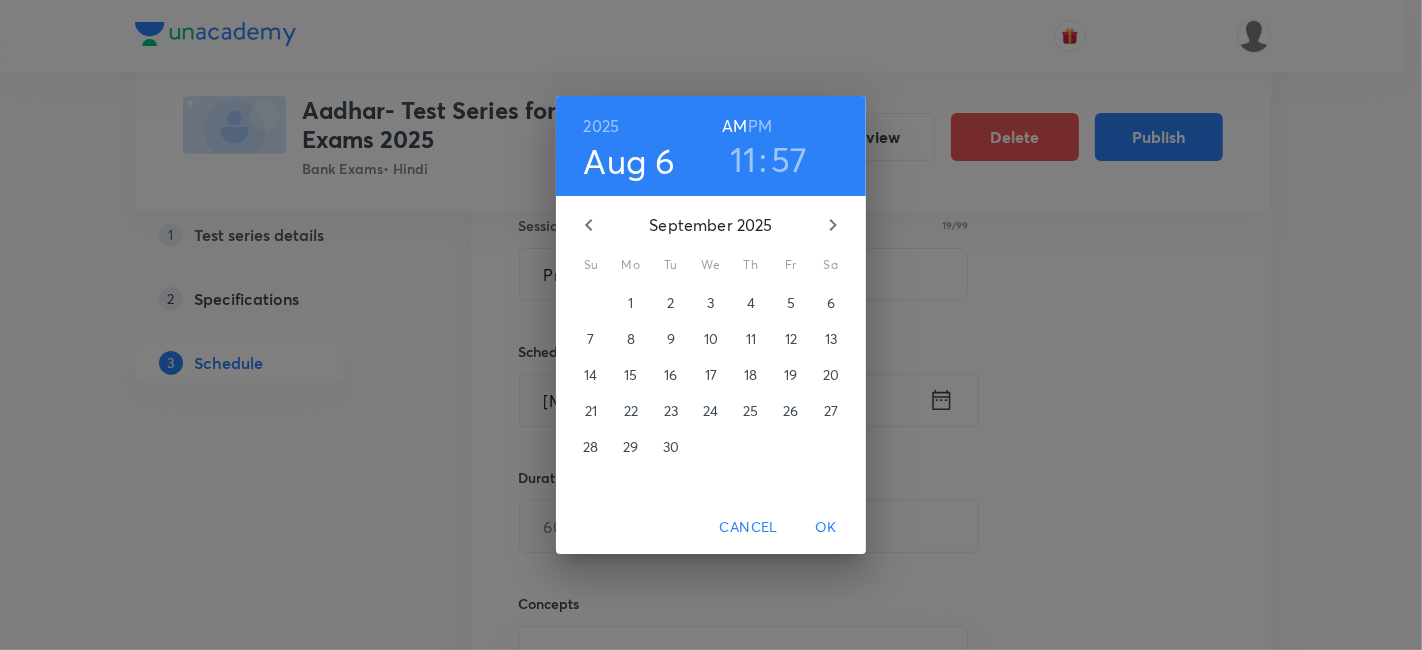 click 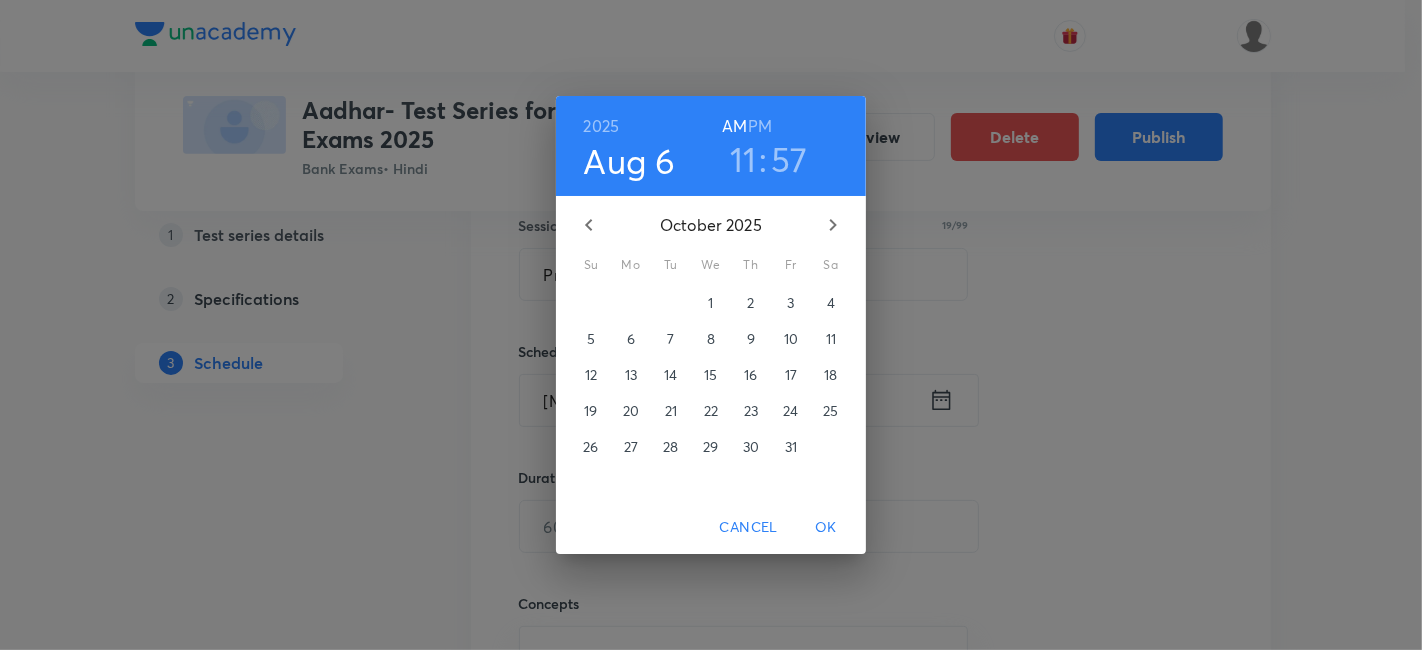 click on "1" at bounding box center (711, 303) 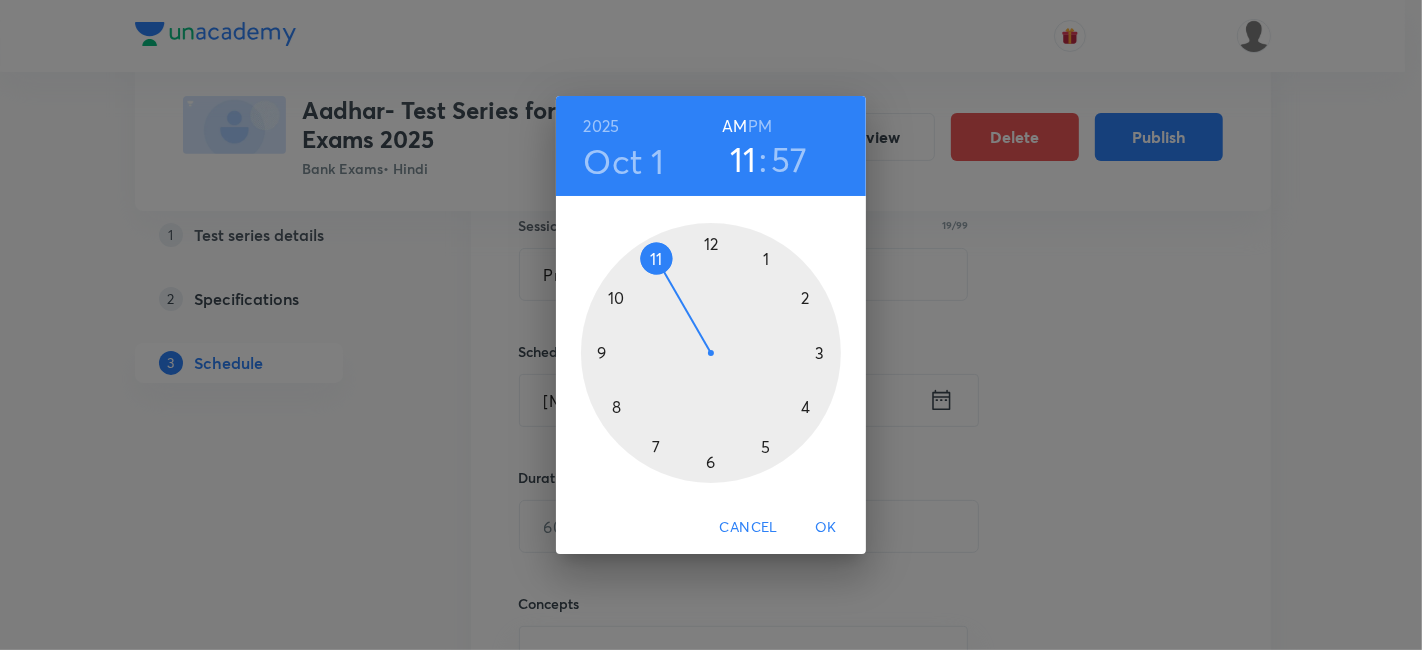 click on "PM" at bounding box center [760, 126] 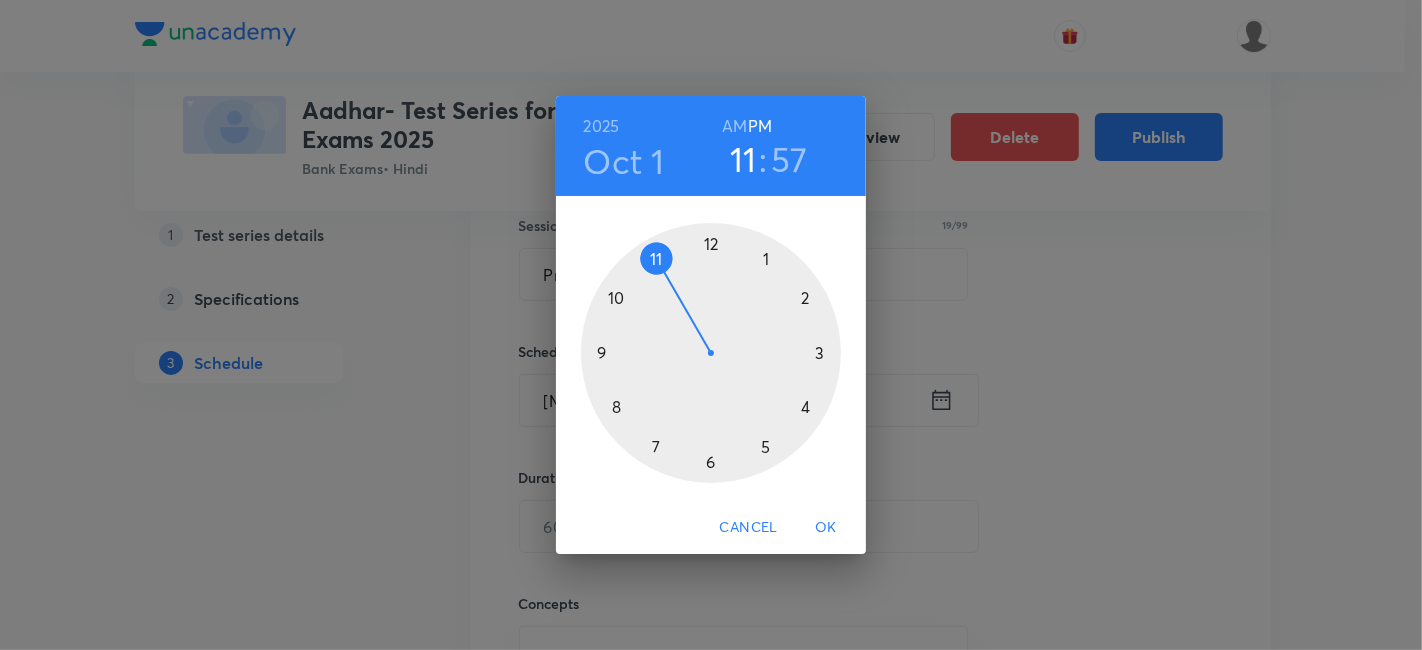 click at bounding box center [711, 353] 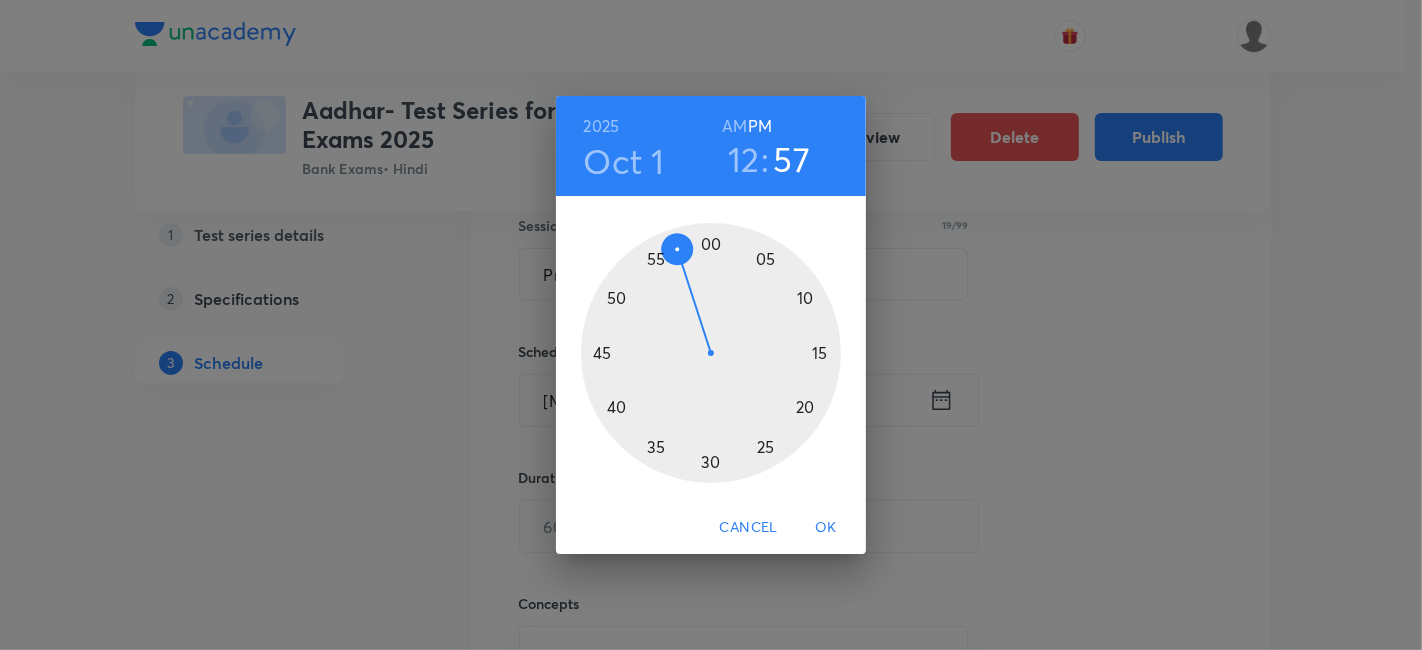 click at bounding box center (711, 353) 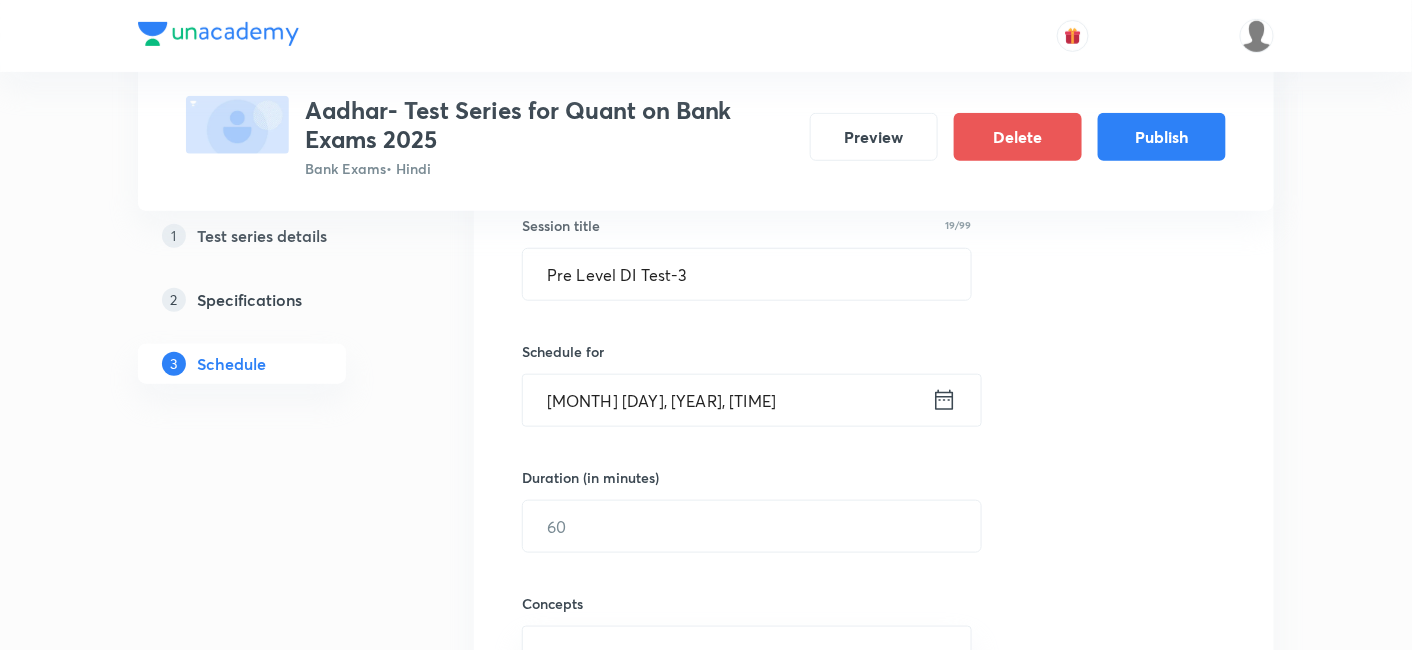 scroll, scrollTop: 561, scrollLeft: 0, axis: vertical 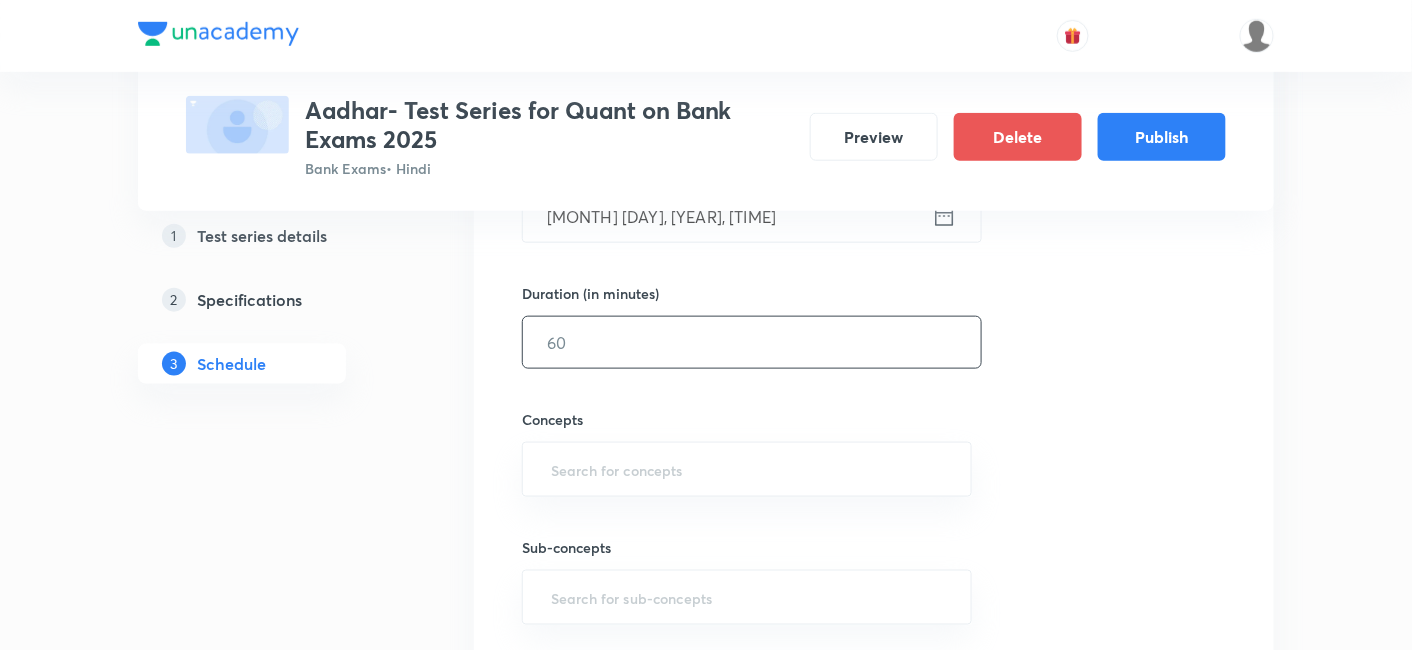 click at bounding box center (752, 342) 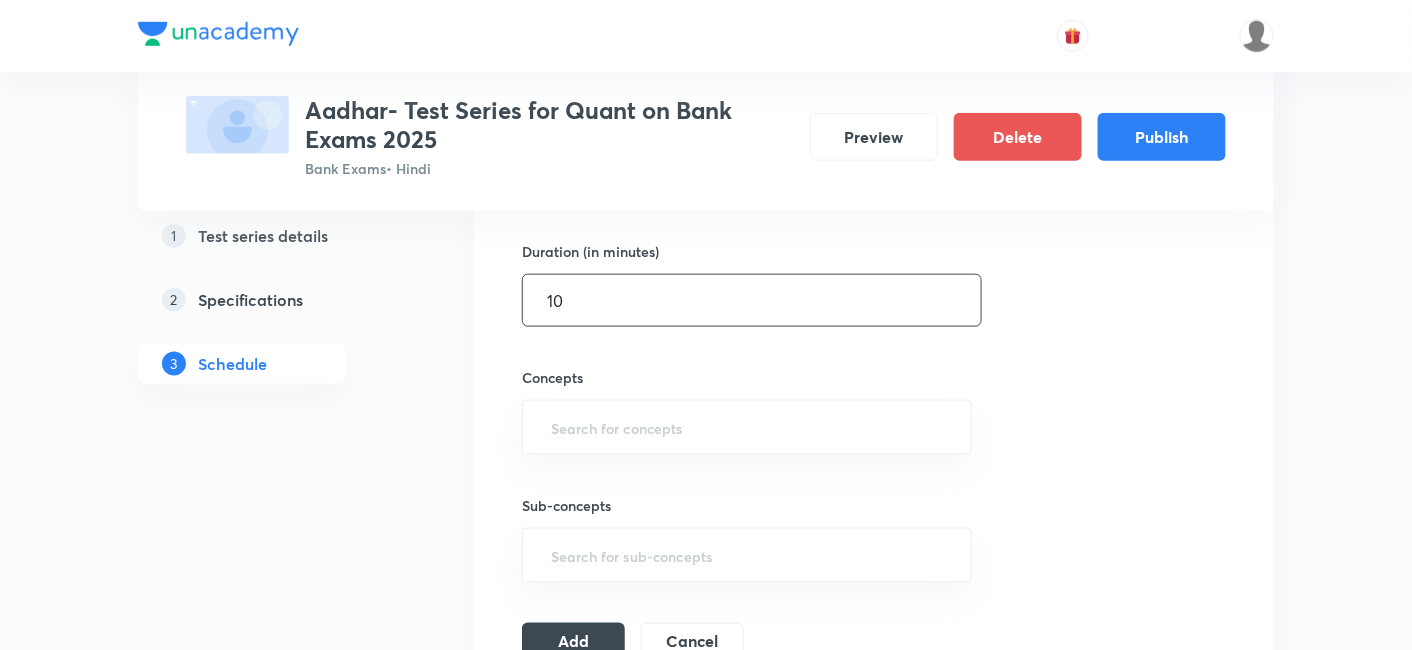 scroll, scrollTop: 605, scrollLeft: 0, axis: vertical 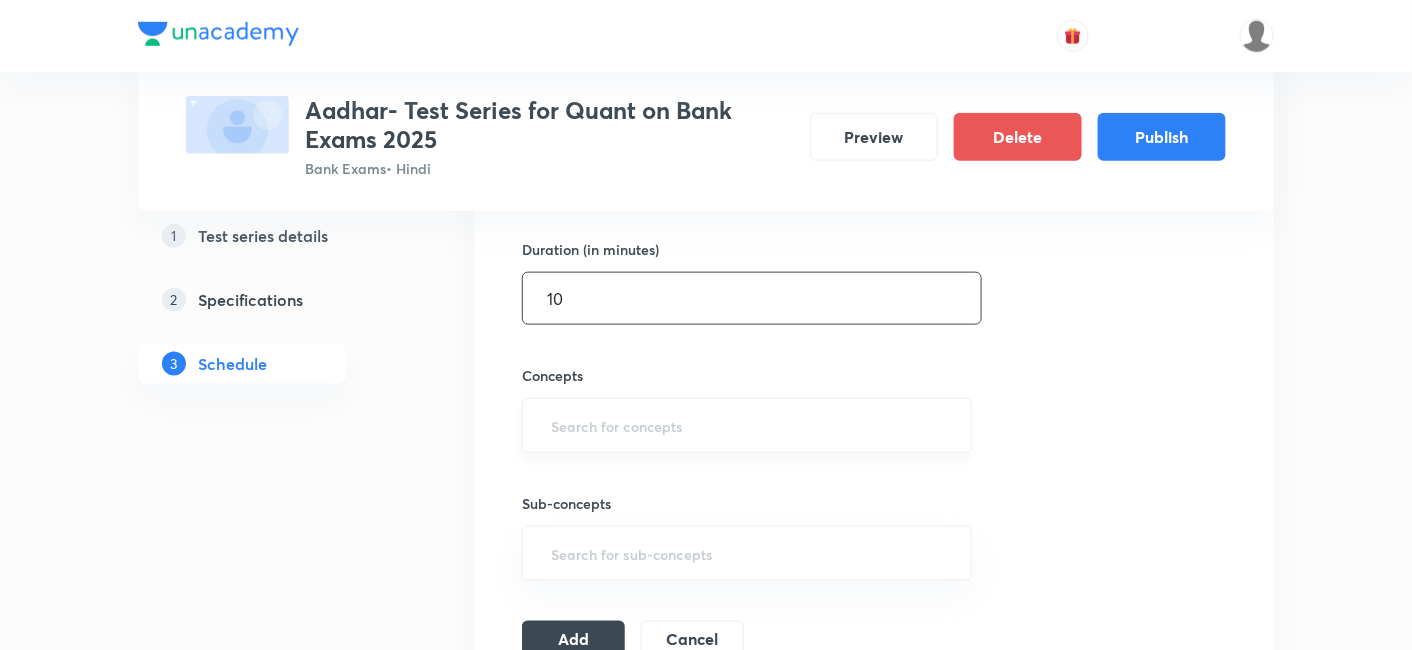 type on "10" 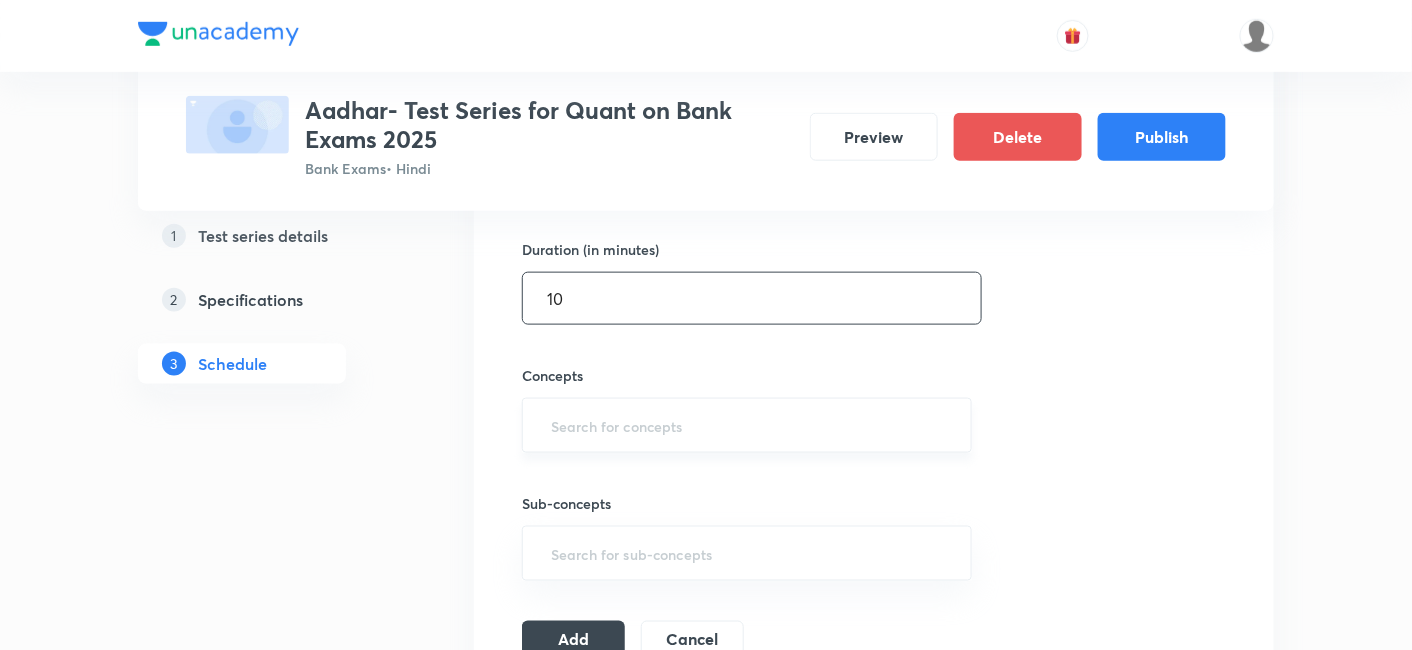 click at bounding box center (747, 425) 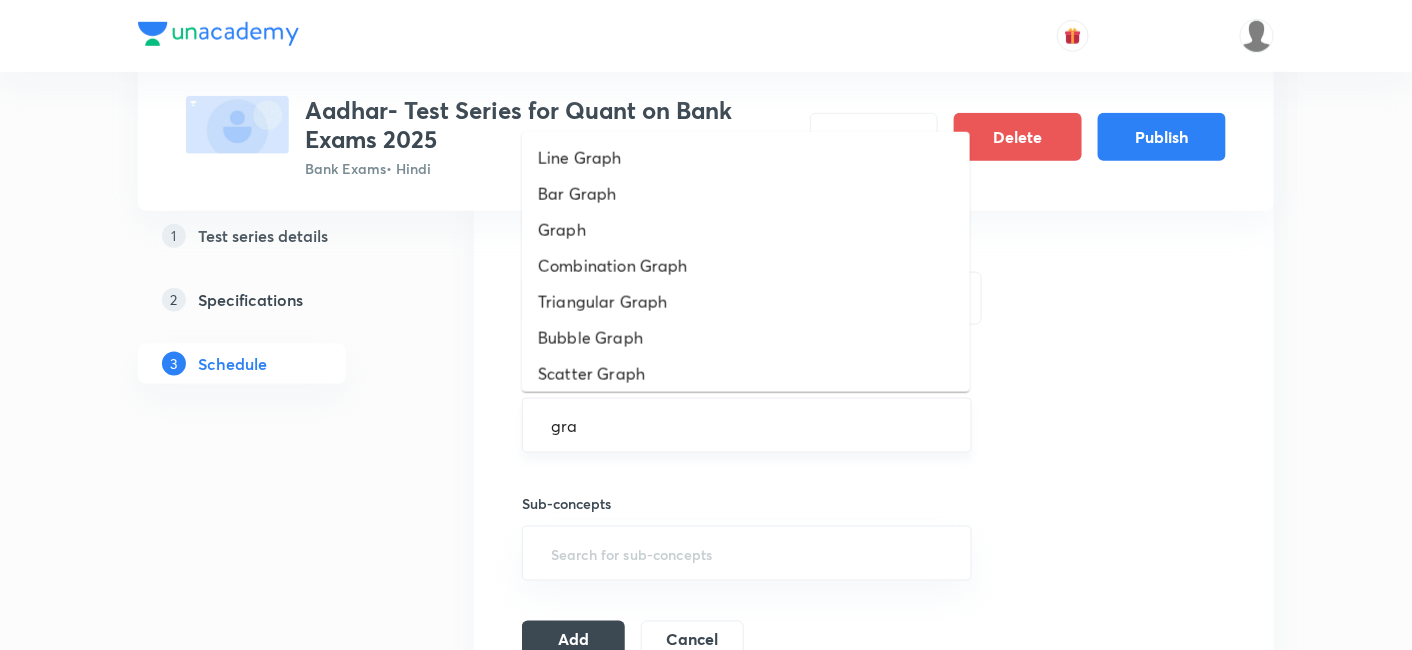 type on "grap" 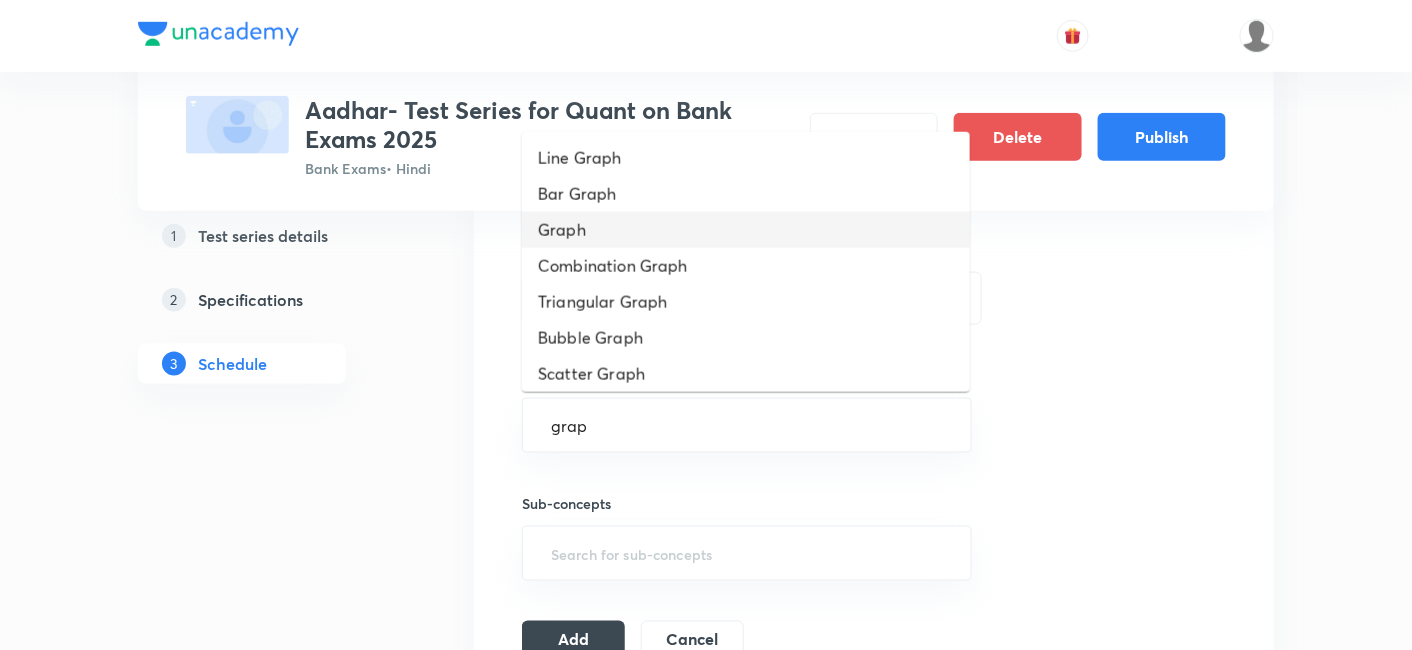 click on "Graph" at bounding box center (746, 230) 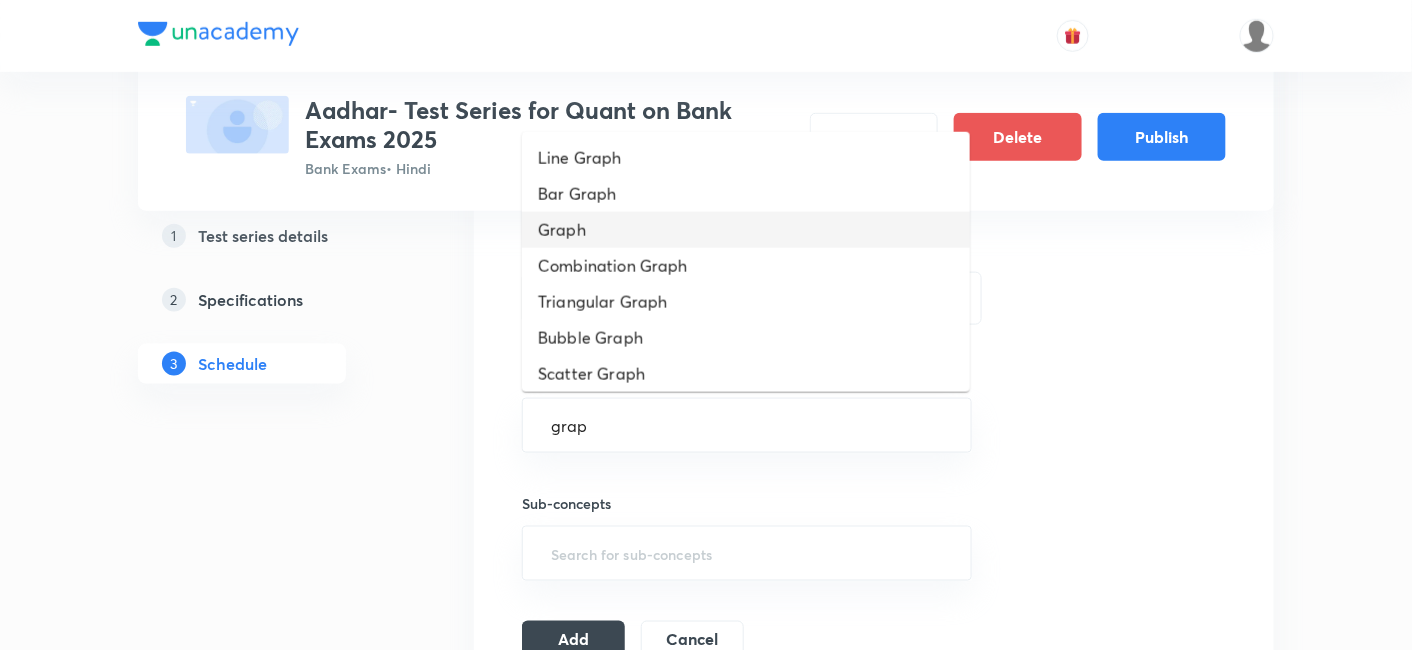 type 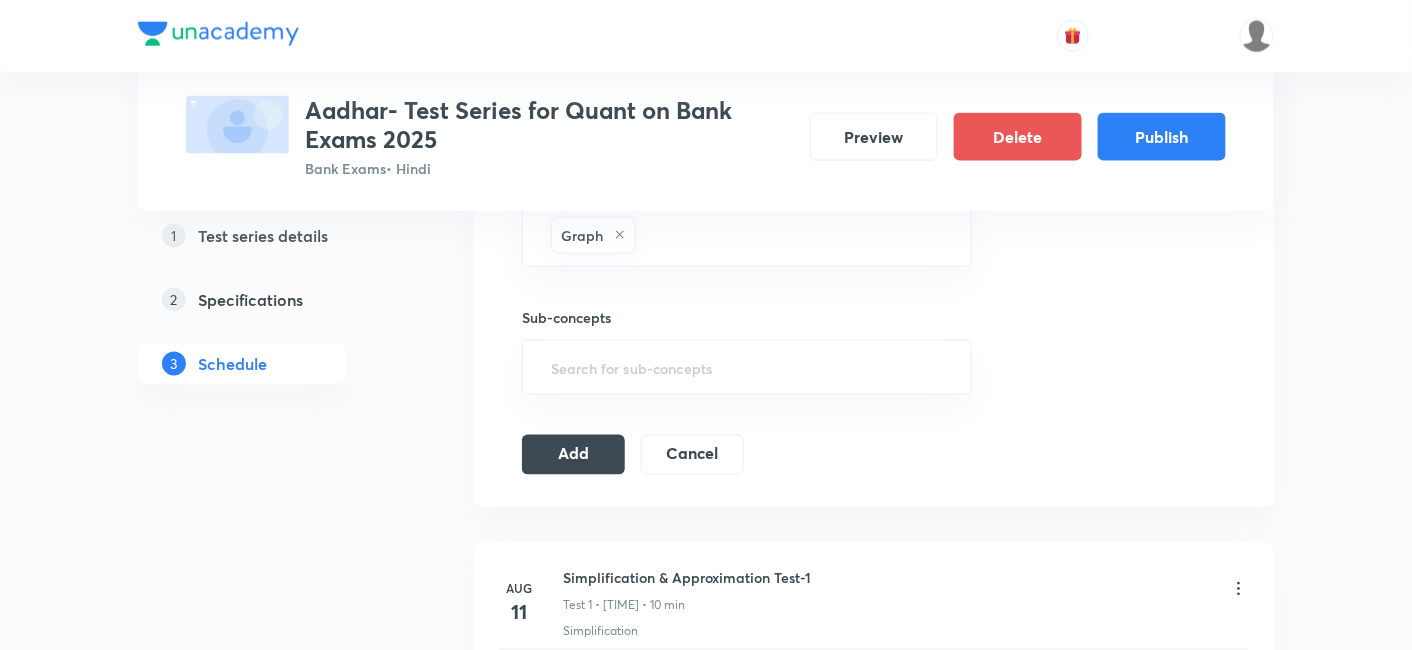 scroll, scrollTop: 800, scrollLeft: 0, axis: vertical 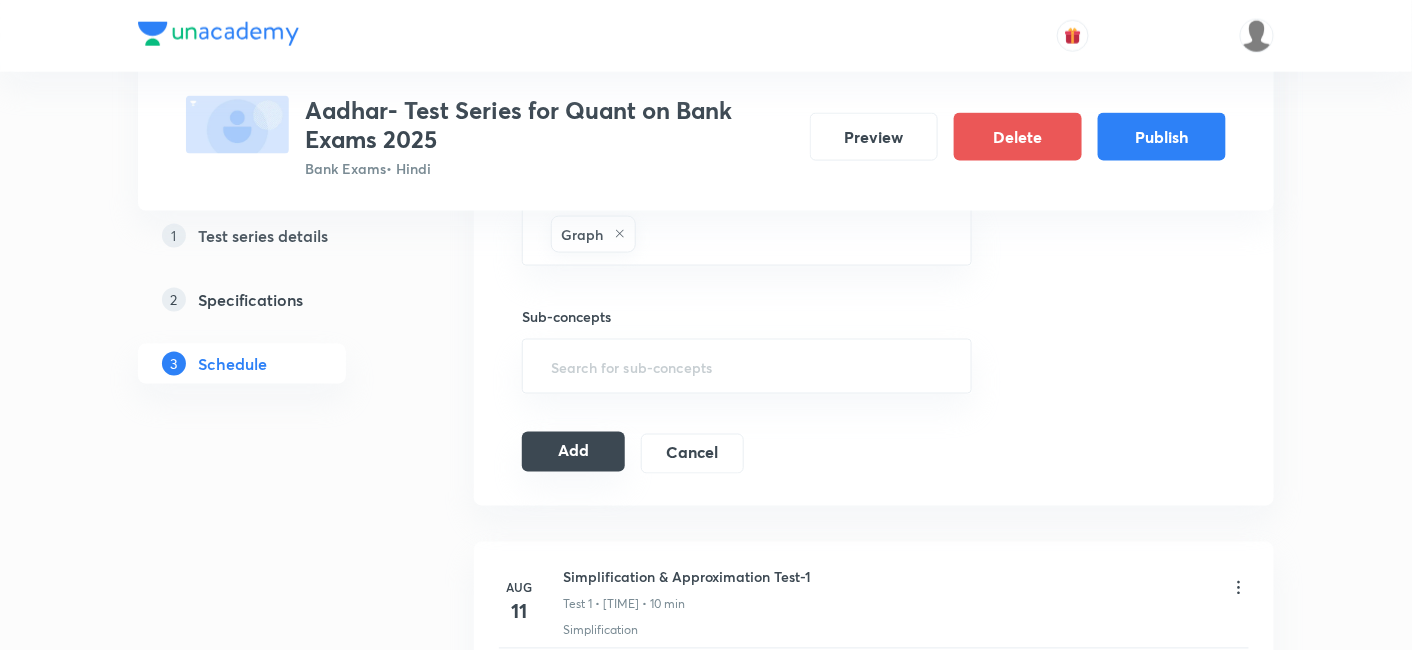 click on "Add" at bounding box center (573, 452) 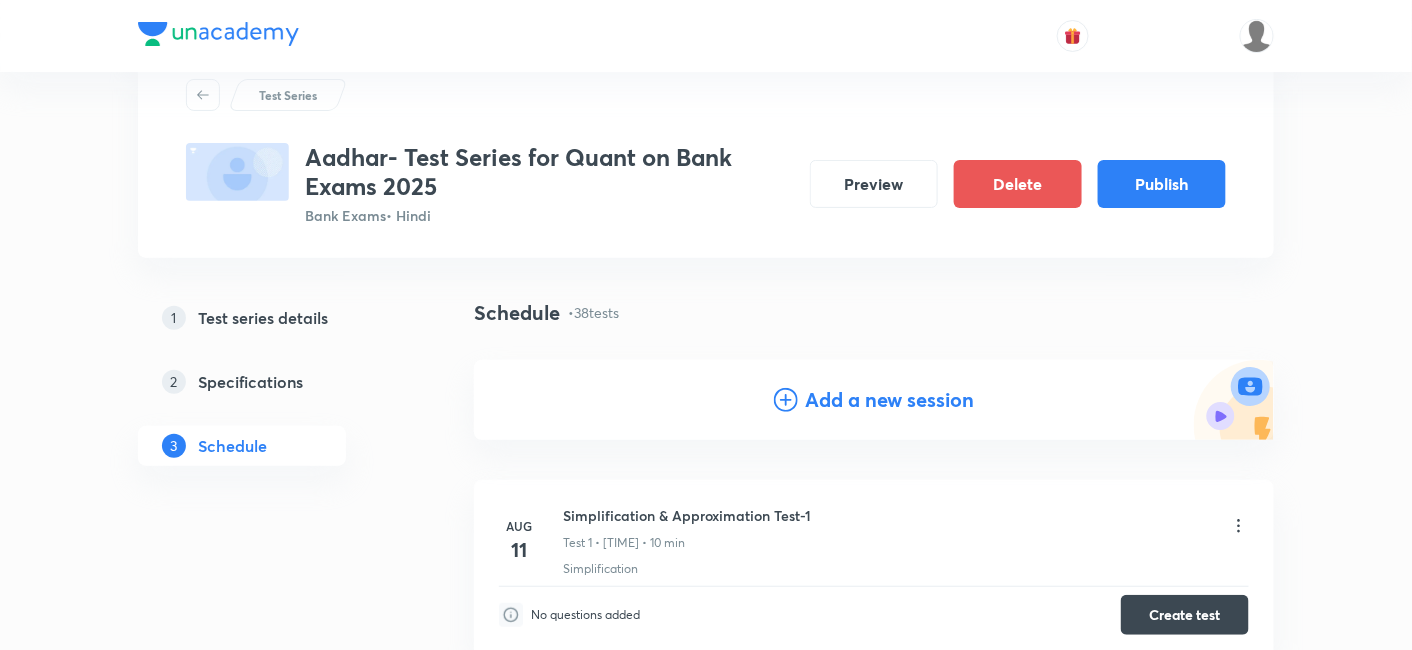 scroll, scrollTop: 0, scrollLeft: 0, axis: both 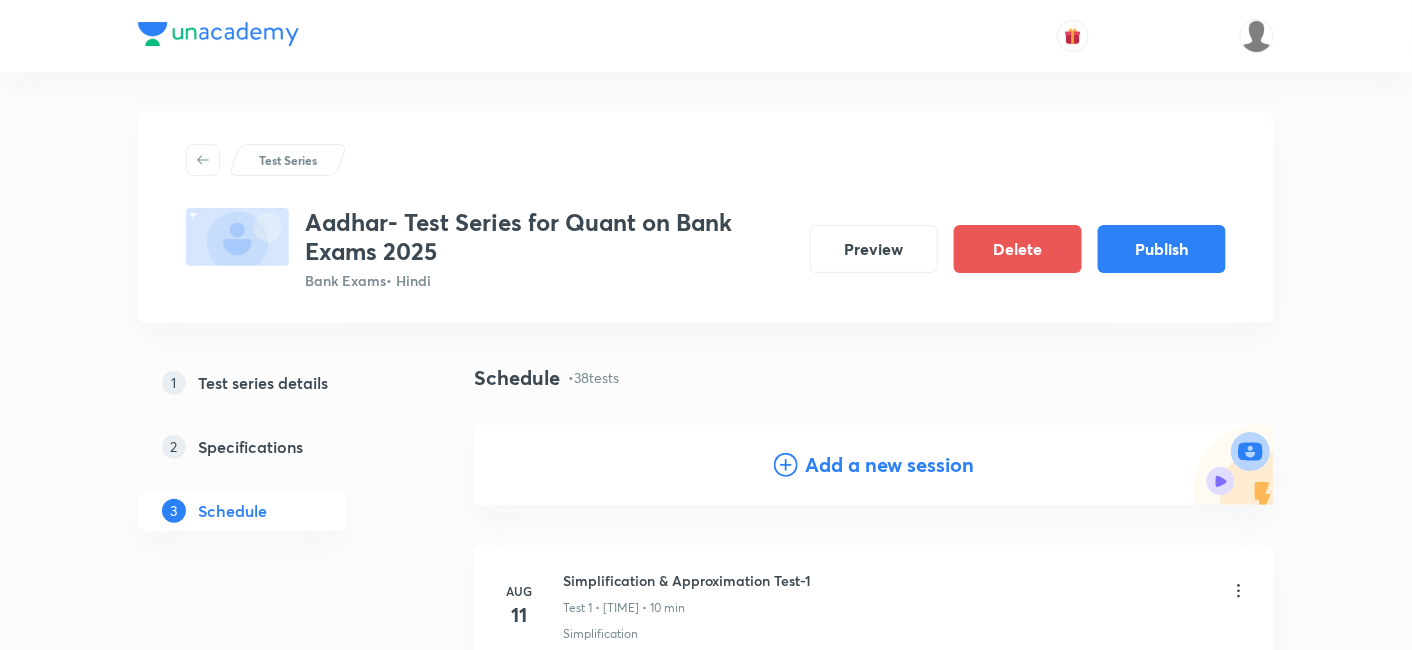 click on "Add a new session" at bounding box center (890, 465) 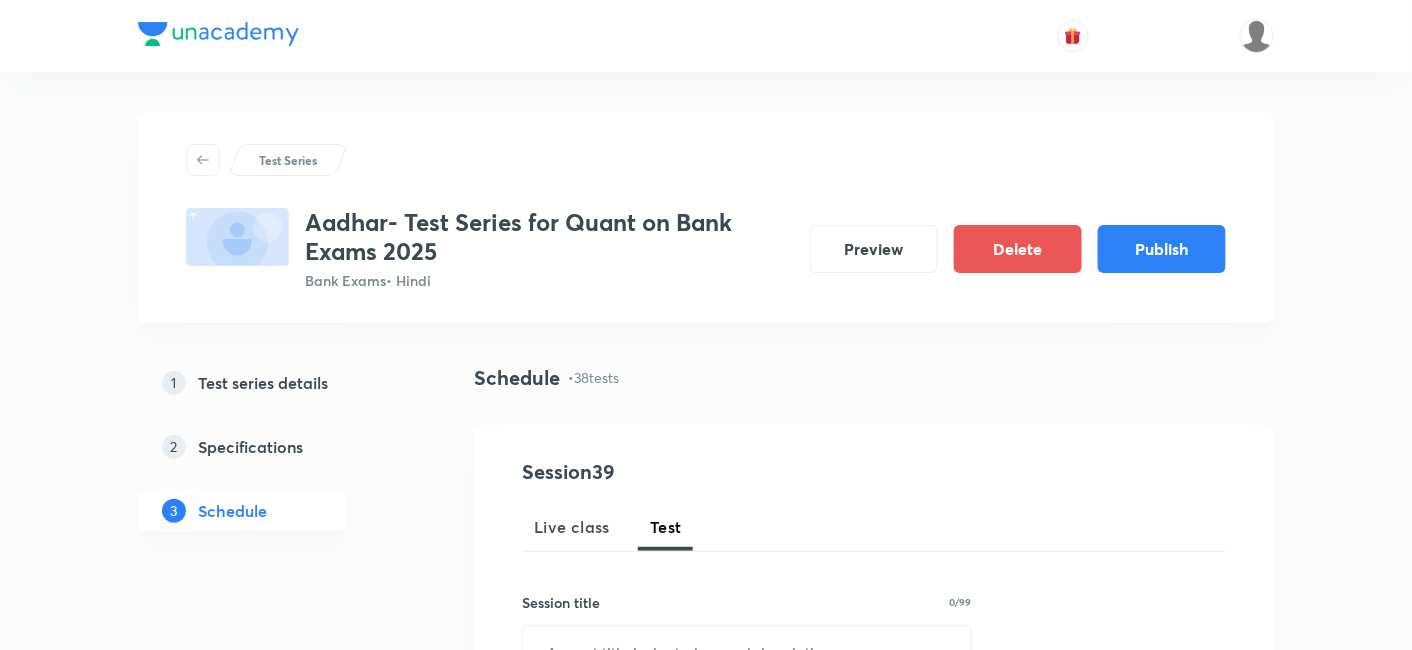 scroll, scrollTop: 239, scrollLeft: 0, axis: vertical 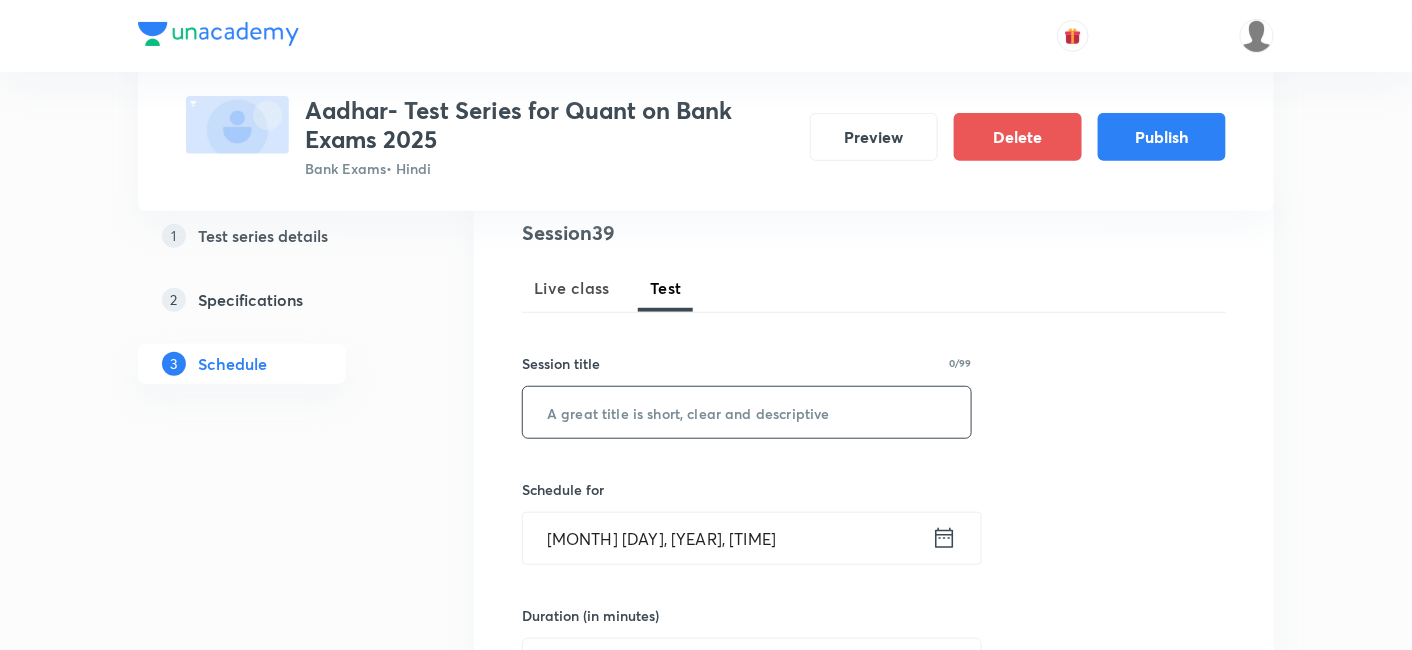 click at bounding box center (747, 412) 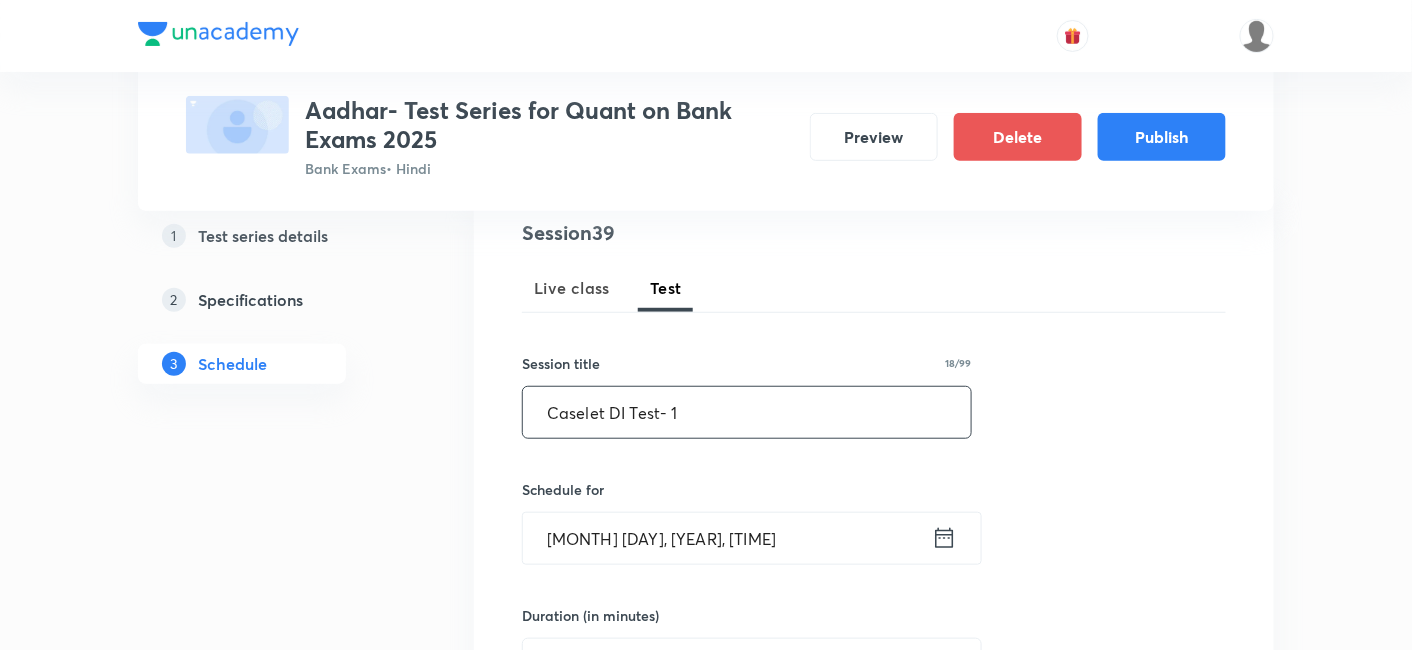type on "Caselet DI Test- 1" 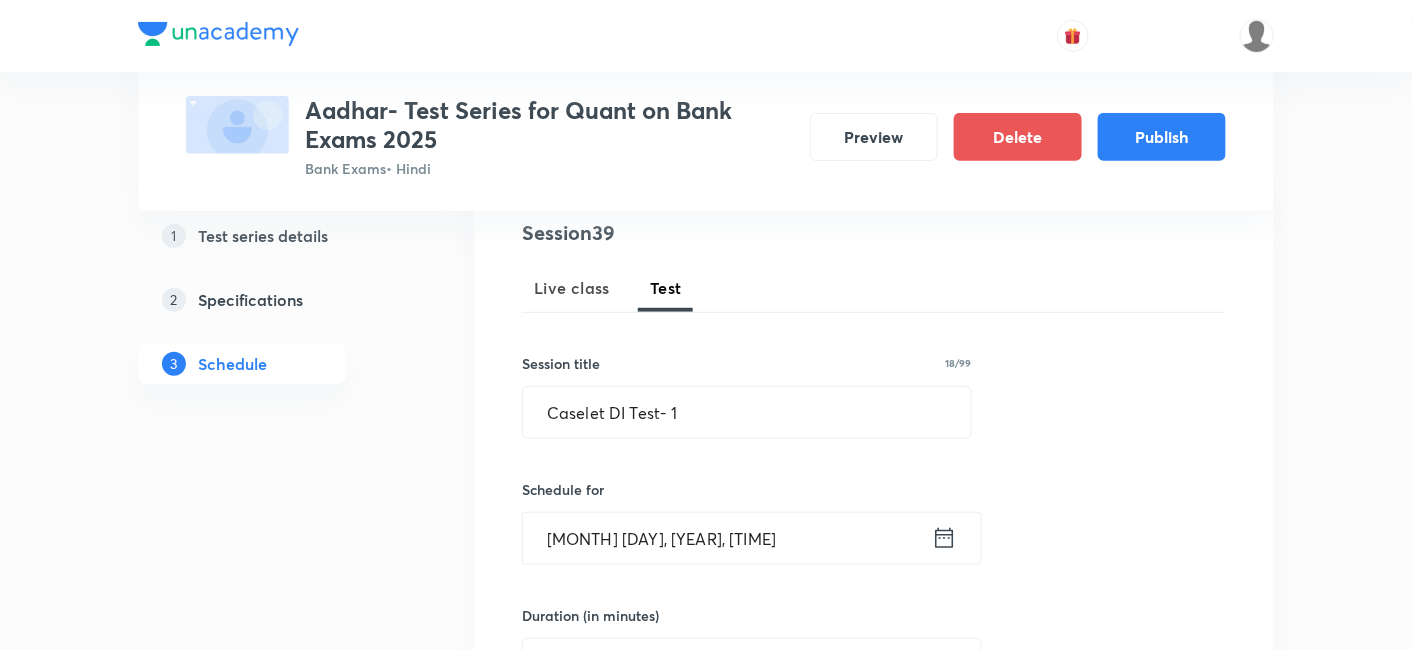 click 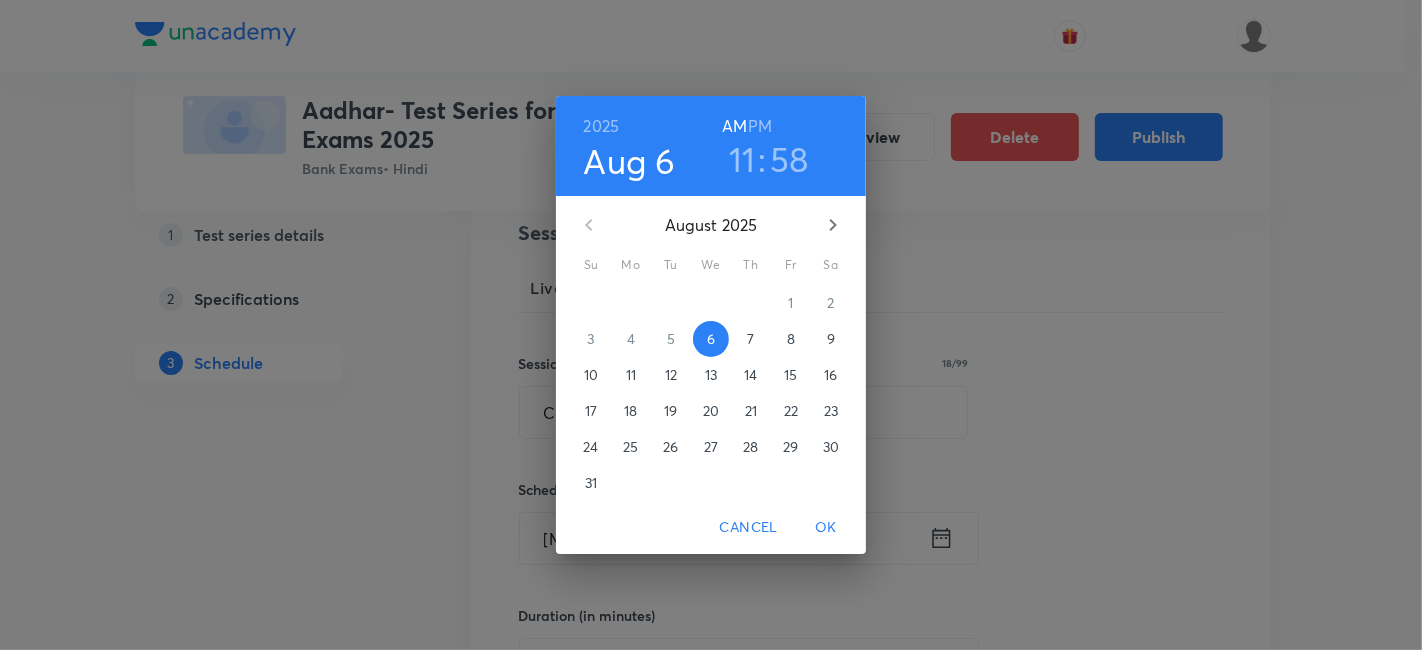 click 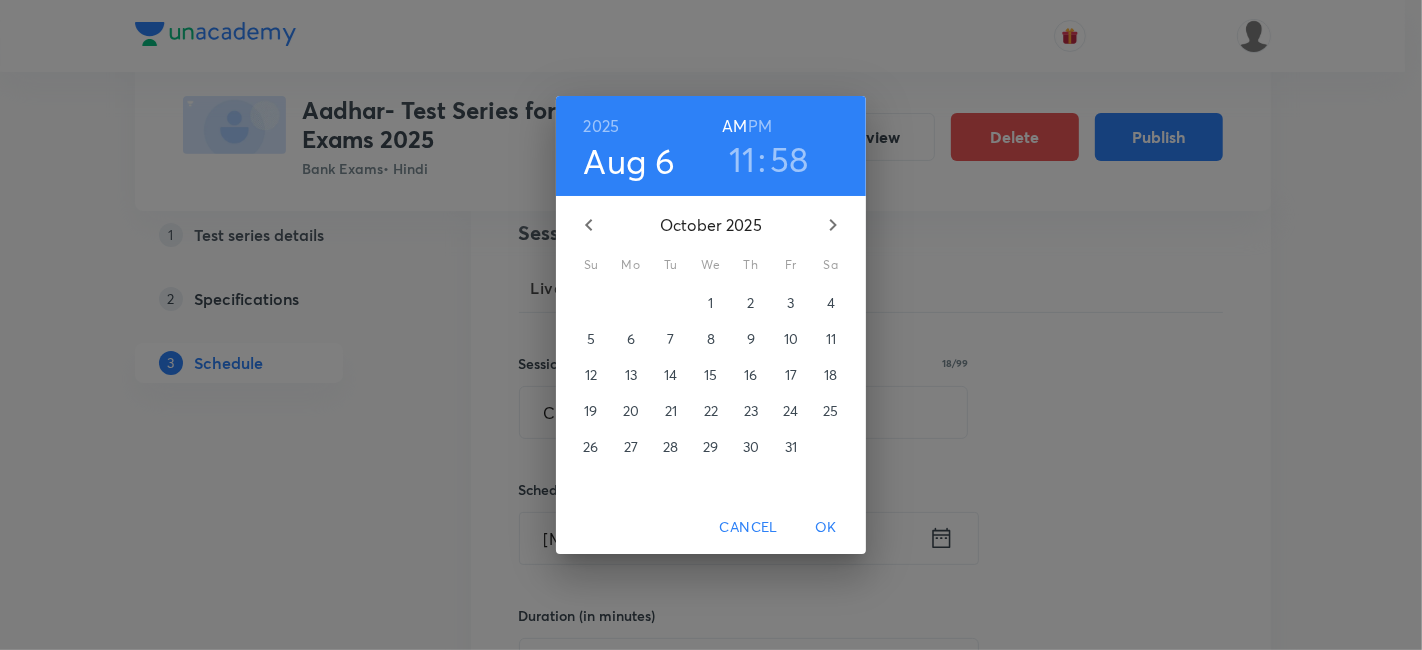 click on "2" at bounding box center [750, 303] 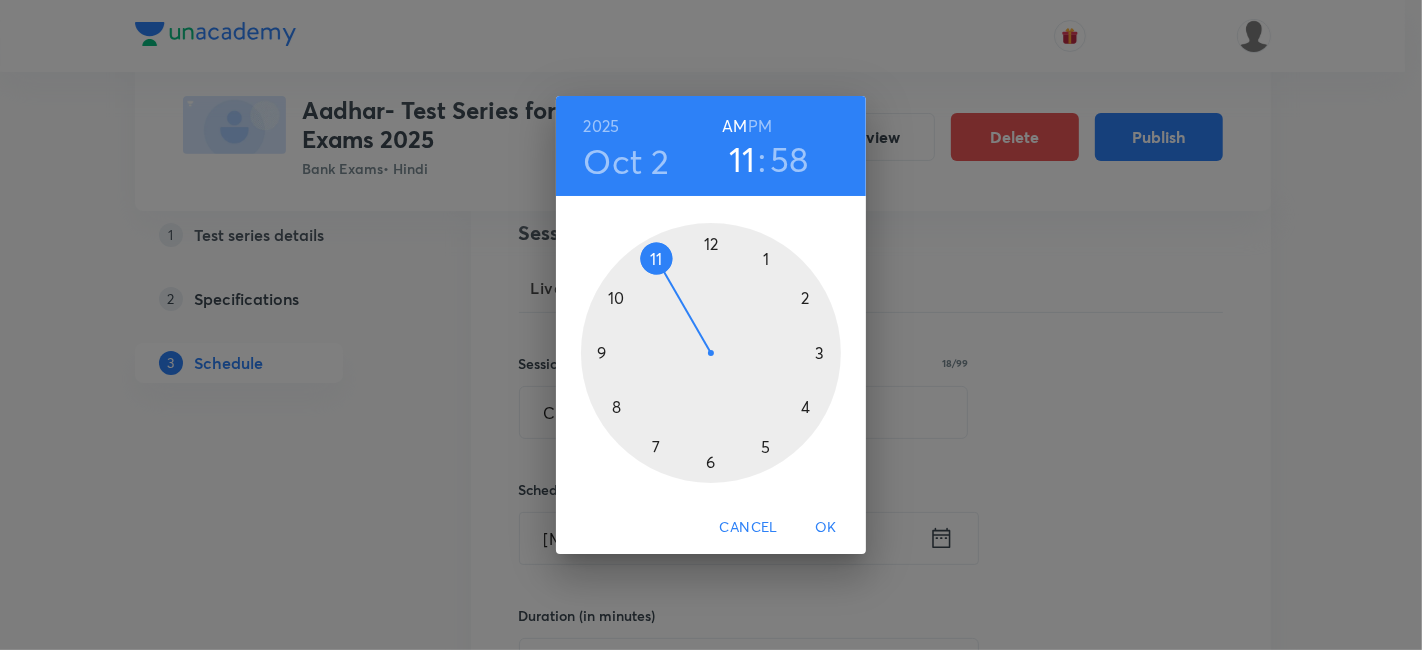 click on "PM" at bounding box center (760, 126) 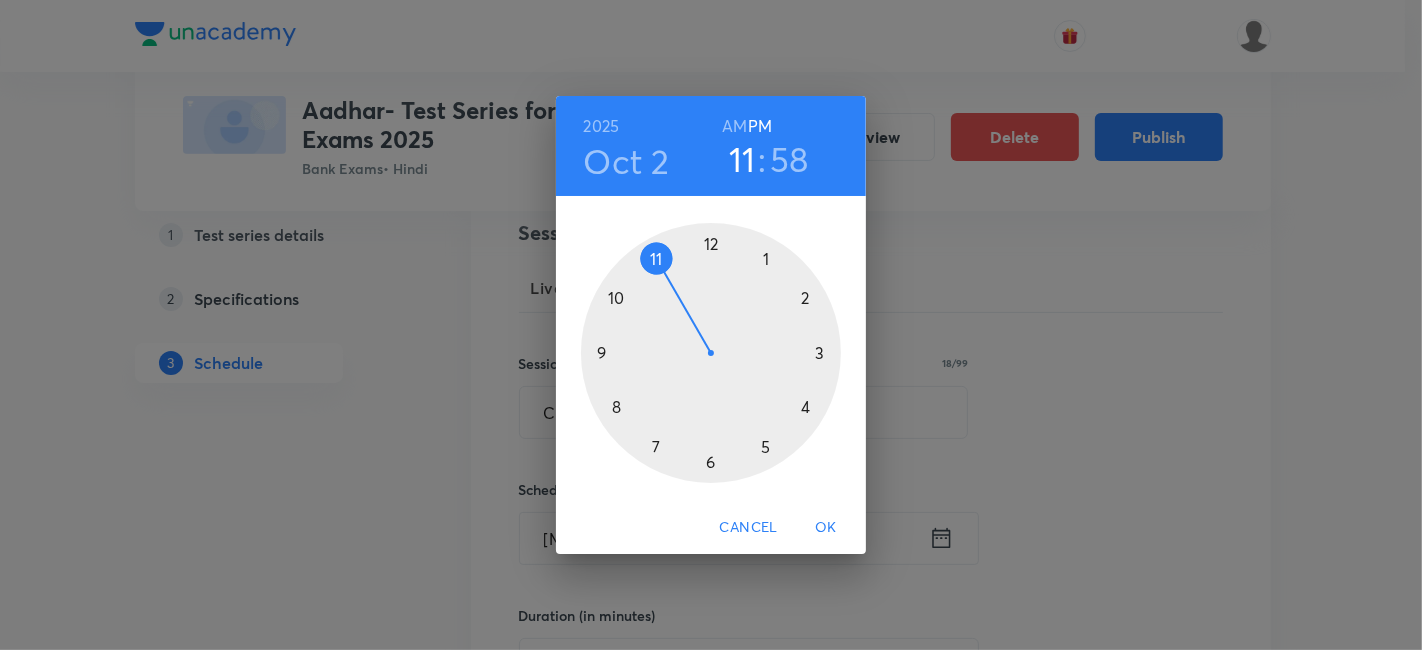 click at bounding box center [711, 353] 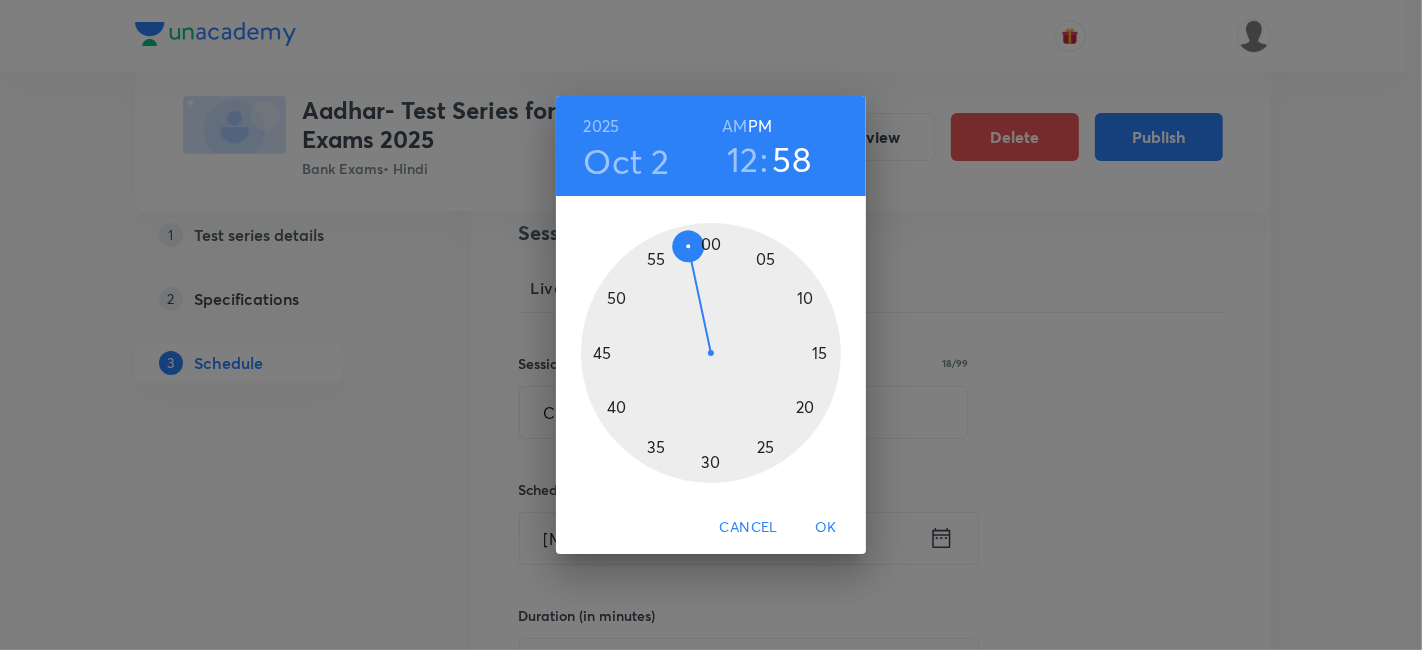 click at bounding box center [711, 353] 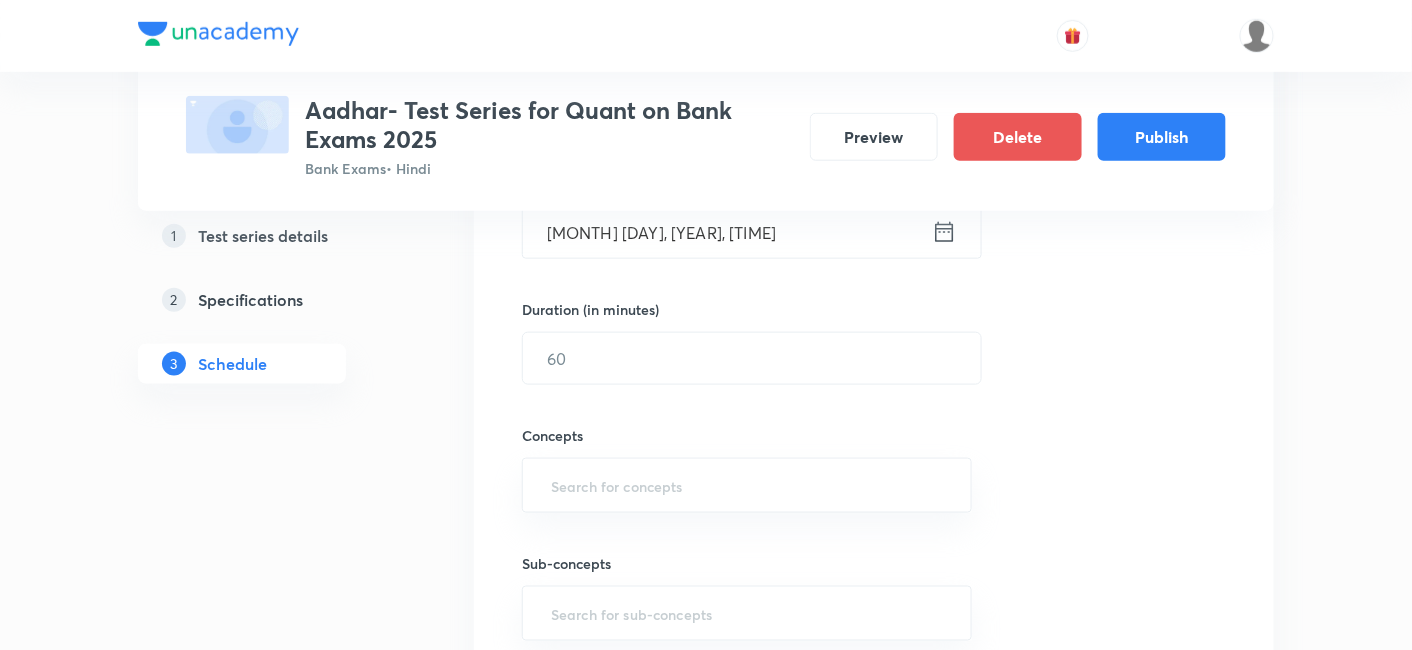 scroll, scrollTop: 546, scrollLeft: 0, axis: vertical 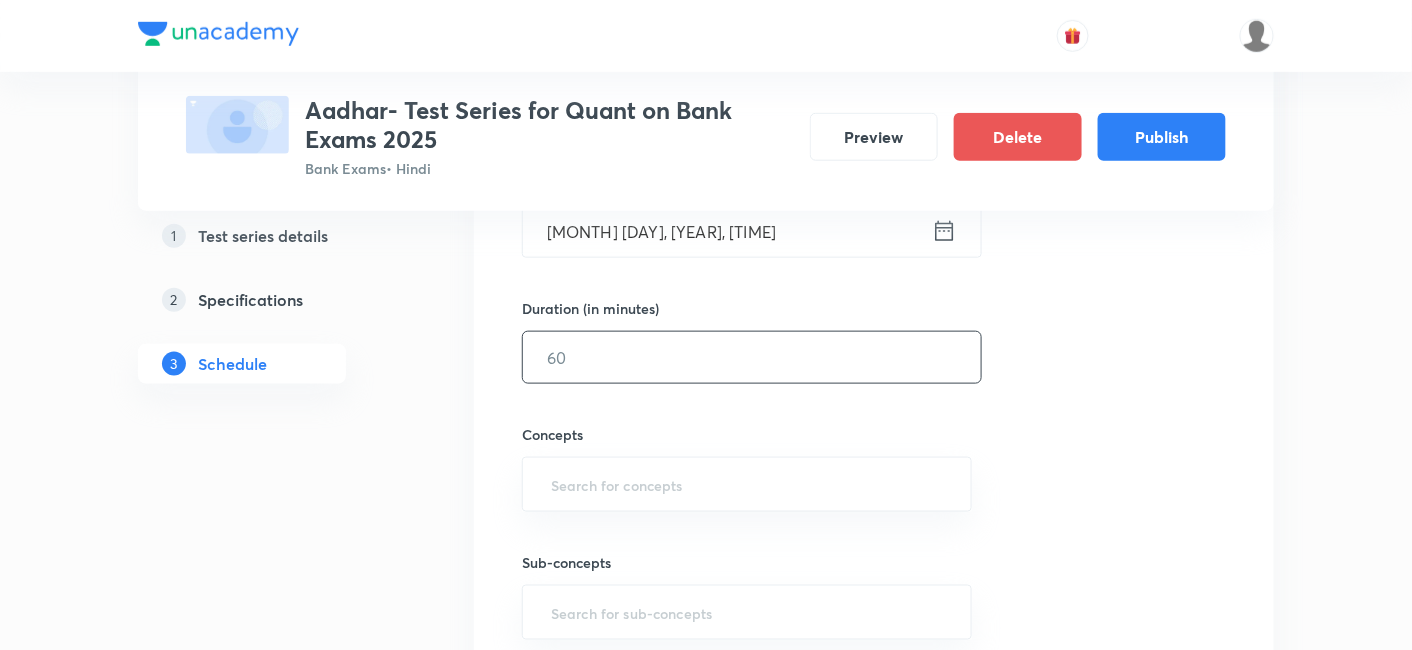 click at bounding box center [752, 357] 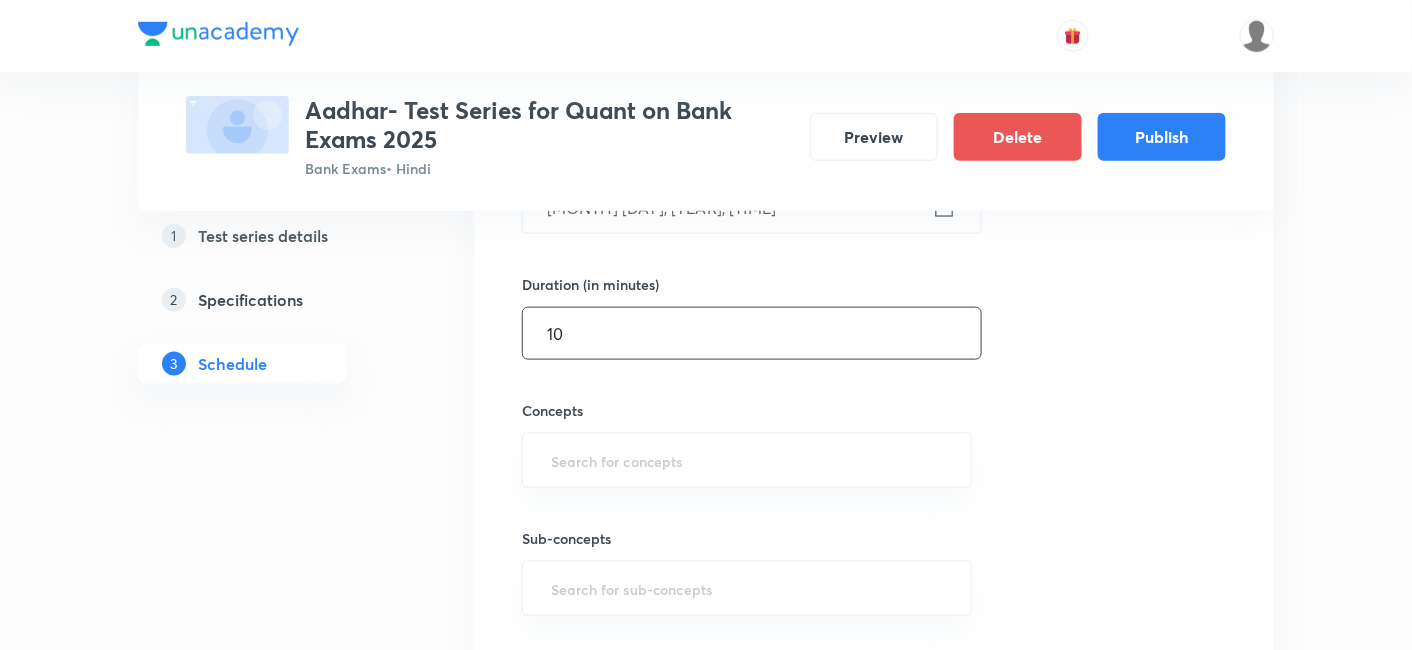 scroll, scrollTop: 624, scrollLeft: 0, axis: vertical 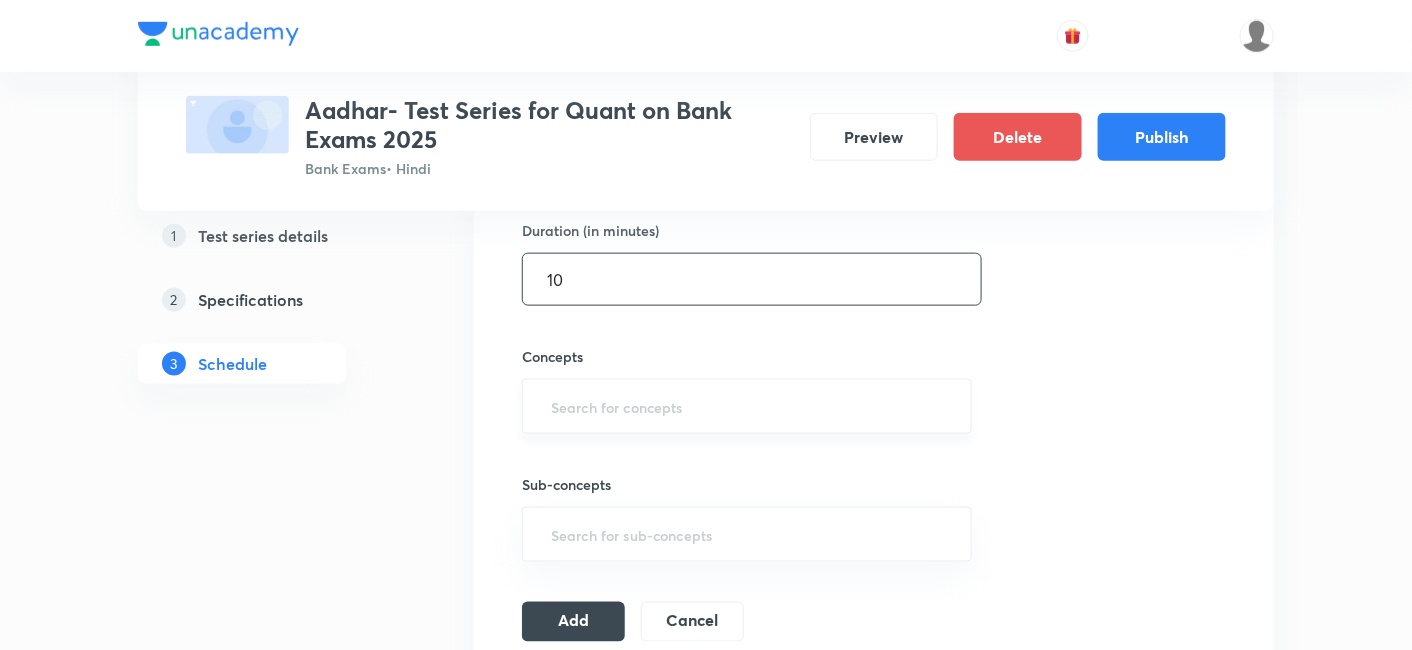 type on "10" 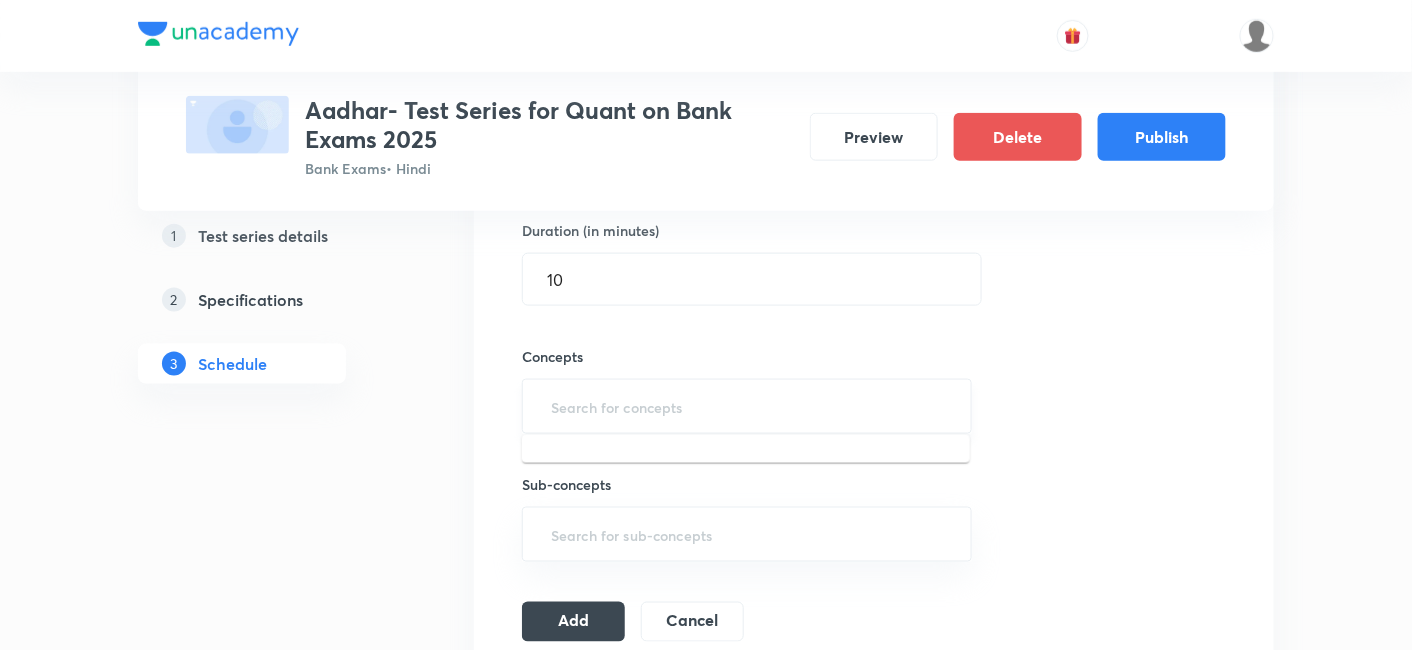 click at bounding box center [747, 406] 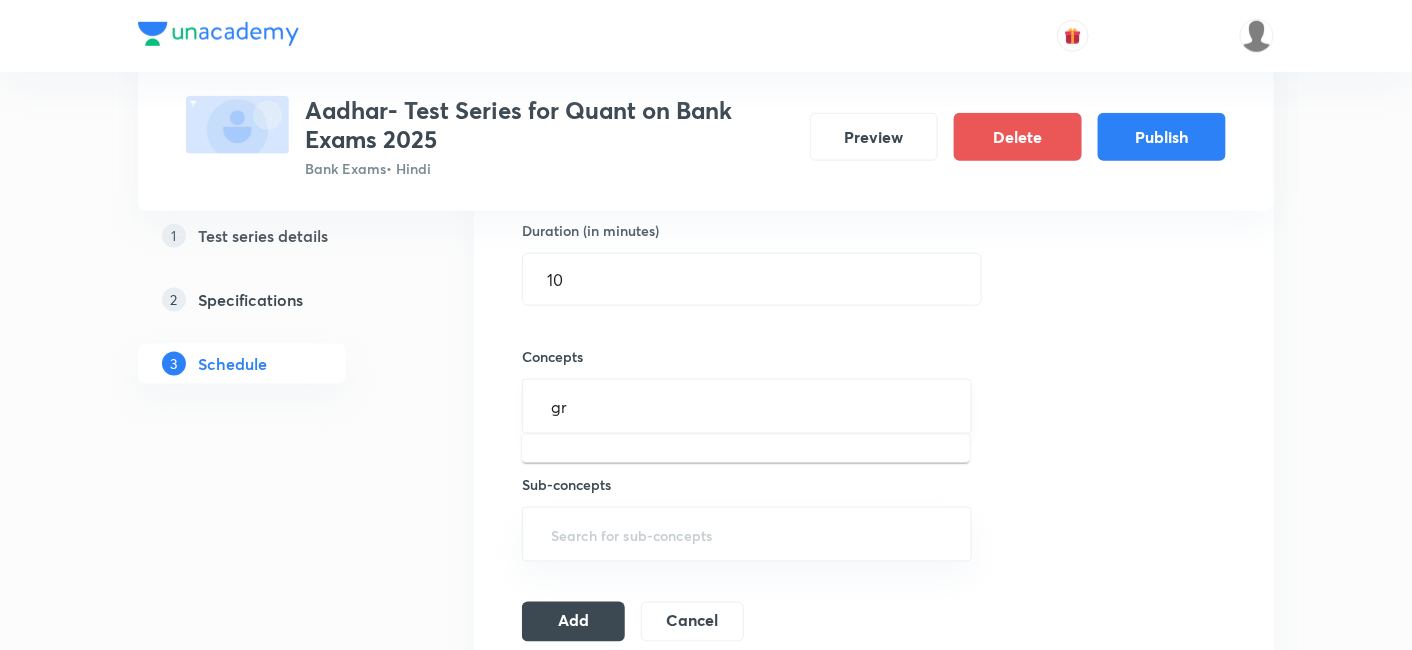 type on "gra" 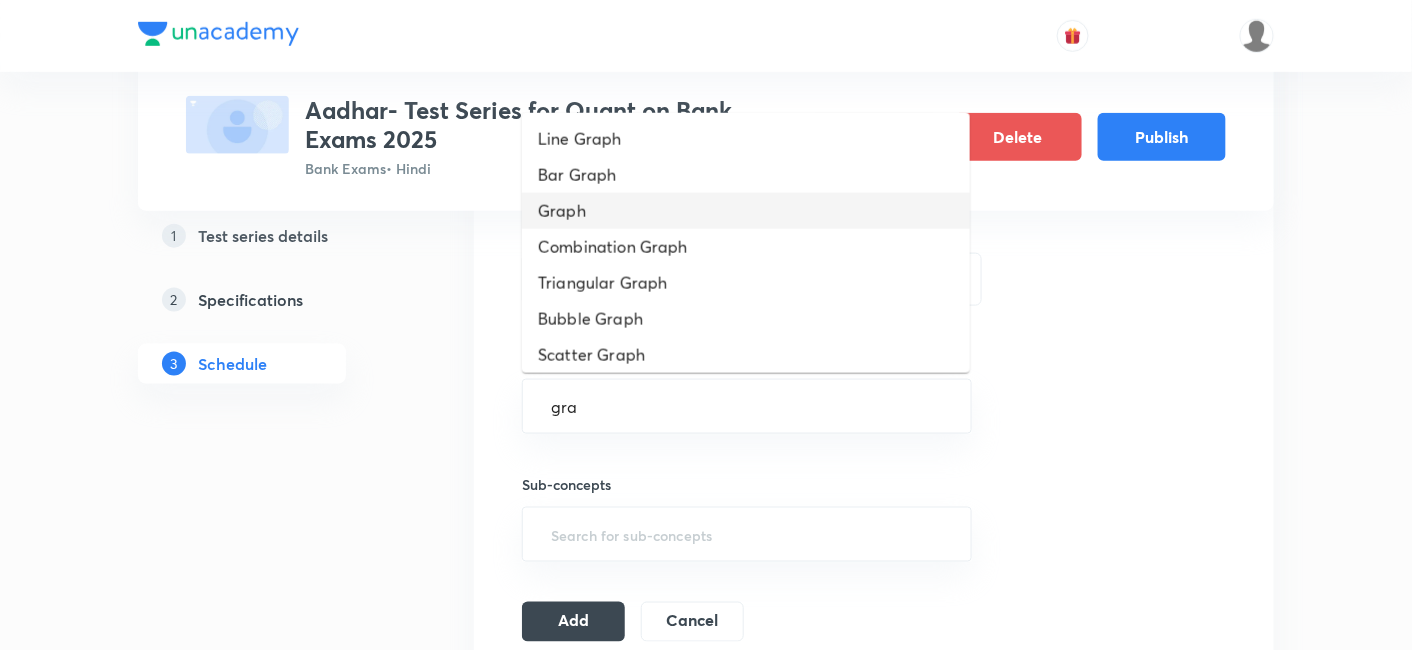 click on "Graph" at bounding box center [746, 211] 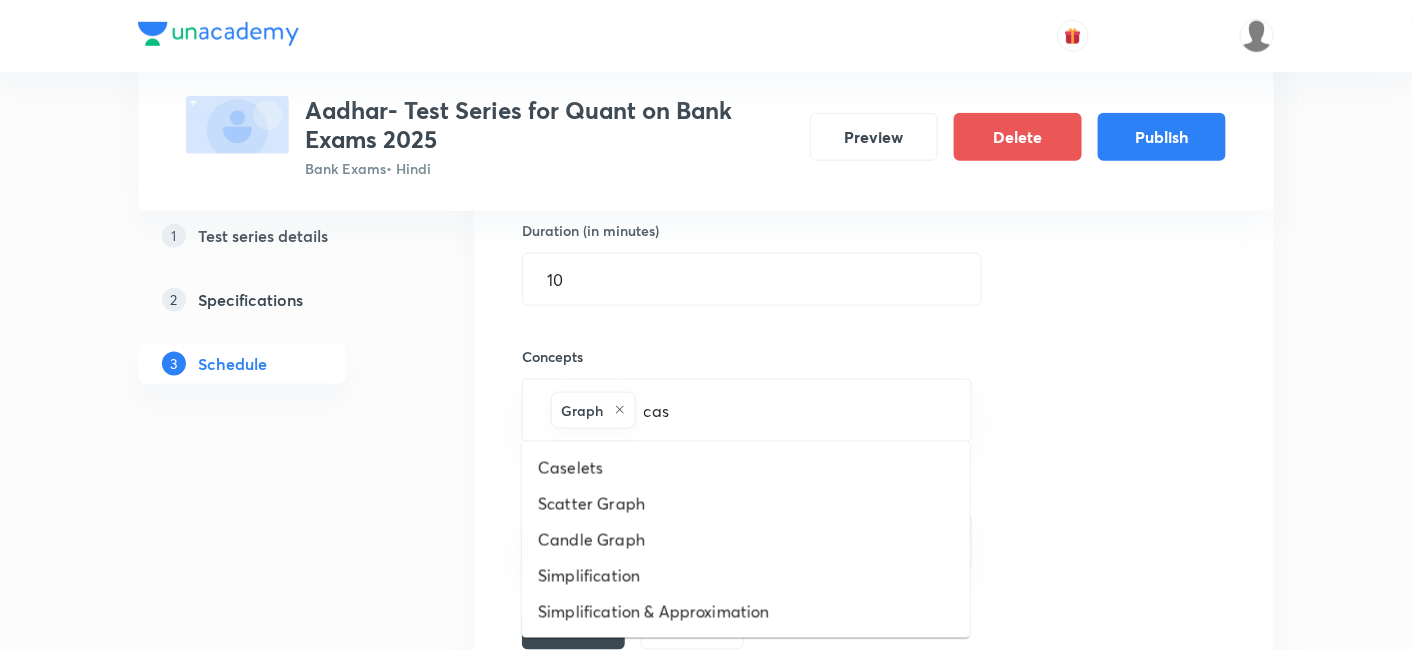 type on "case" 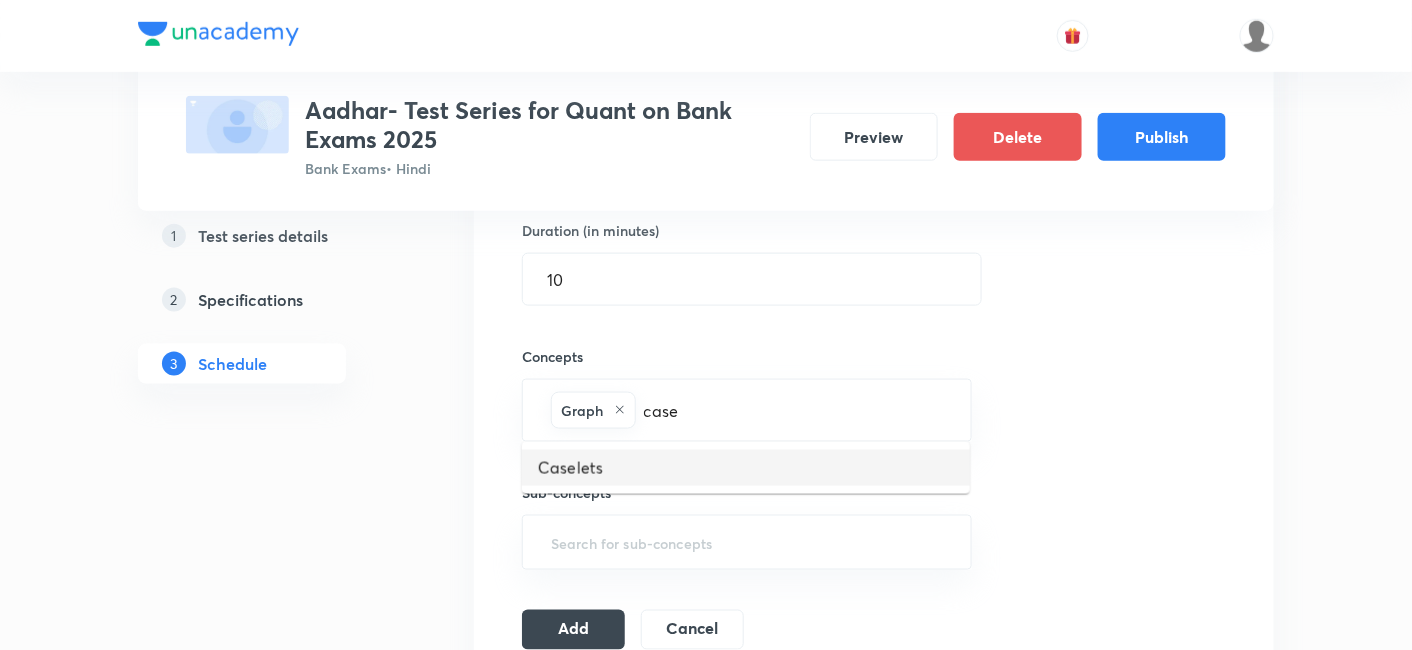 click on "Caselets" at bounding box center [746, 468] 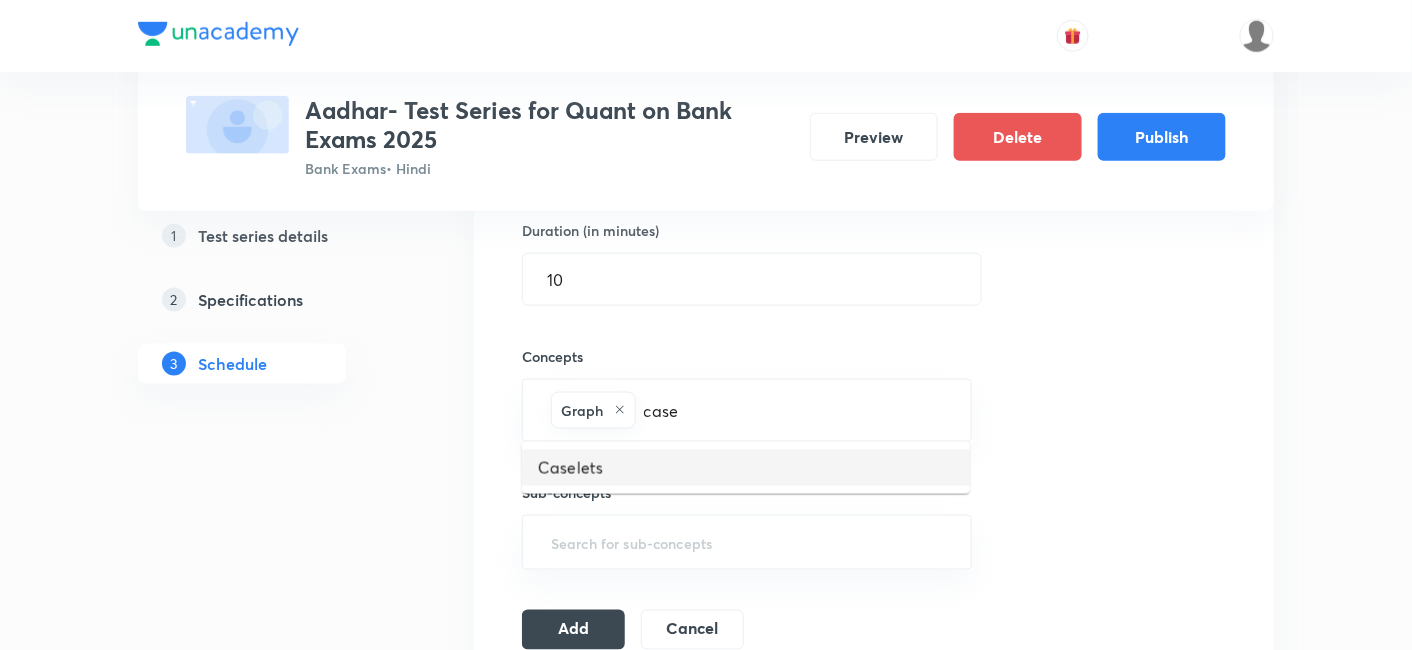 type 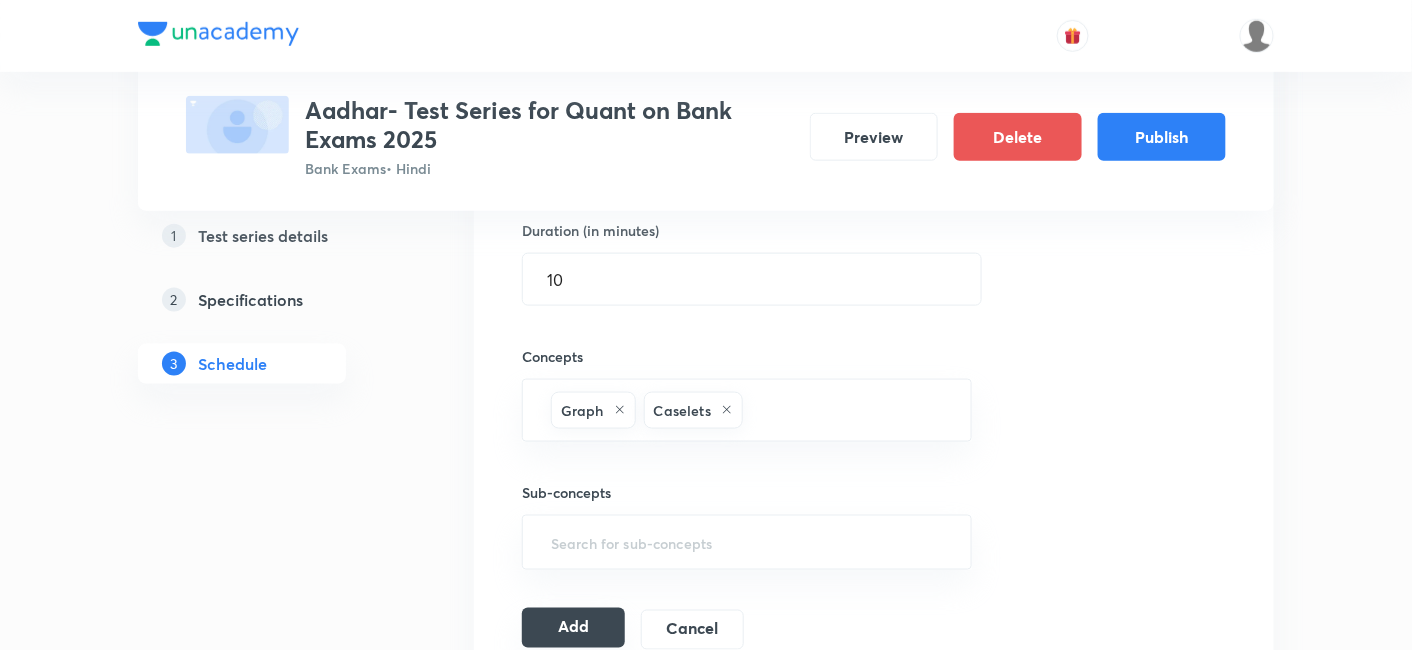 click on "Add" at bounding box center (573, 628) 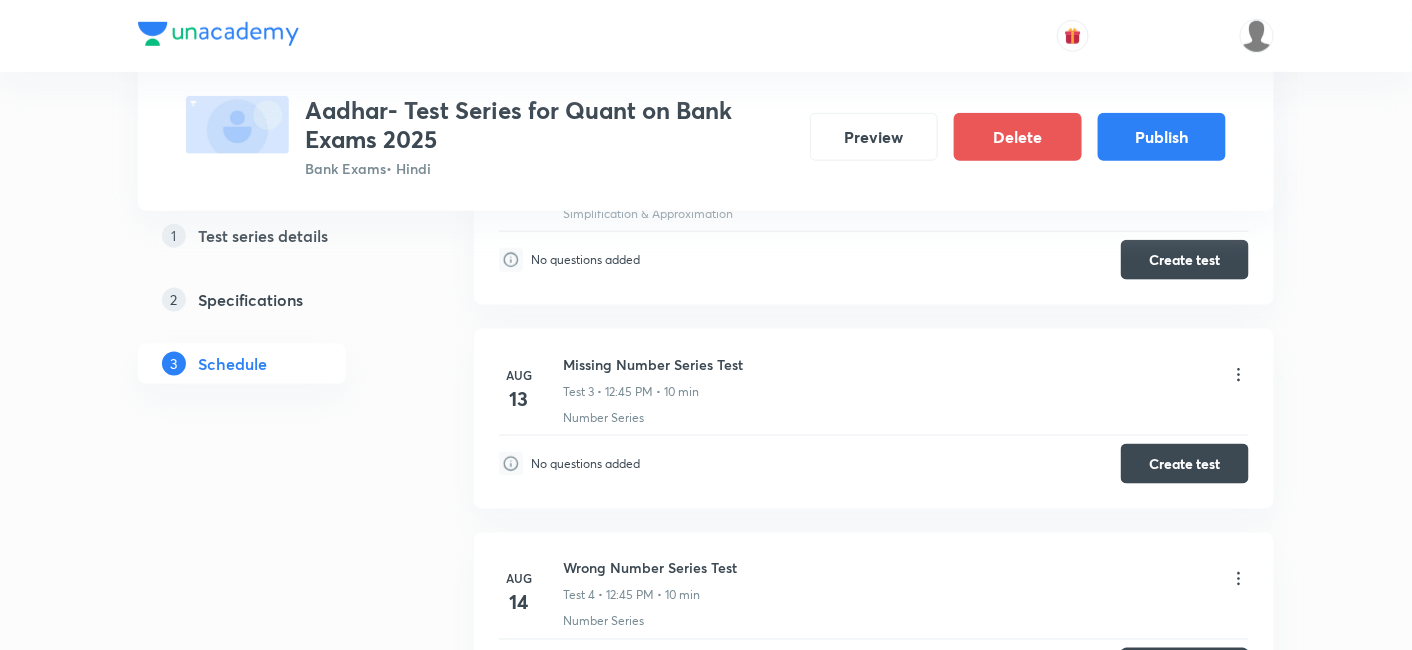 scroll, scrollTop: 0, scrollLeft: 0, axis: both 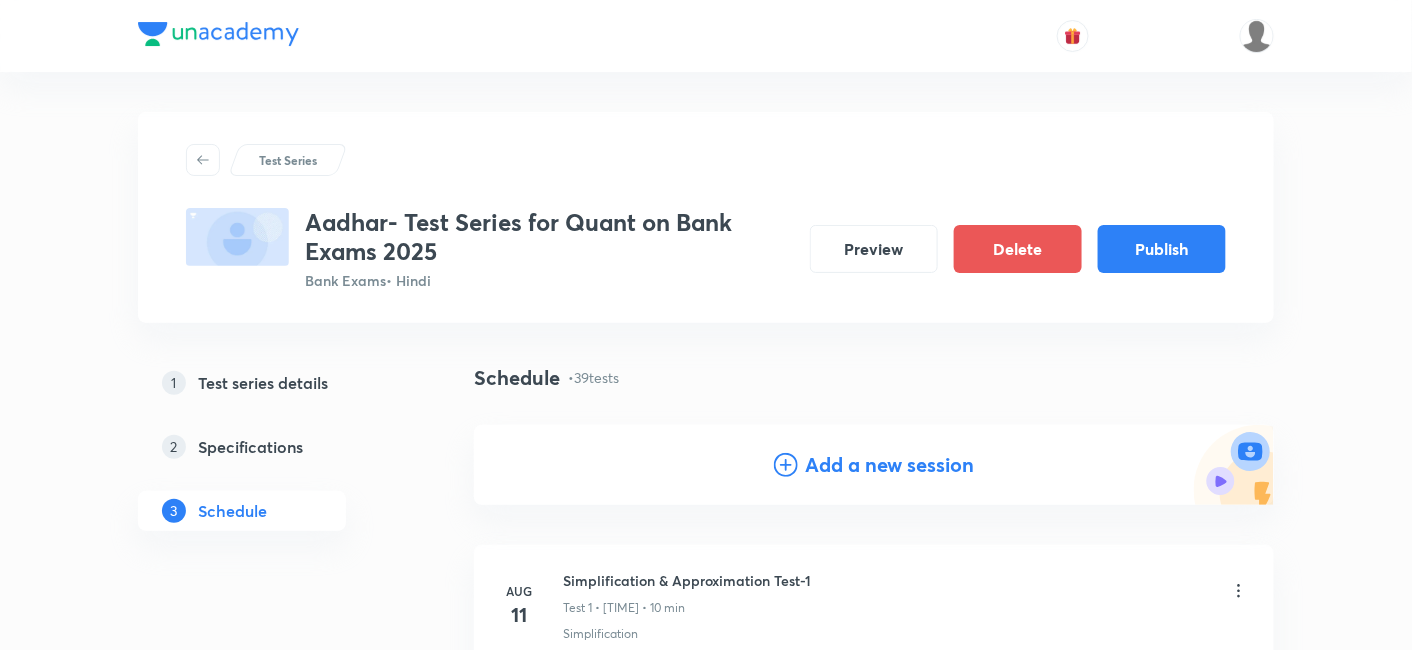 click on "Add a new session" at bounding box center (890, 465) 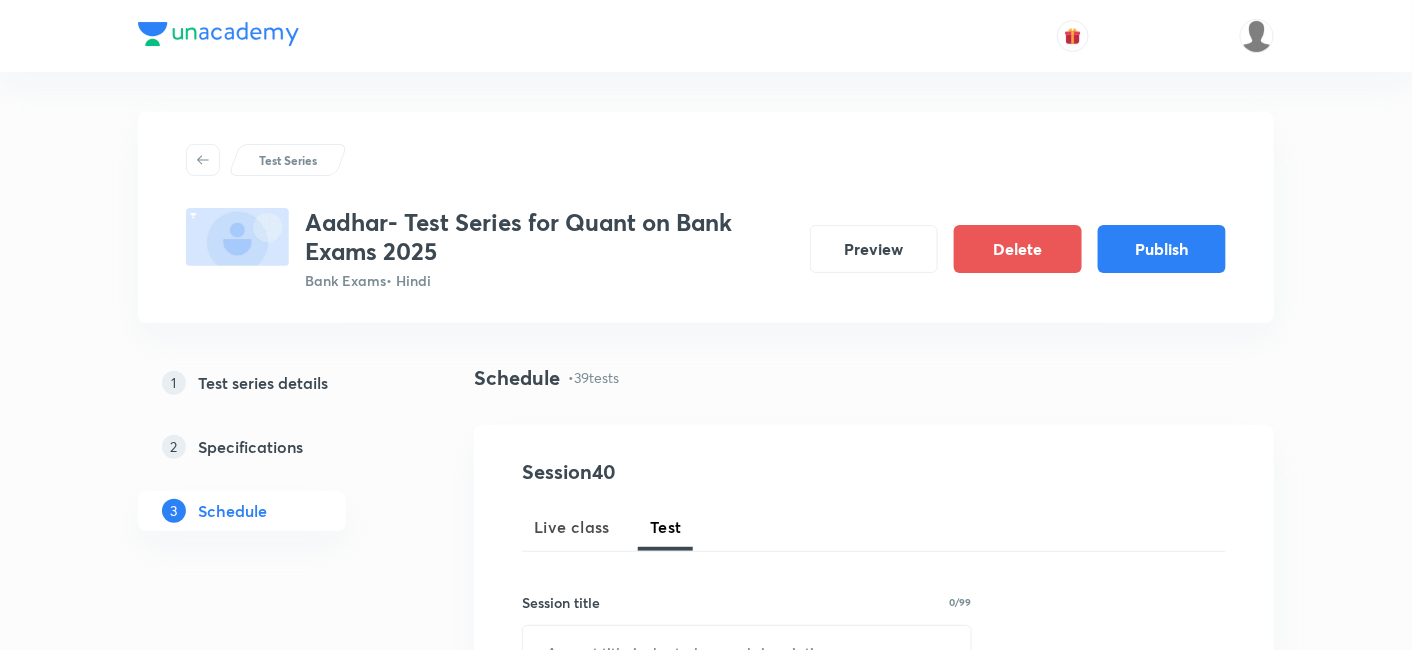 scroll, scrollTop: 231, scrollLeft: 0, axis: vertical 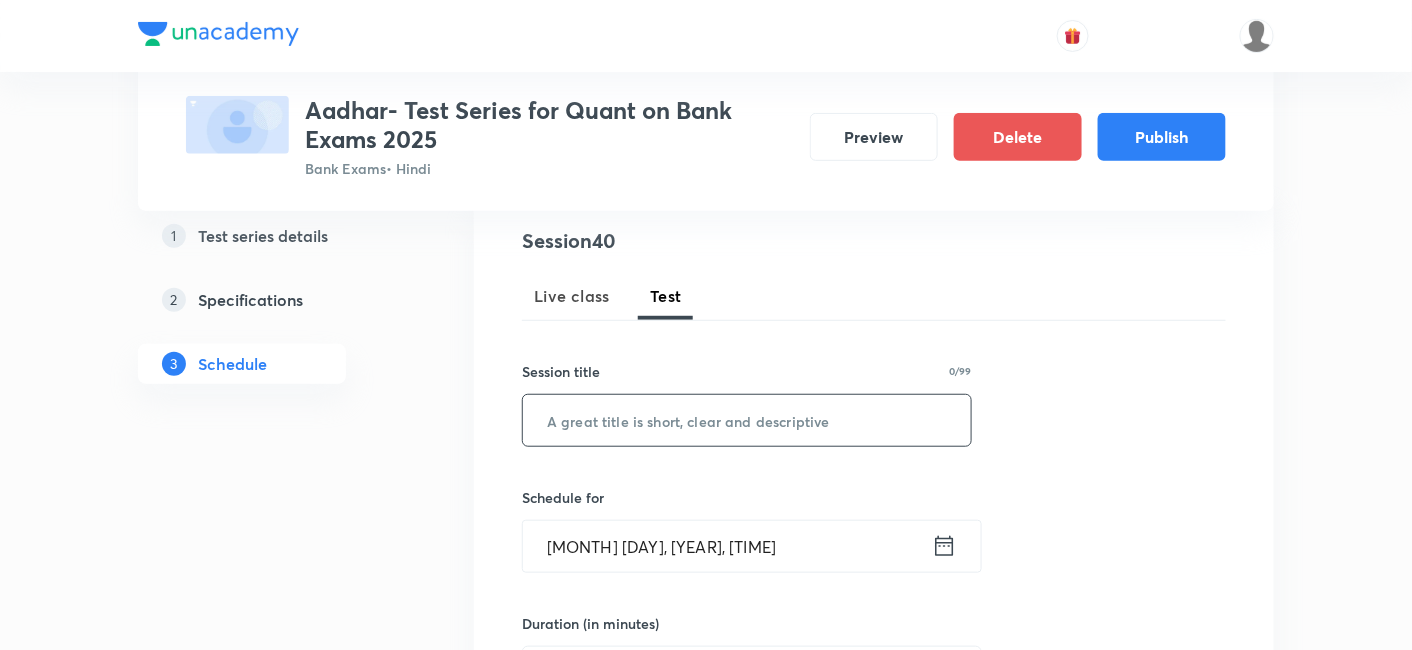 paste on "Caselet DI-2" 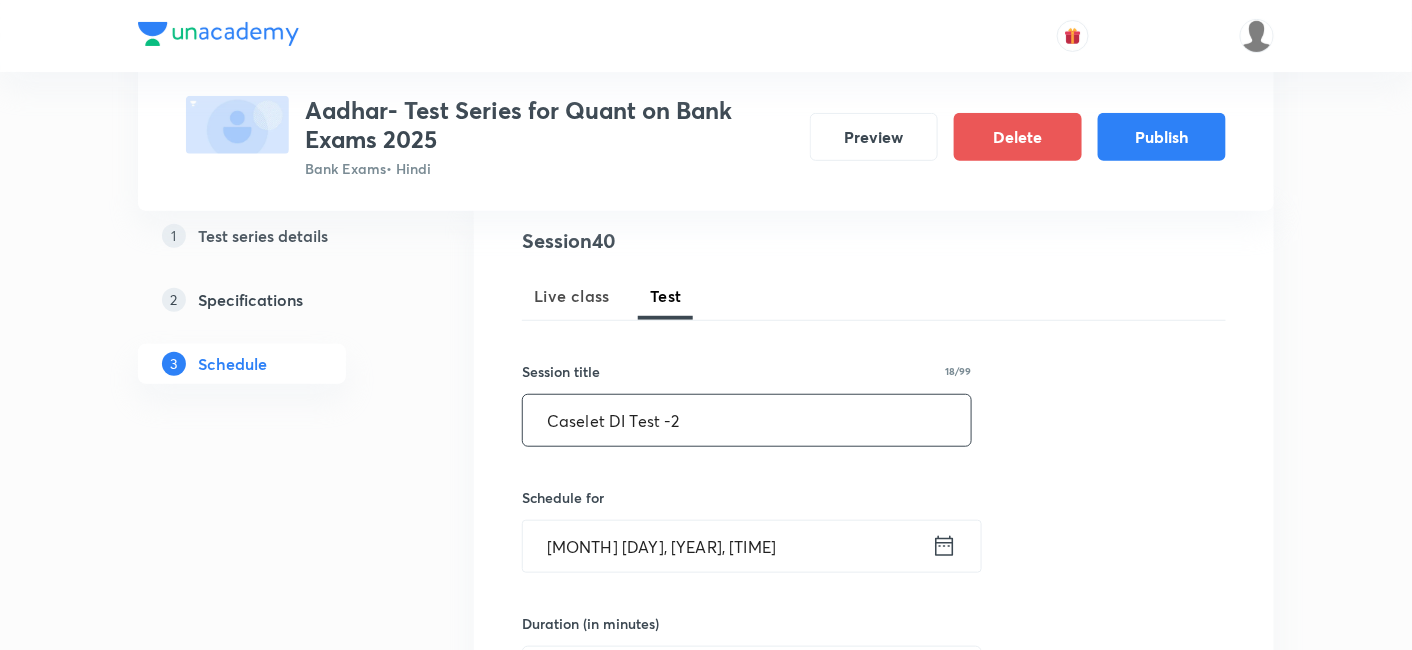 type on "Caselet DI Test -2" 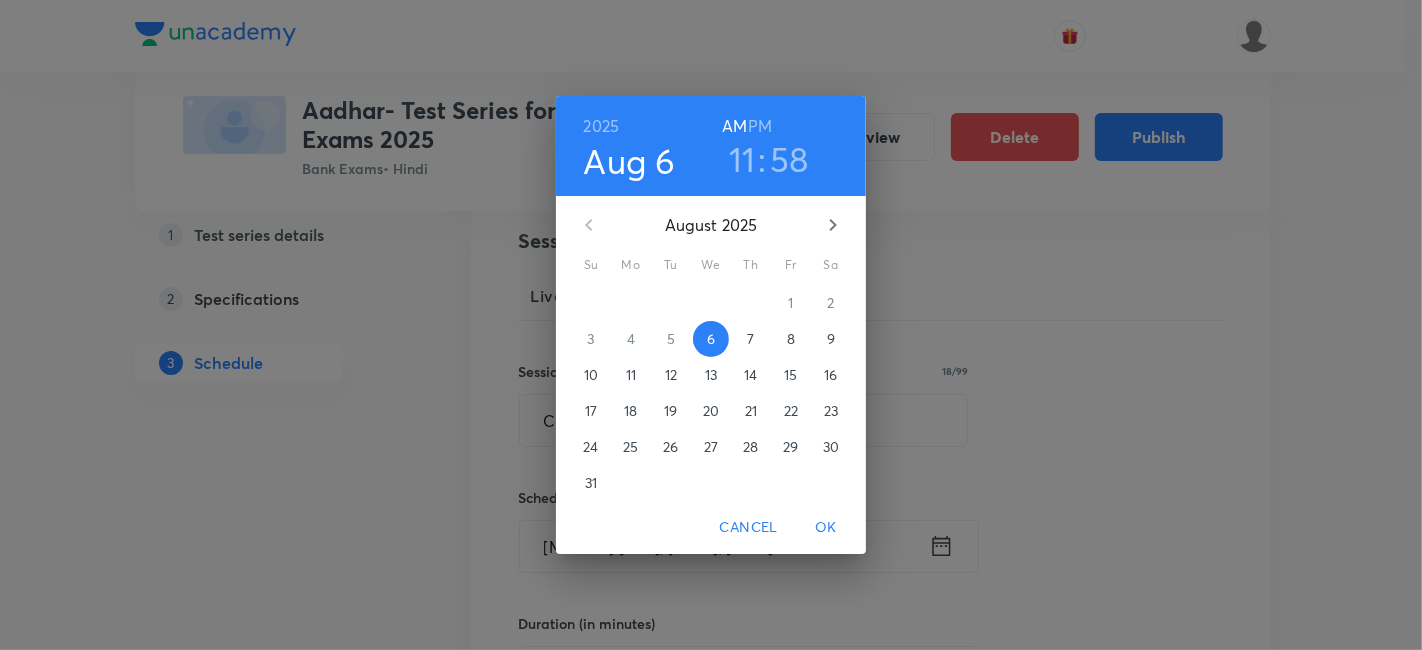click at bounding box center [833, 225] 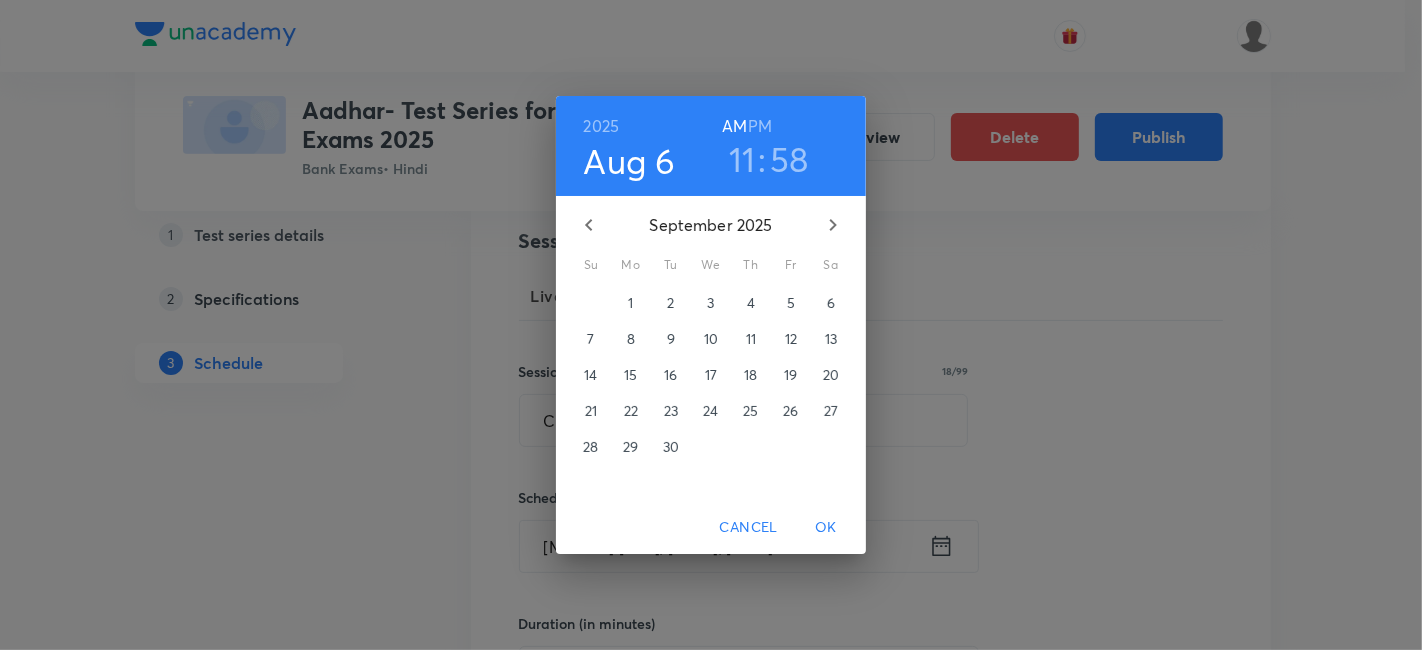 click at bounding box center [833, 225] 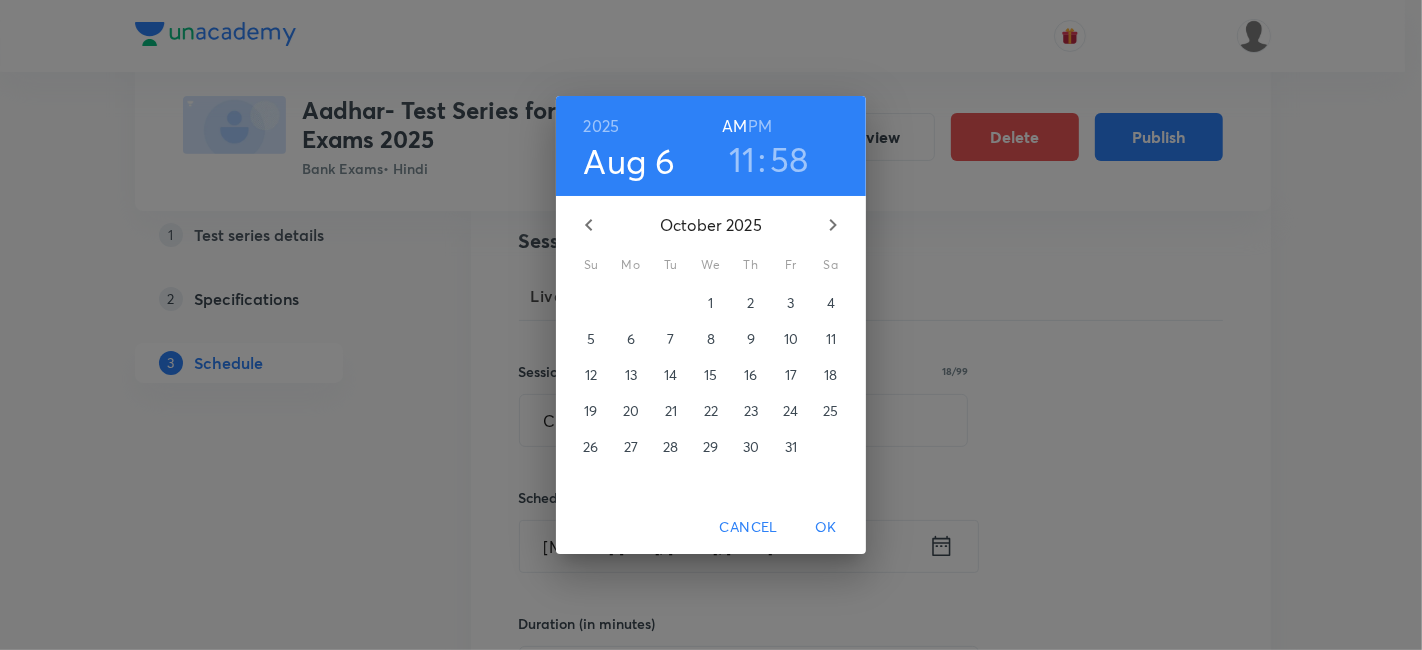 click on "3" at bounding box center [791, 303] 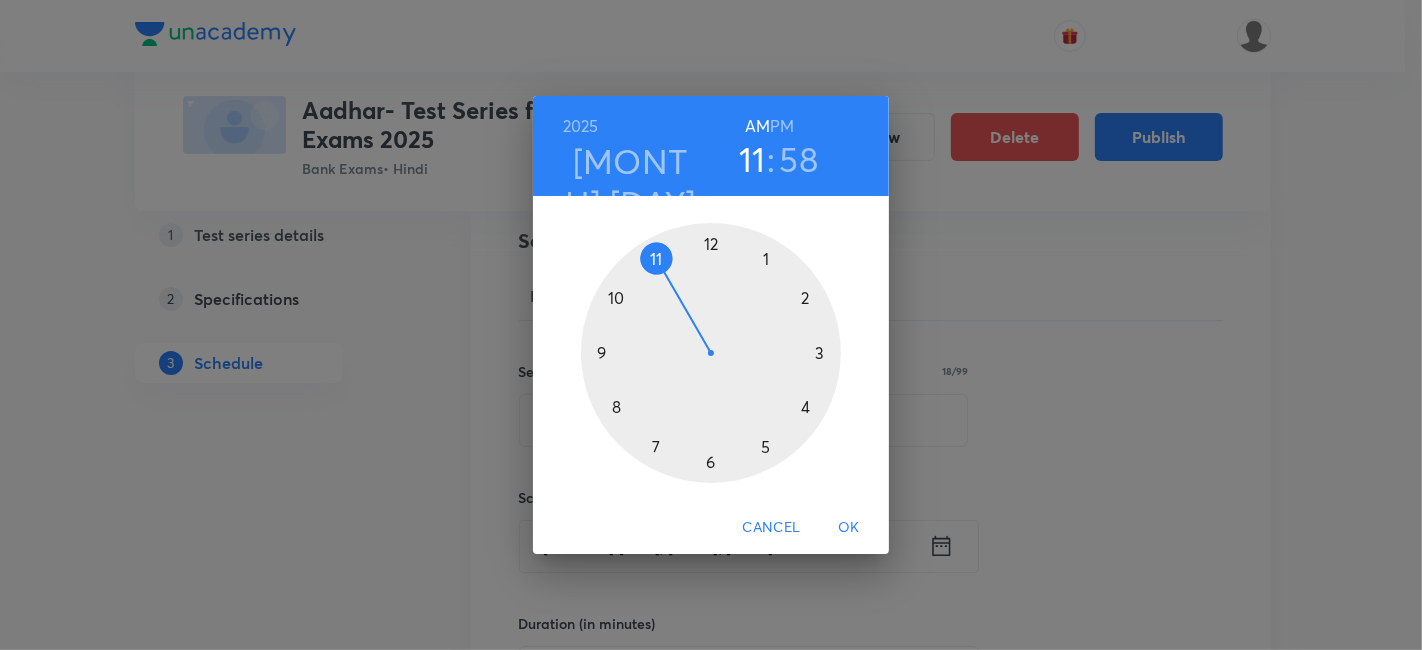 click at bounding box center [711, 353] 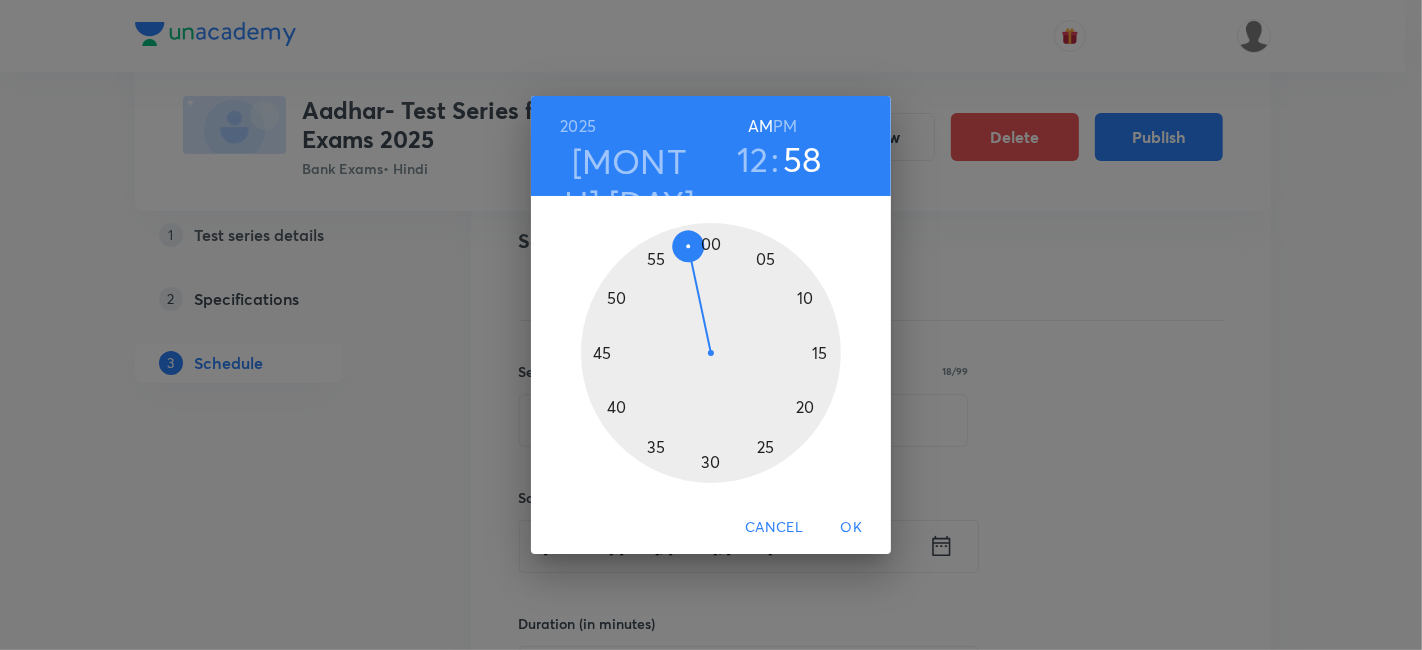 click on "PM" at bounding box center [785, 126] 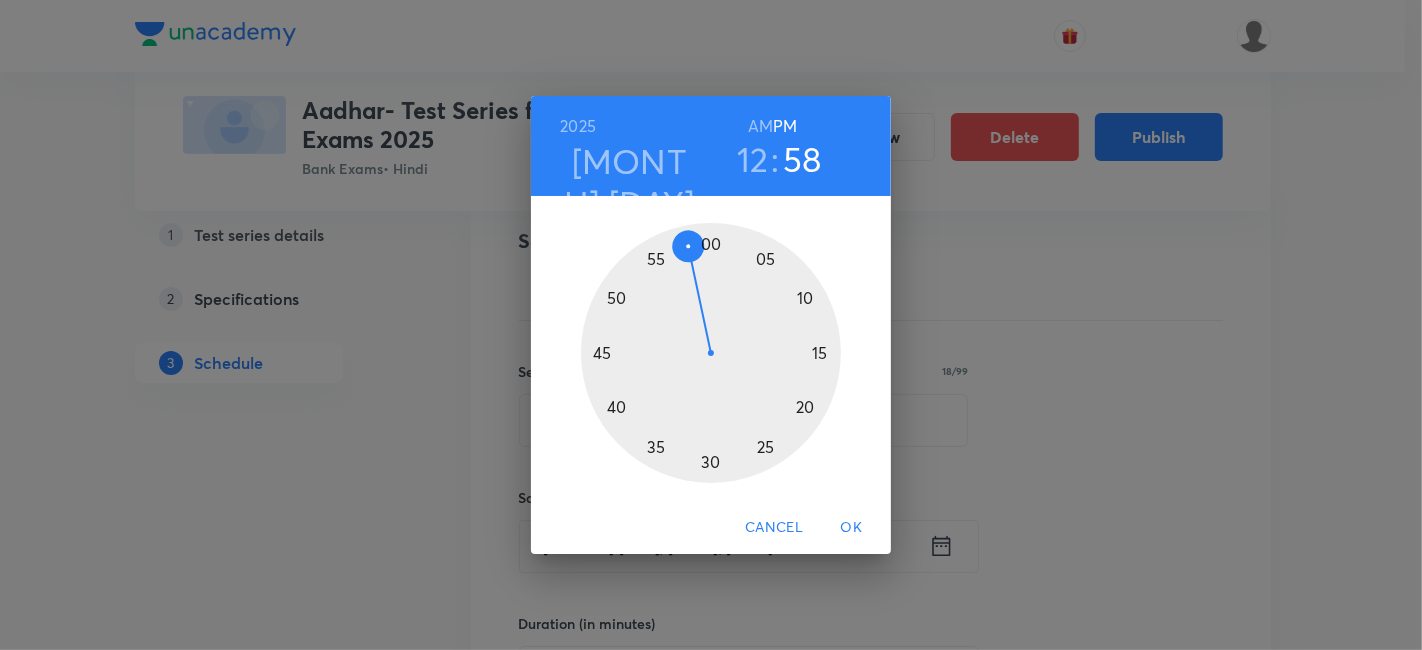 click at bounding box center [711, 353] 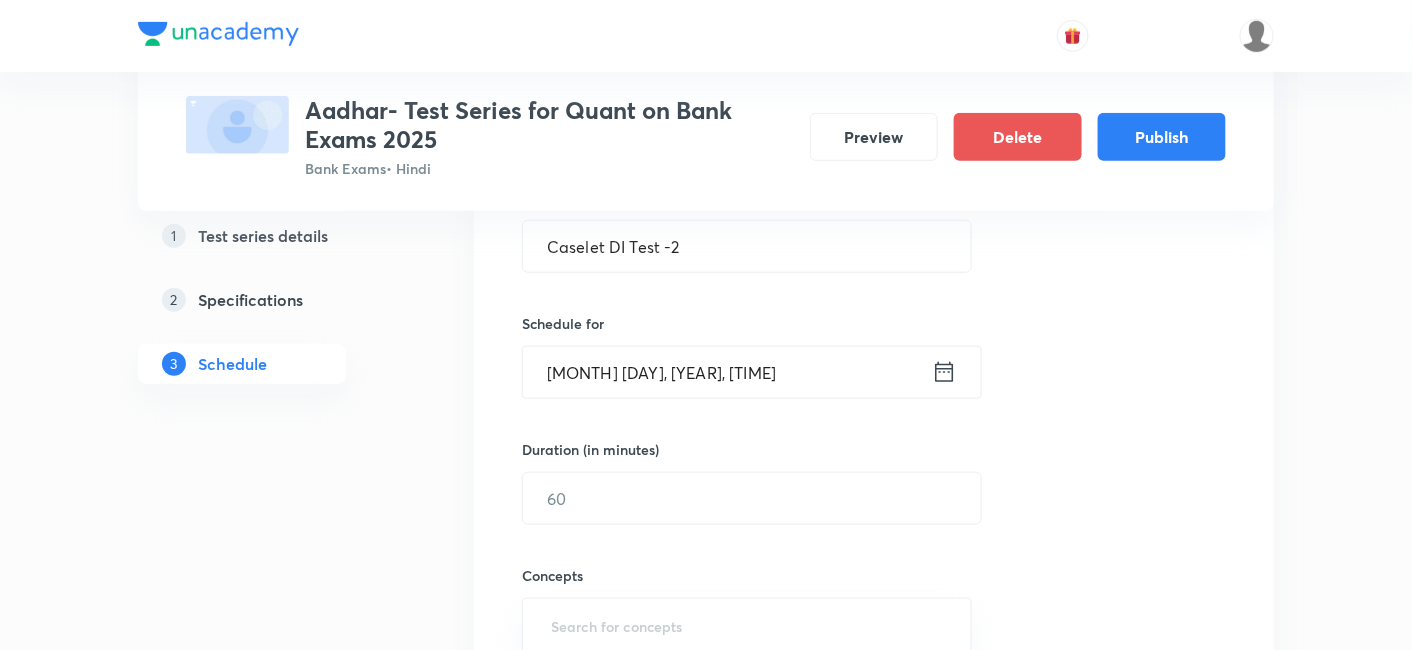 scroll, scrollTop: 406, scrollLeft: 0, axis: vertical 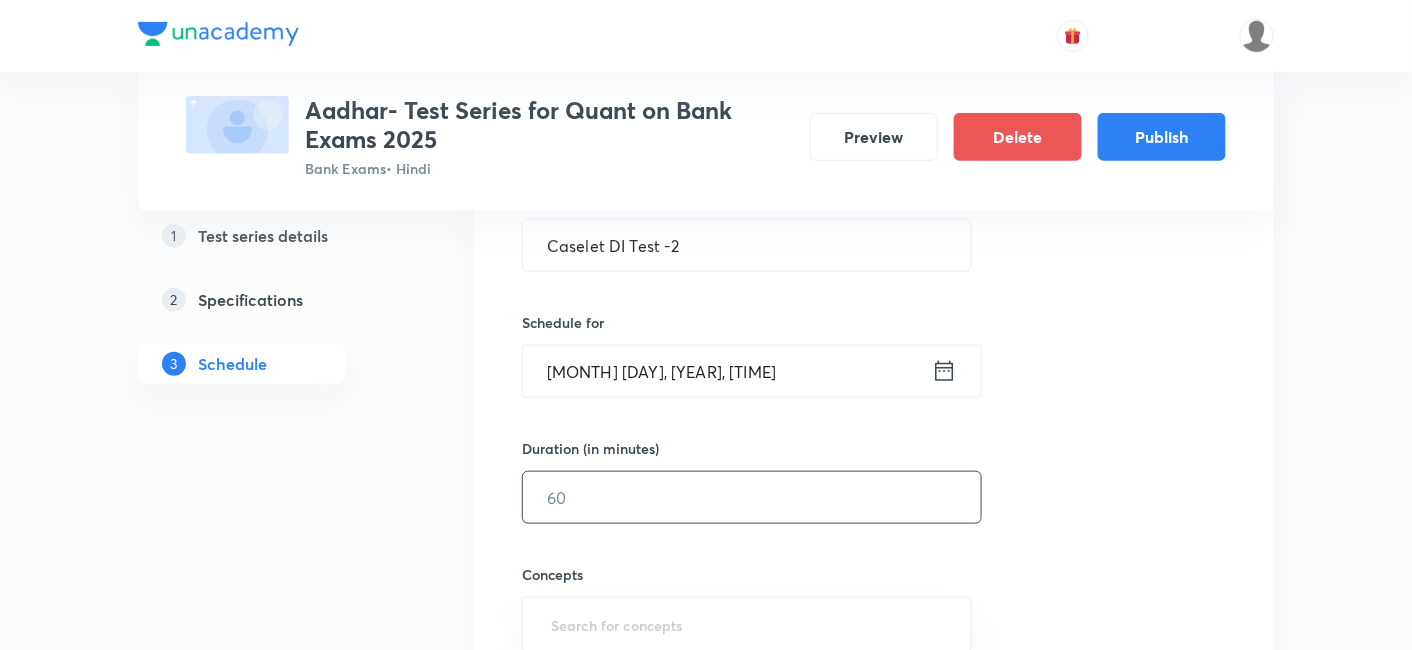 click at bounding box center (752, 497) 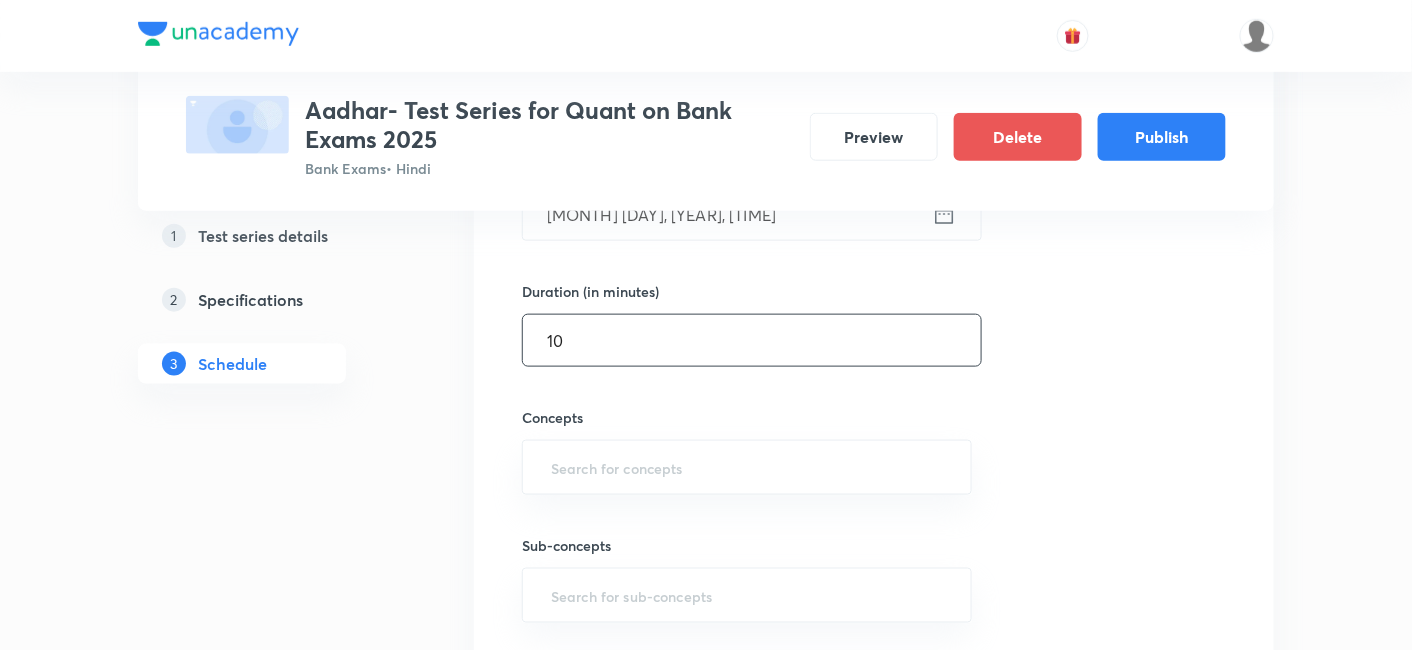 scroll, scrollTop: 564, scrollLeft: 0, axis: vertical 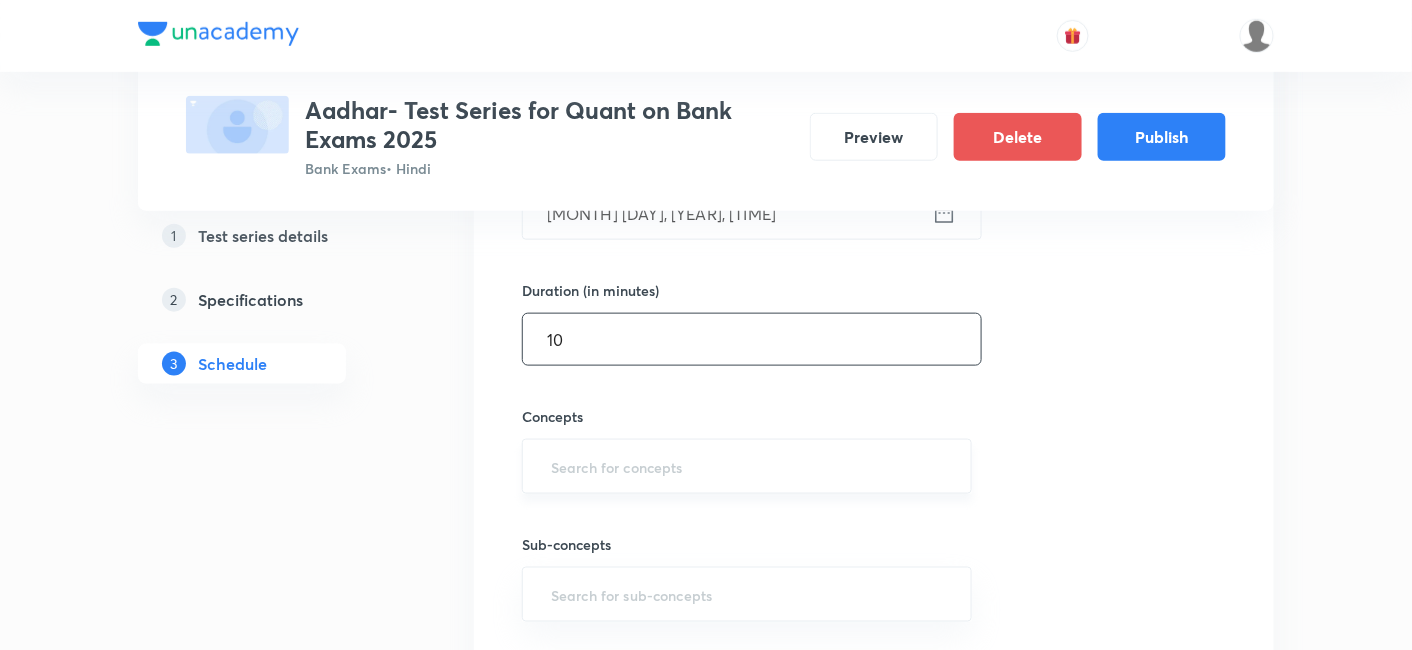 type on "10" 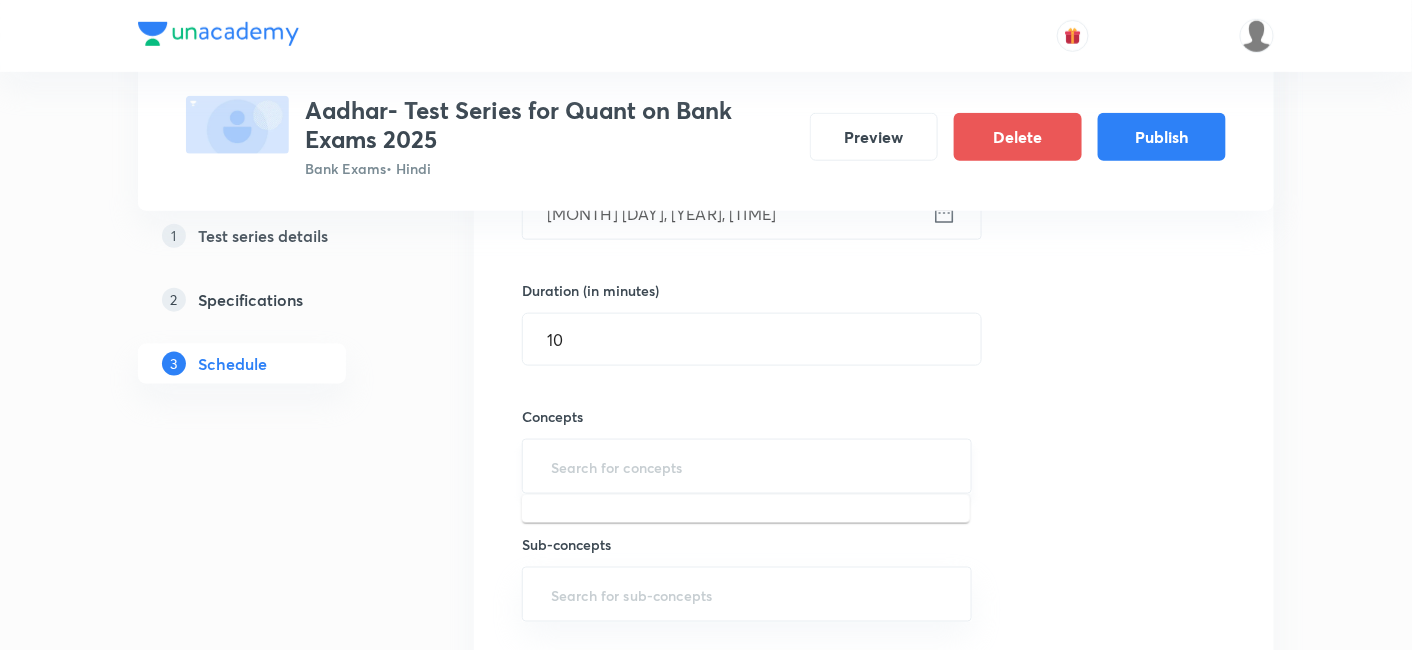 click at bounding box center (747, 466) 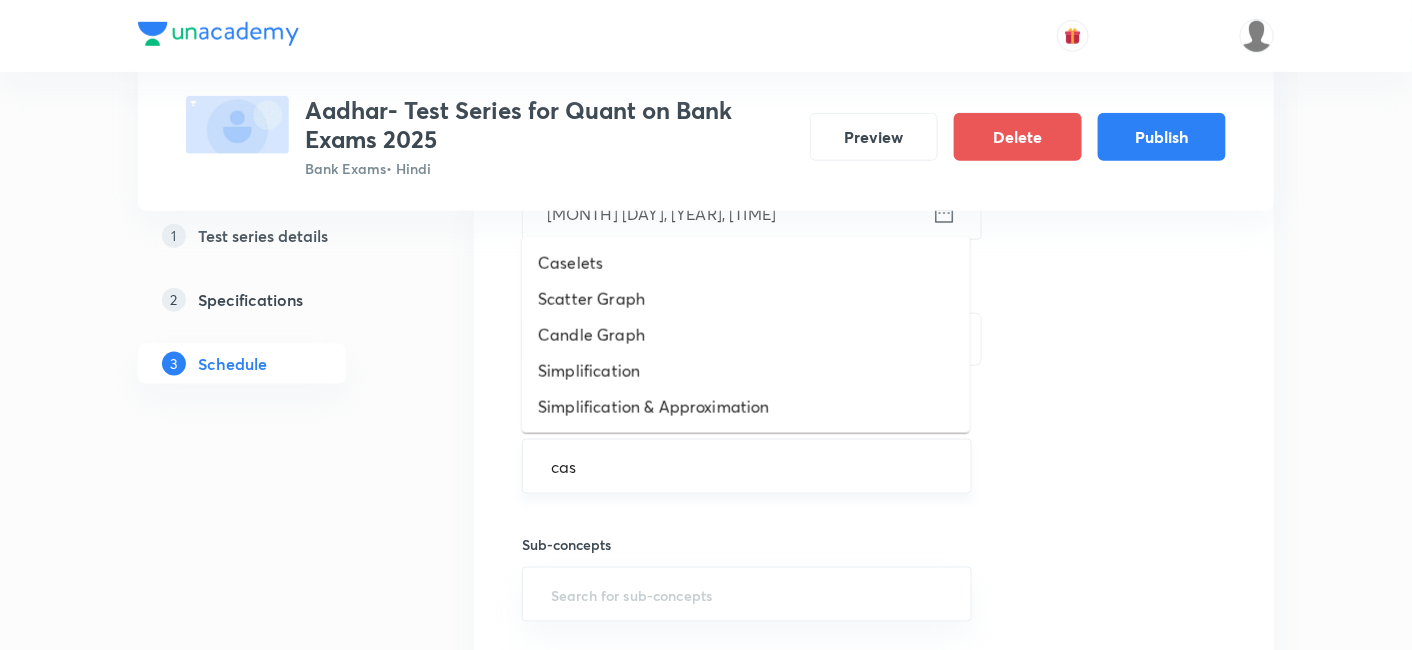 type on "case" 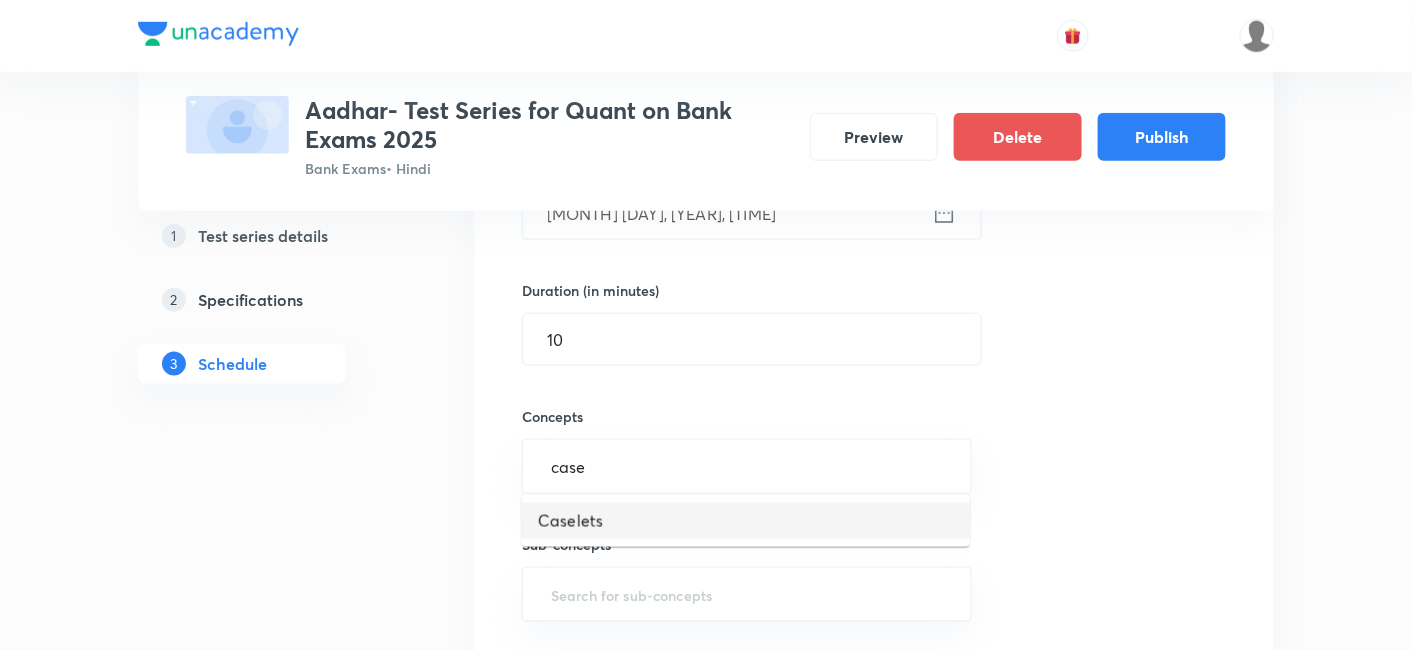 click on "Caselets" at bounding box center (746, 521) 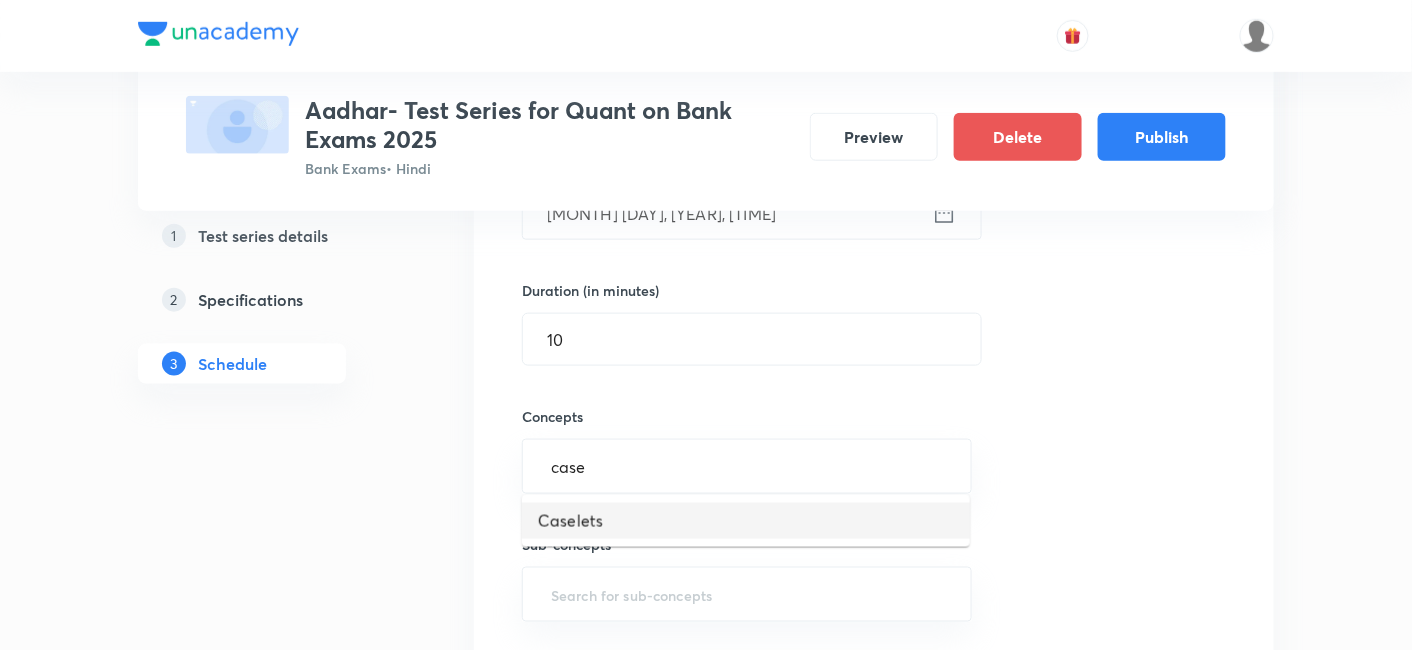 type 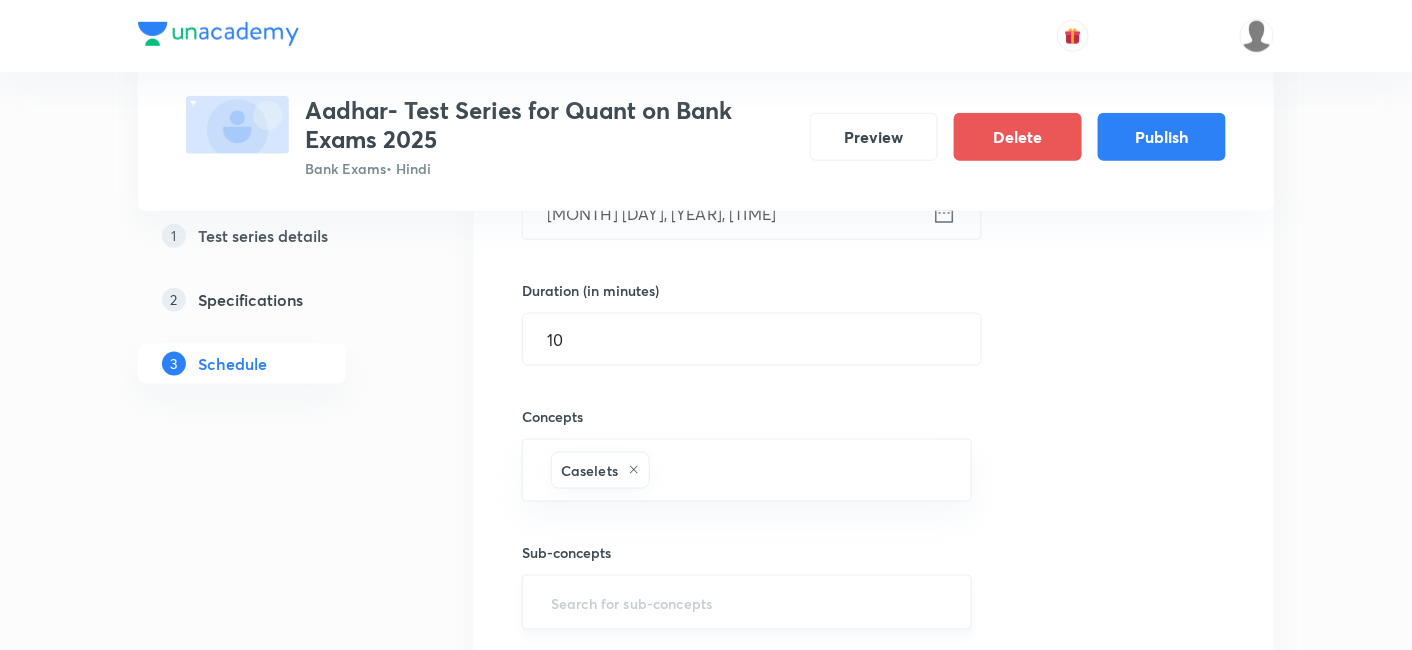 click on "​" at bounding box center [747, 602] 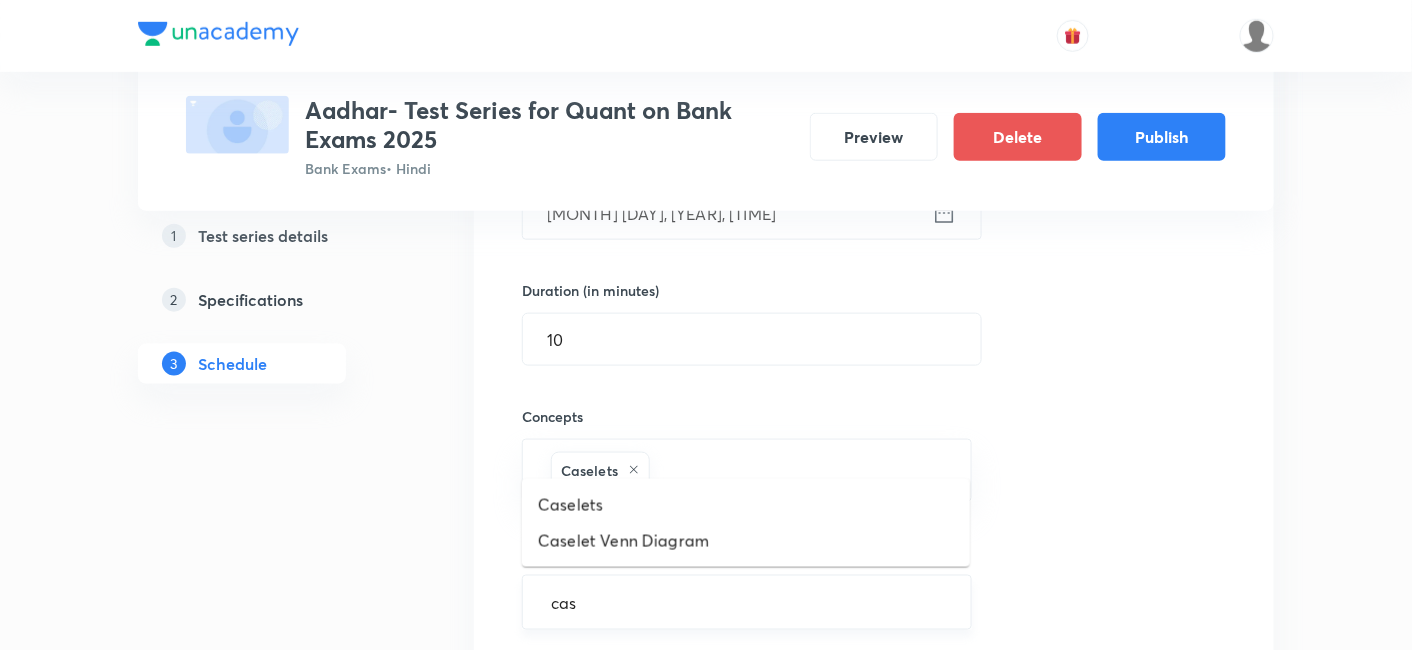 type on "case" 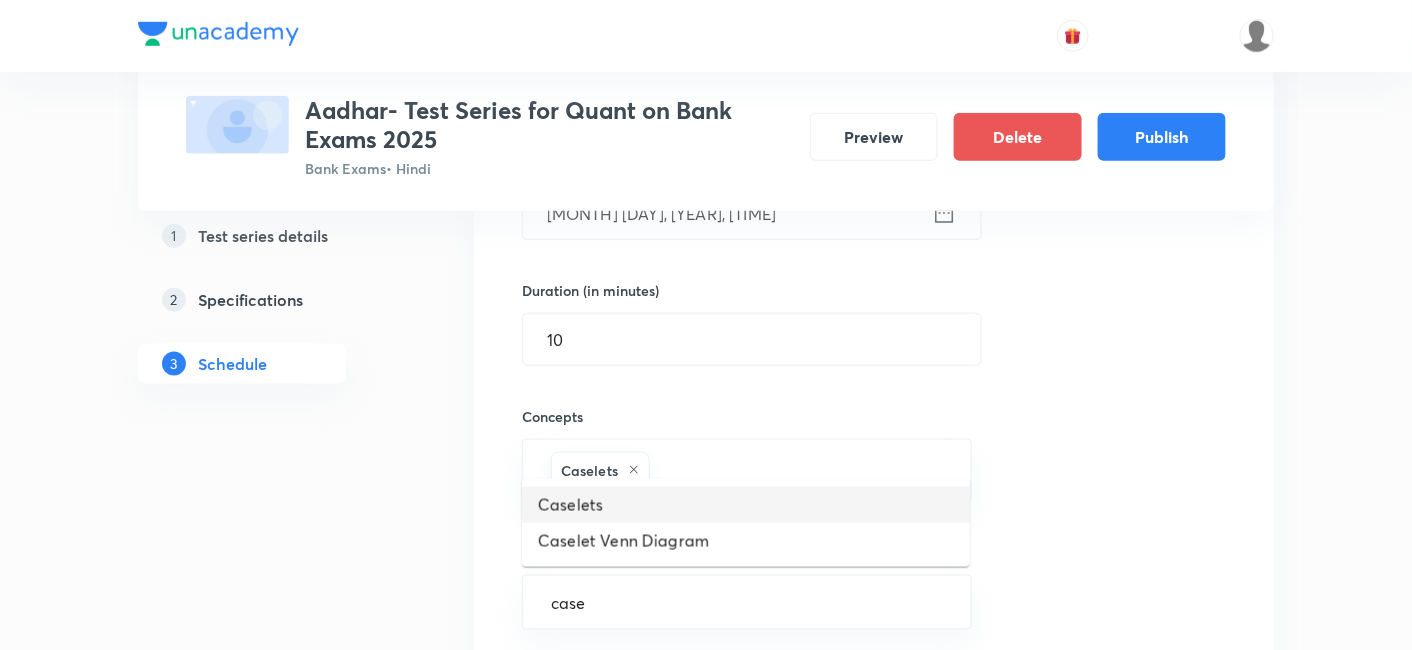 click on "Caselets" at bounding box center [746, 505] 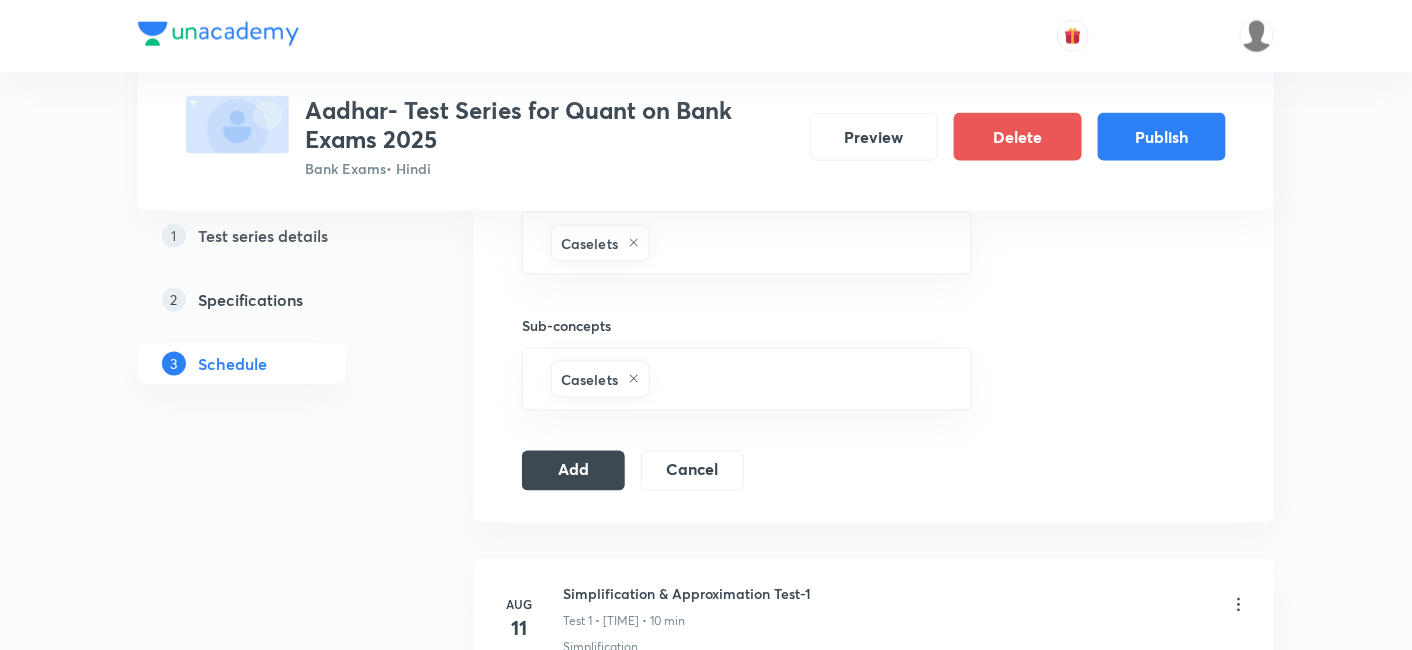 scroll, scrollTop: 792, scrollLeft: 0, axis: vertical 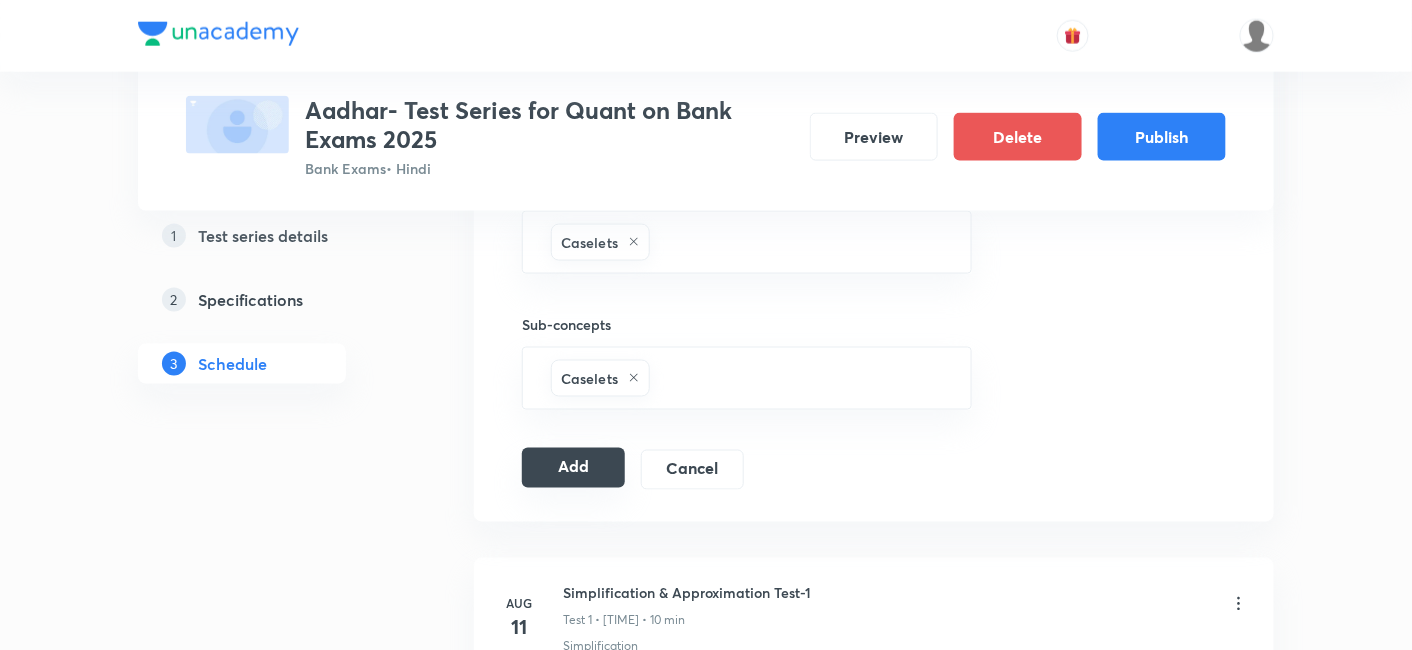 click on "Add" at bounding box center (573, 468) 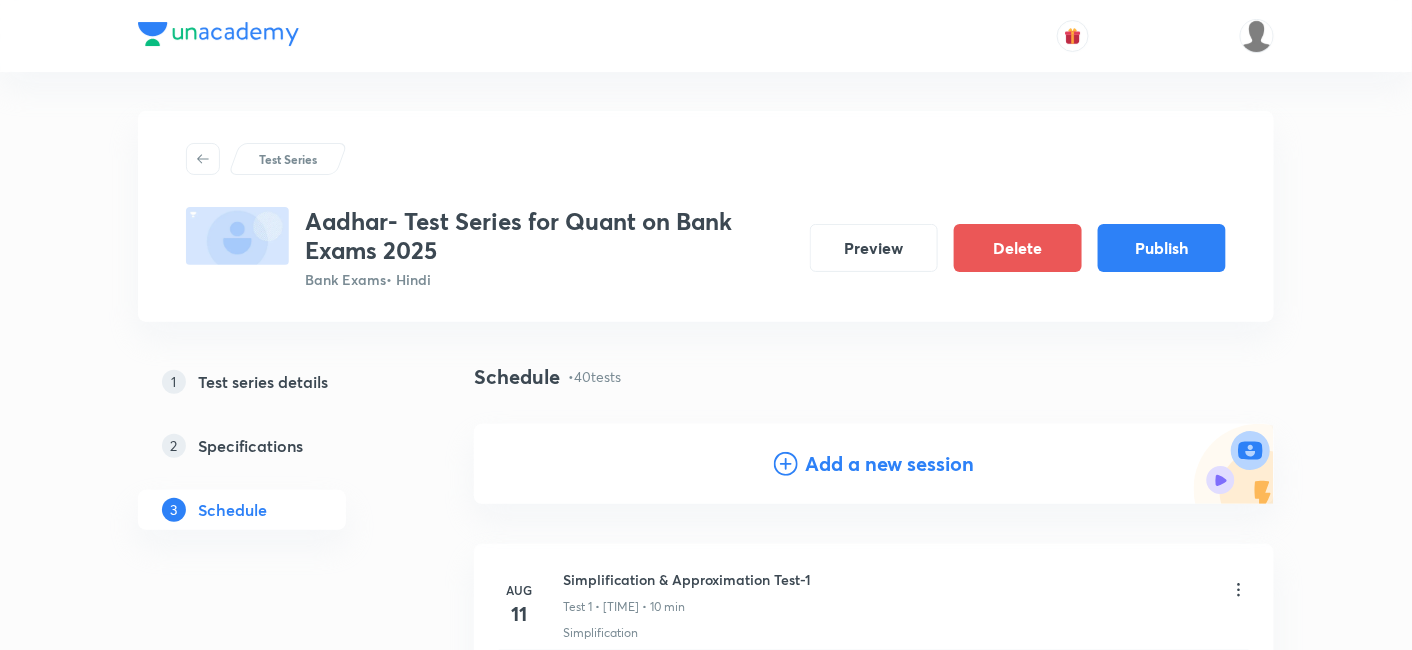 scroll, scrollTop: 0, scrollLeft: 0, axis: both 